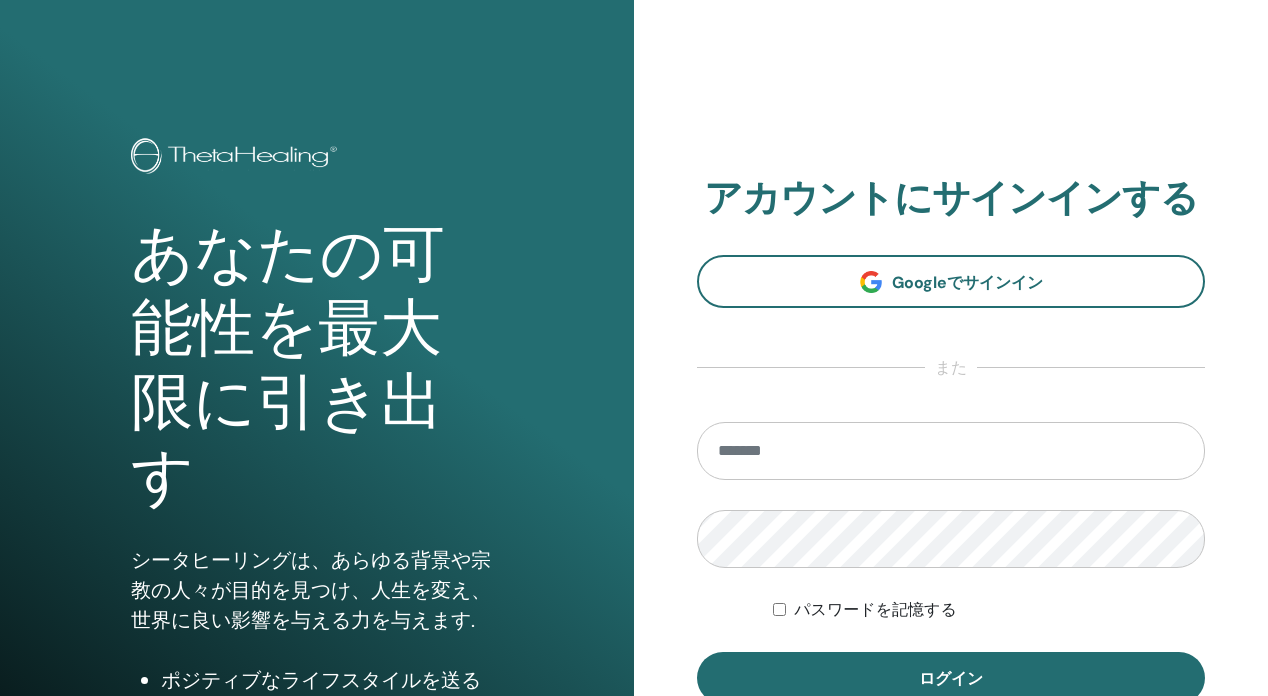 scroll, scrollTop: 0, scrollLeft: 0, axis: both 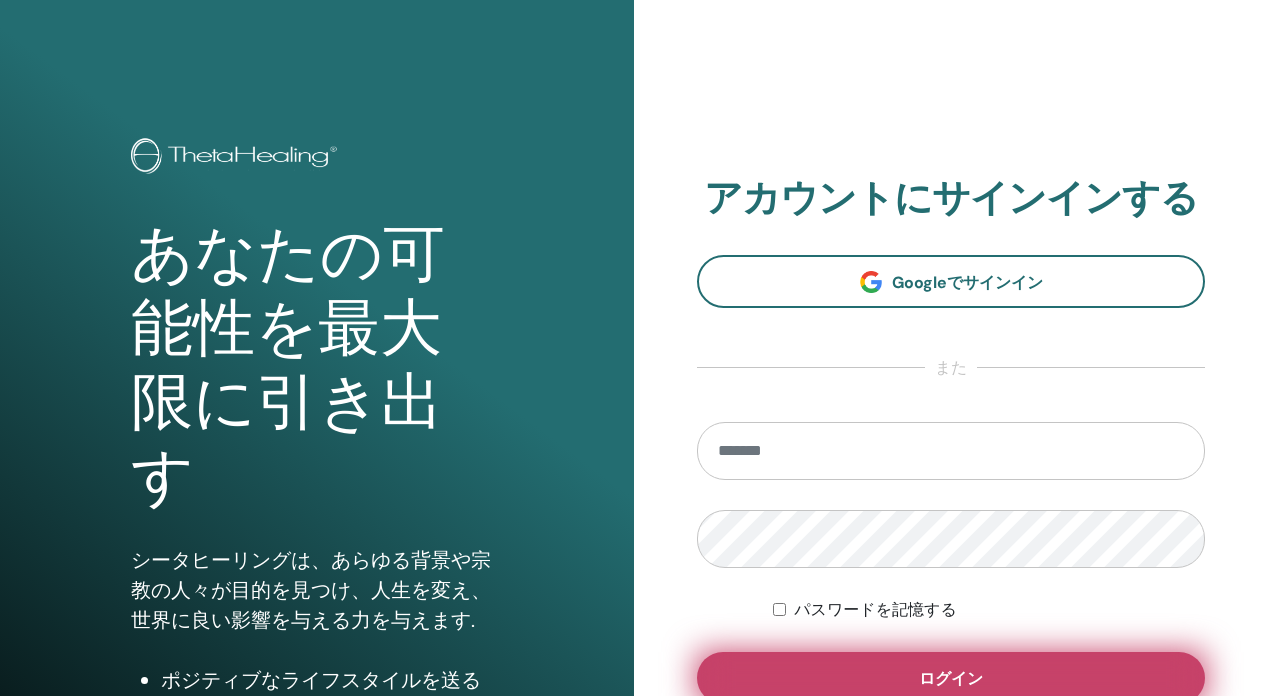 type on "**********" 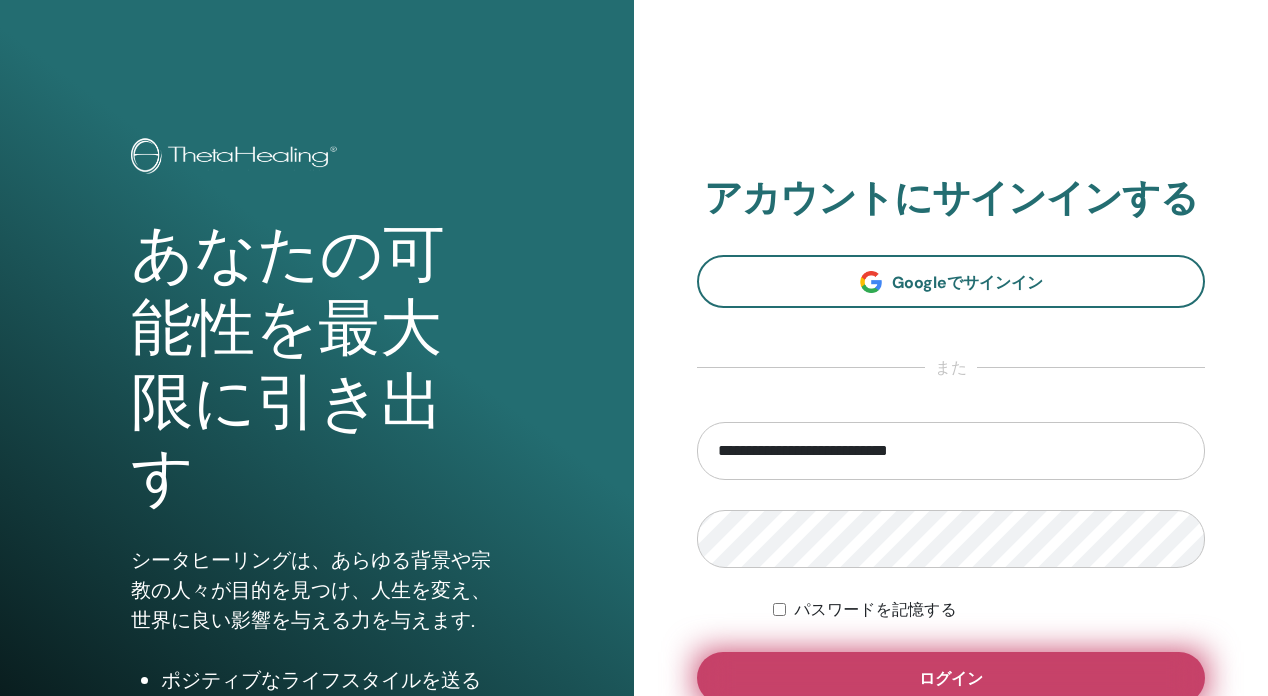 click on "ログイン" at bounding box center (951, 678) 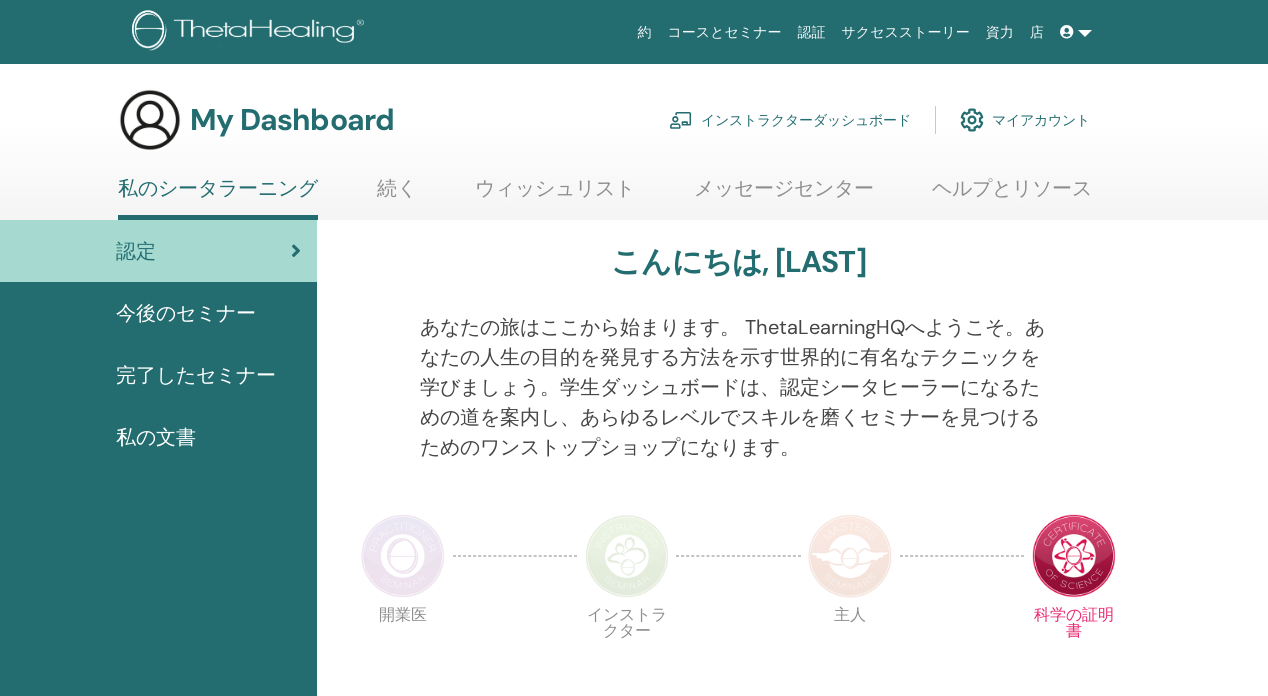 scroll, scrollTop: 0, scrollLeft: 0, axis: both 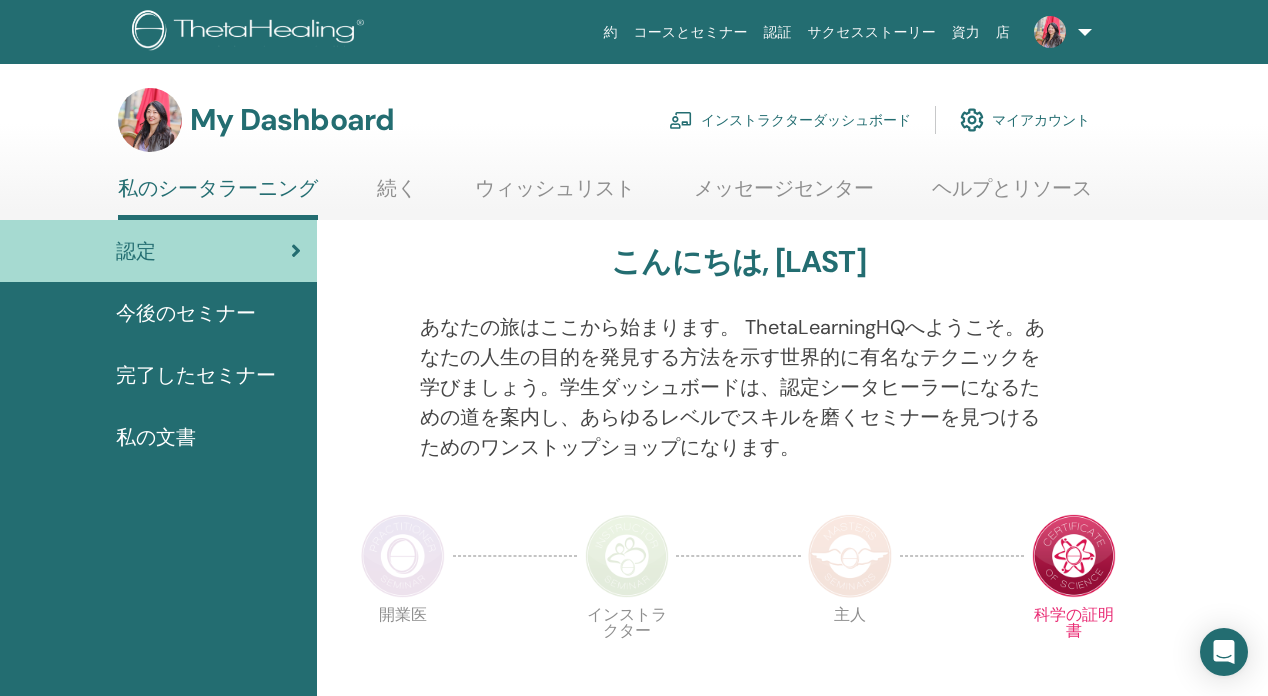 click on "インストラクターダッシュボード" at bounding box center (790, 120) 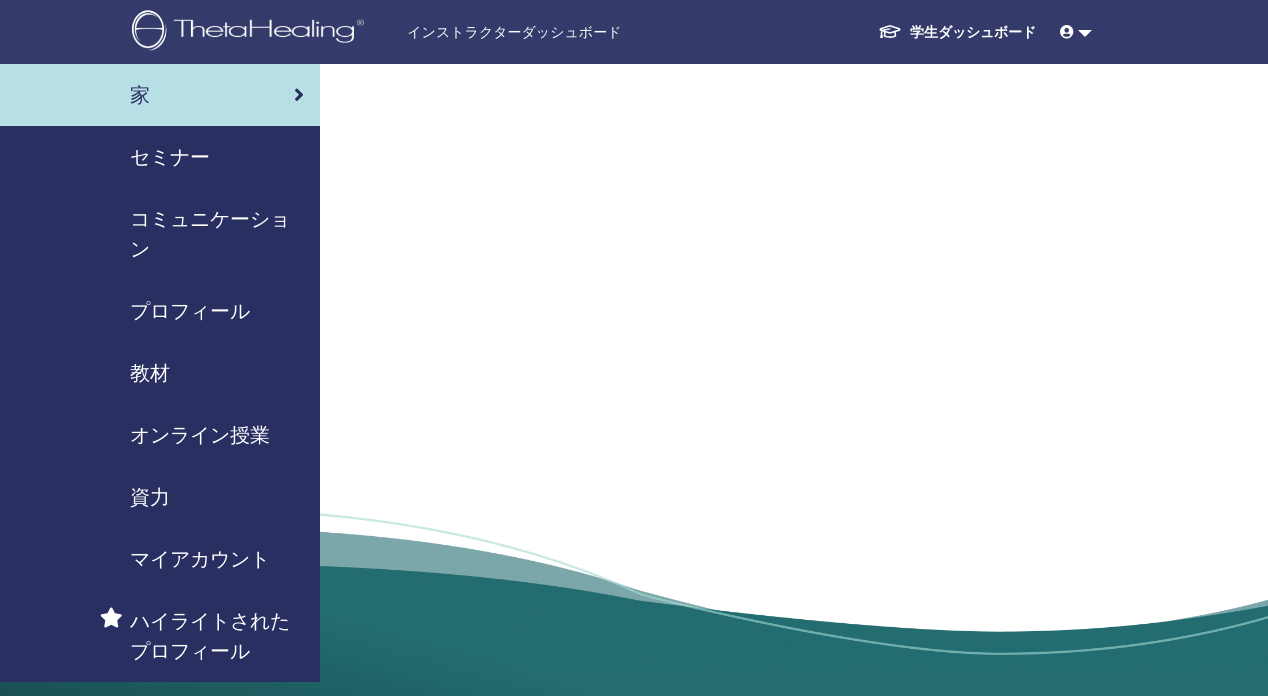 scroll, scrollTop: 0, scrollLeft: 0, axis: both 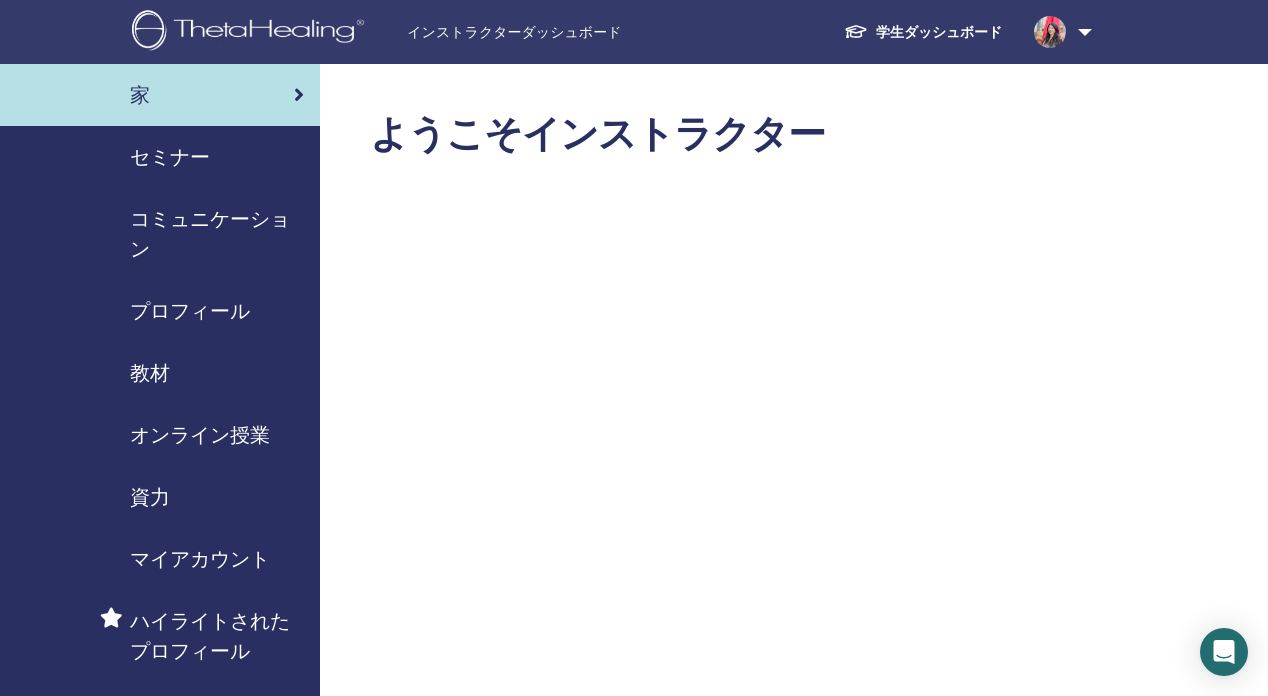 click on "セミナー" at bounding box center [160, 157] 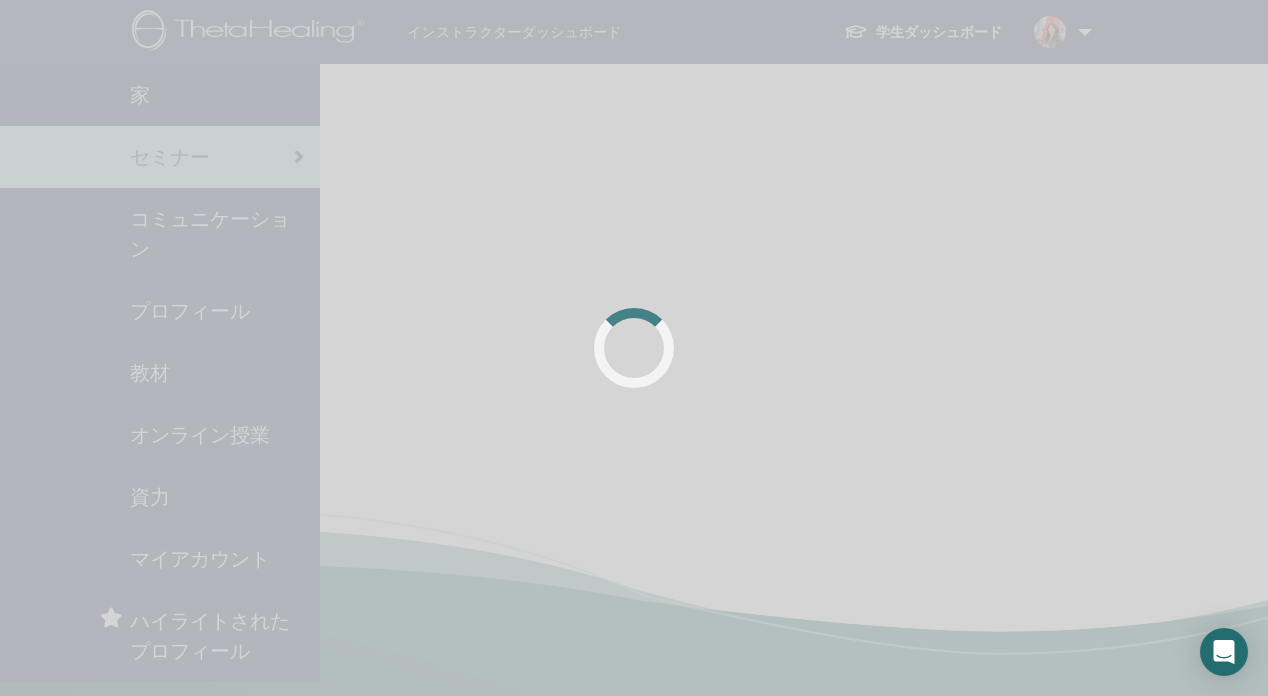 scroll, scrollTop: 0, scrollLeft: 0, axis: both 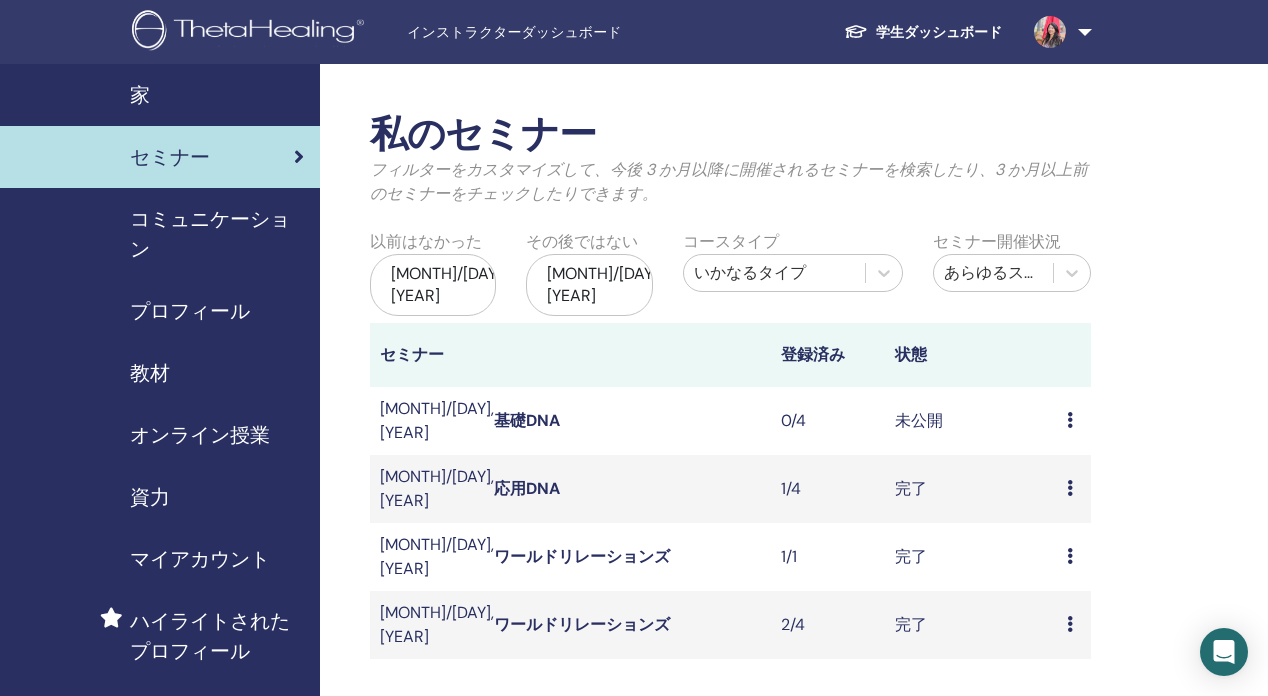 click on "基礎DNA" at bounding box center [527, 420] 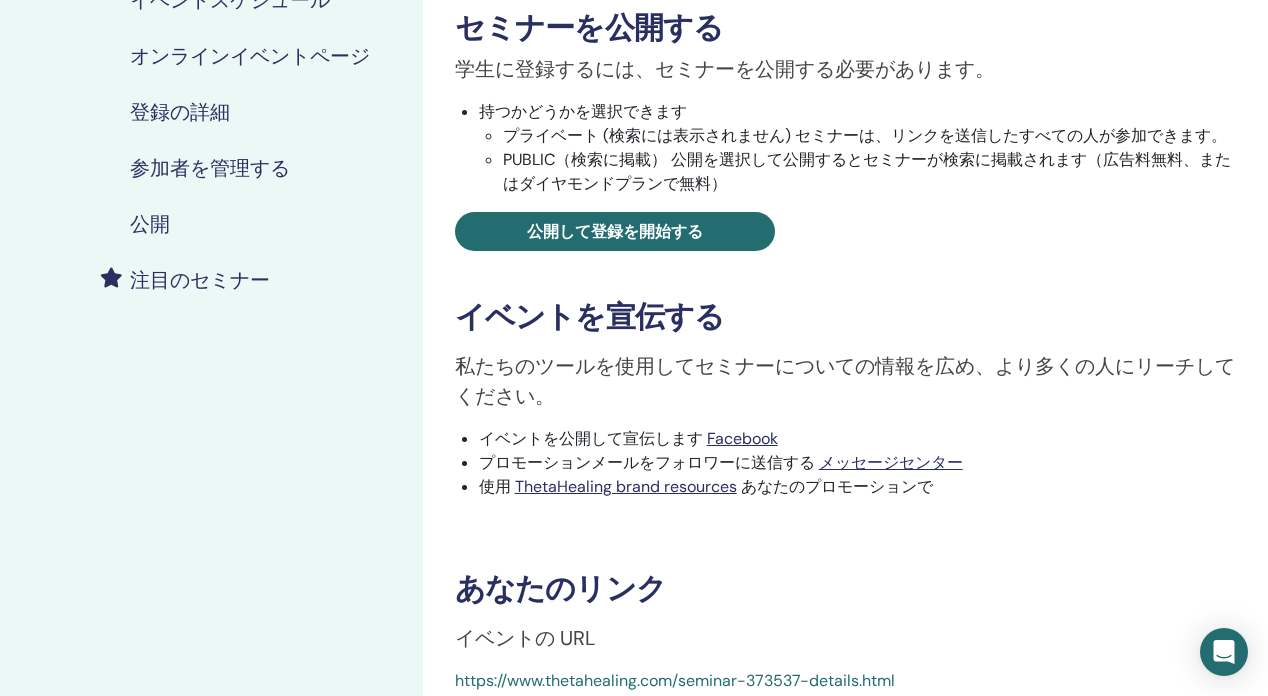 scroll, scrollTop: 197, scrollLeft: 0, axis: vertical 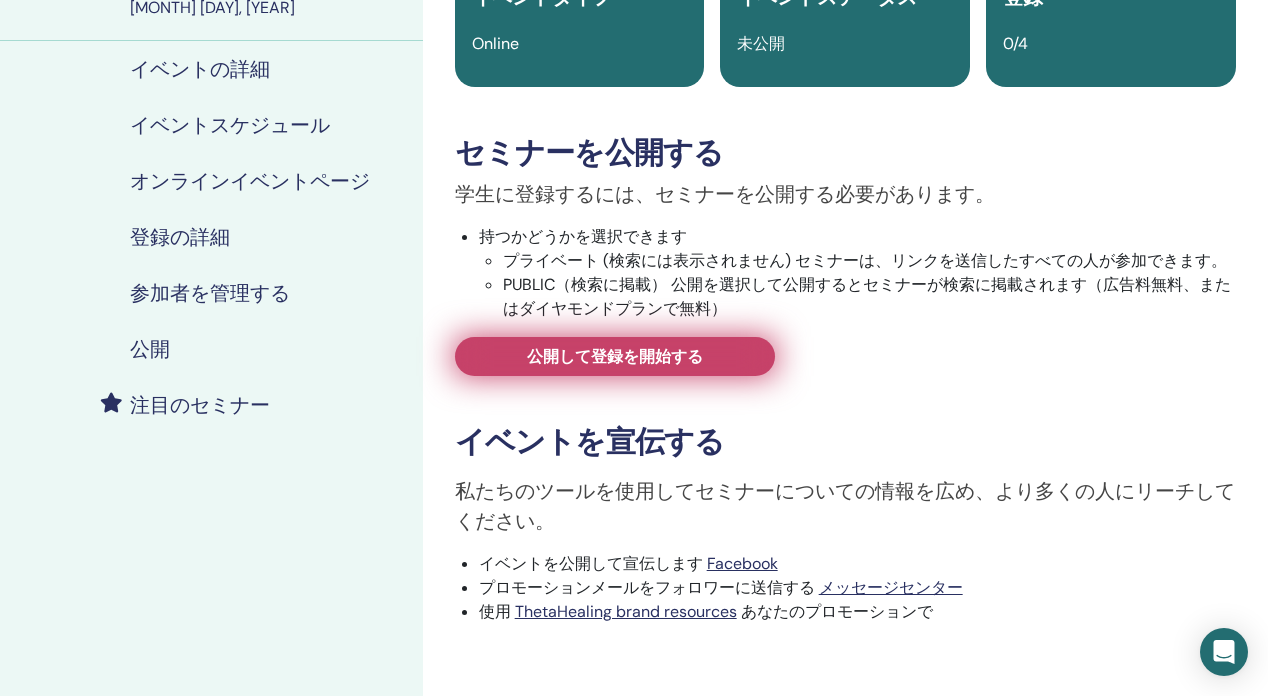 click on "公開して登録を開始する" at bounding box center [615, 356] 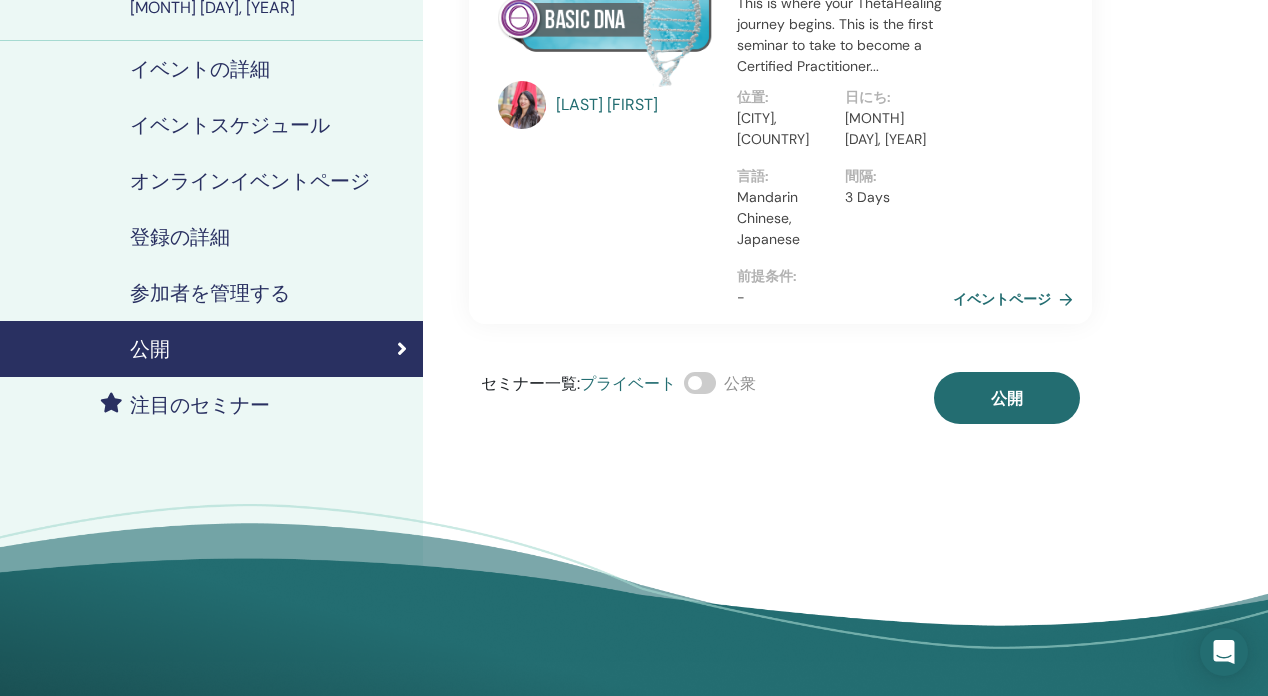 click at bounding box center [700, 383] 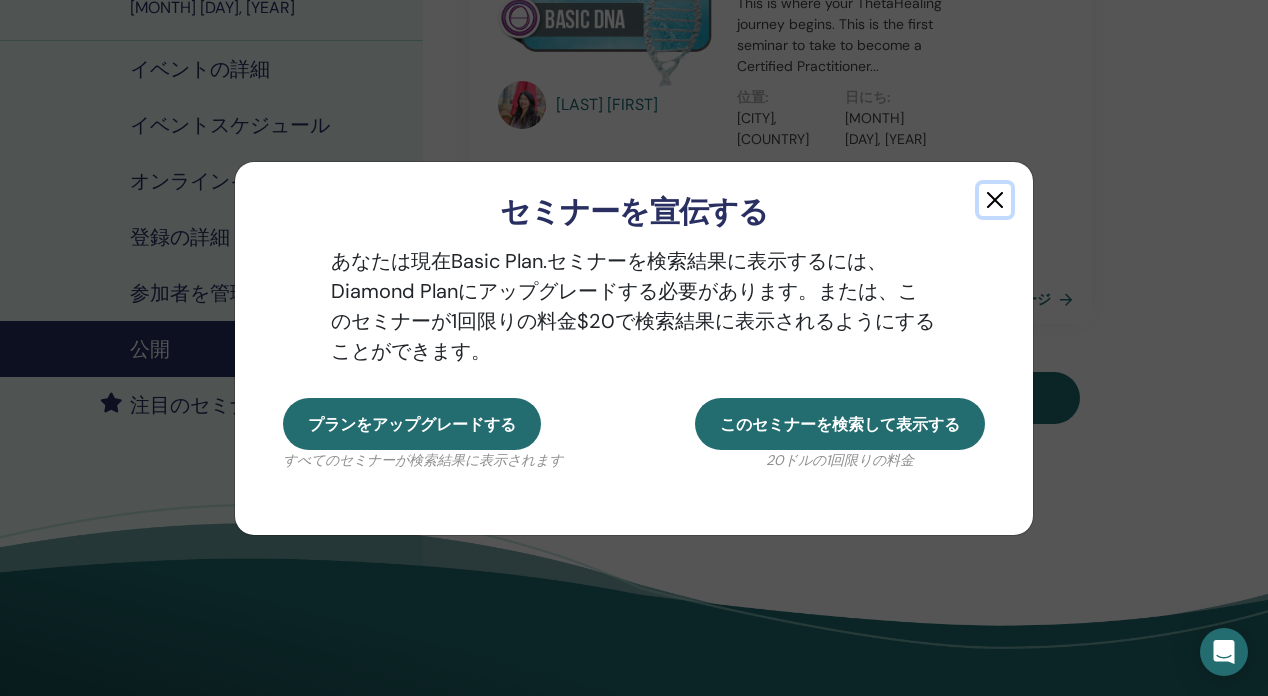 click at bounding box center (995, 200) 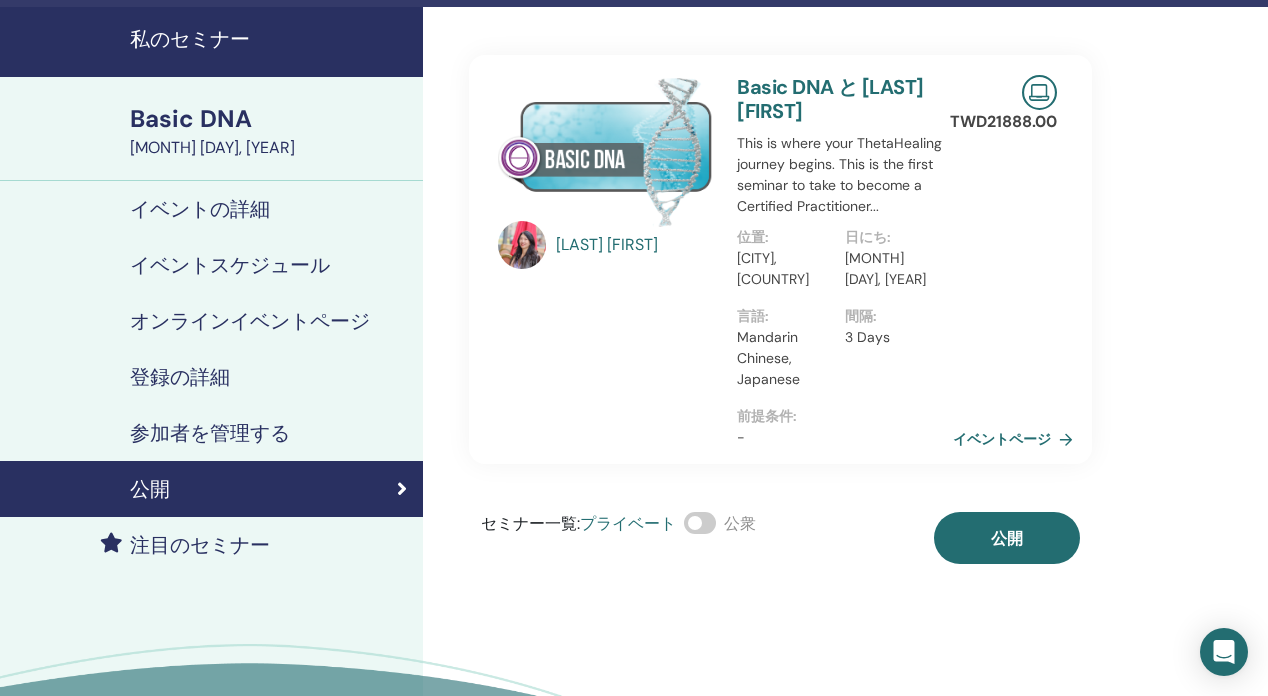 scroll, scrollTop: 0, scrollLeft: 0, axis: both 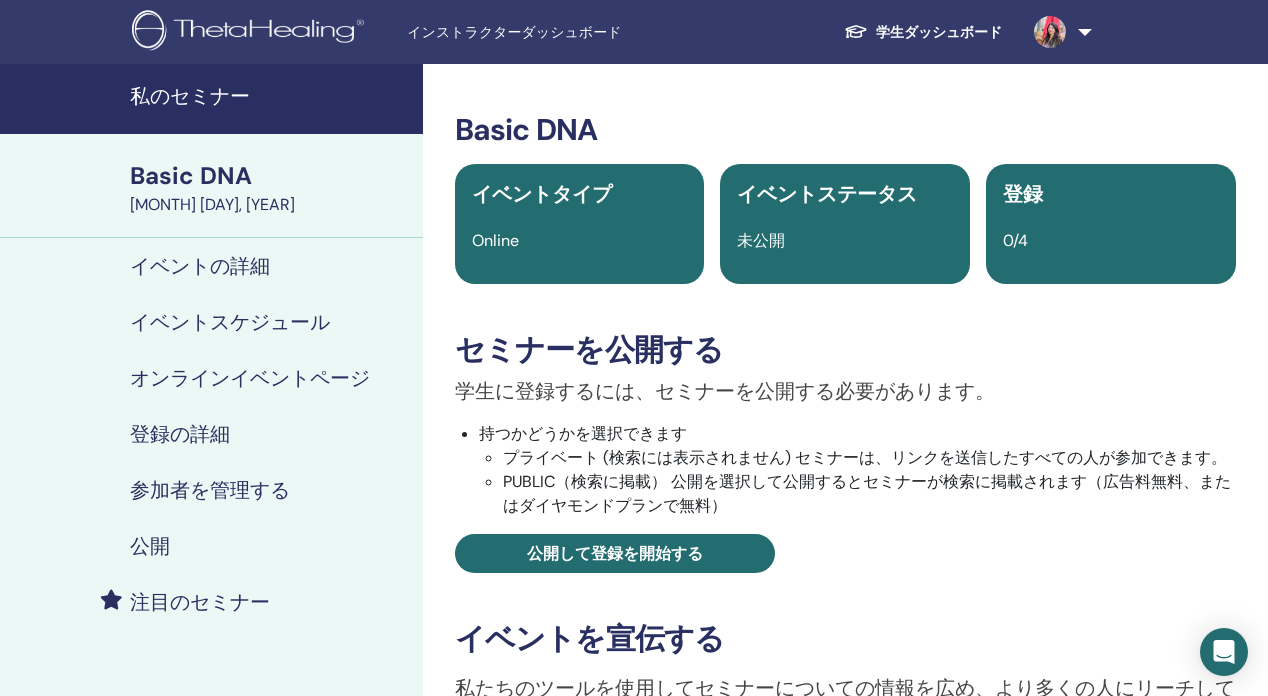 click on "インストラクターダッシュボード" at bounding box center [557, 32] 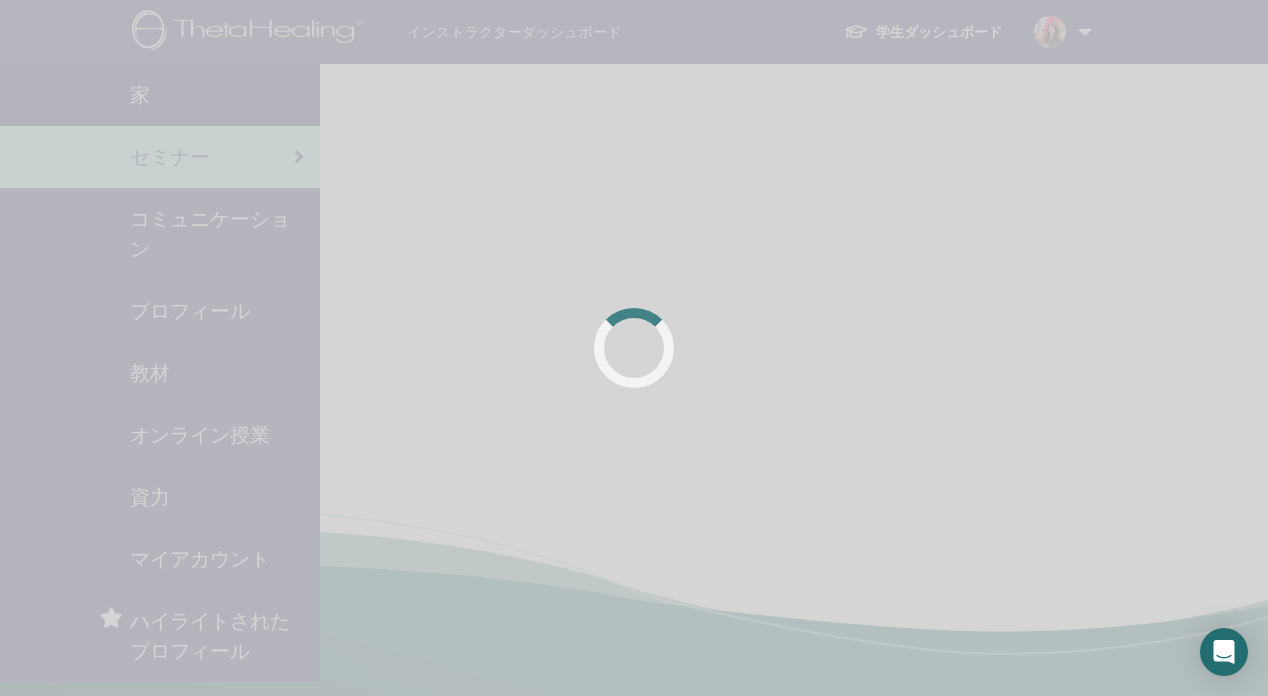 scroll, scrollTop: 0, scrollLeft: 0, axis: both 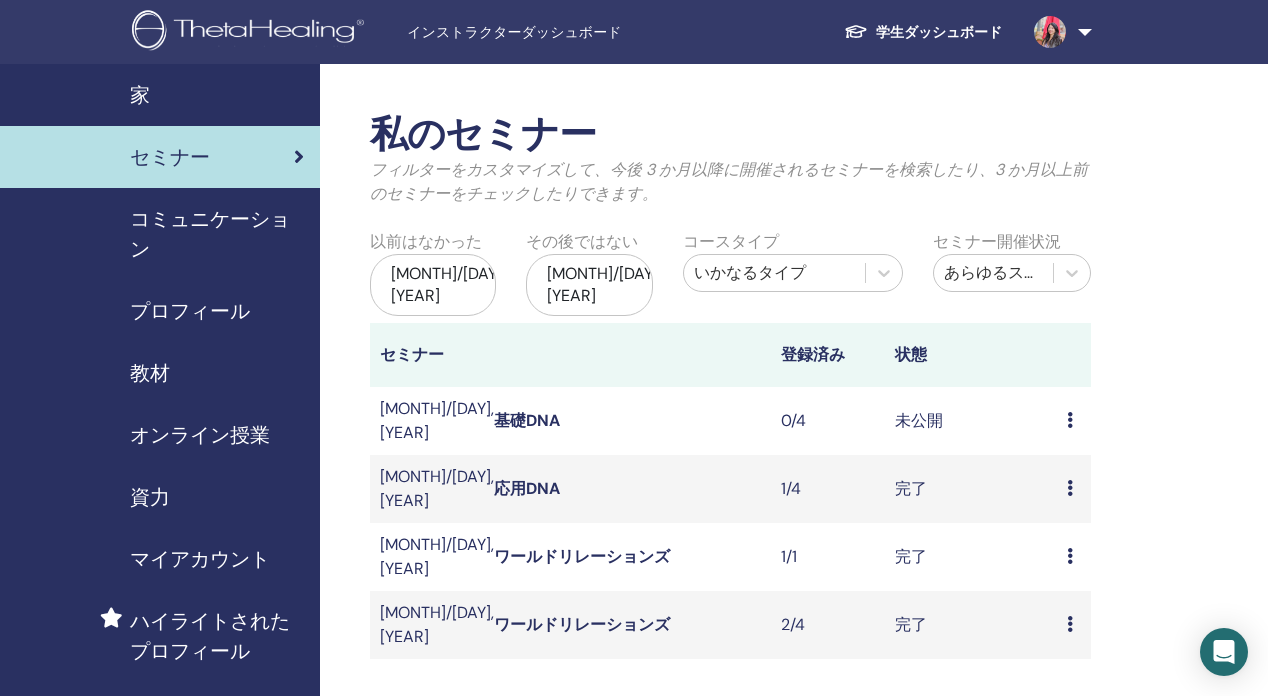 click on "ワールドリレーションズ" at bounding box center [582, 556] 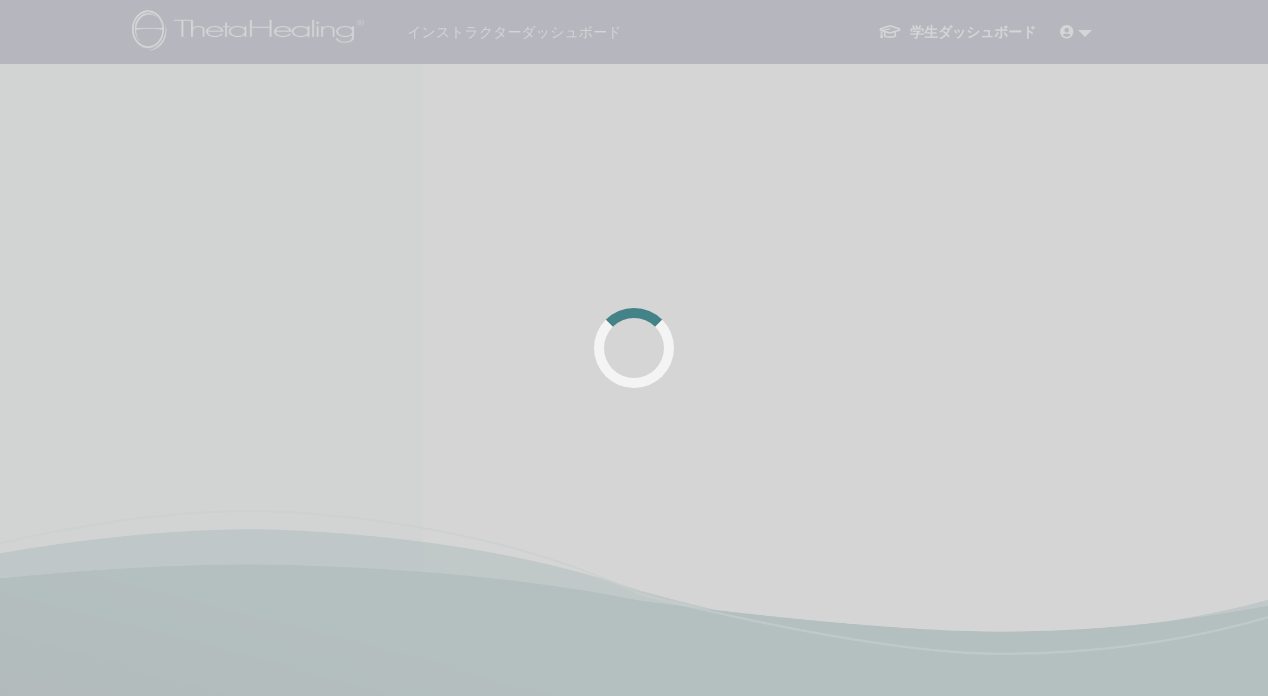 scroll, scrollTop: 0, scrollLeft: 0, axis: both 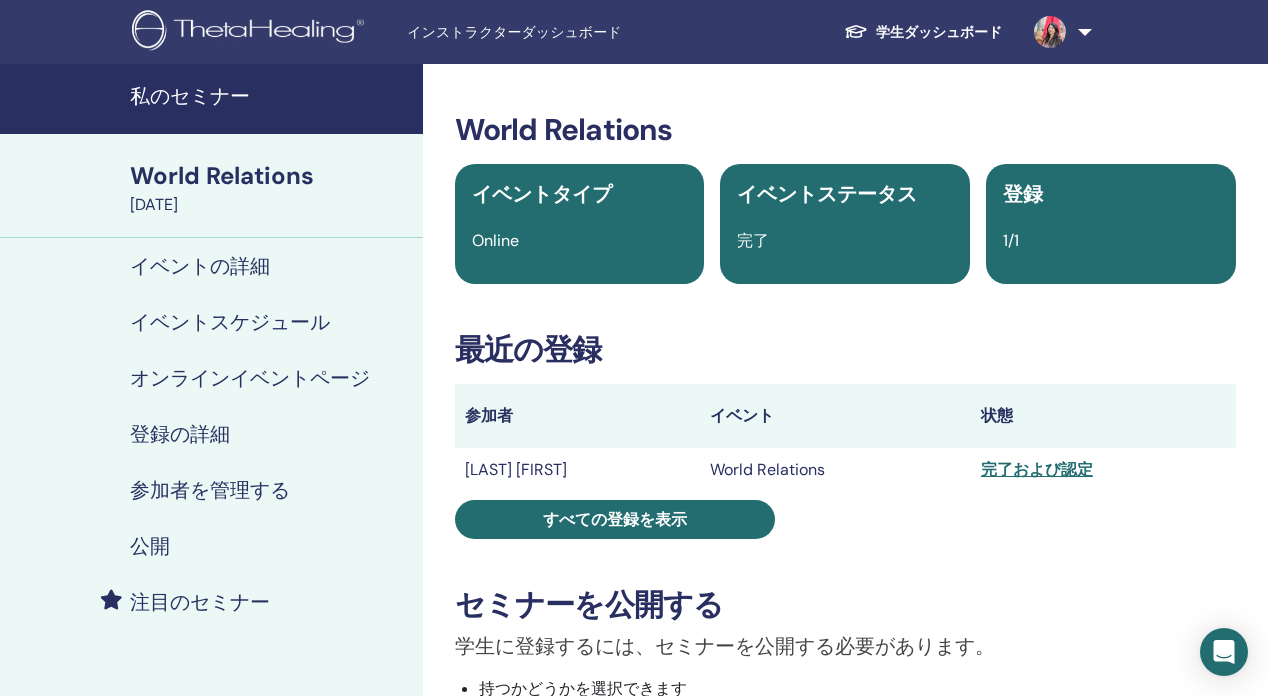 click on "完了および認定" at bounding box center [1103, 470] 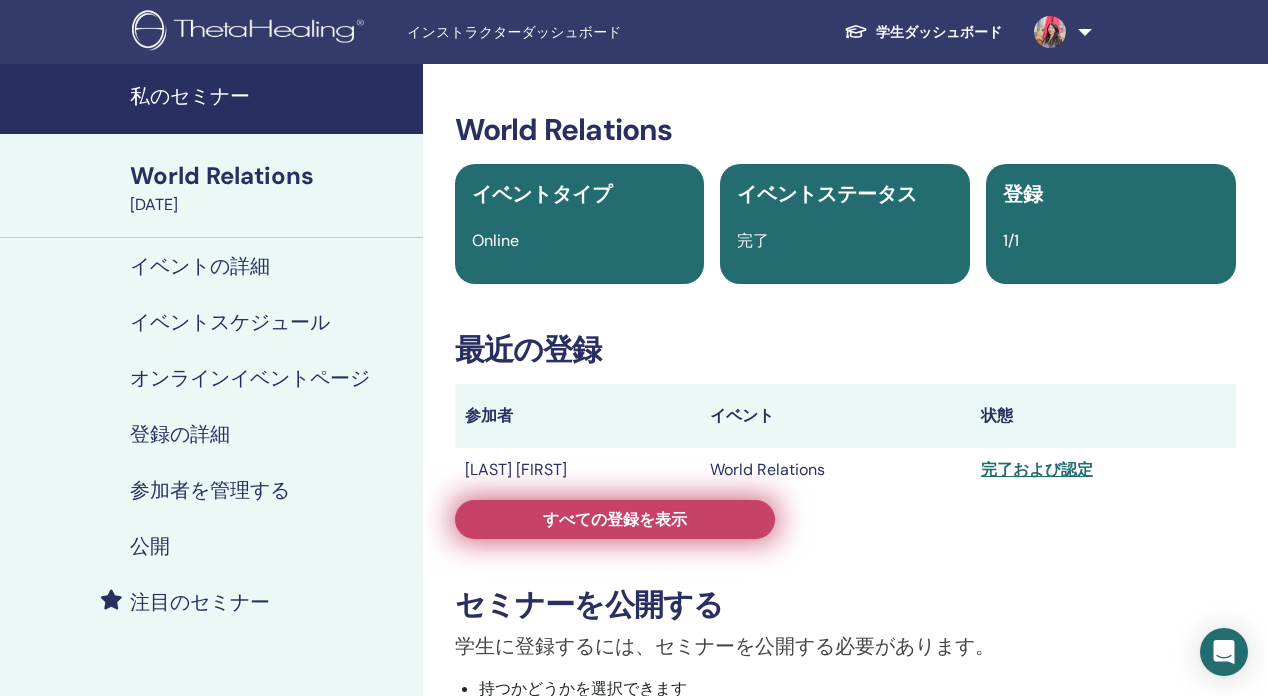 click on "すべての登録を表示" at bounding box center [615, 519] 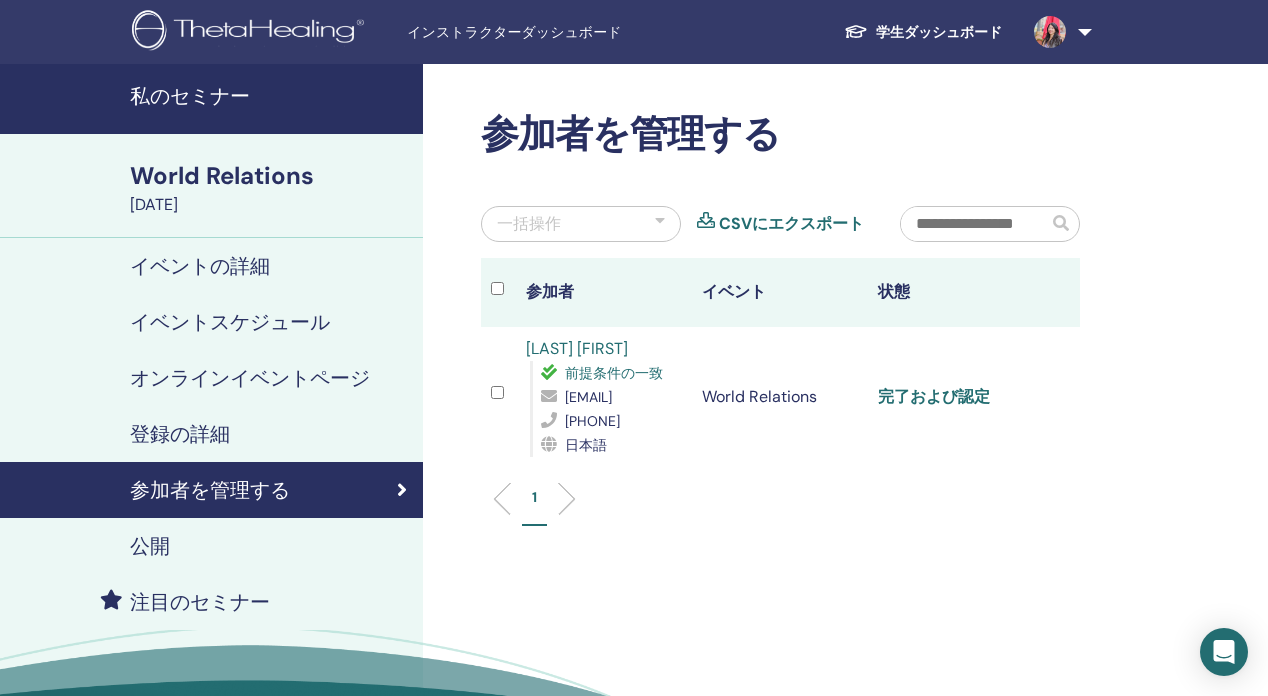 click on "完了および認定" at bounding box center [934, 396] 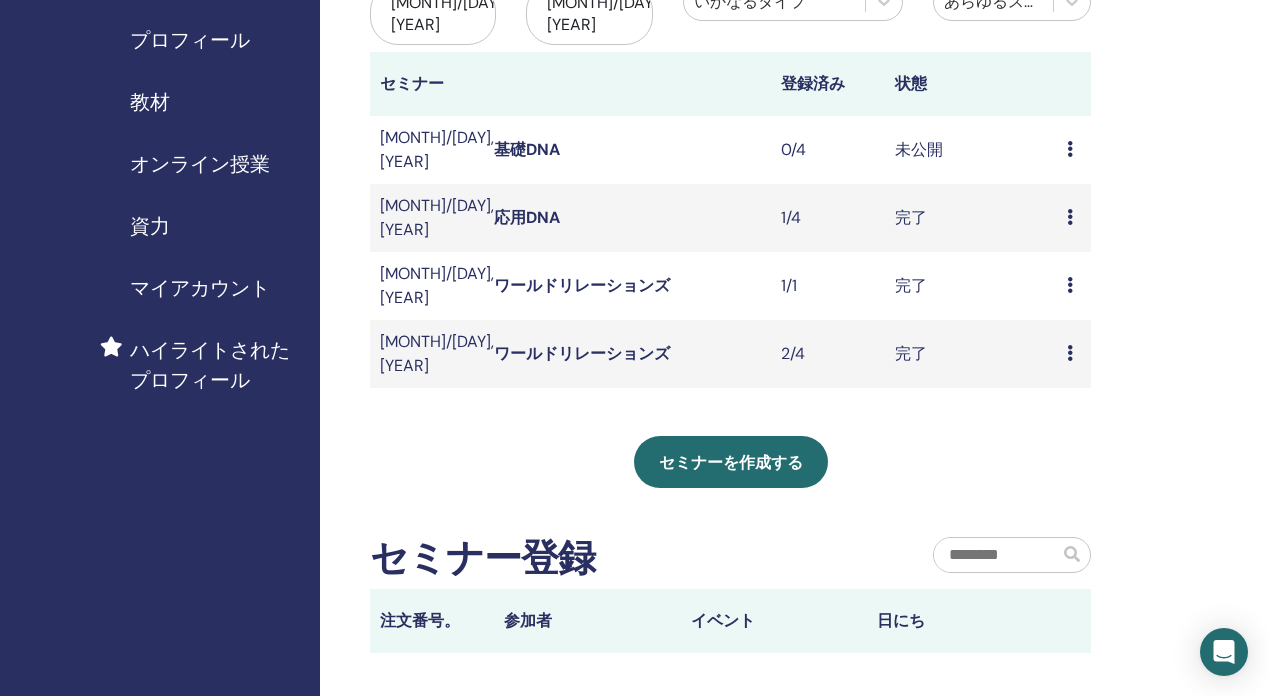 scroll, scrollTop: 640, scrollLeft: 0, axis: vertical 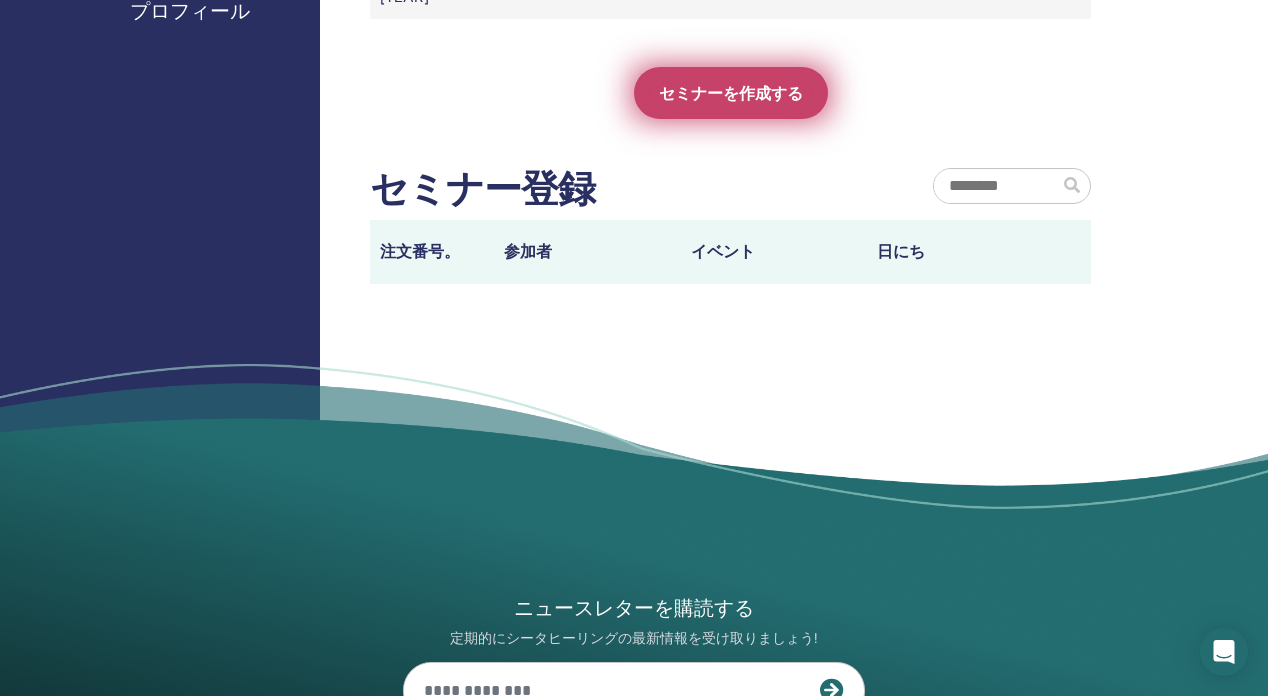 click on "セミナーを作成する" at bounding box center [731, 93] 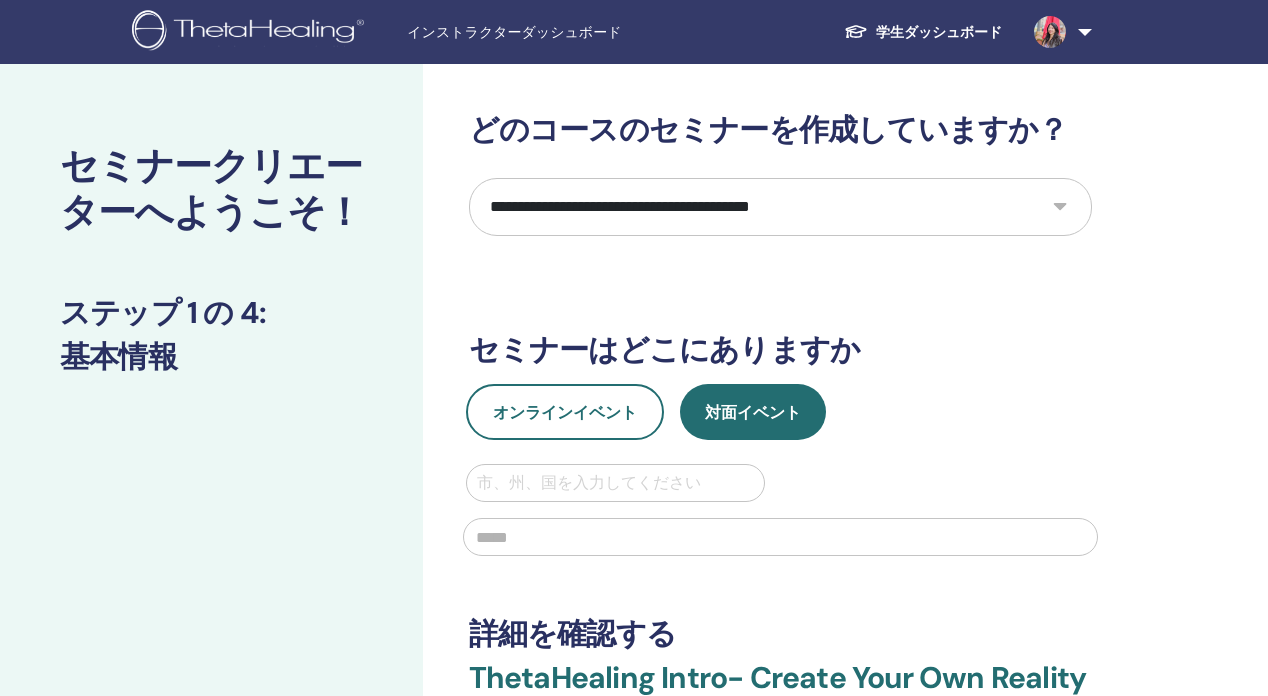 scroll, scrollTop: 0, scrollLeft: 0, axis: both 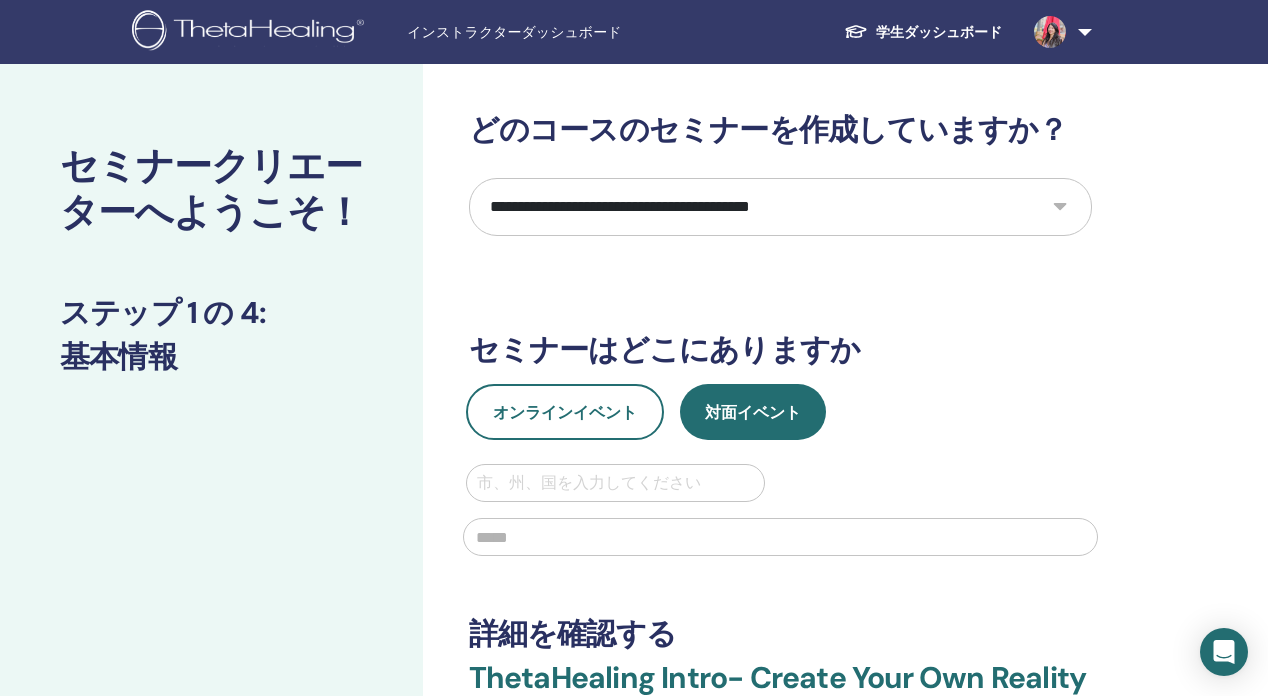 click on "**********" at bounding box center (780, 207) 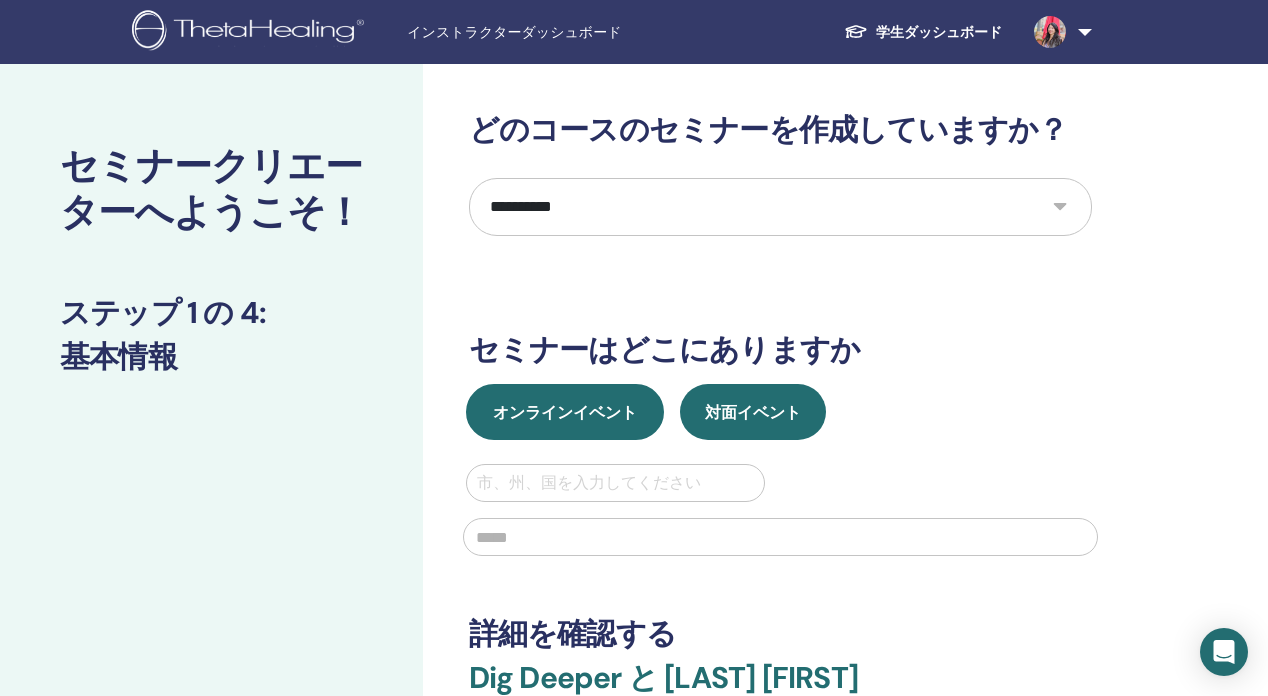 click on "オンラインイベント" at bounding box center [565, 412] 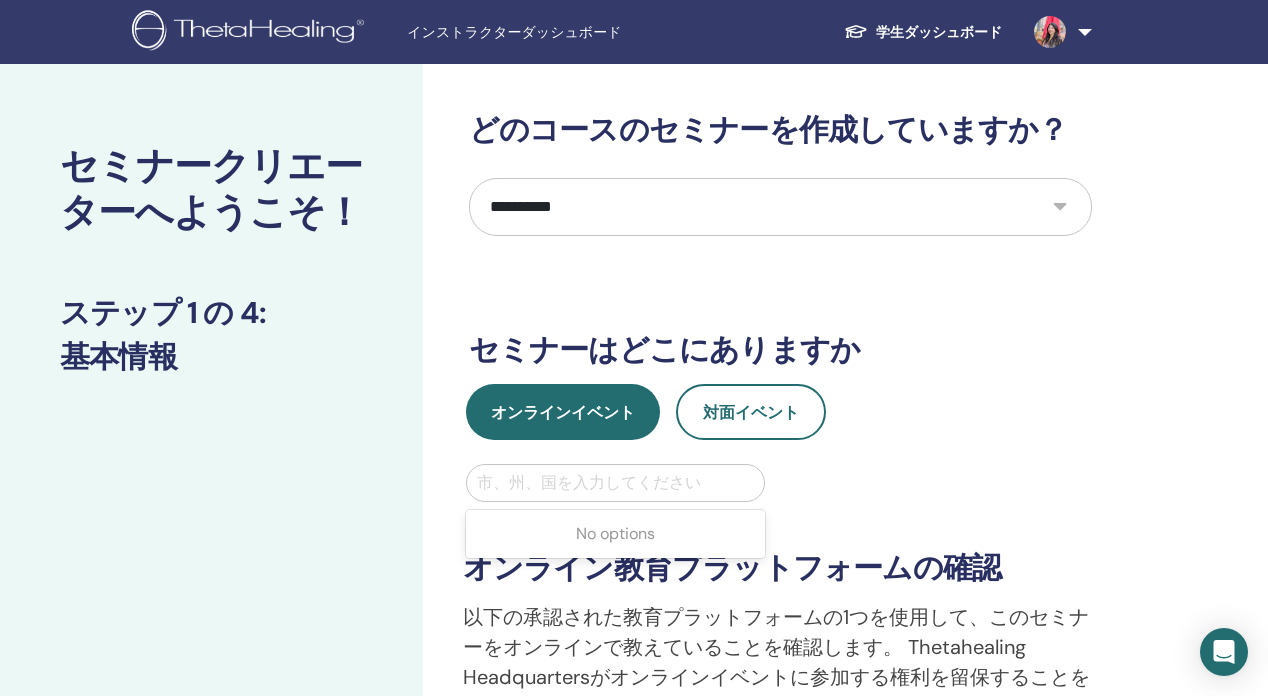 click at bounding box center (616, 483) 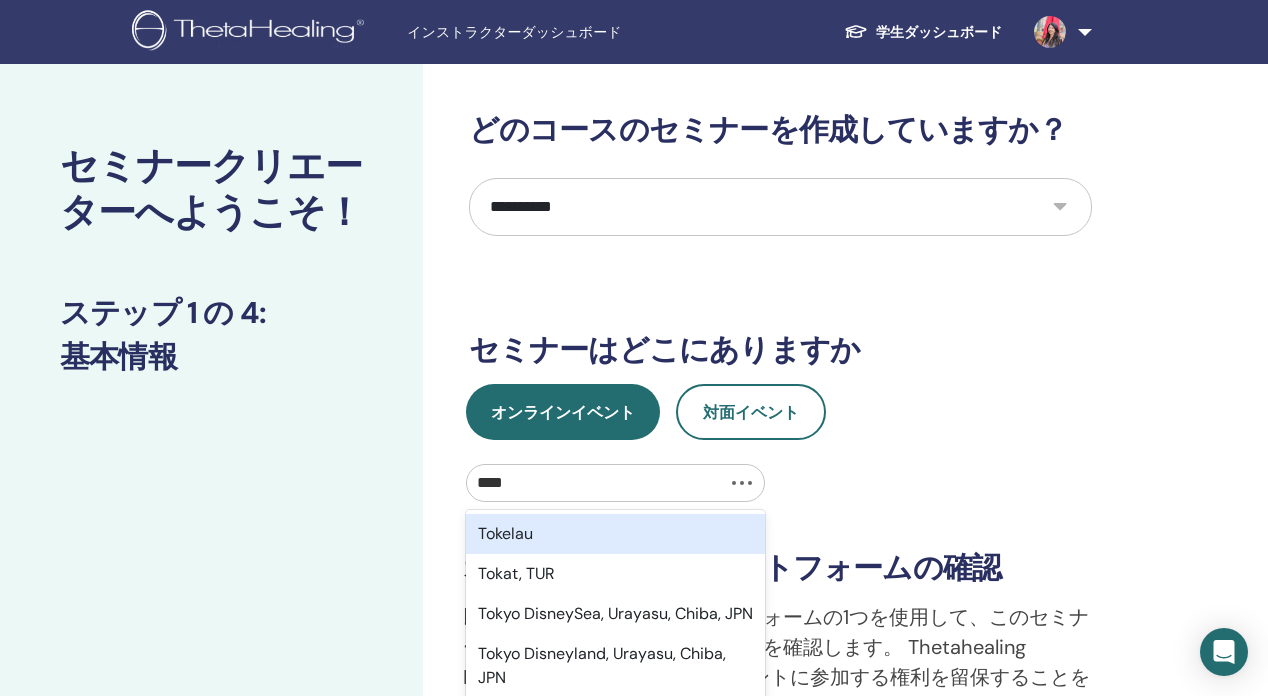 type on "*****" 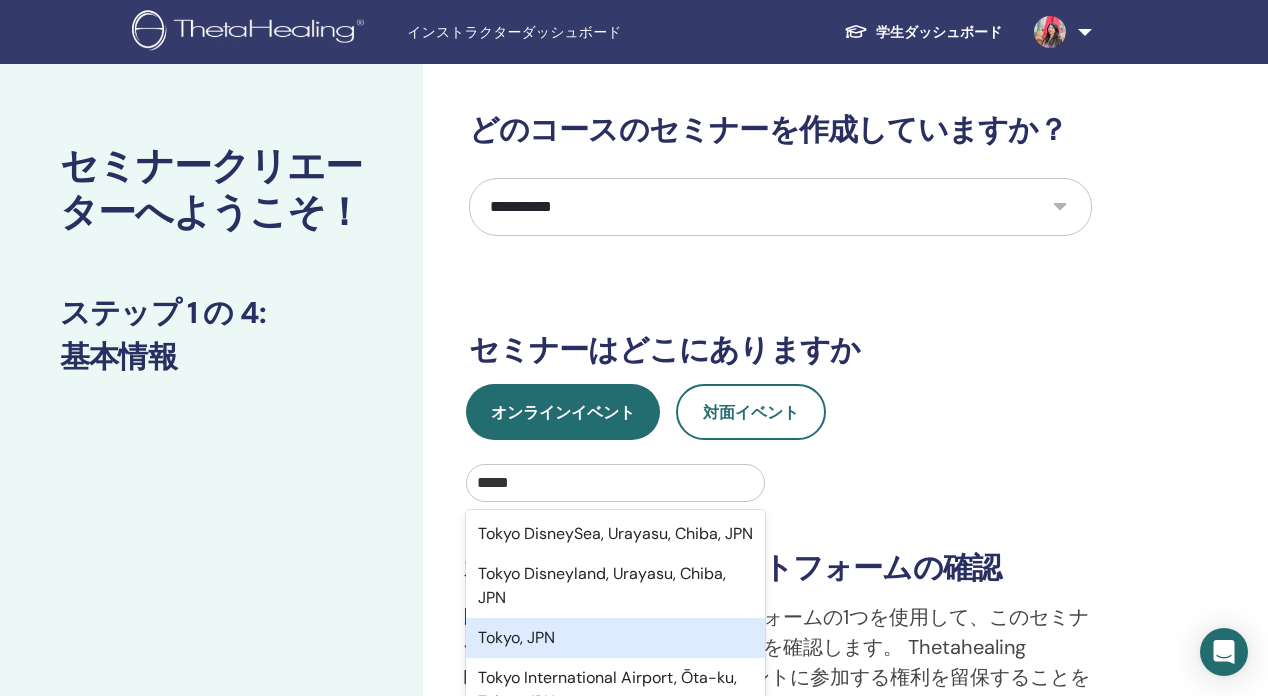 click on "Tokyo, JPN" at bounding box center [616, 638] 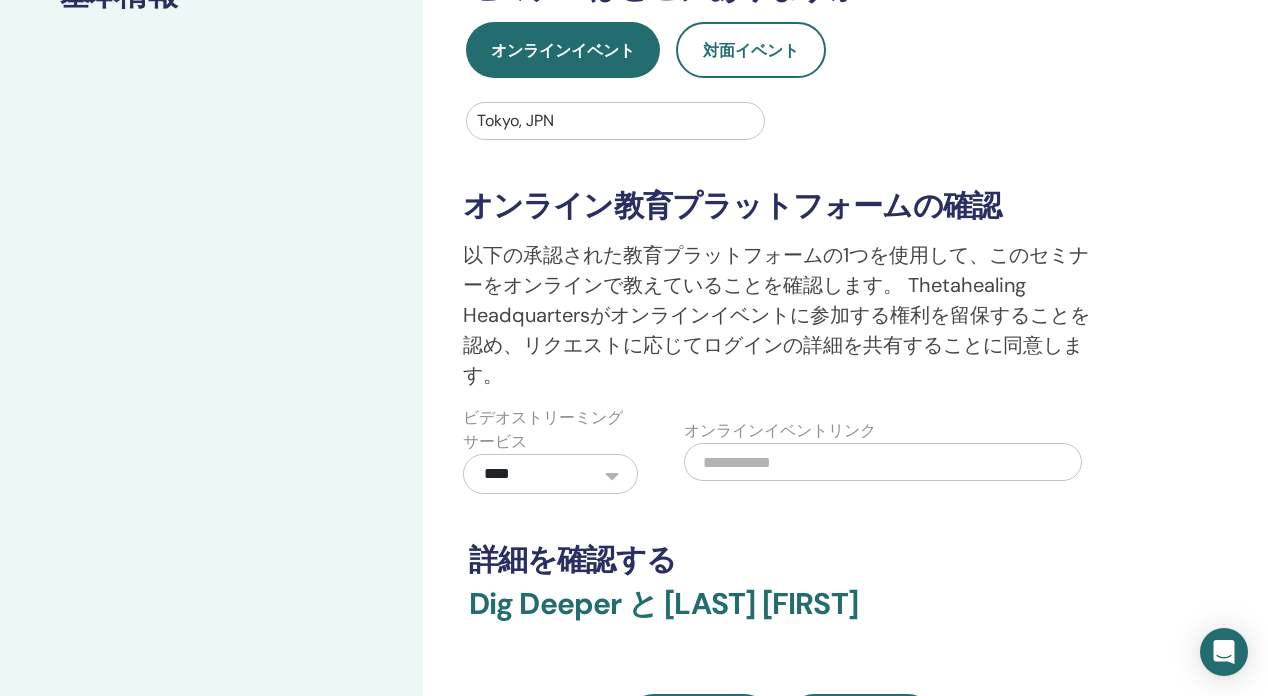 scroll, scrollTop: 531, scrollLeft: 0, axis: vertical 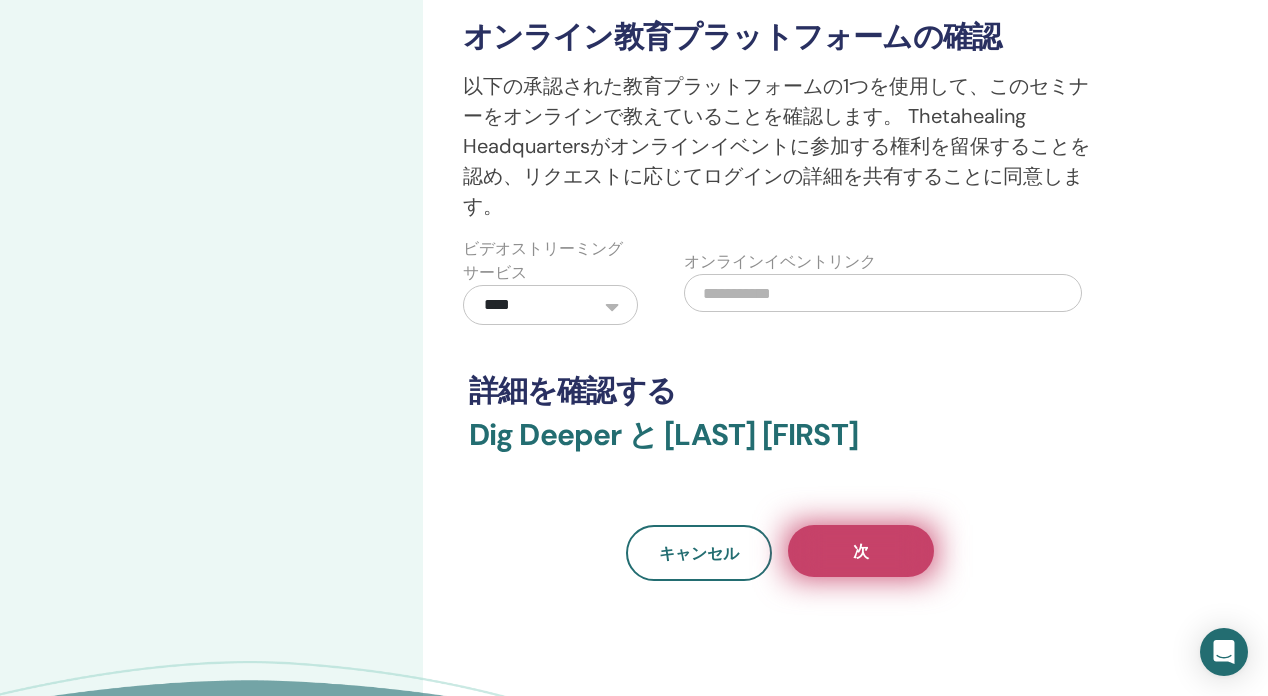 click on "次" at bounding box center (861, 551) 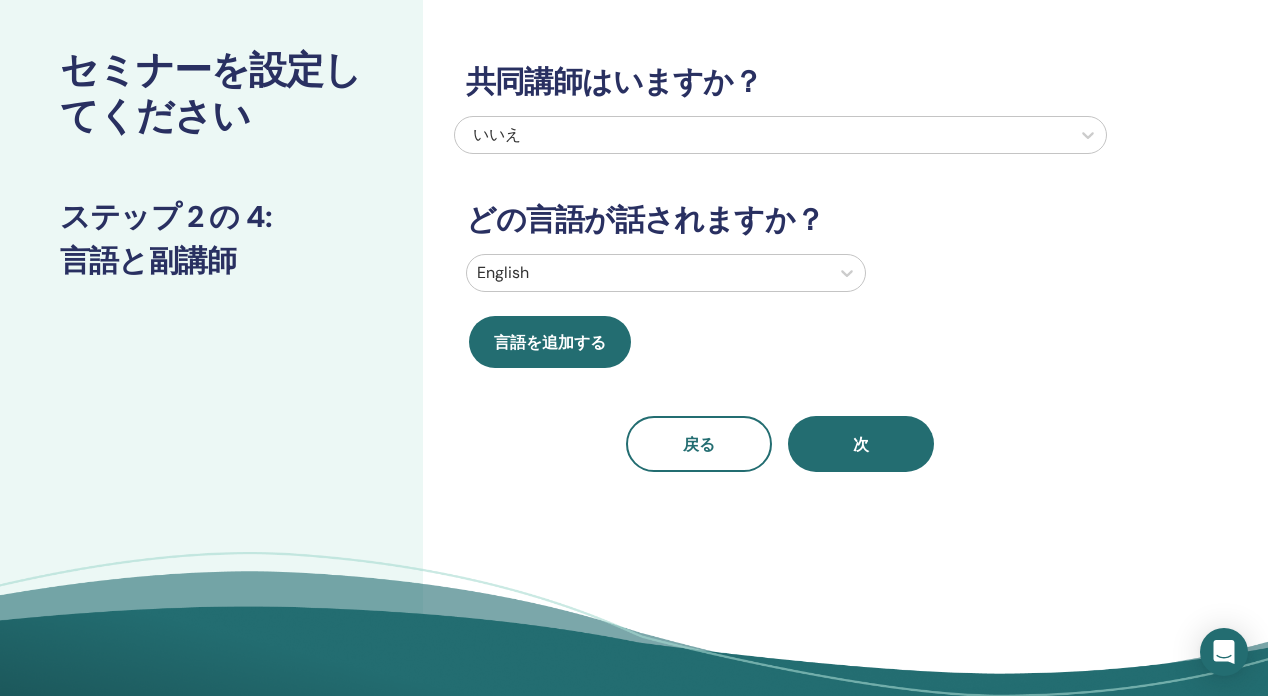 scroll, scrollTop: 0, scrollLeft: 0, axis: both 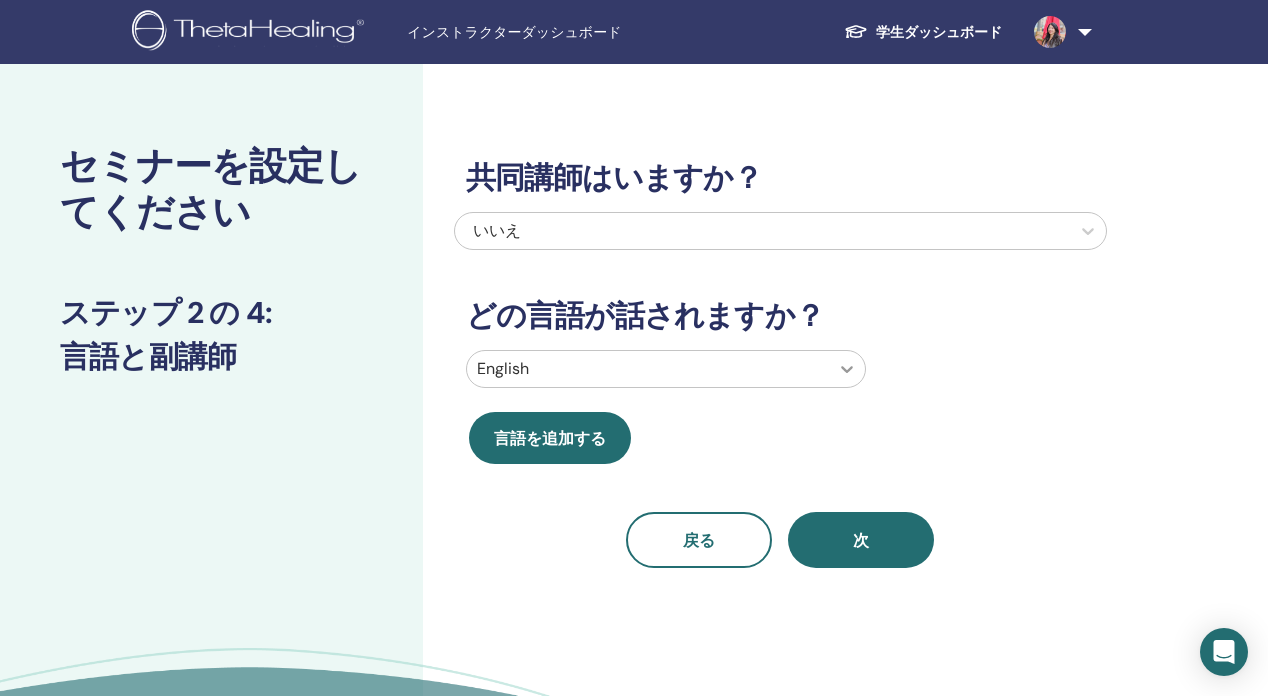 click 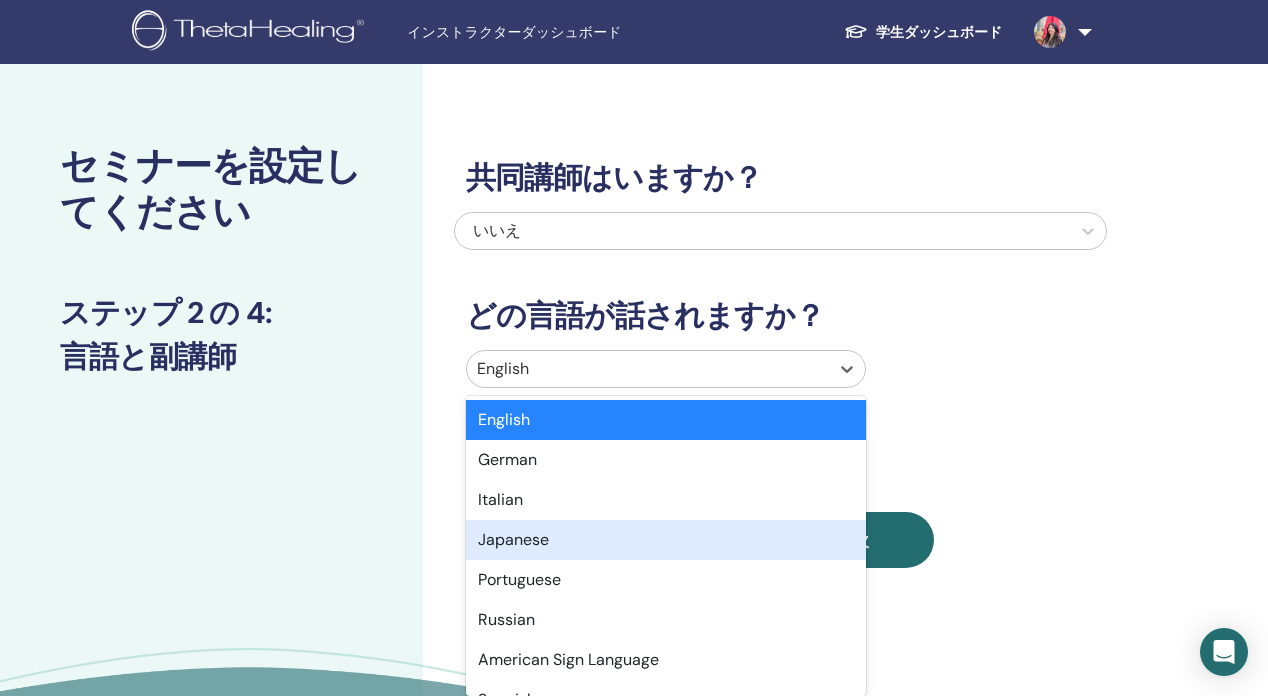 click on "Japanese" at bounding box center [666, 540] 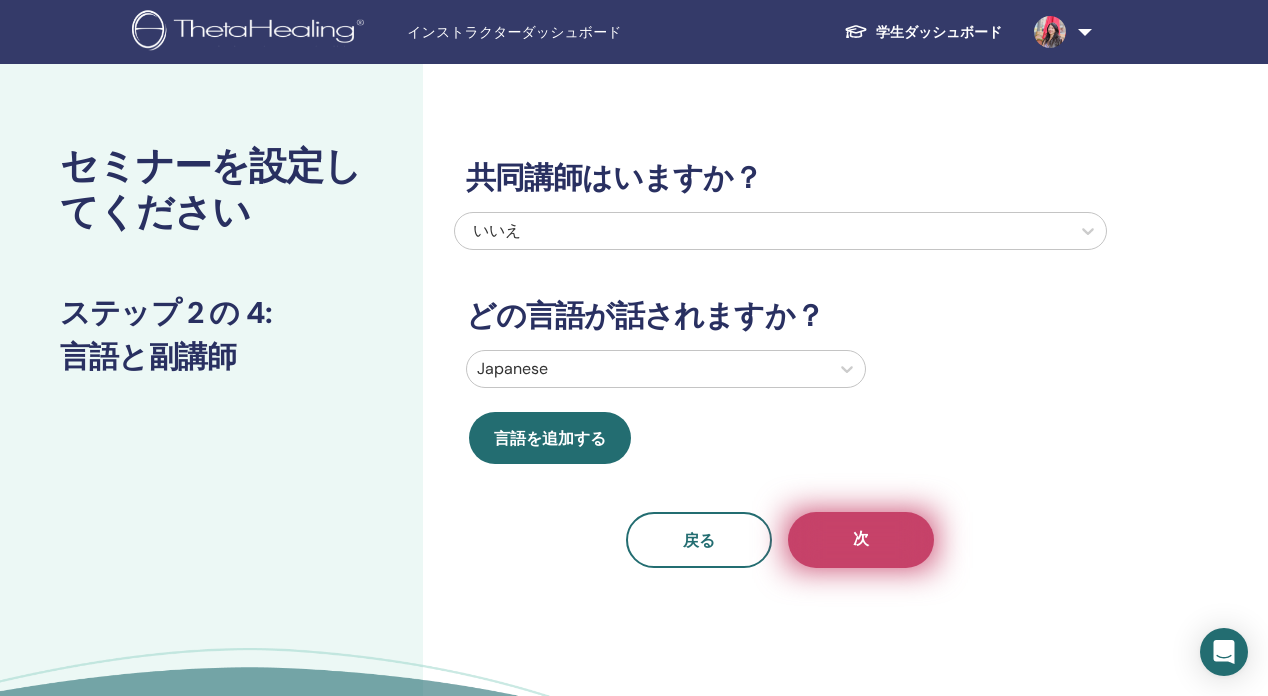 click on "次" at bounding box center [861, 540] 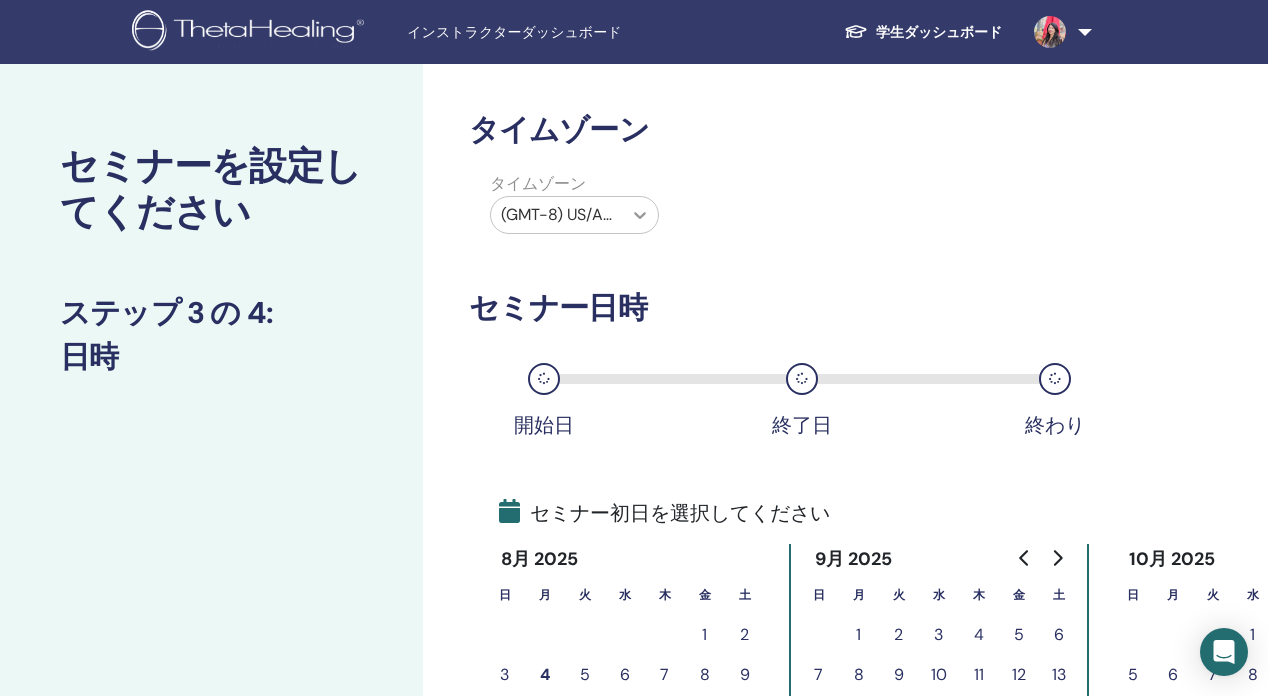 click 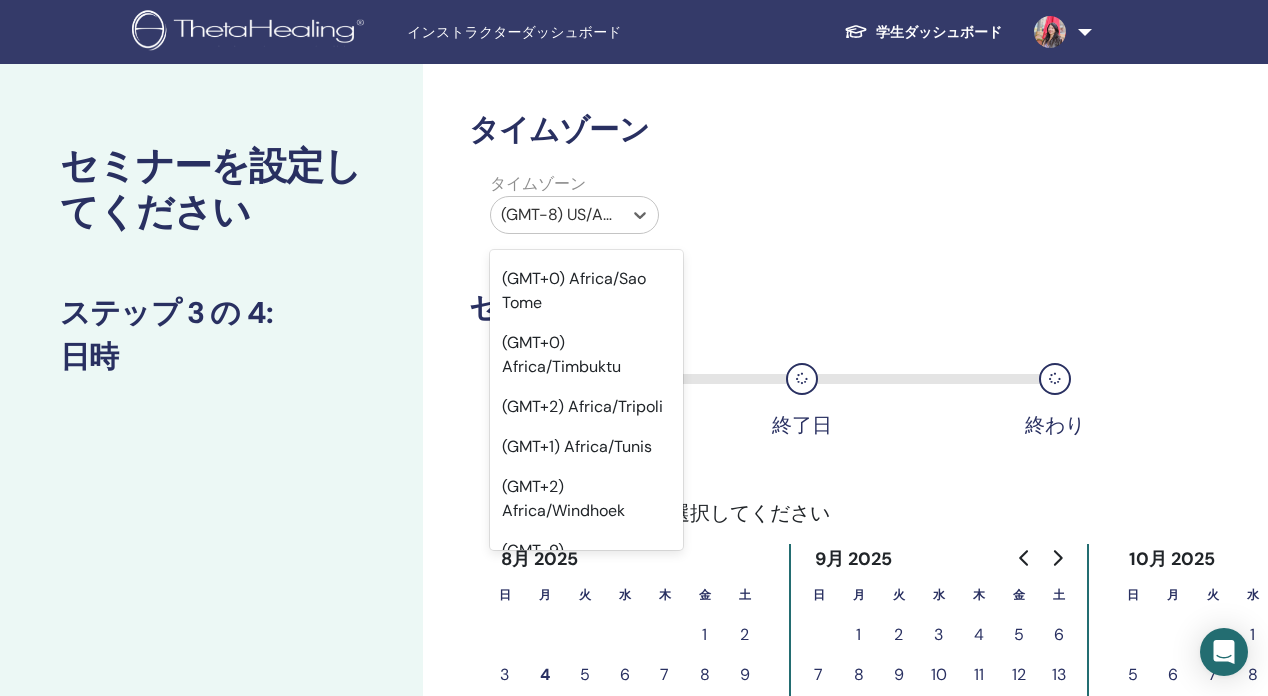 scroll, scrollTop: 4954, scrollLeft: 0, axis: vertical 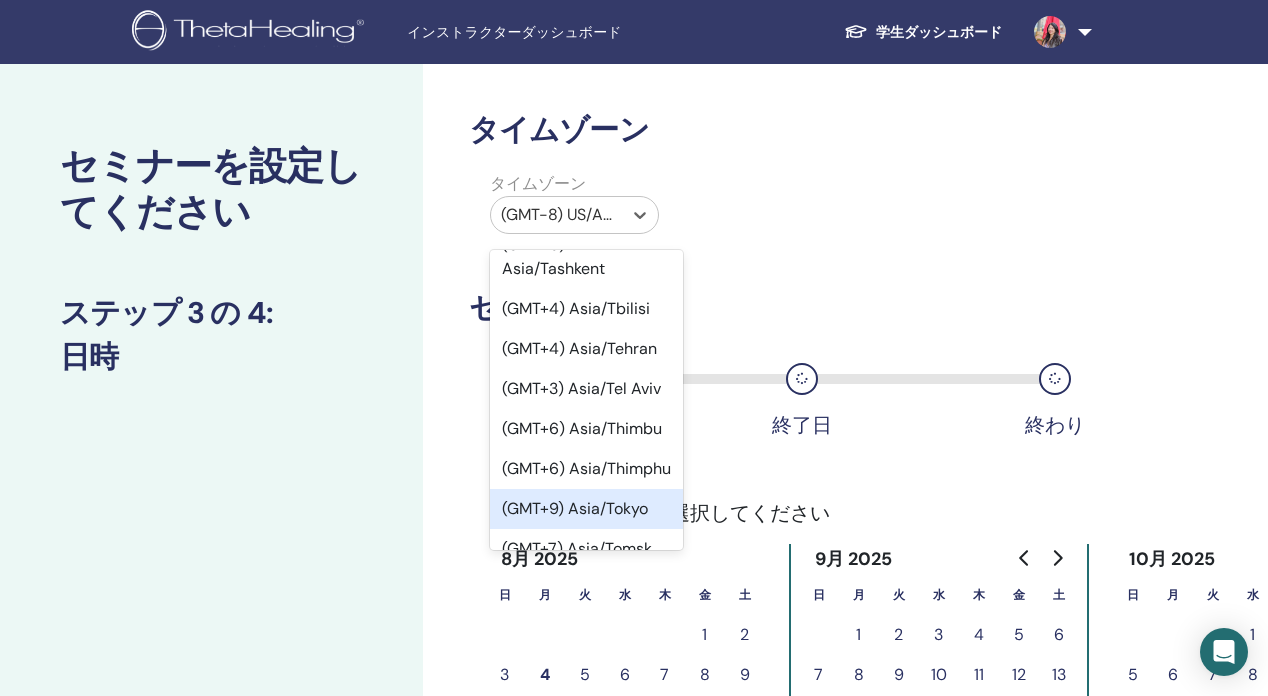 click on "(GMT+9) Asia/Tokyo" at bounding box center [587, 509] 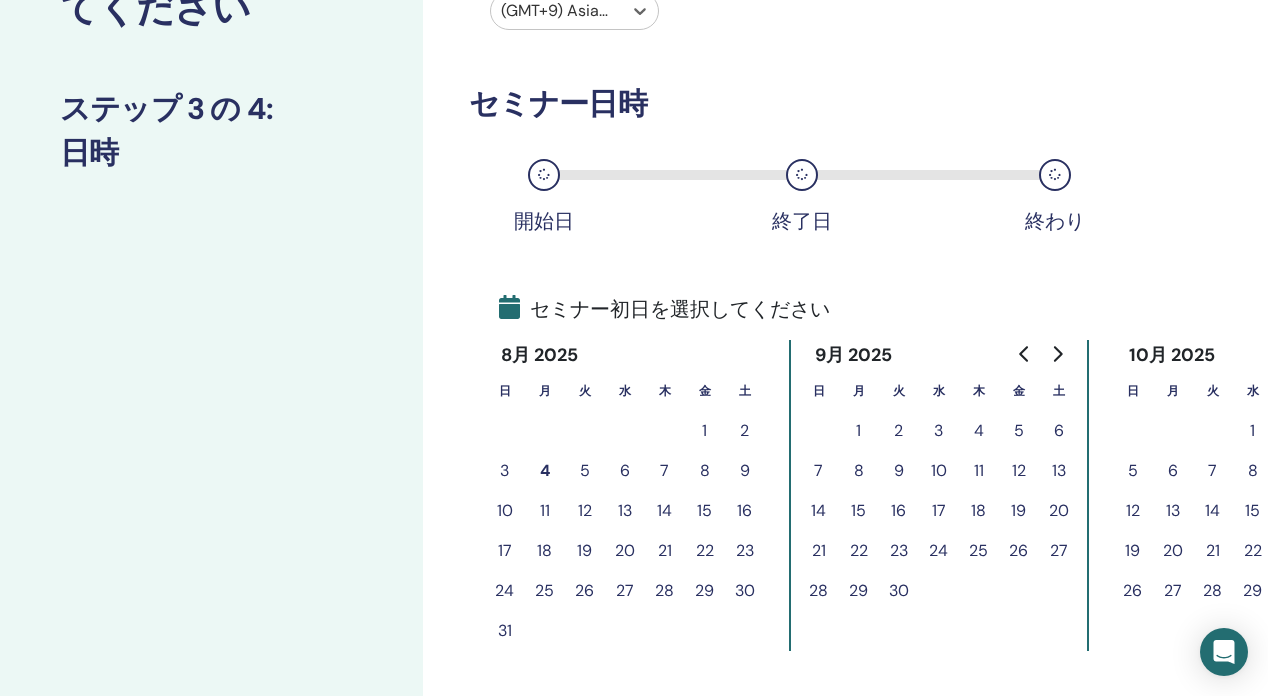 scroll, scrollTop: 298, scrollLeft: 0, axis: vertical 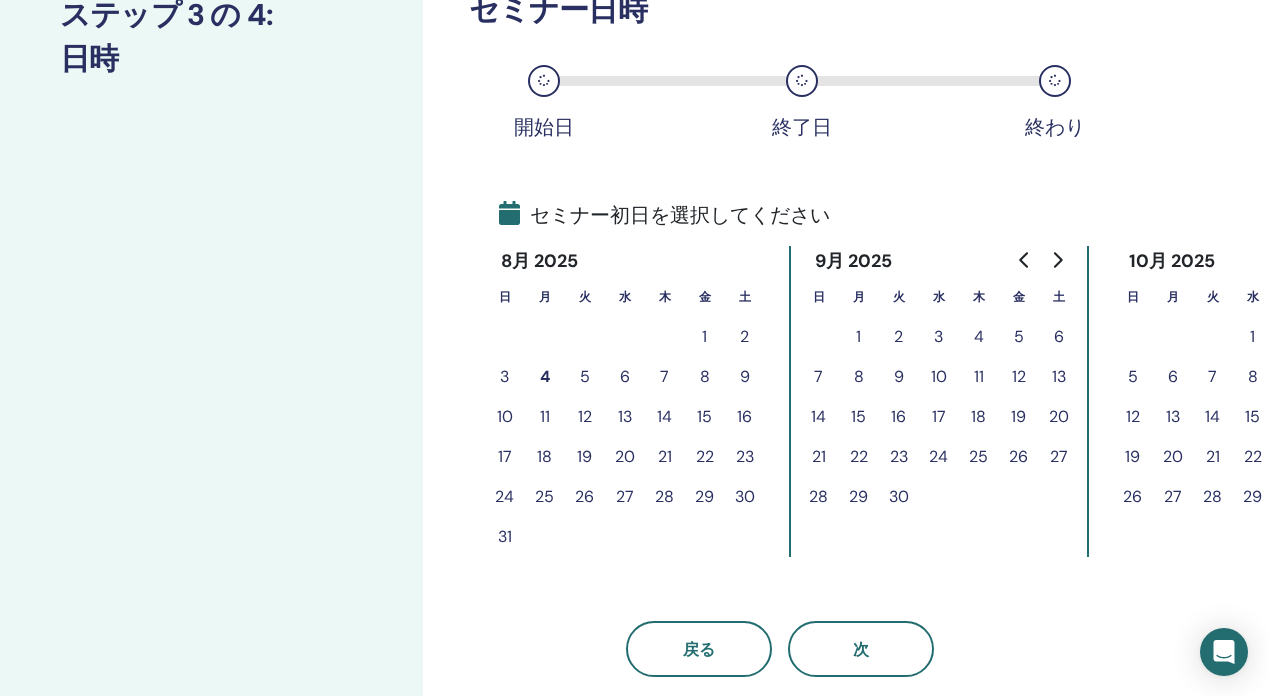 click on "26" at bounding box center (585, 497) 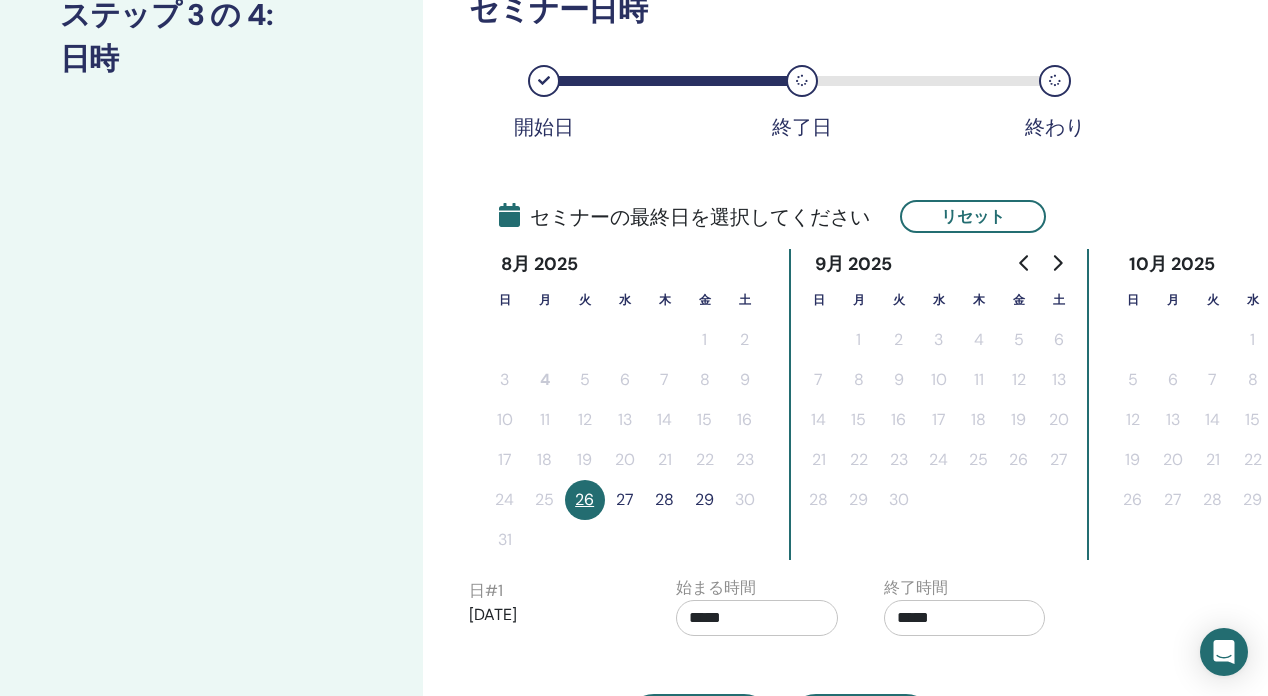 click on "27" at bounding box center (625, 500) 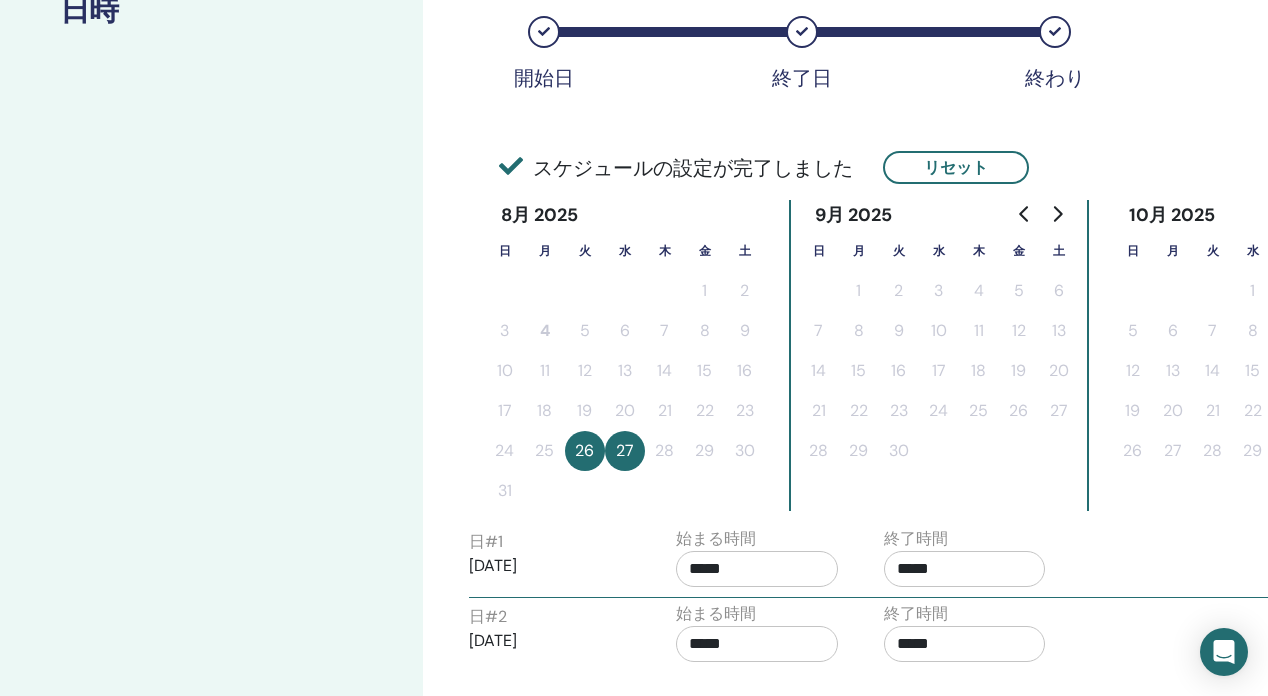 scroll, scrollTop: 350, scrollLeft: 0, axis: vertical 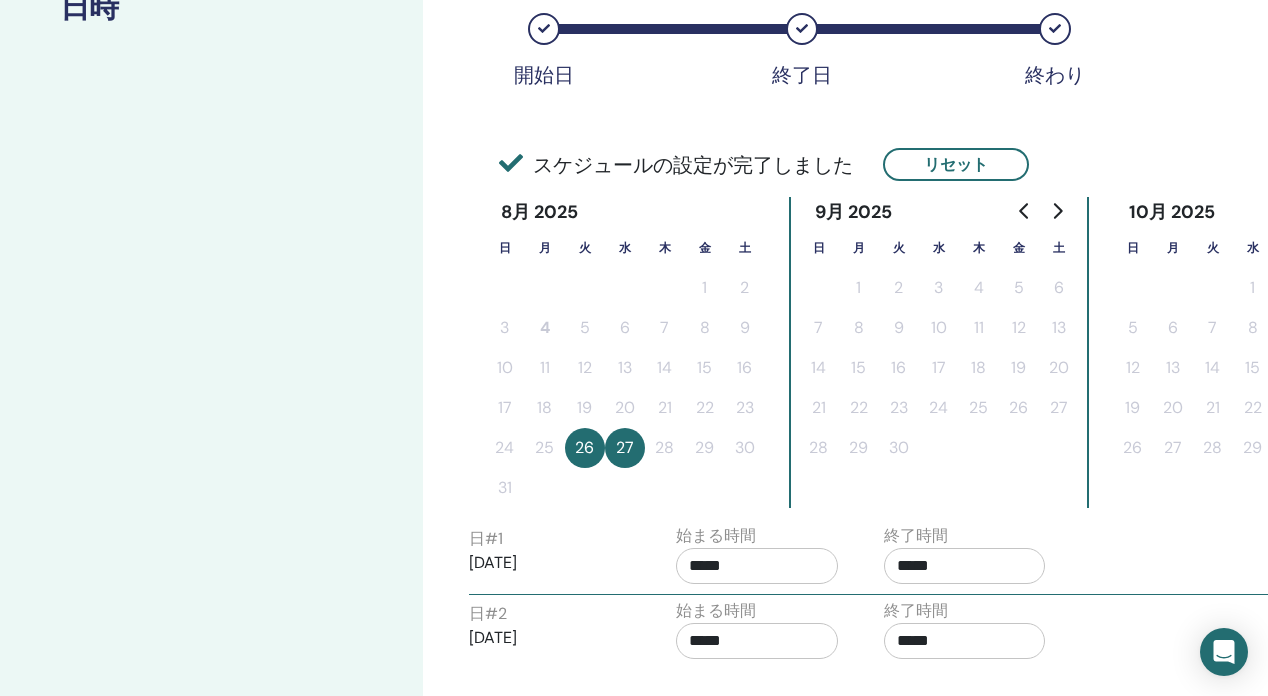click on "*****" at bounding box center [757, 566] 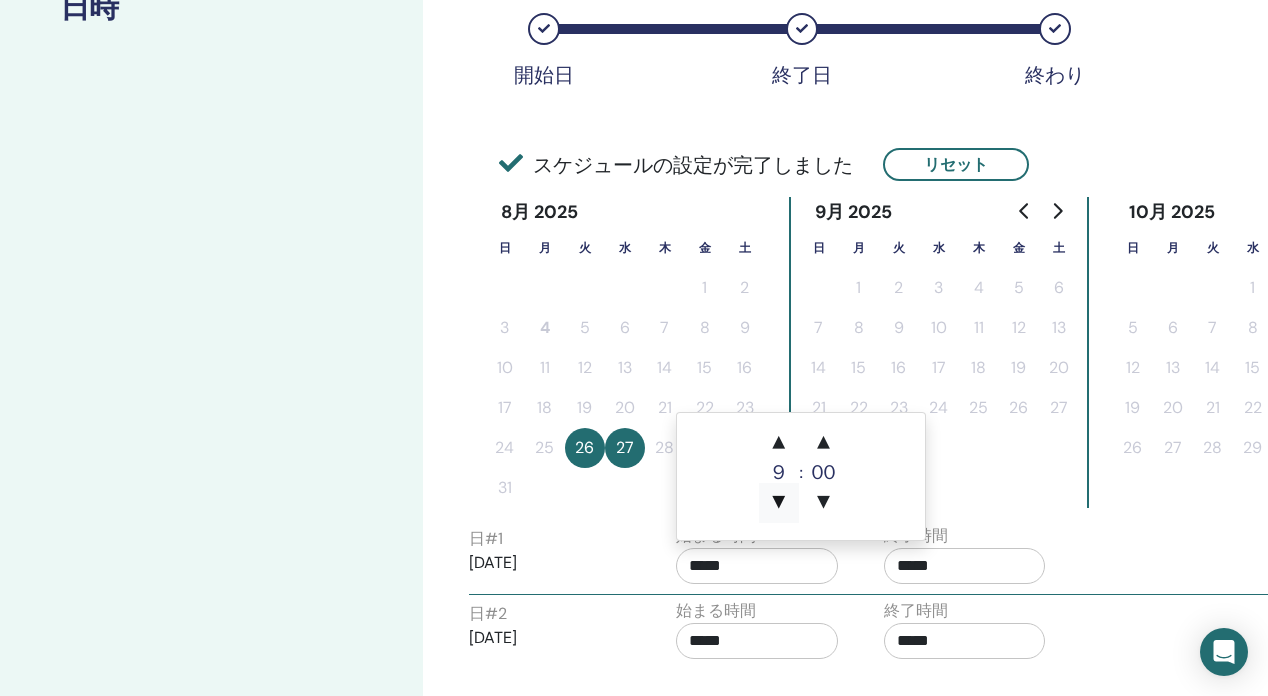 click on "▼" at bounding box center (779, 503) 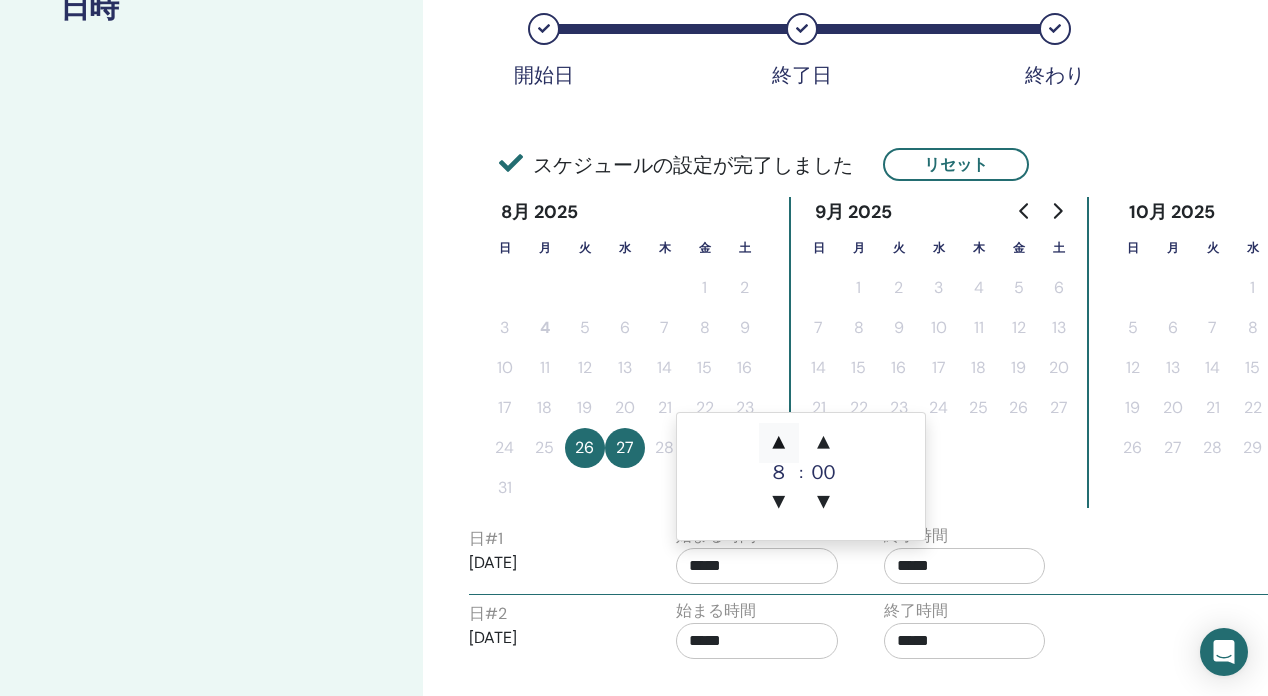 click on "▲" at bounding box center (779, 443) 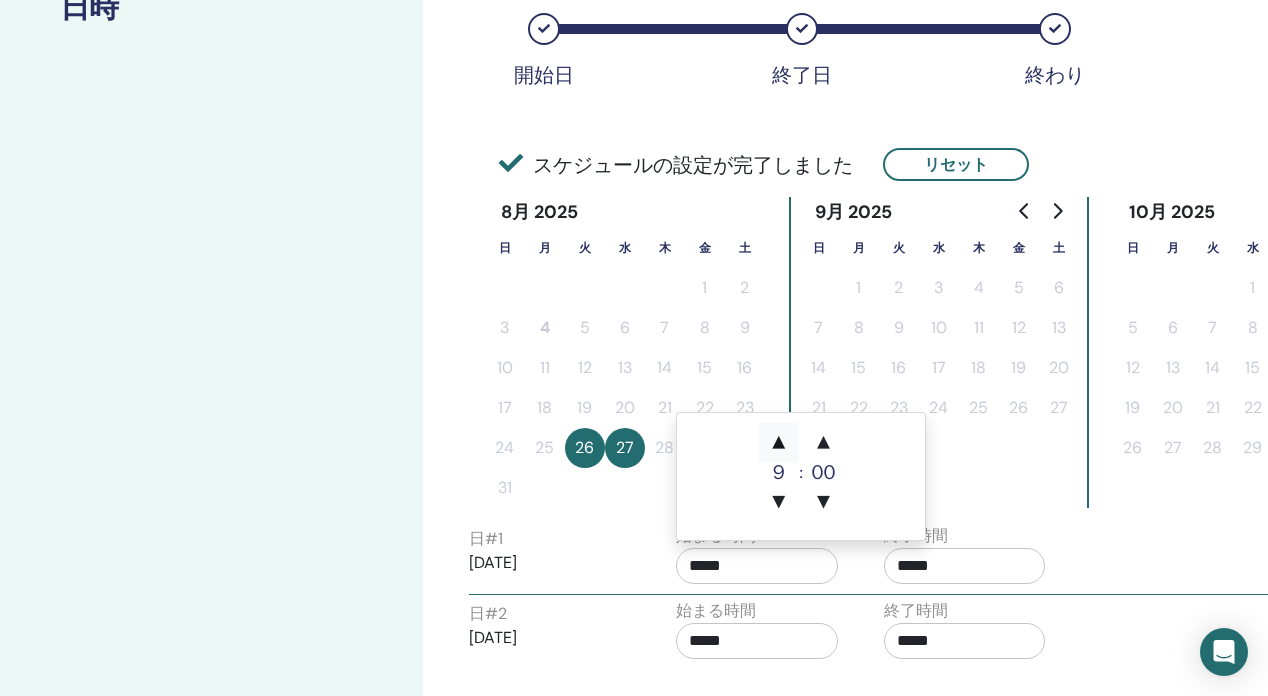 click on "▲" at bounding box center [779, 443] 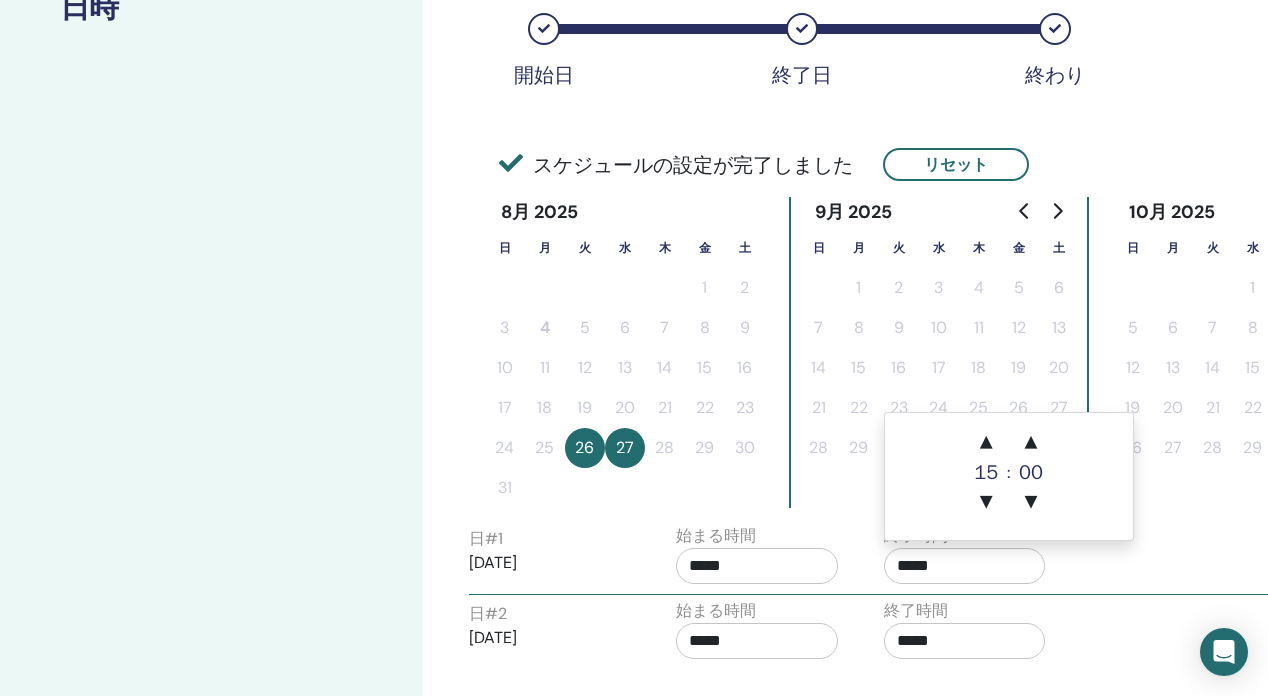 click on "*****" at bounding box center [965, 566] 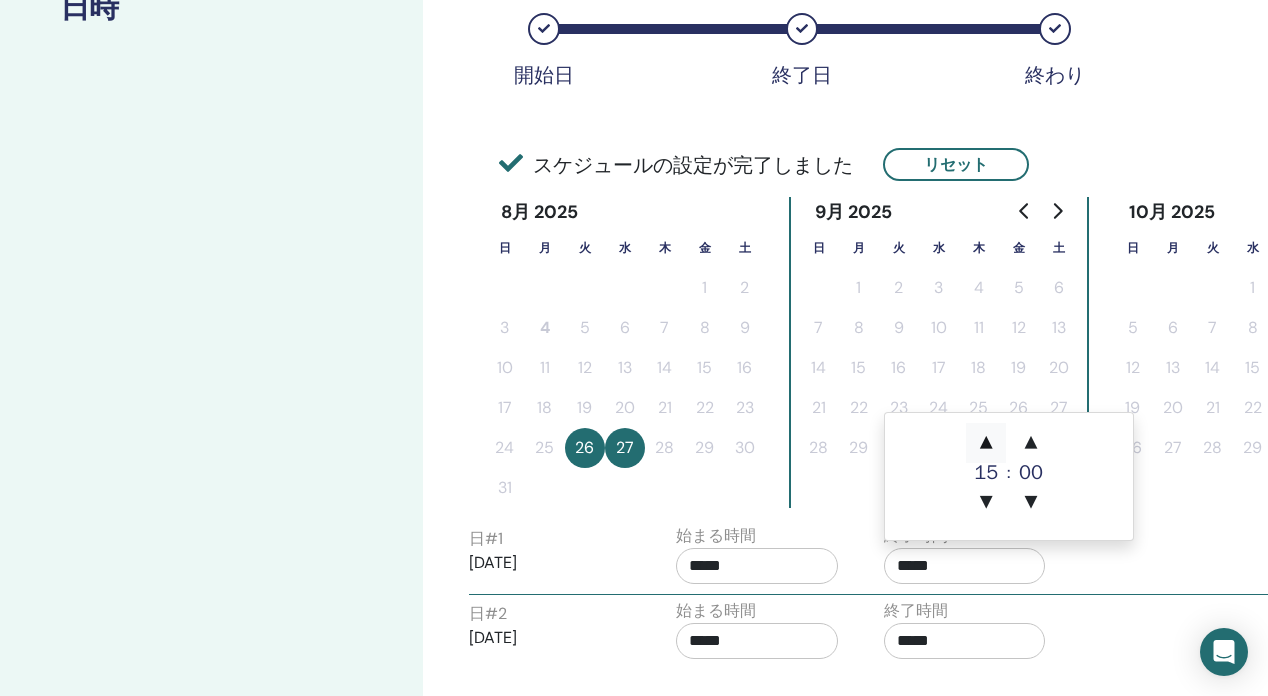 click on "▲" at bounding box center (986, 443) 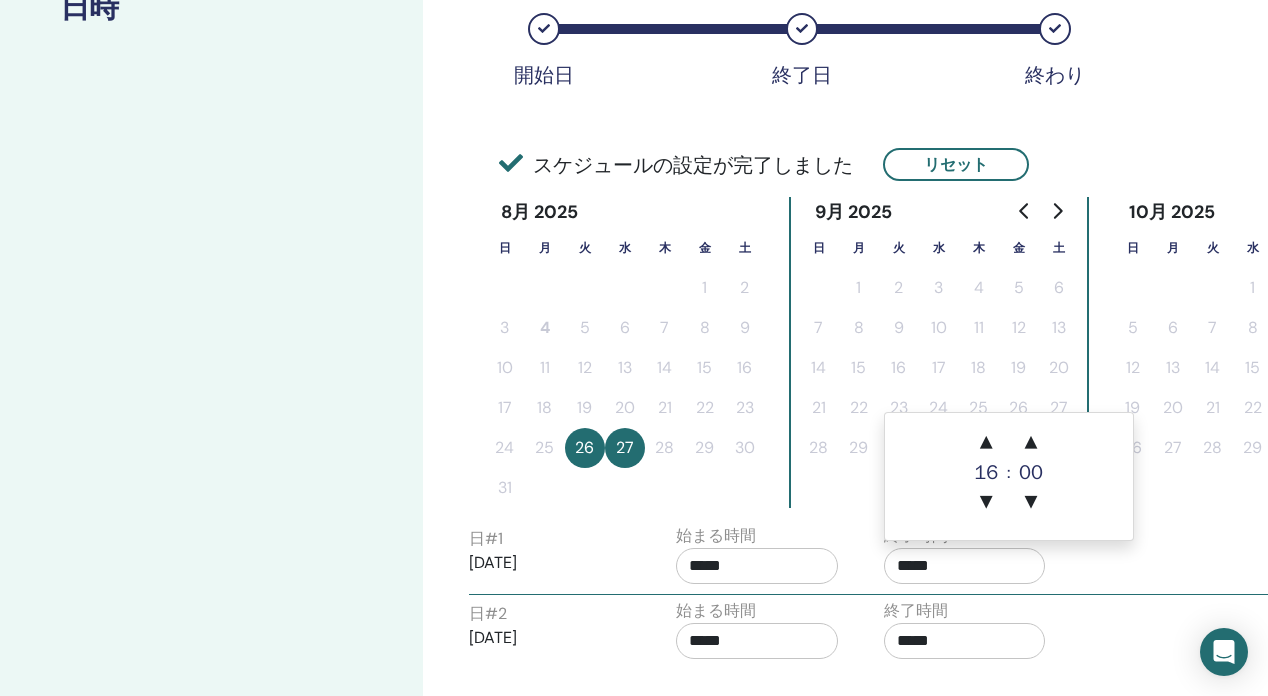 click on "*****" at bounding box center [757, 641] 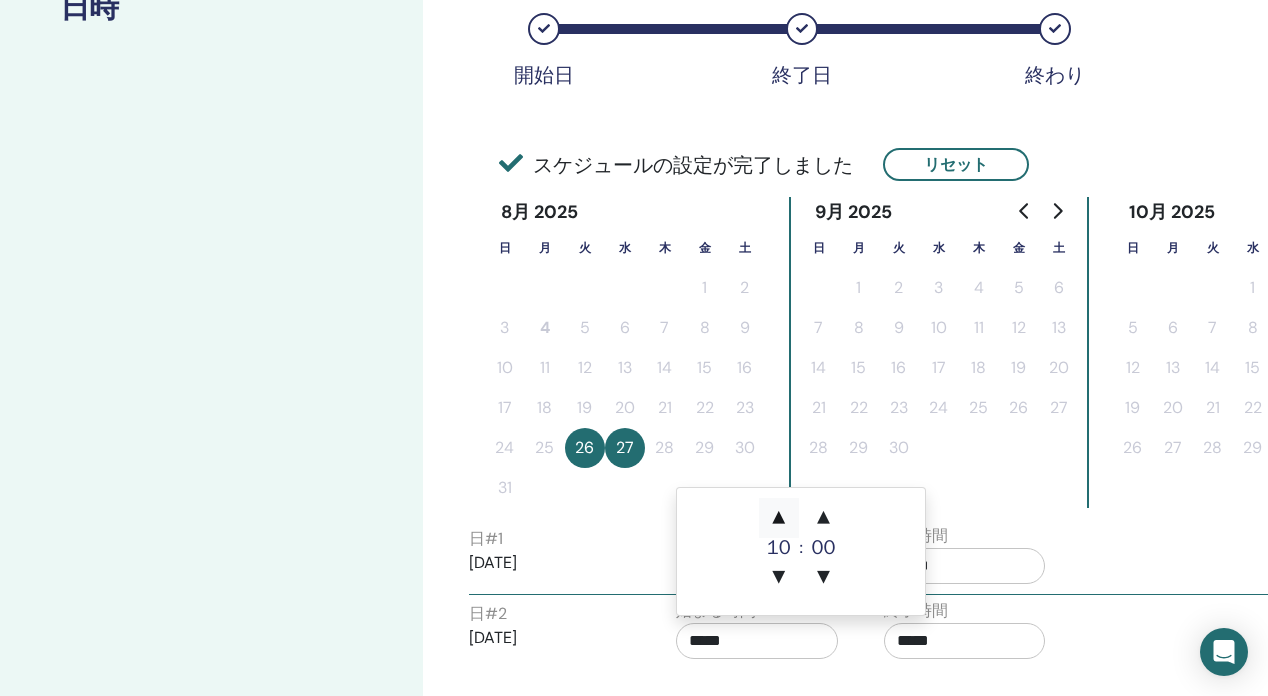 click on "▲" at bounding box center [779, 518] 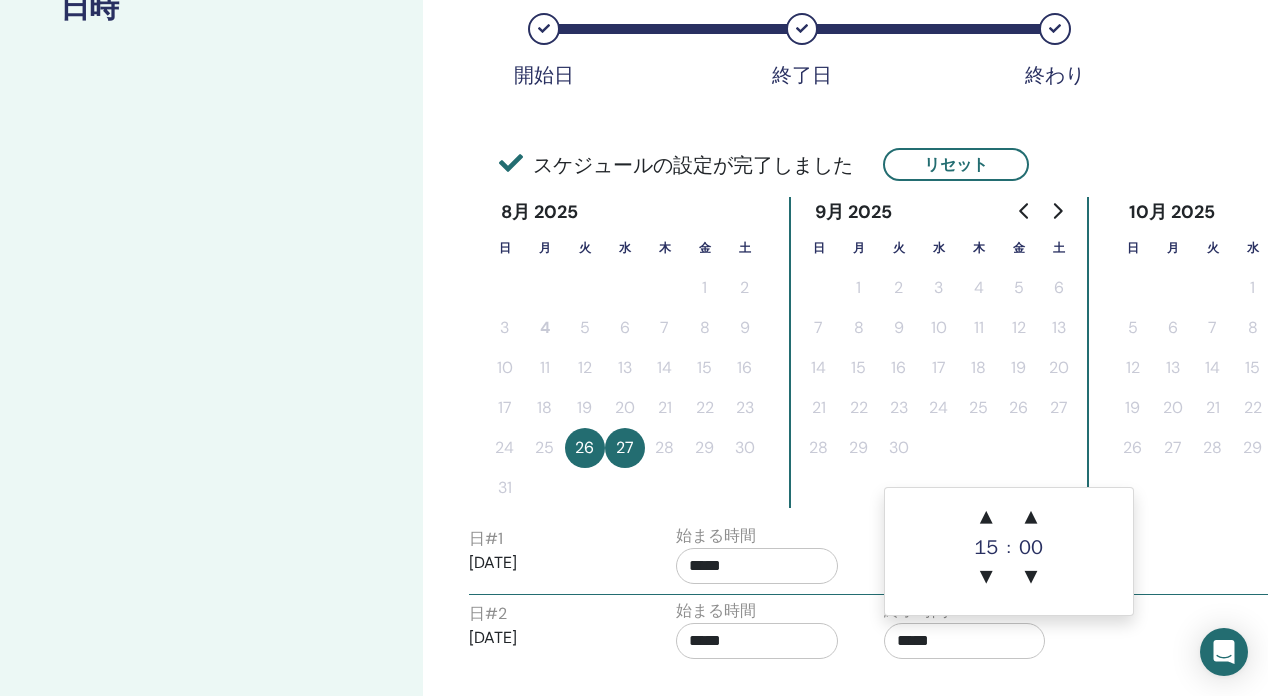 click on "*****" at bounding box center (965, 641) 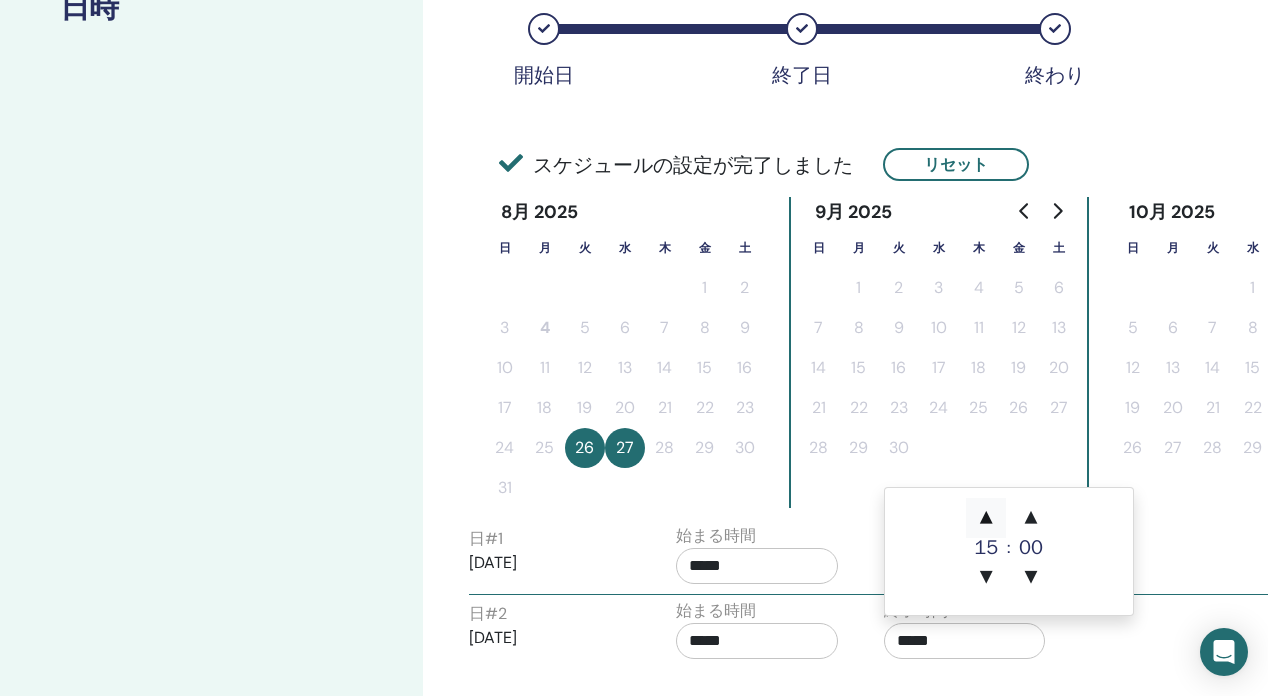 click on "▲" at bounding box center [986, 518] 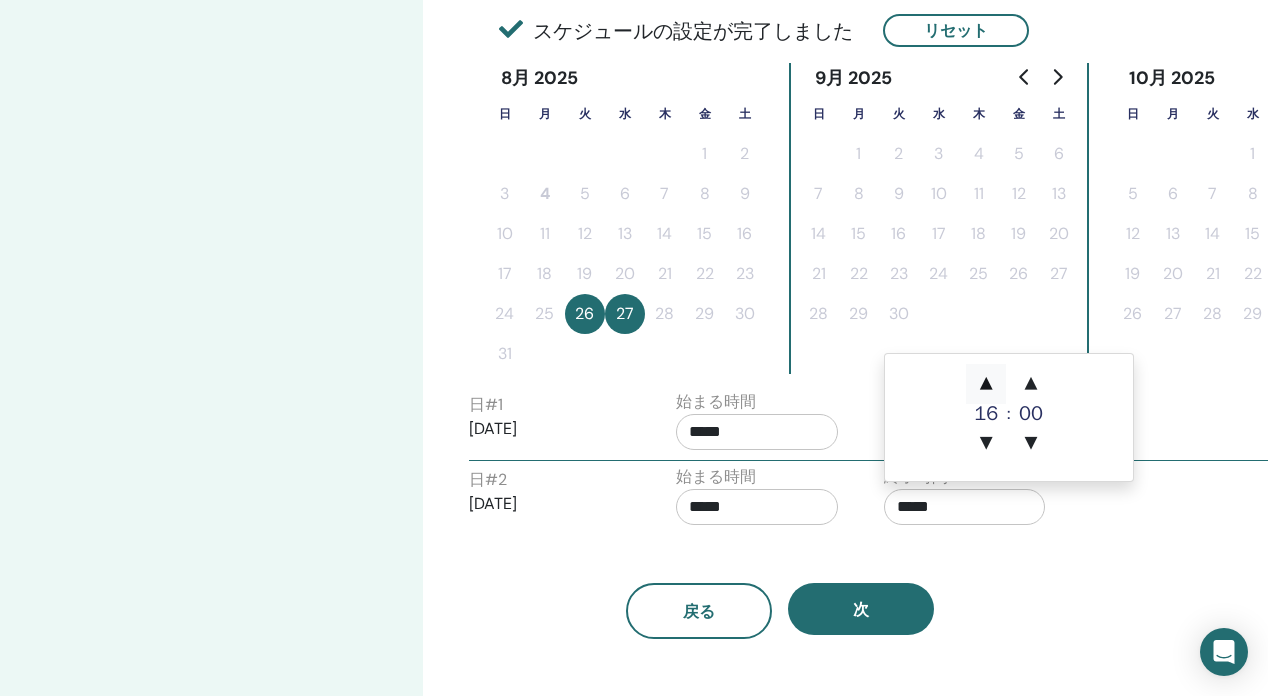 scroll, scrollTop: 570, scrollLeft: 0, axis: vertical 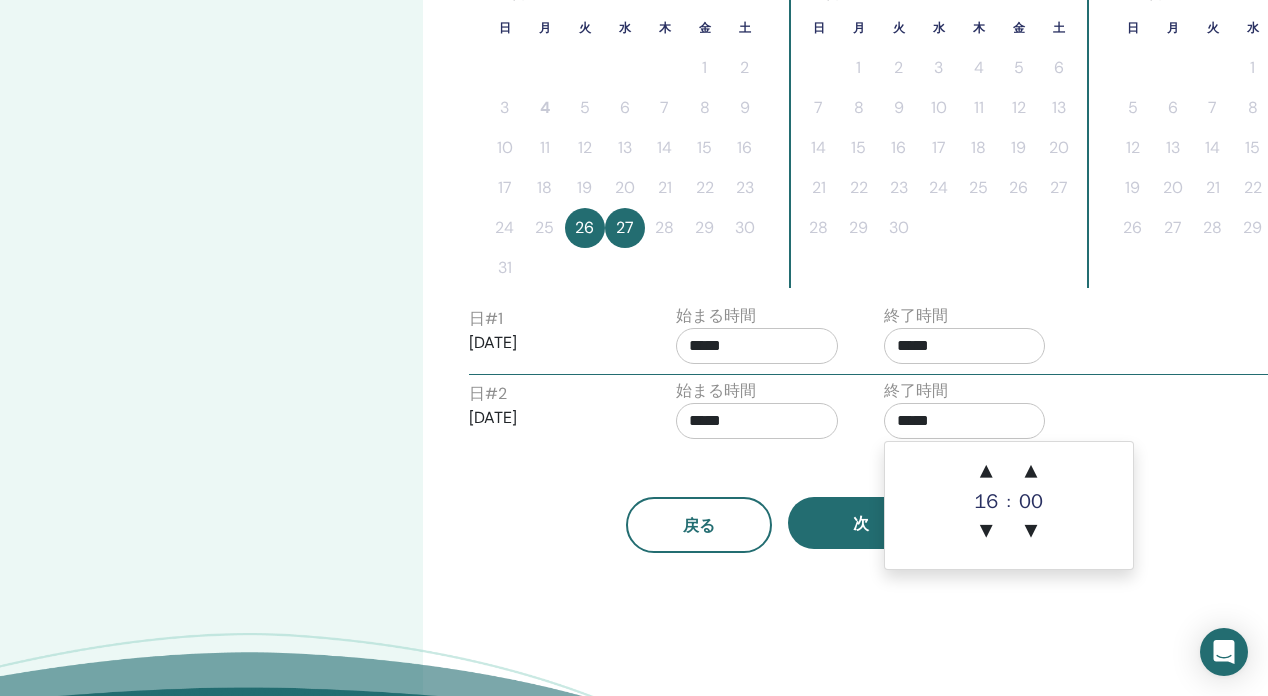 click on "タイムゾーン タイムゾーン (GMT+9) Asia/Tokyo セミナー日時 開始日 終了日 終わり スケジュールの設定が完了しました リセット 8月 2025 日 月 火 水 木 金 土 1 2 3 4 5 6 7 8 9 10 11 12 13 14 15 16 17 18 19 20 21 22 23 24 25 26 27 28 29 30 31 9月 2025 日 月 火 水 木 金 土 1 2 3 4 5 6 7 8 9 10 11 12 13 14 15 16 17 18 19 20 21 22 23 24 25 26 27 28 29 30 10月 2025 日 月 火 水 木 金 土 1 2 3 4 5 6 7 8 9 10 11 12 13 14 15 16 17 18 19 20 21 22 23 24 25 26 27 28 29 30 31 日  # 1 2025/08/26 始まる時間 ***** 終了時間 ***** 日  # 2 2025/08/27 始まる時間 ***** 終了時間 ***** 戻る 次" at bounding box center (845, 163) 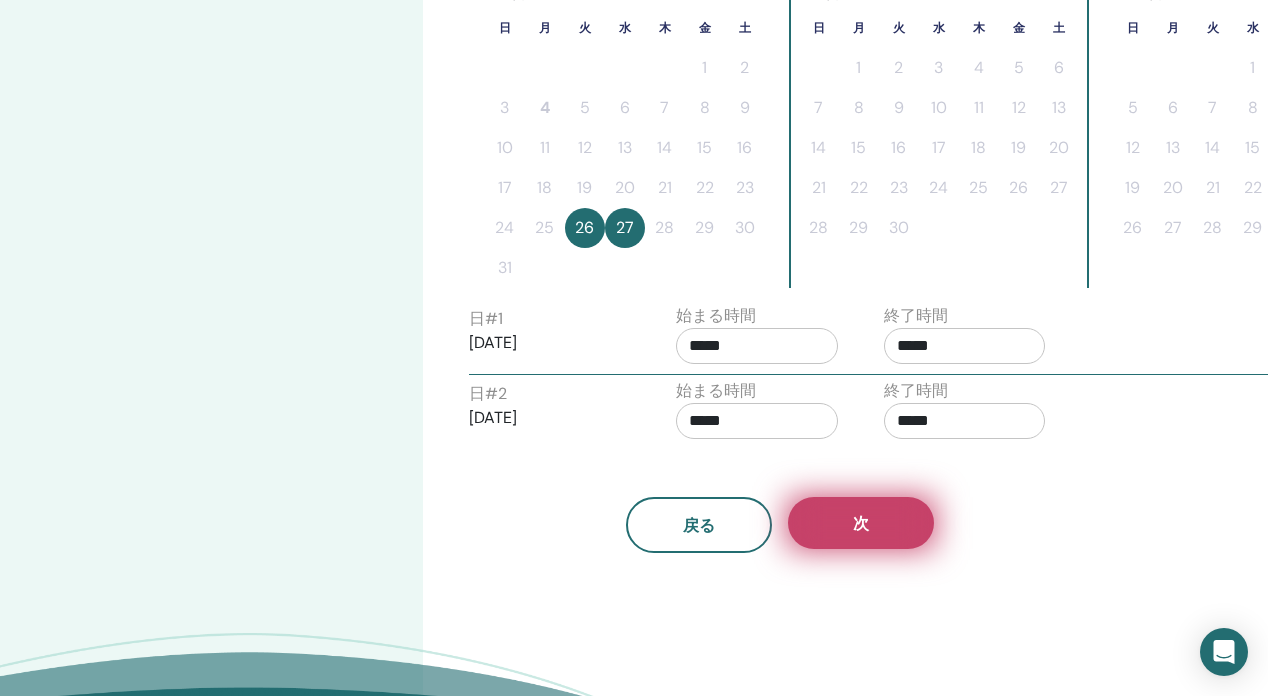 click on "次" at bounding box center (861, 523) 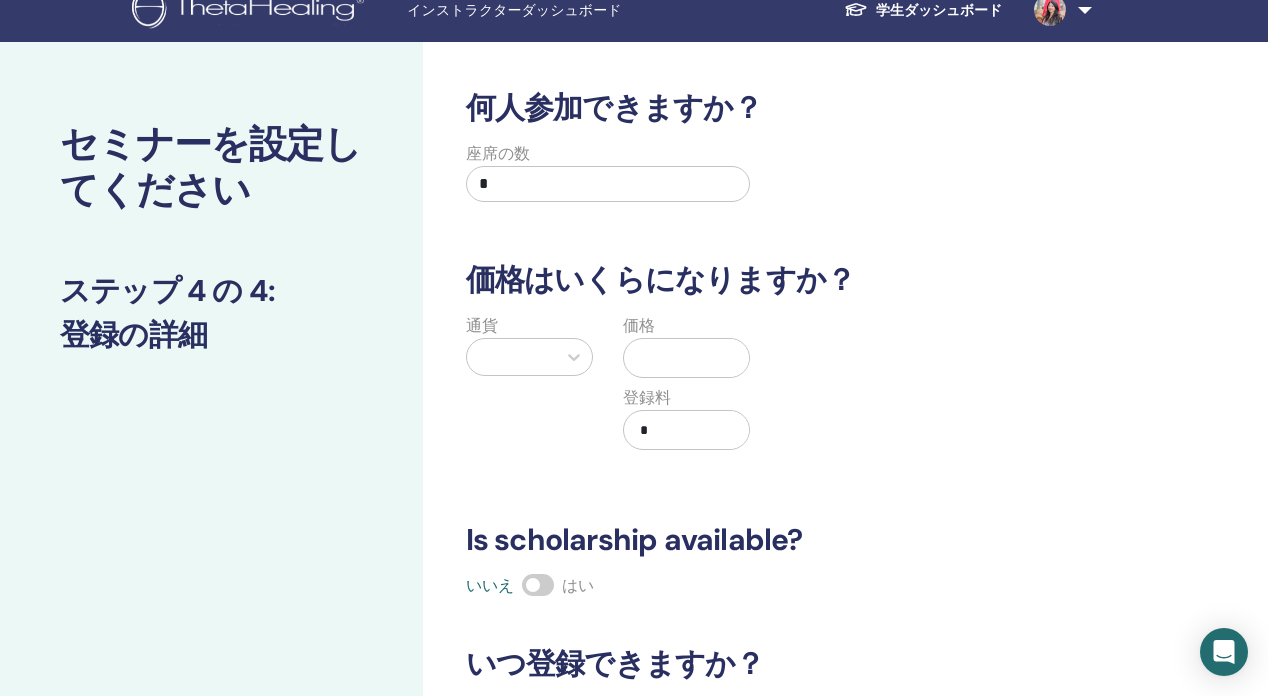 scroll, scrollTop: 0, scrollLeft: 0, axis: both 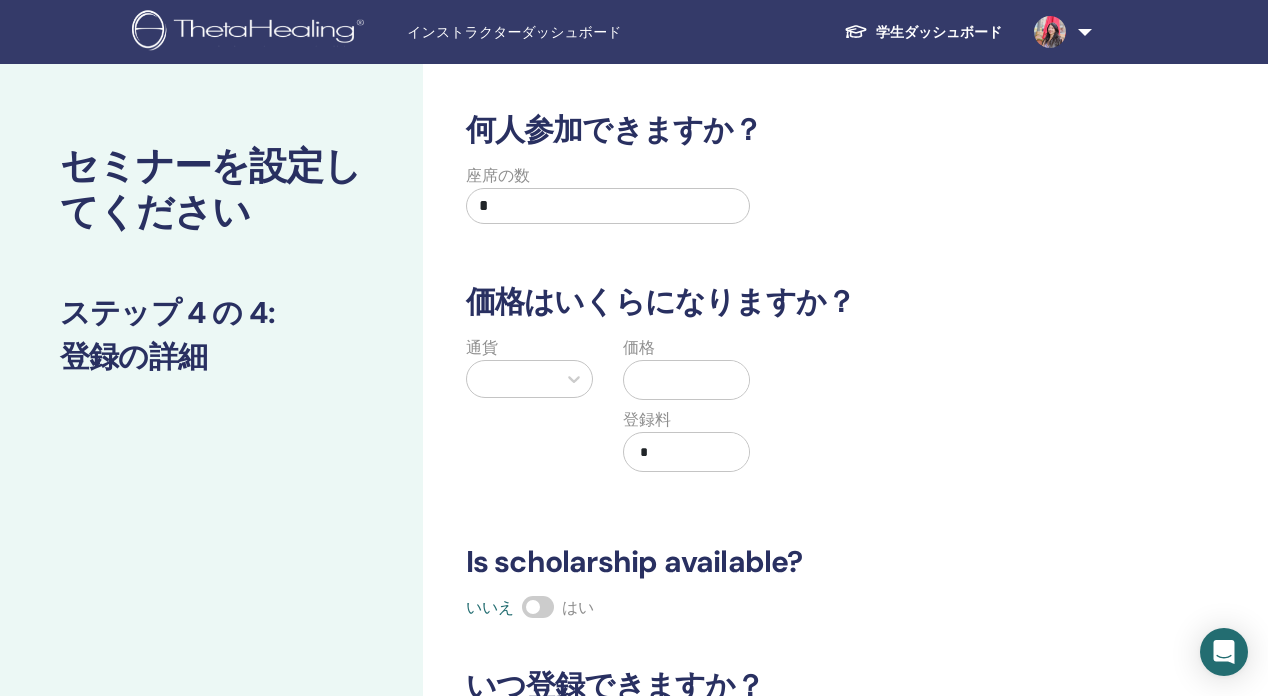 click on "*" at bounding box center (608, 206) 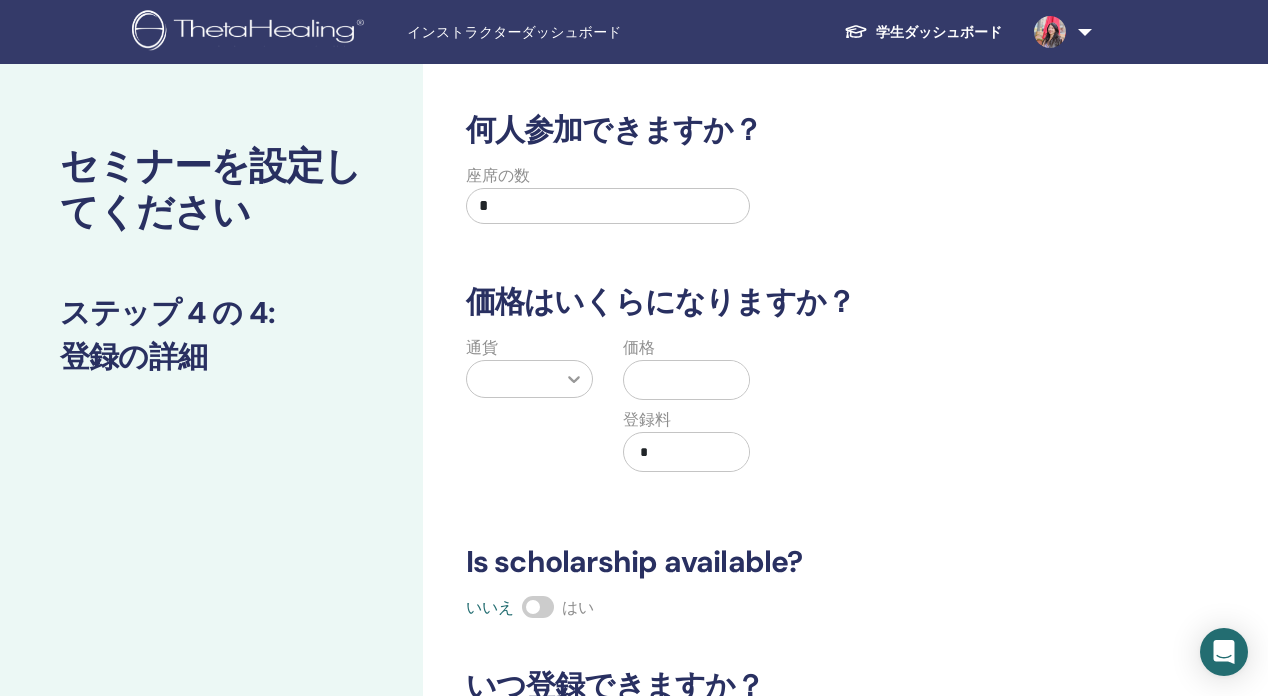 type on "*" 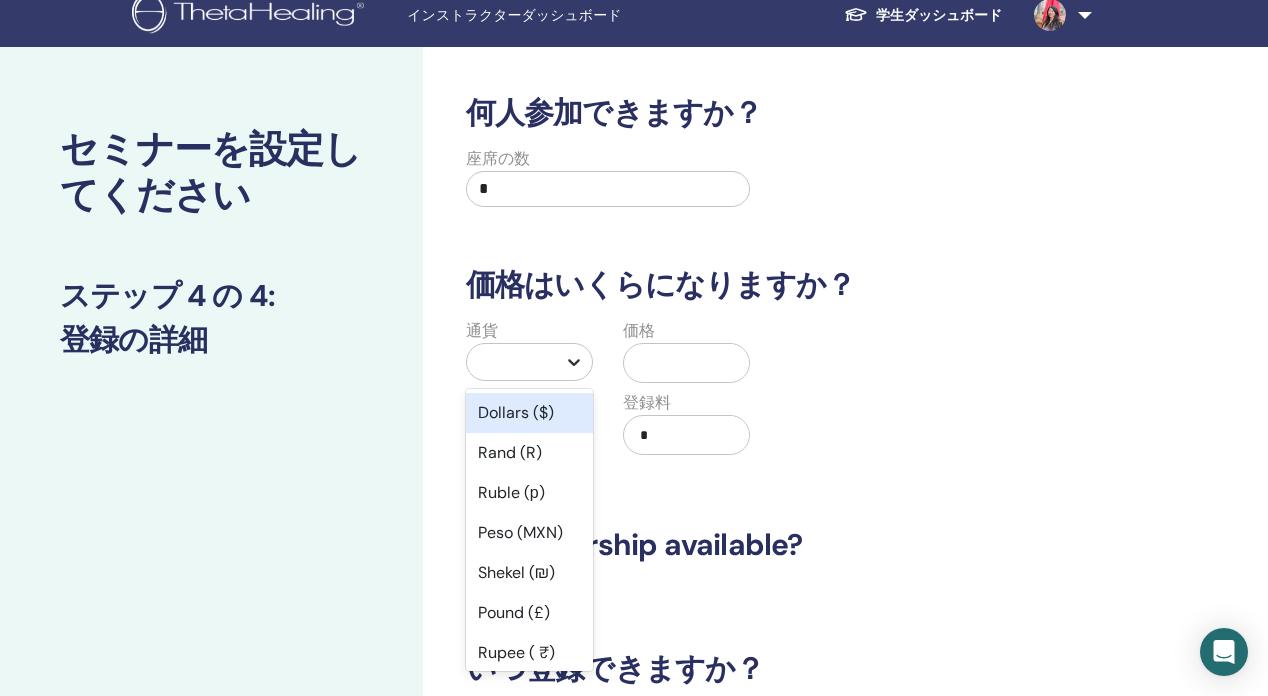 scroll, scrollTop: 18, scrollLeft: 0, axis: vertical 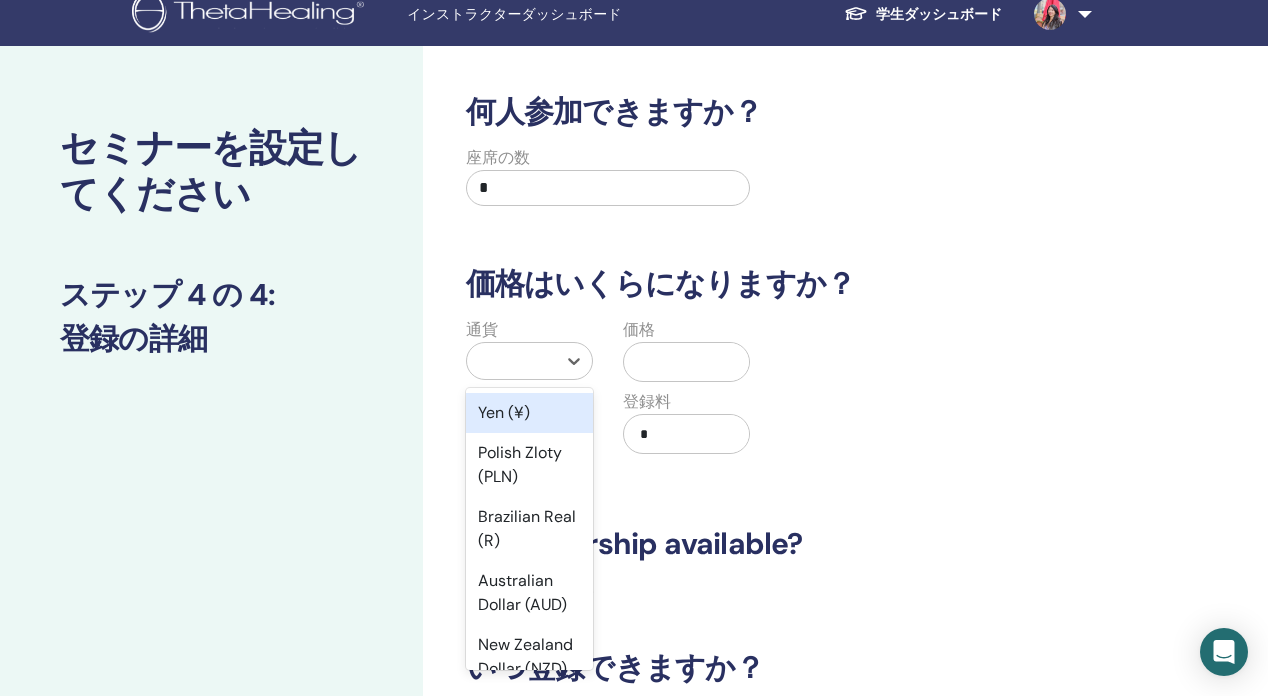 click on "Yen (¥)" at bounding box center (529, 413) 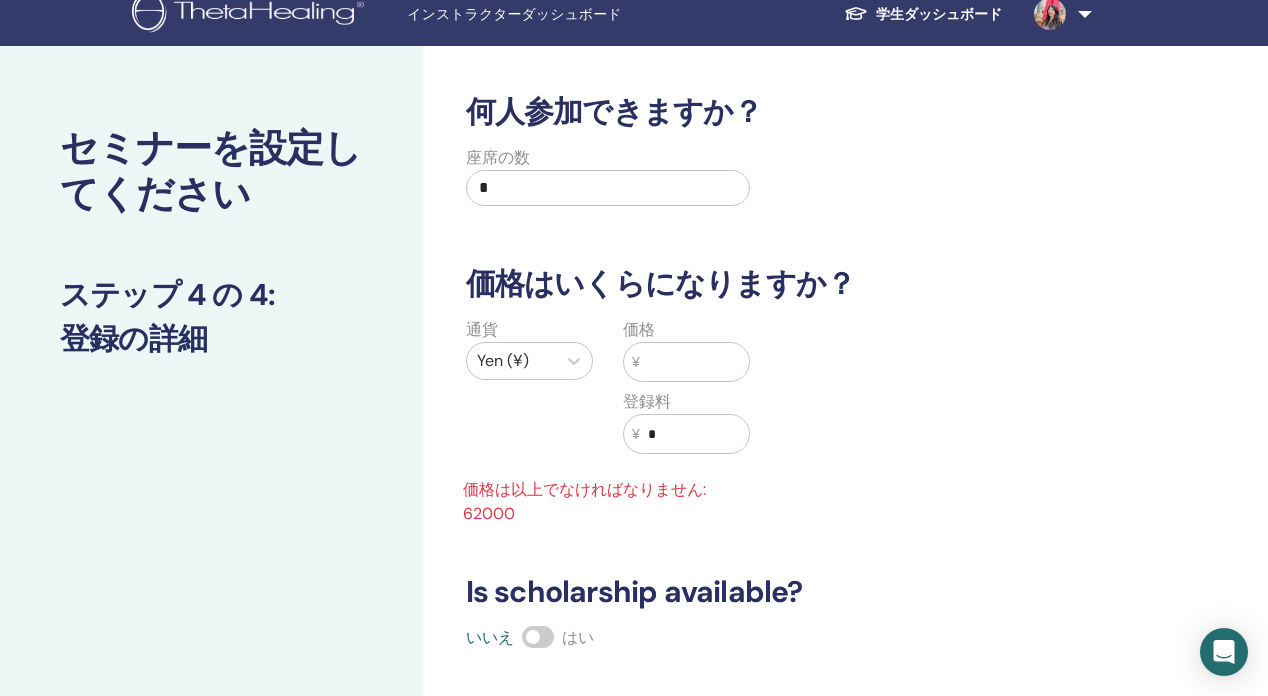 click at bounding box center (695, 362) 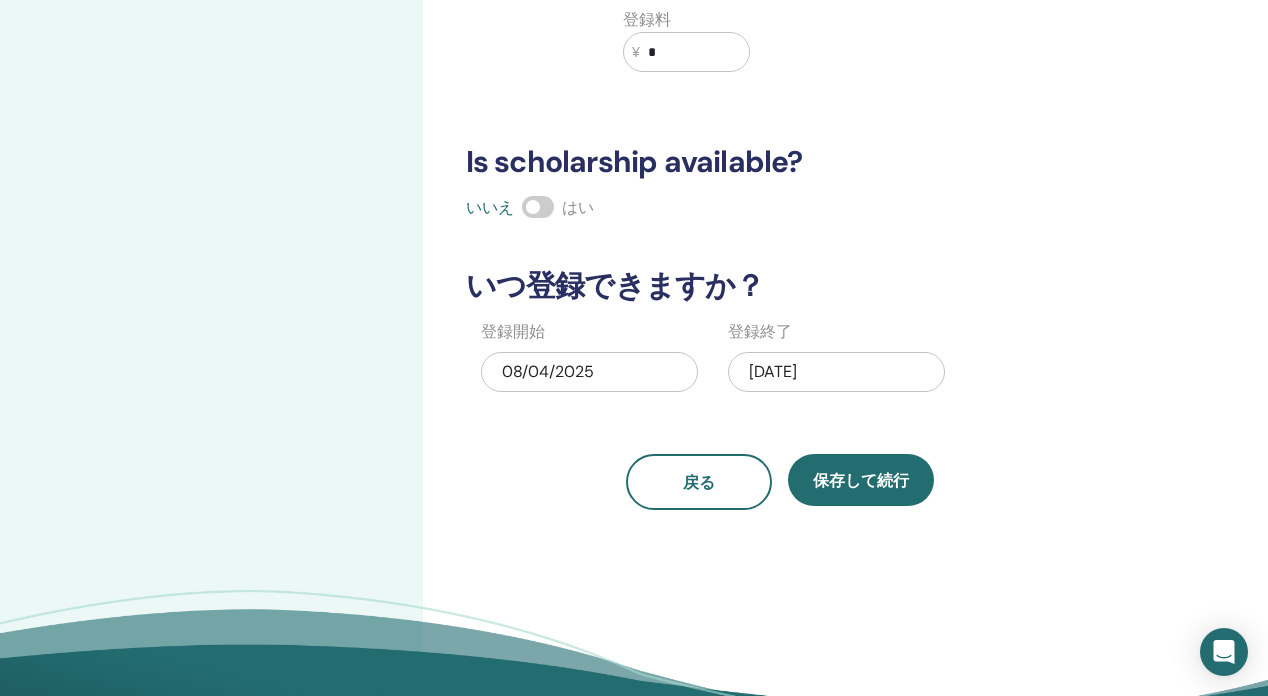 scroll, scrollTop: 418, scrollLeft: 0, axis: vertical 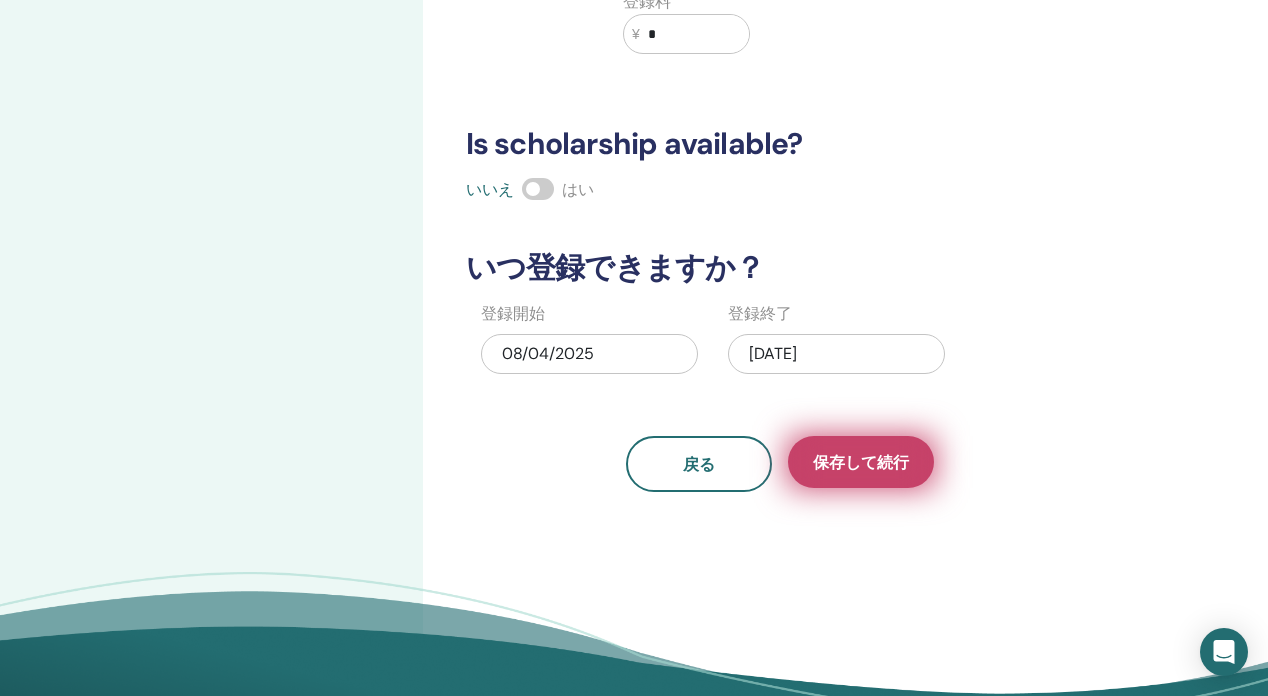 type on "*****" 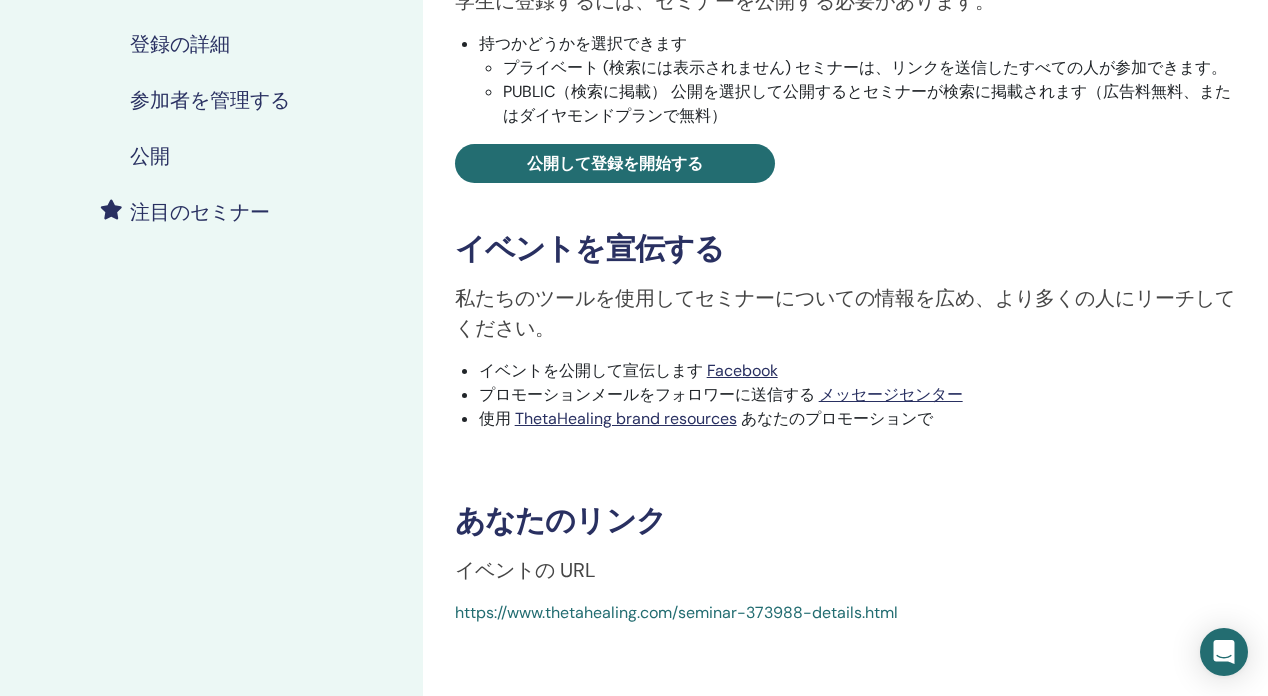 scroll, scrollTop: 374, scrollLeft: 0, axis: vertical 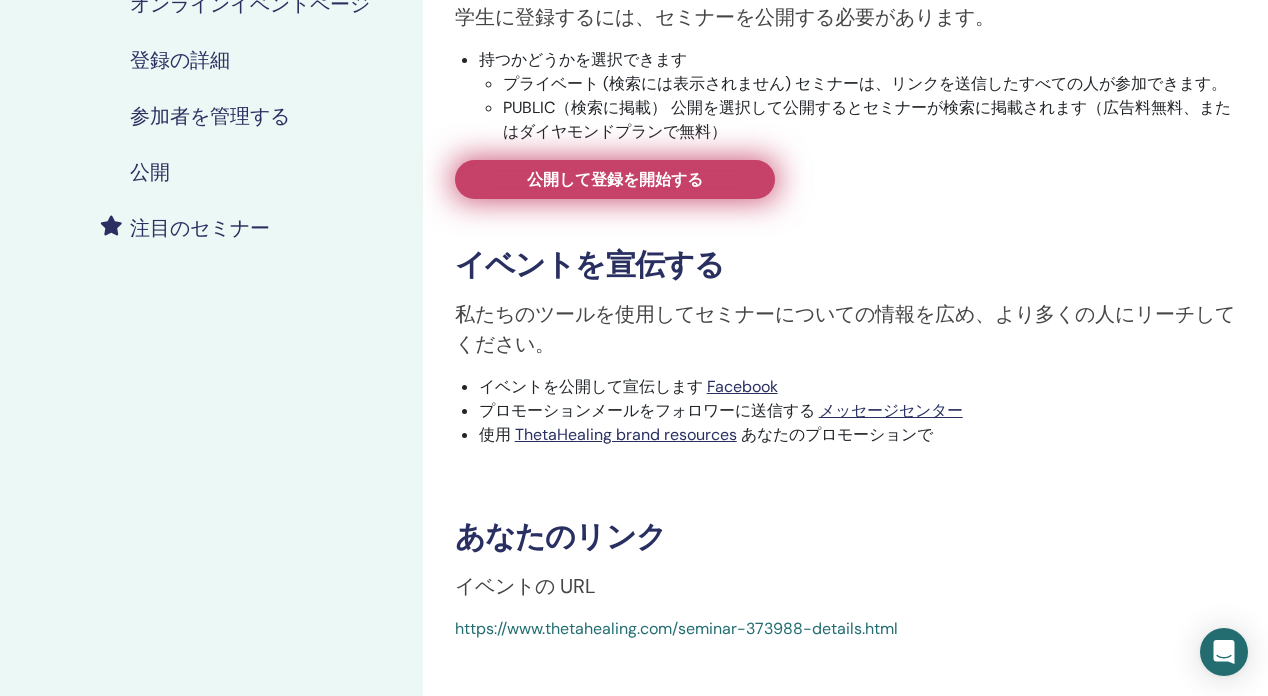 click on "公開して登録を開始する" at bounding box center [615, 179] 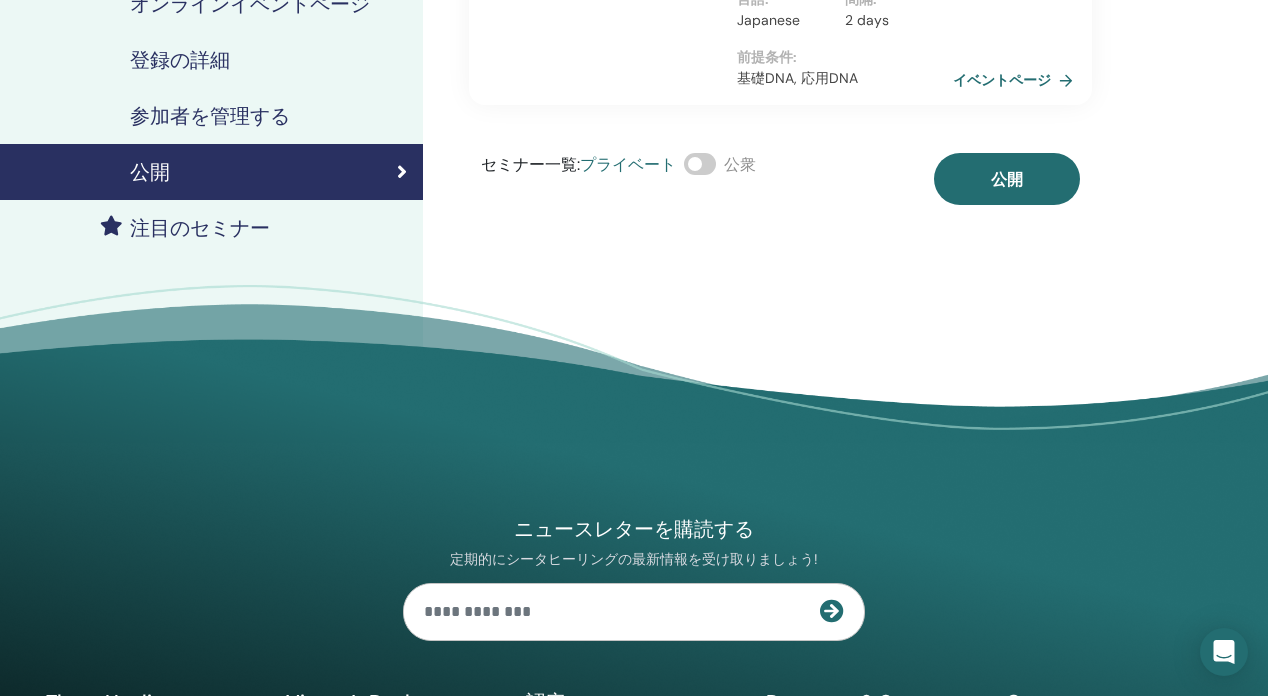 click at bounding box center (700, 164) 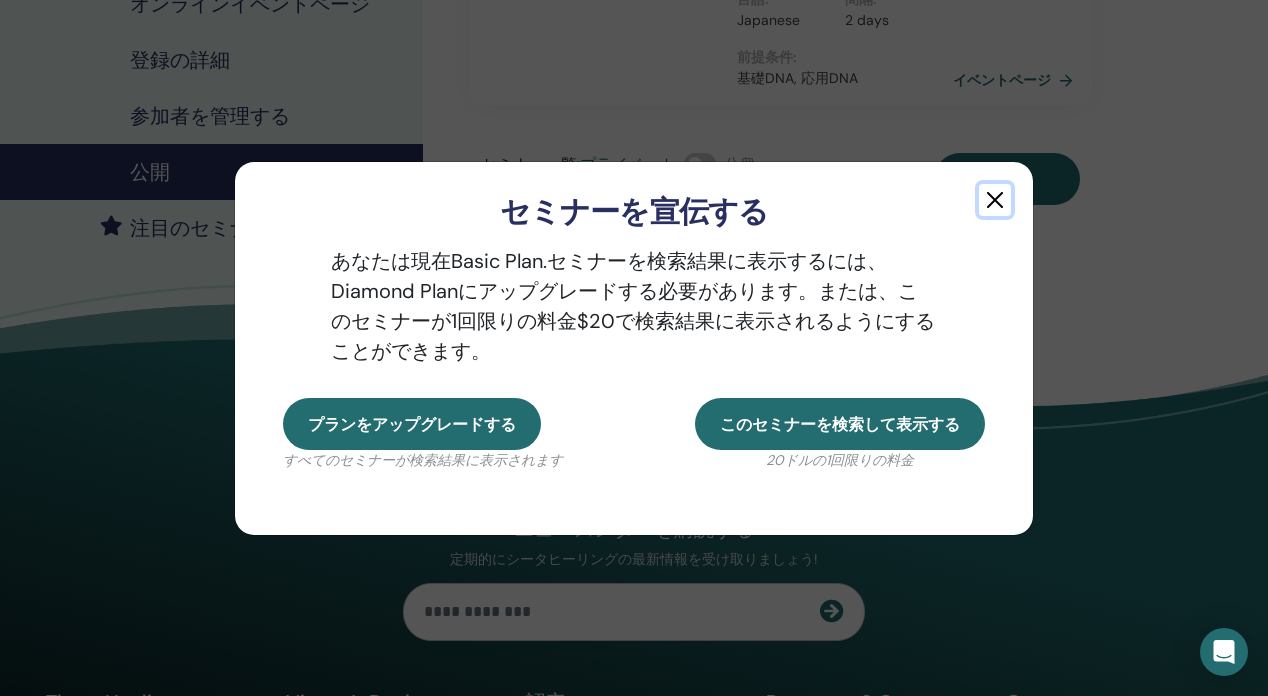 click at bounding box center [995, 200] 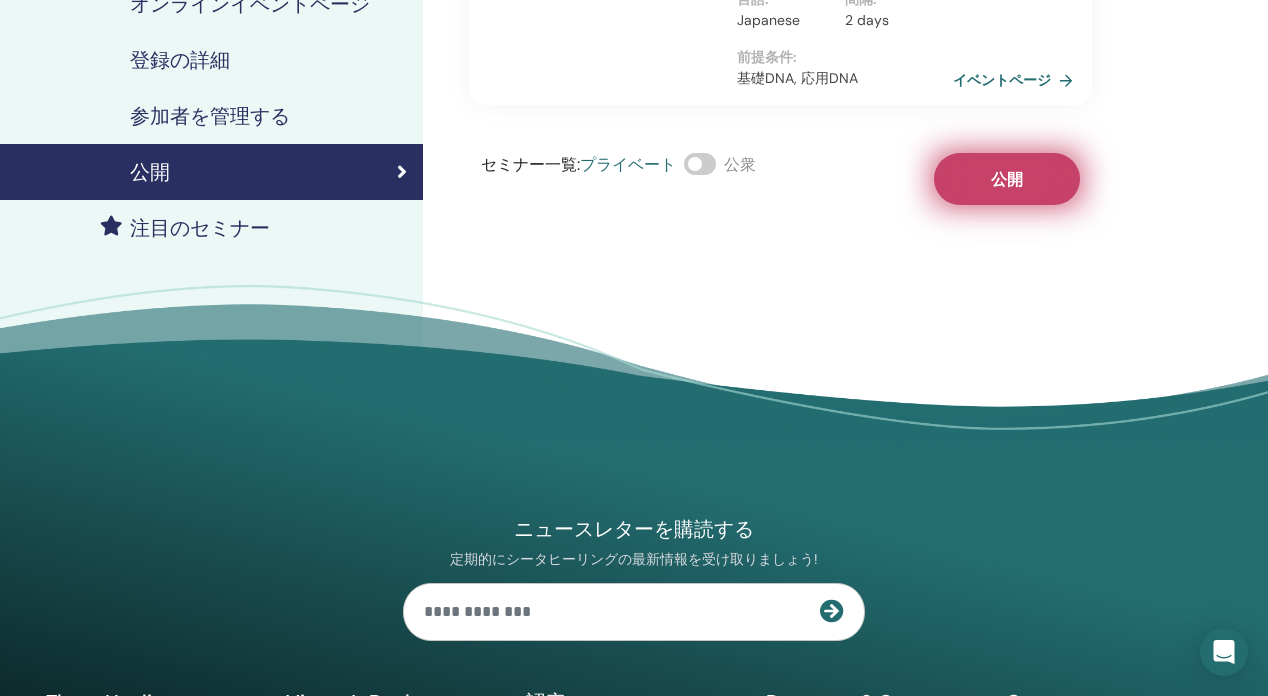 click on "公開" at bounding box center (1007, 179) 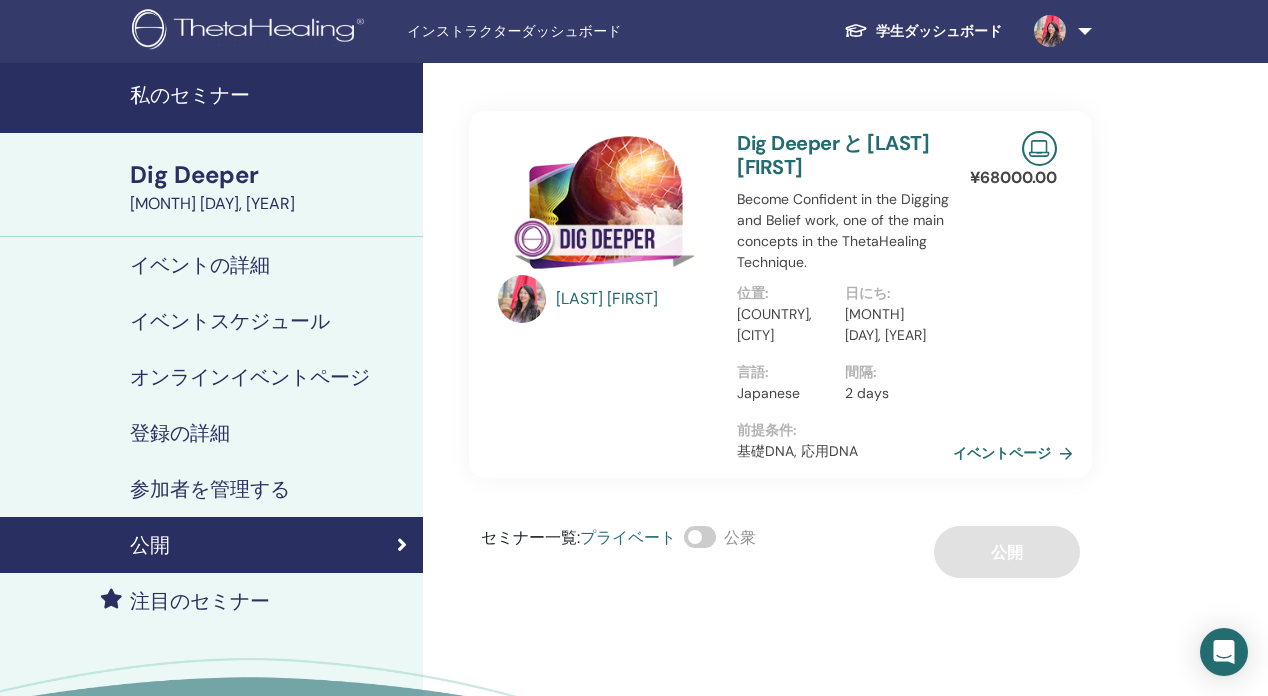 scroll, scrollTop: 0, scrollLeft: 0, axis: both 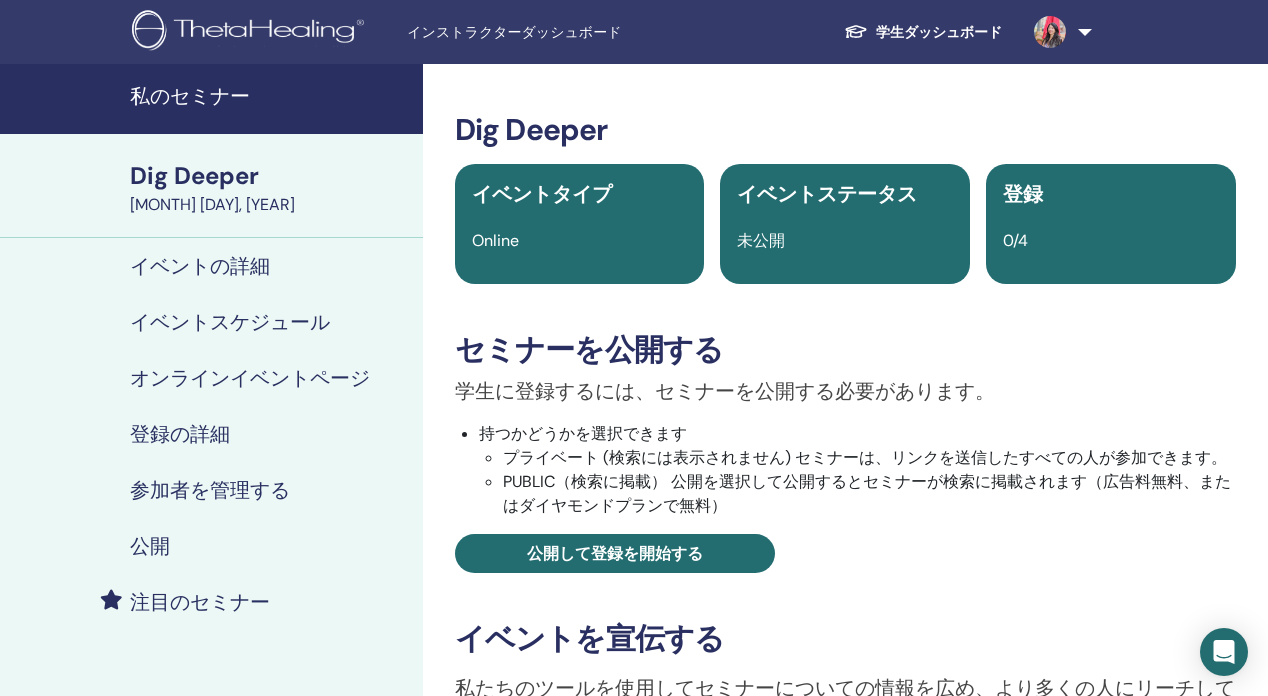 click at bounding box center (251, 32) 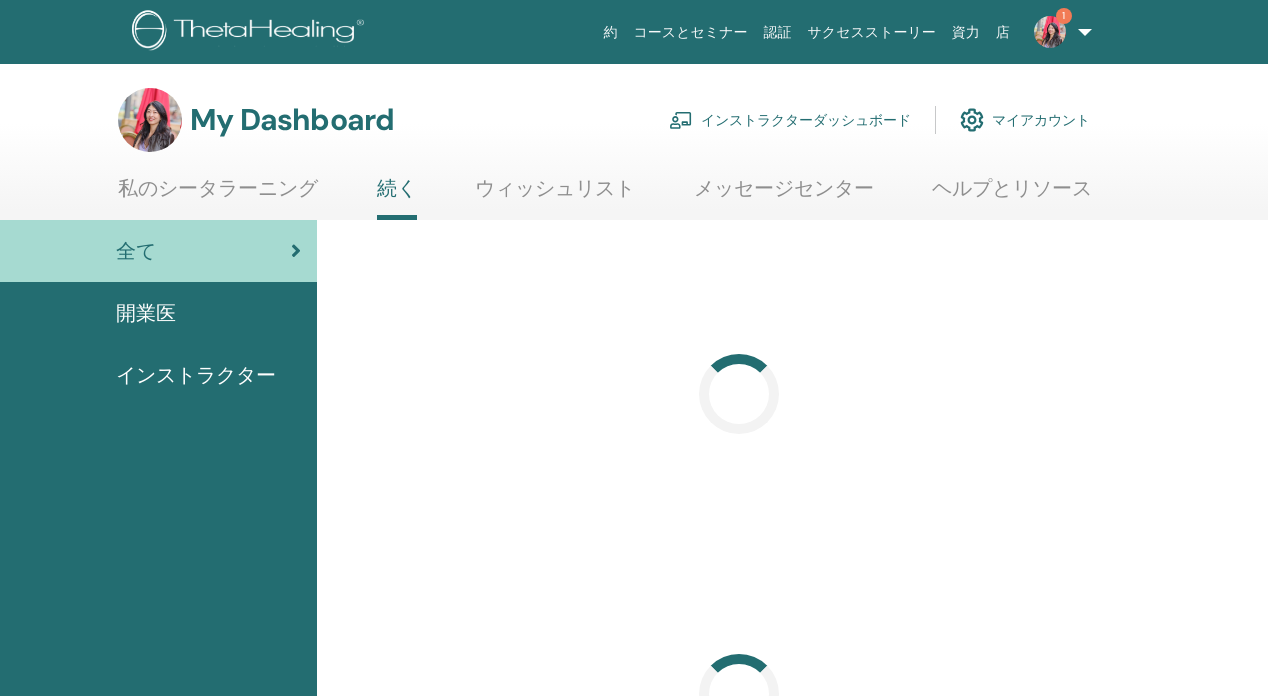 scroll, scrollTop: 0, scrollLeft: 0, axis: both 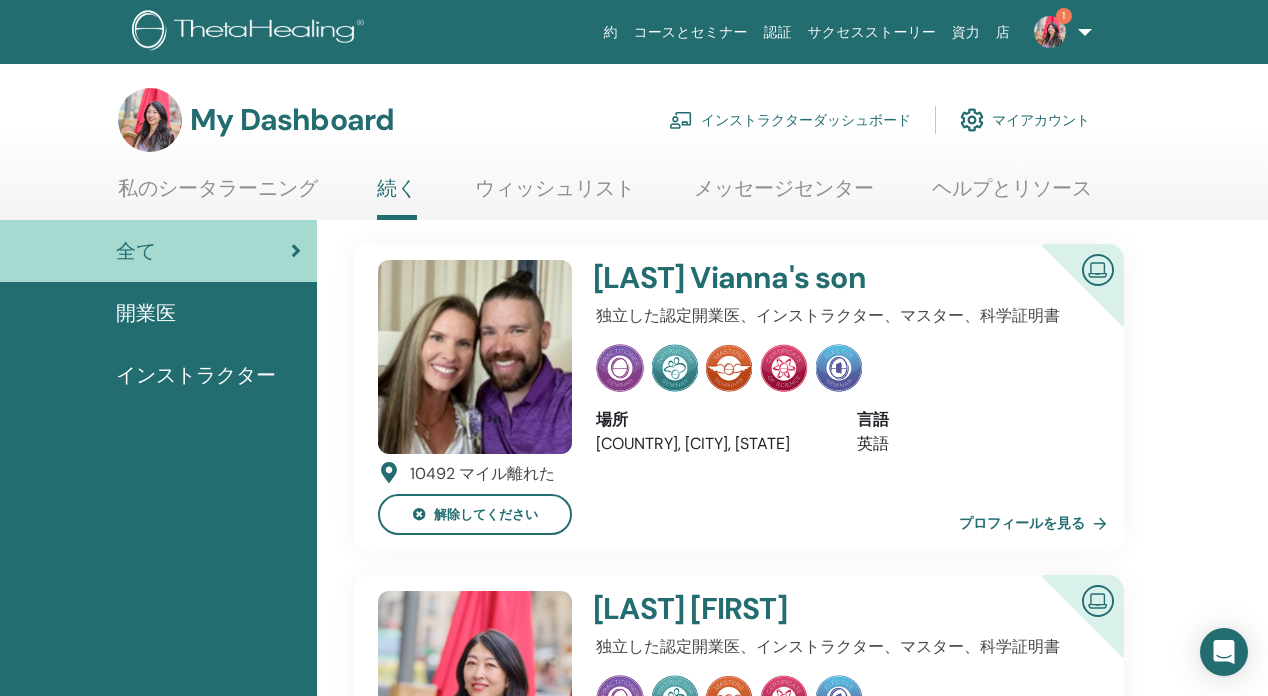 click on "インストラクターダッシュボード" at bounding box center (790, 120) 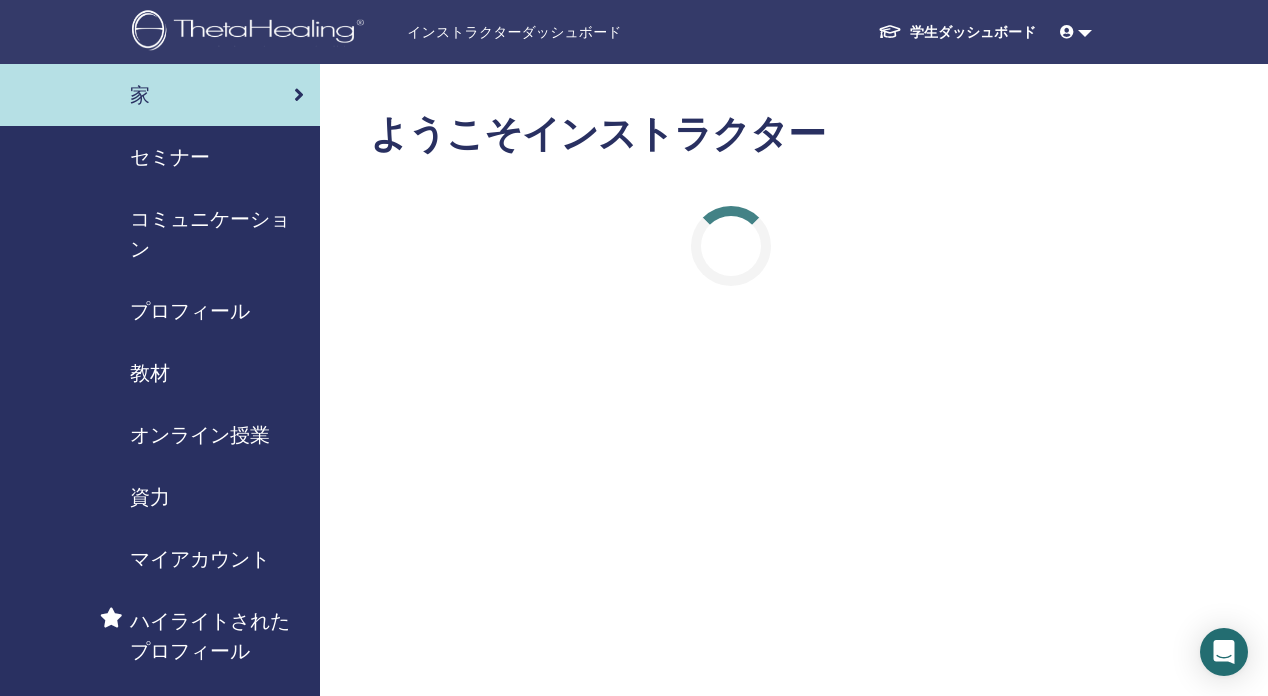 scroll, scrollTop: 0, scrollLeft: 0, axis: both 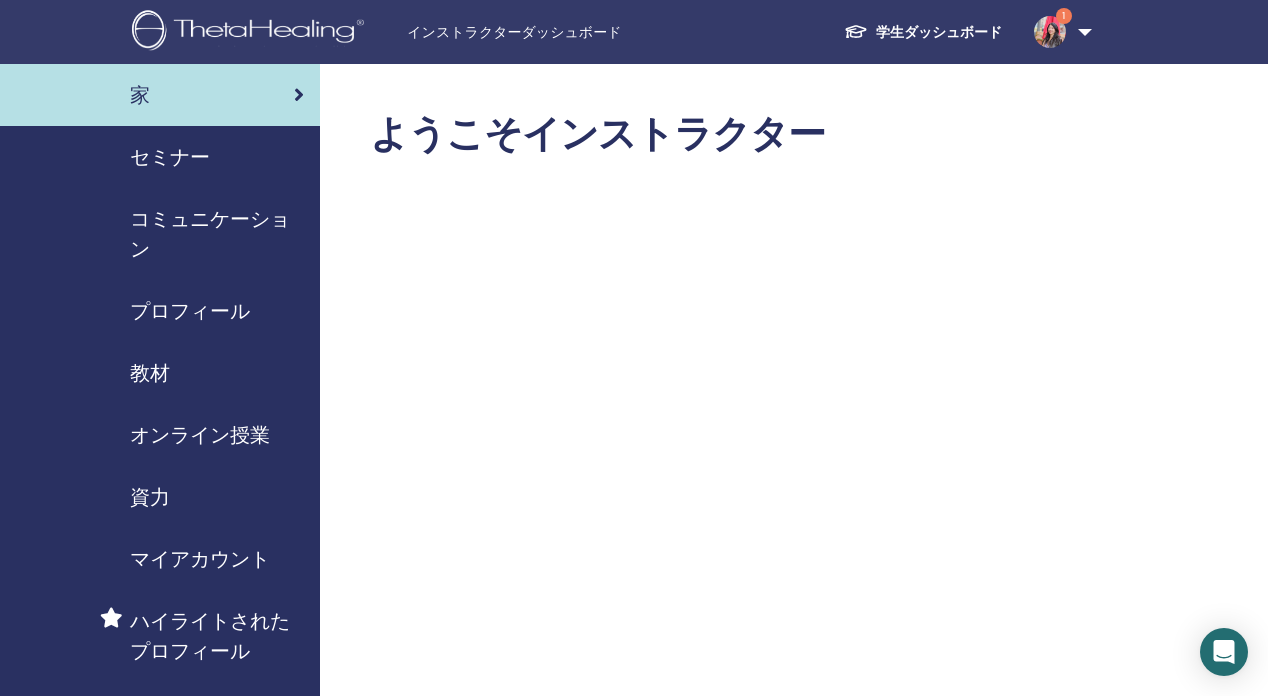 click on "セミナー" at bounding box center (170, 157) 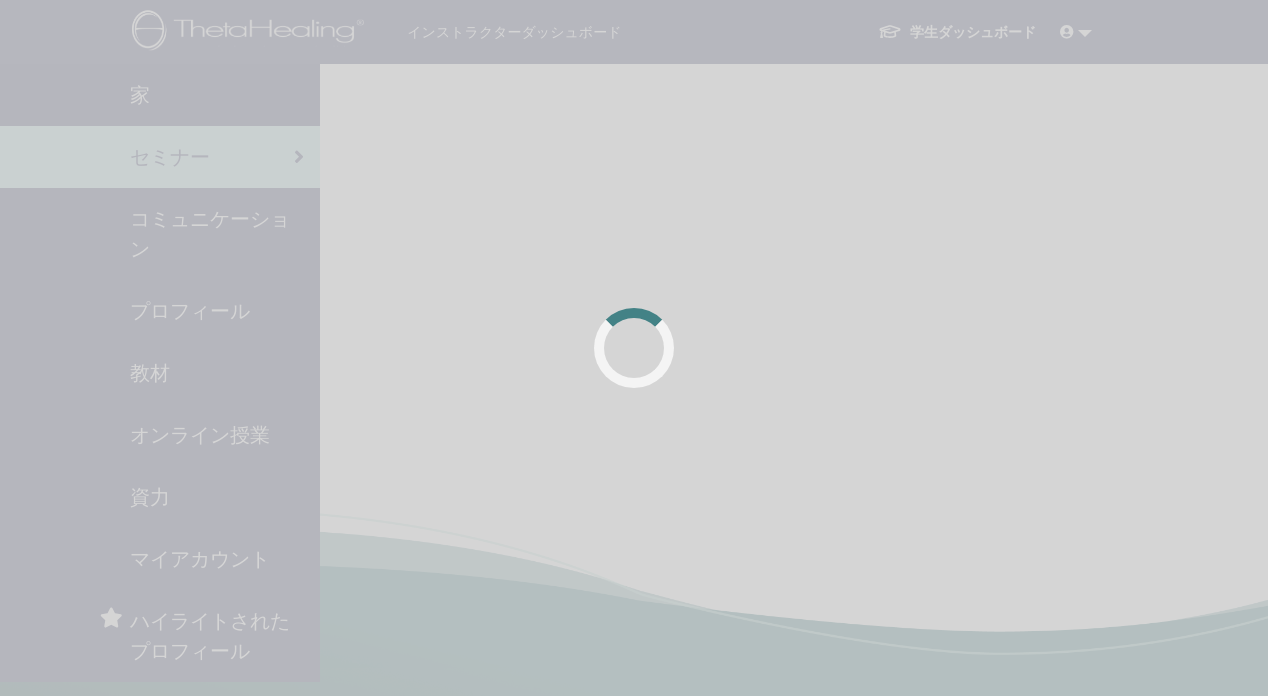 scroll, scrollTop: 0, scrollLeft: 0, axis: both 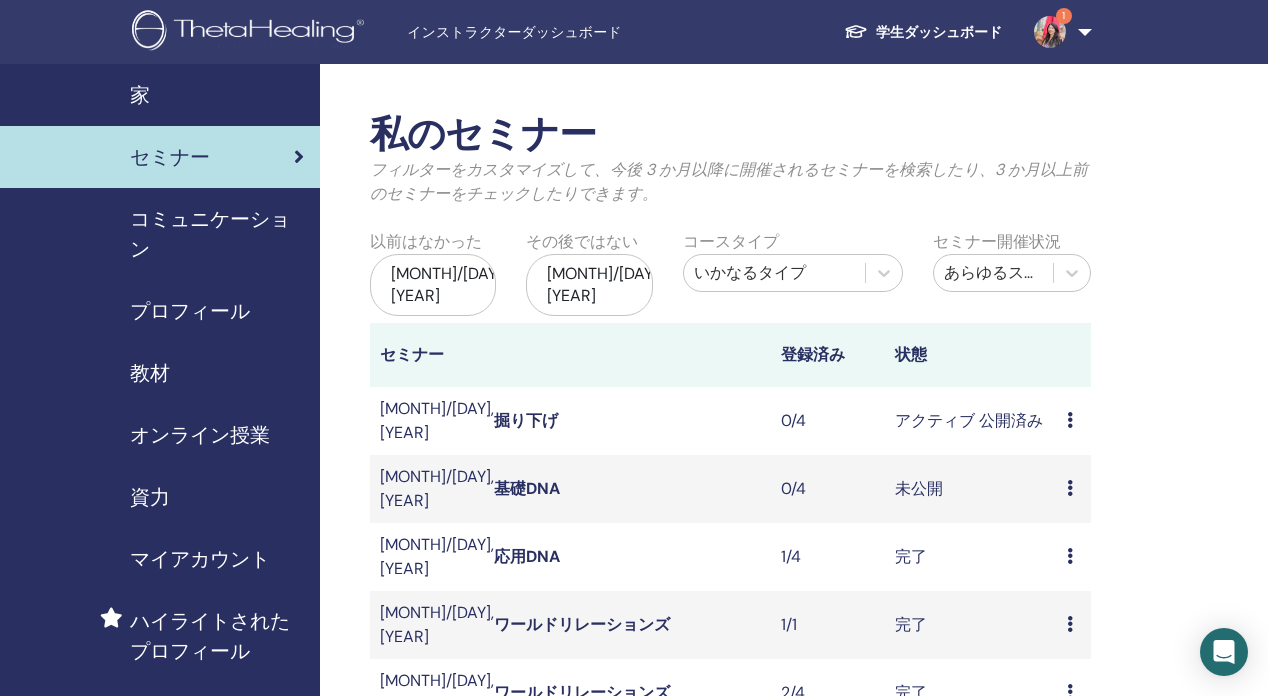 click on "基礎DNA" at bounding box center (527, 488) 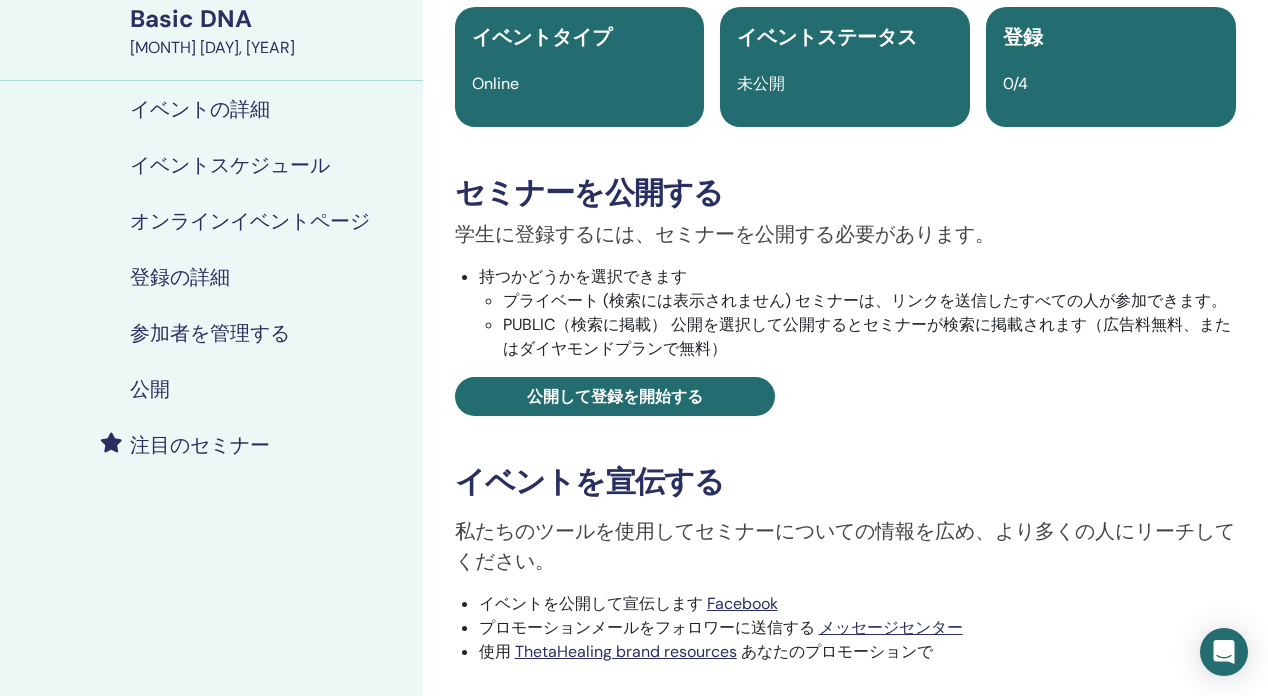 scroll, scrollTop: 180, scrollLeft: 0, axis: vertical 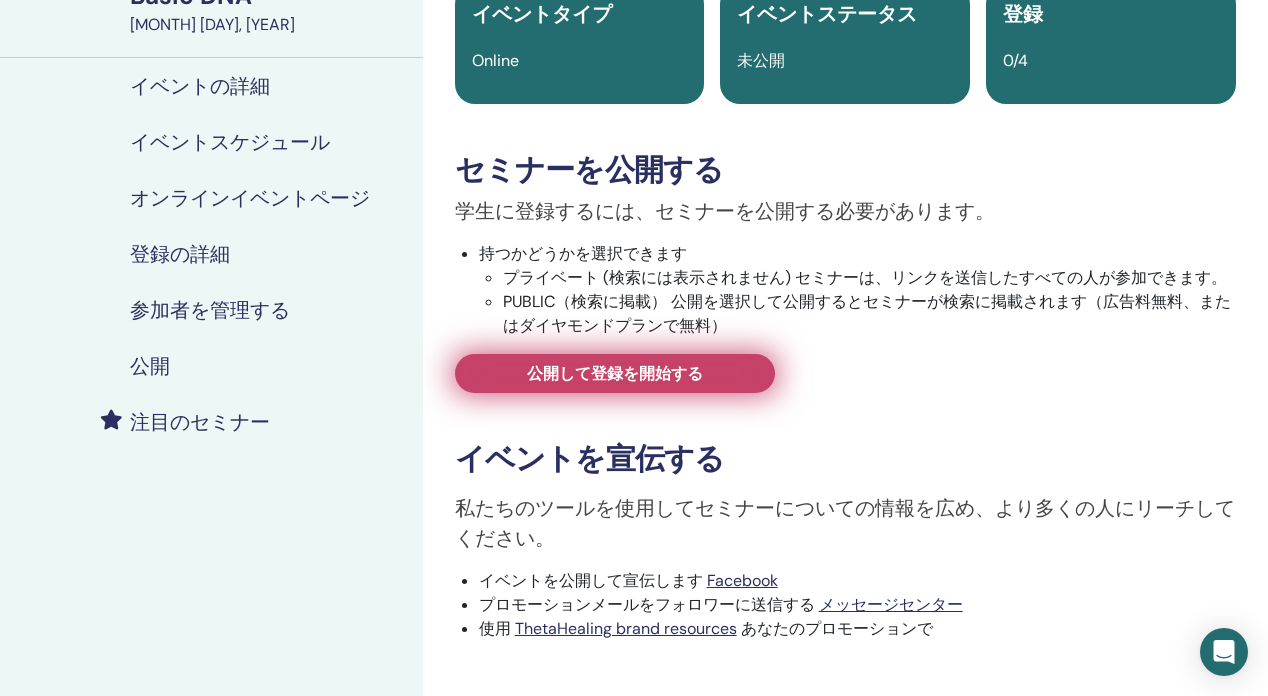 click on "公開して登録を開始する" at bounding box center [615, 373] 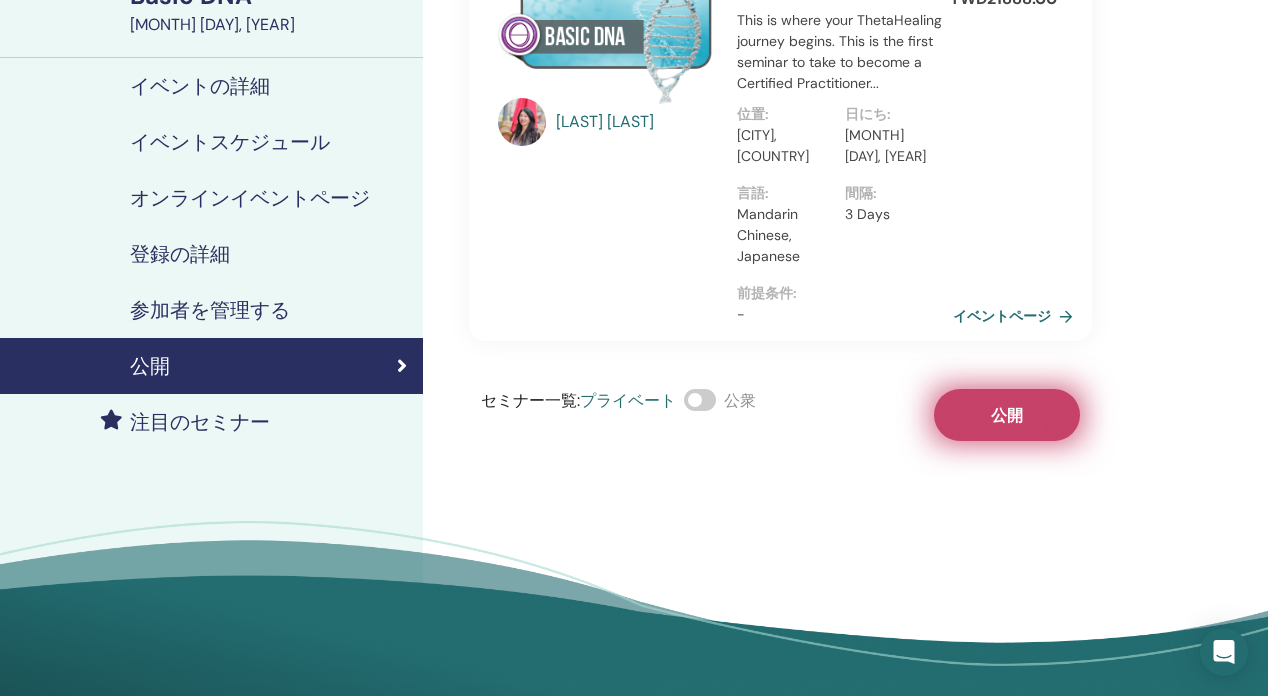 click on "公開" at bounding box center [1007, 415] 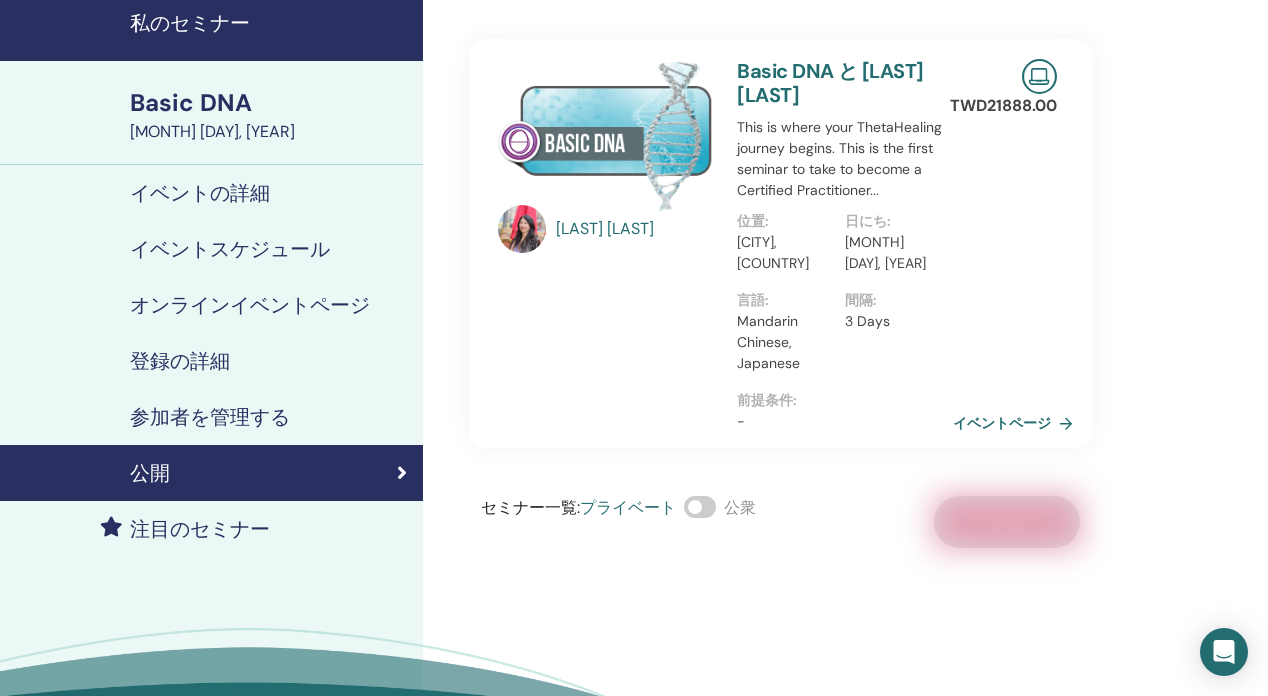 scroll, scrollTop: 0, scrollLeft: 0, axis: both 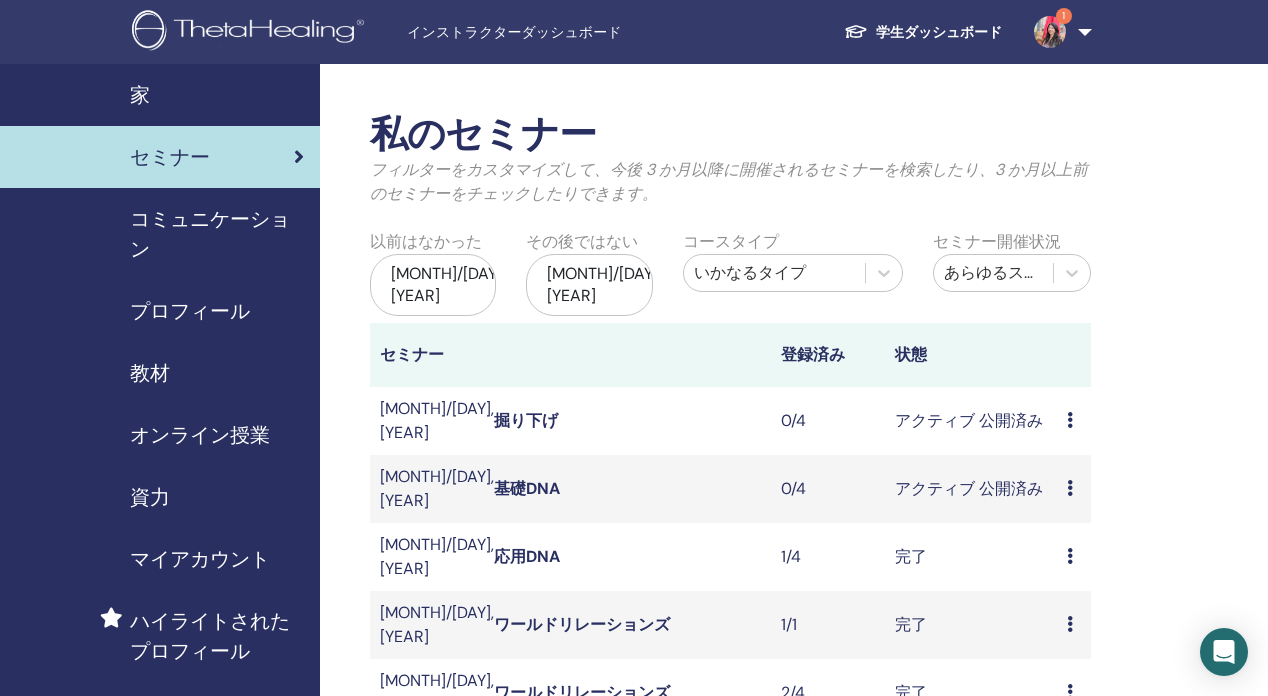 click at bounding box center [1050, 32] 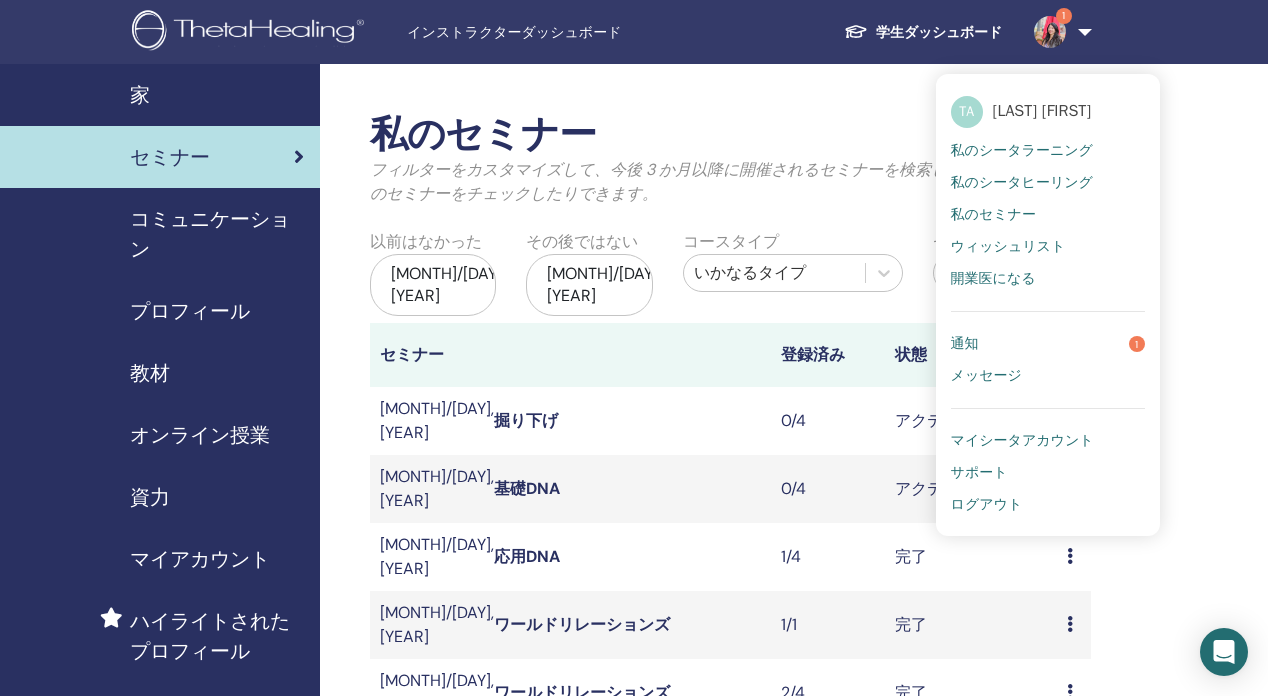 click on "通知 1" at bounding box center (1048, 344) 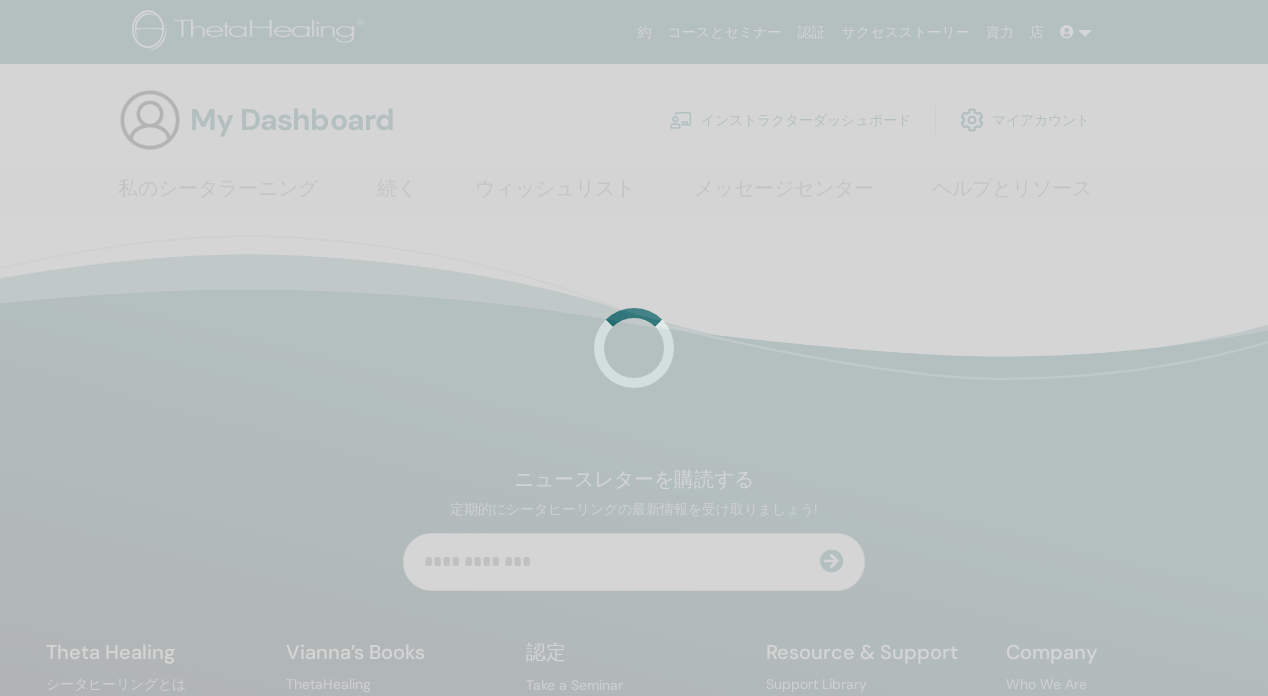 scroll, scrollTop: 0, scrollLeft: 0, axis: both 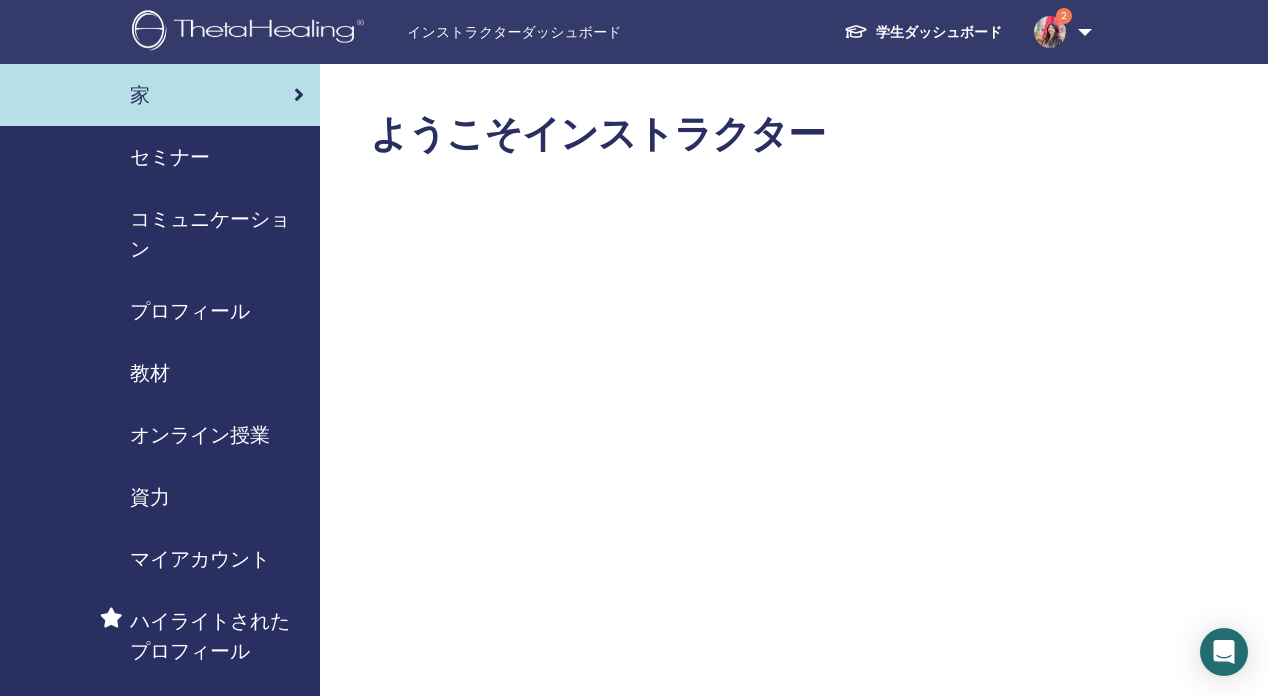 click on "セミナー" at bounding box center [170, 157] 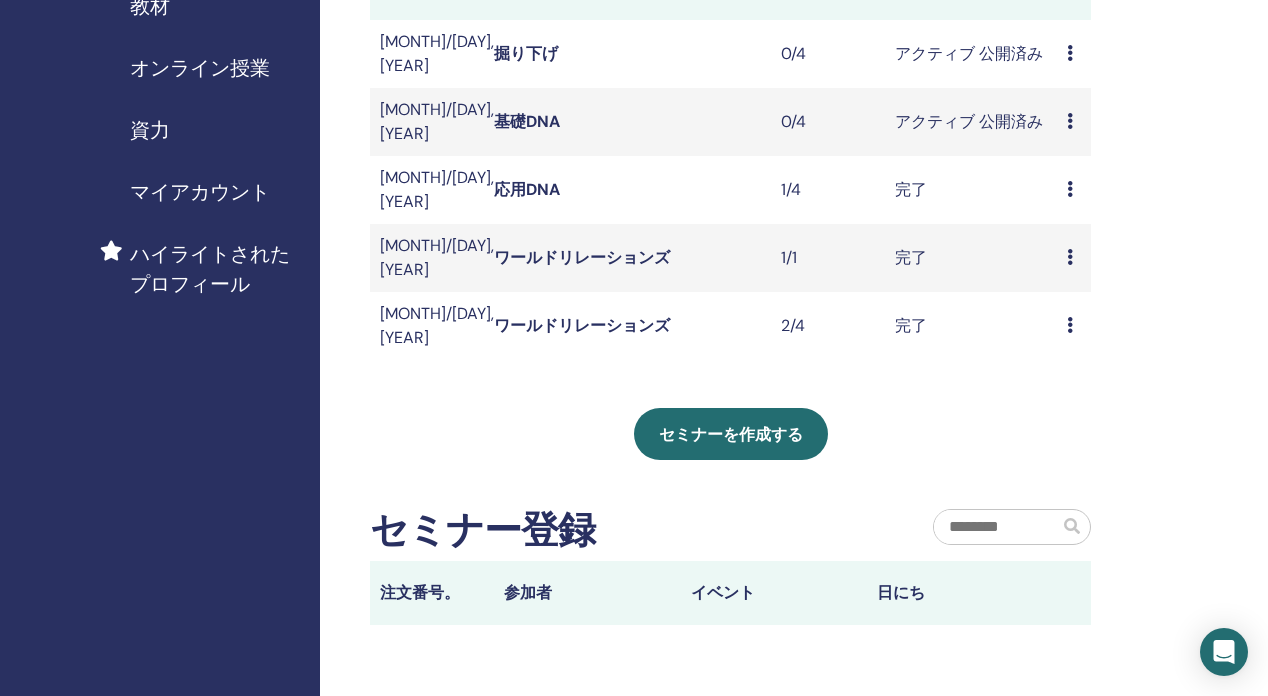 scroll, scrollTop: 380, scrollLeft: 0, axis: vertical 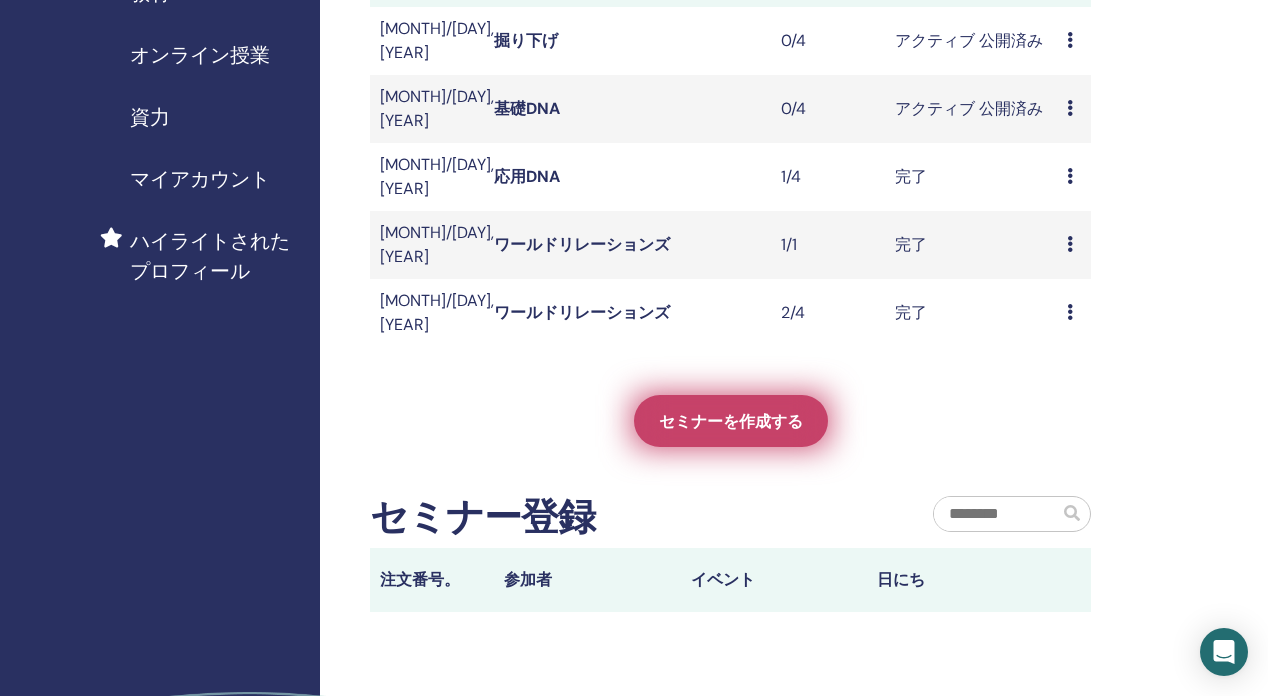 click on "セミナーを作成する" at bounding box center (731, 421) 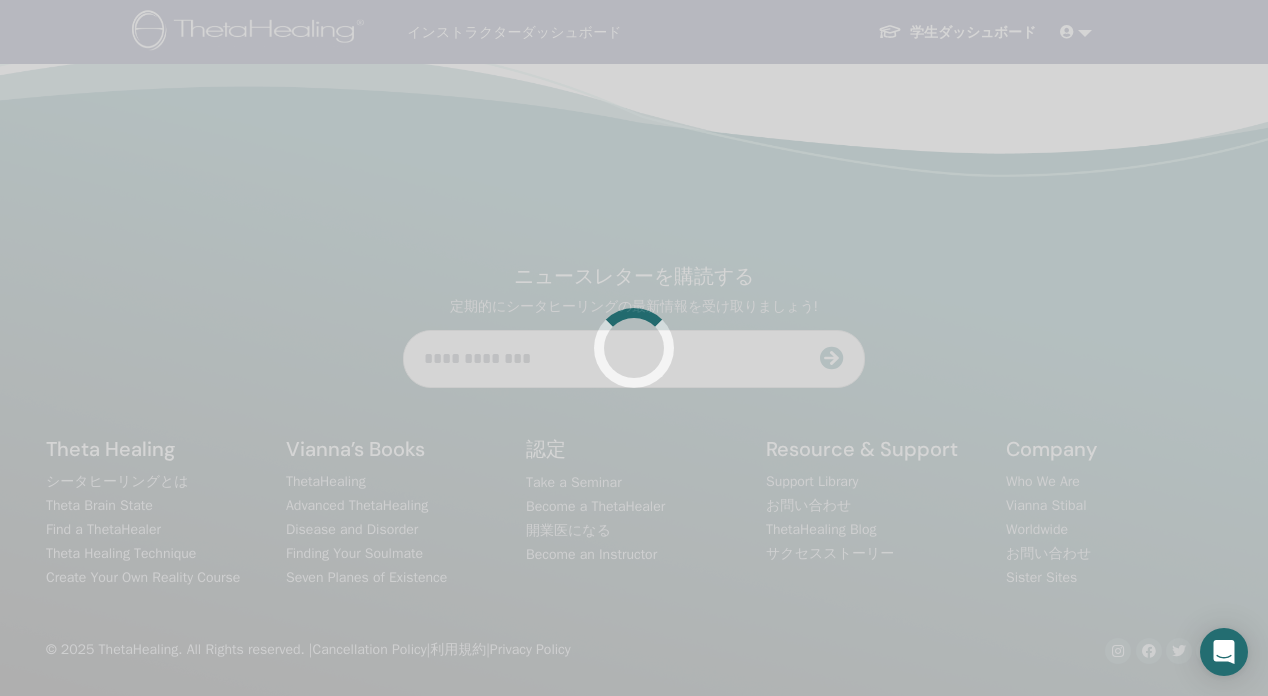 scroll, scrollTop: 0, scrollLeft: 0, axis: both 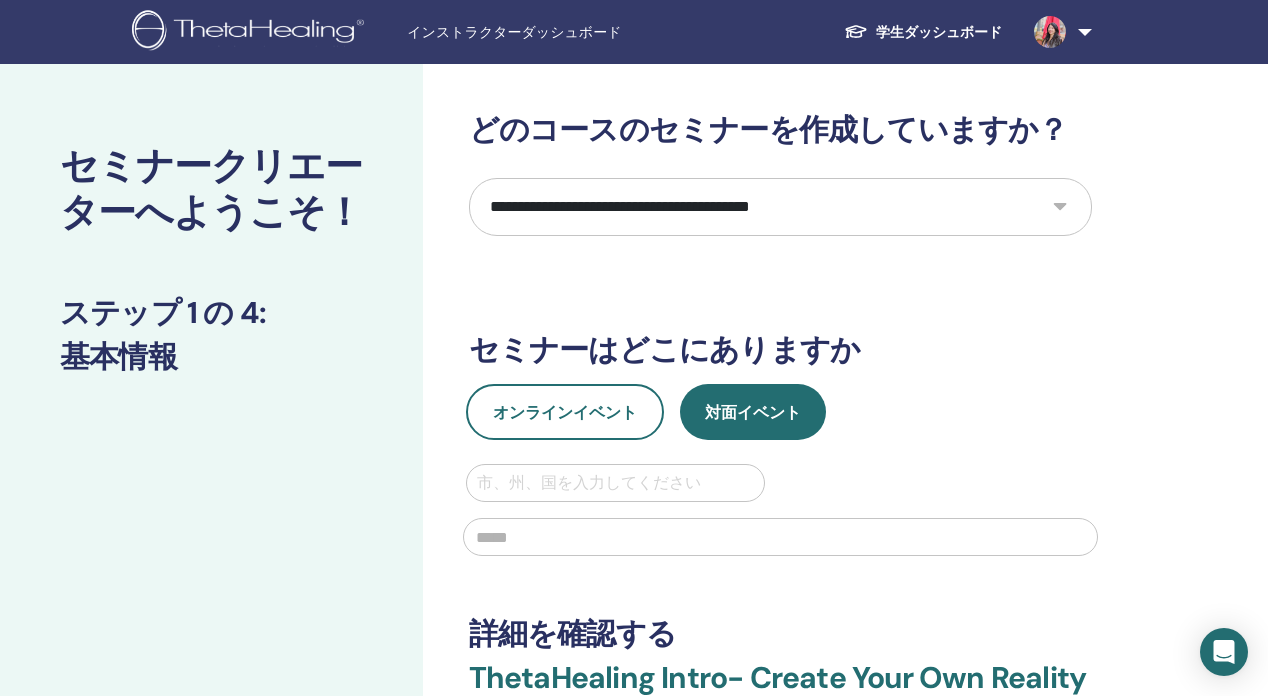 click on "**********" at bounding box center (780, 207) 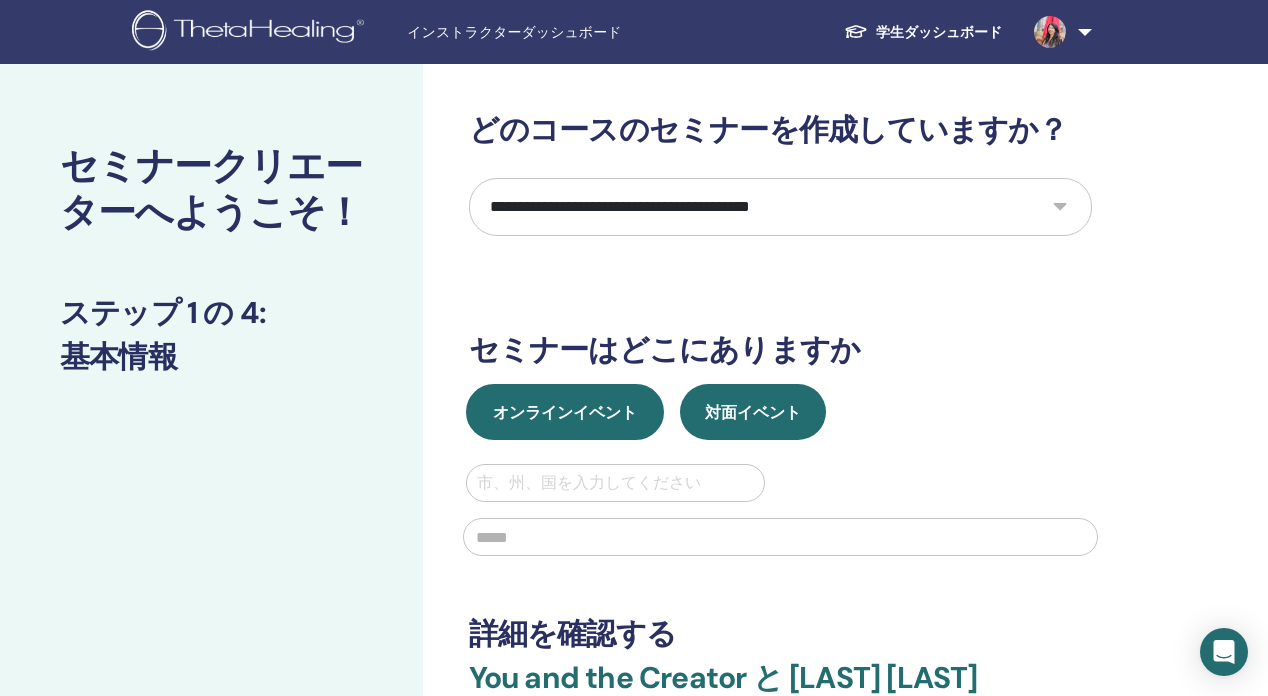 click on "オンラインイベント" at bounding box center (565, 412) 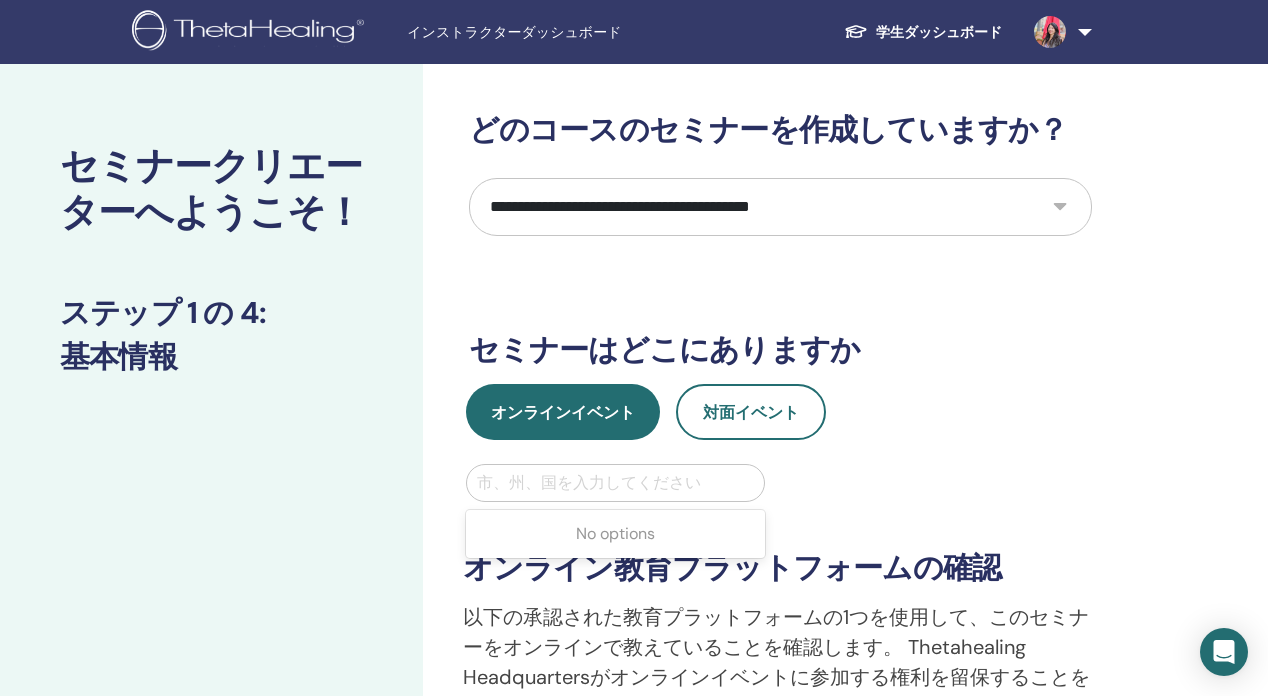 click at bounding box center [616, 483] 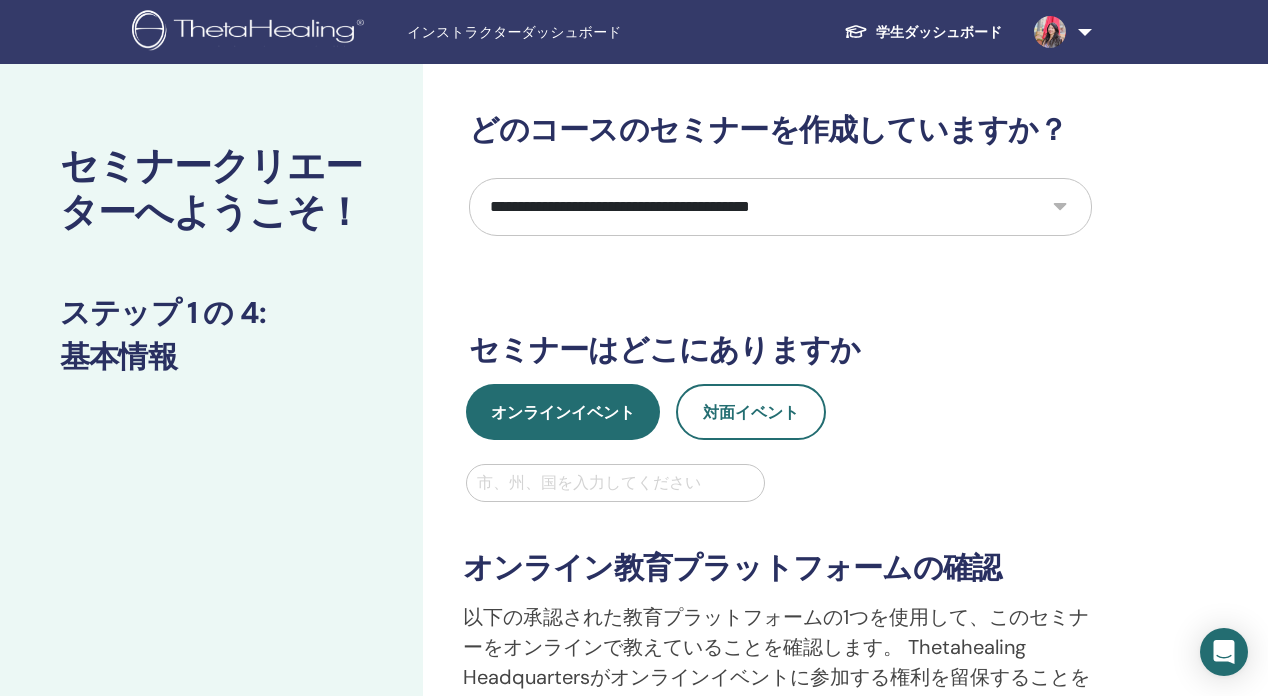 click at bounding box center (616, 483) 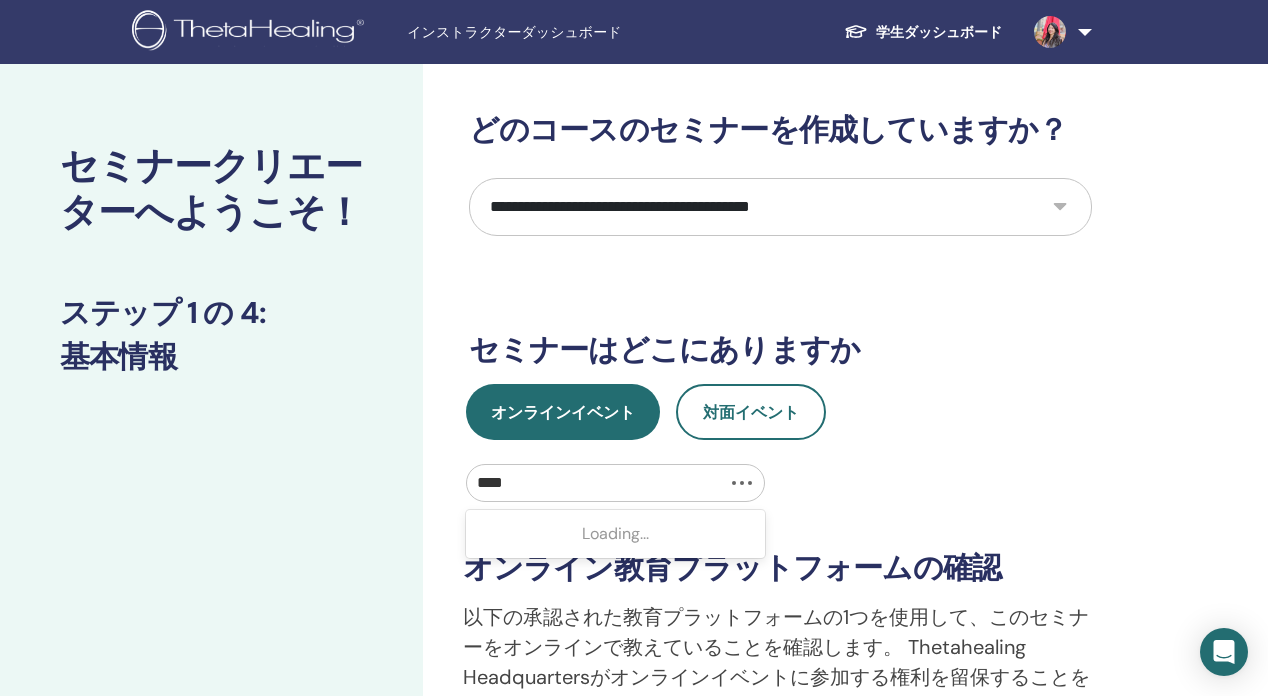 type on "*****" 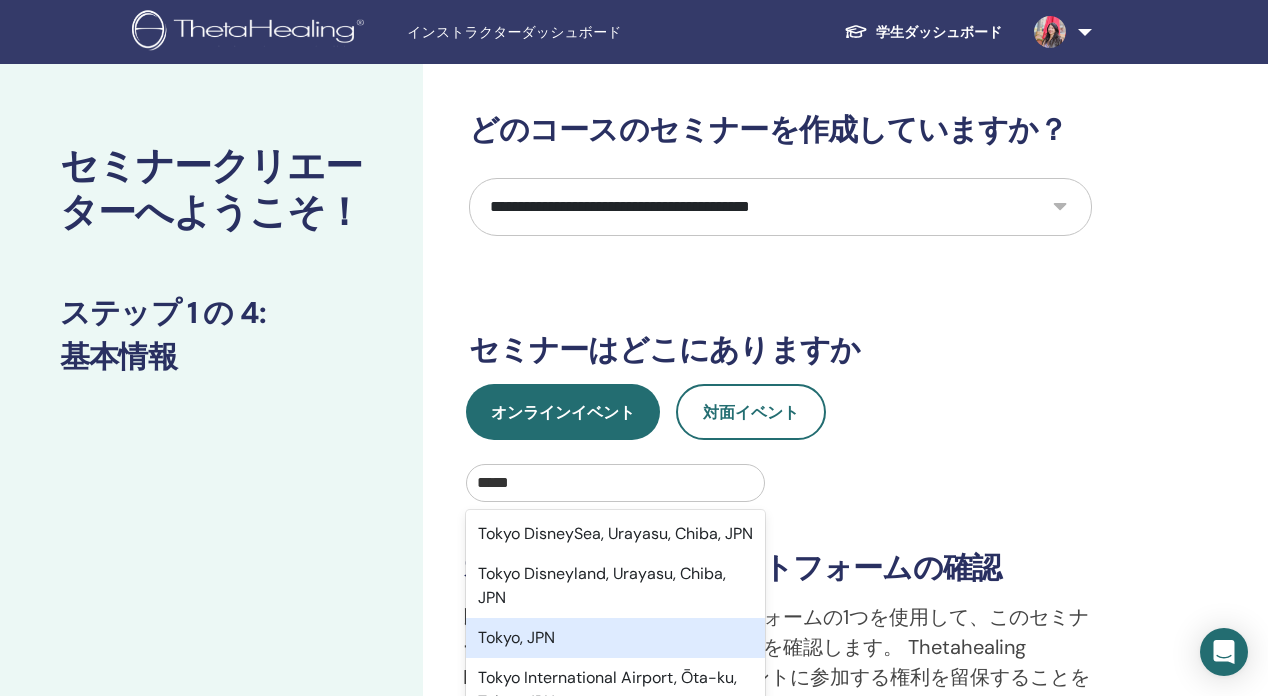 click on "Tokyo, JPN" at bounding box center [616, 638] 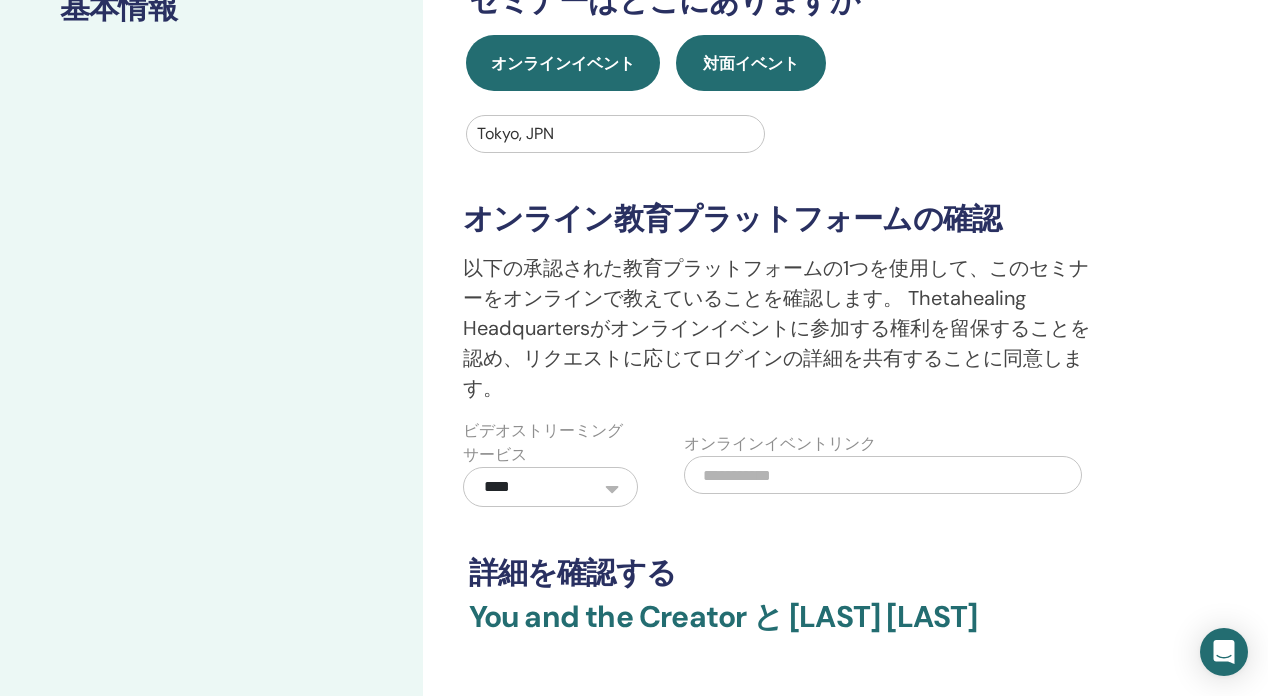 scroll, scrollTop: 508, scrollLeft: 0, axis: vertical 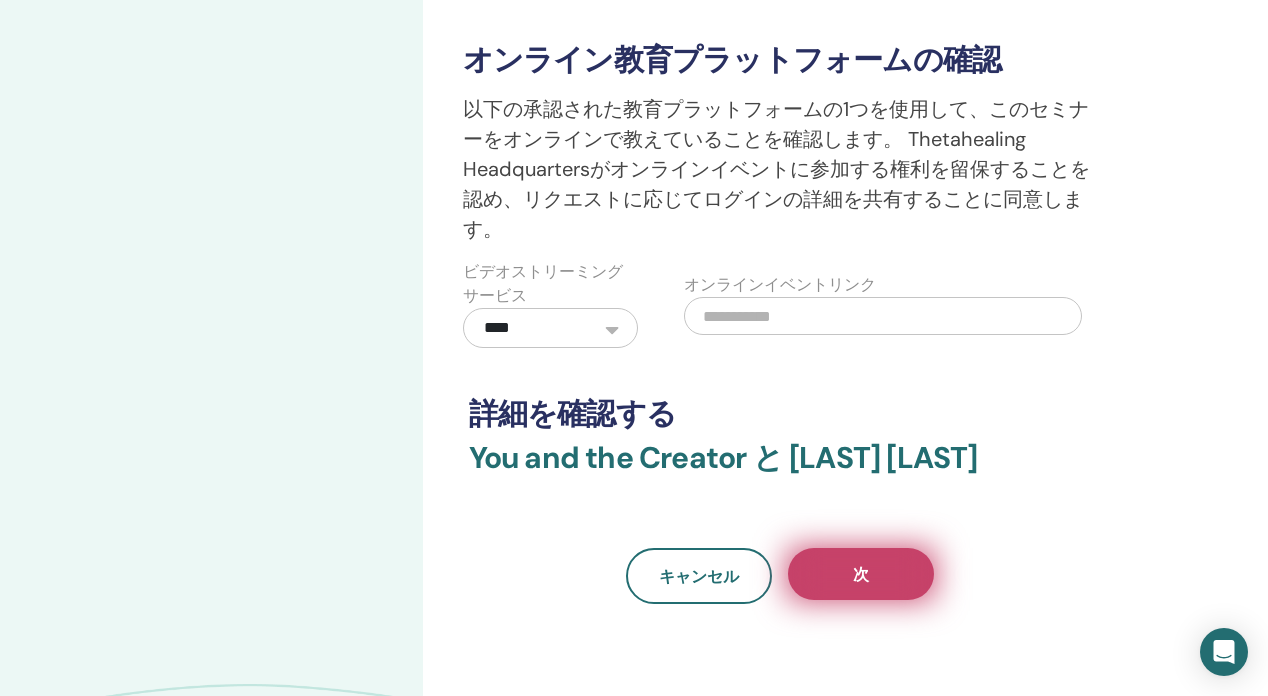 click on "次" at bounding box center (861, 574) 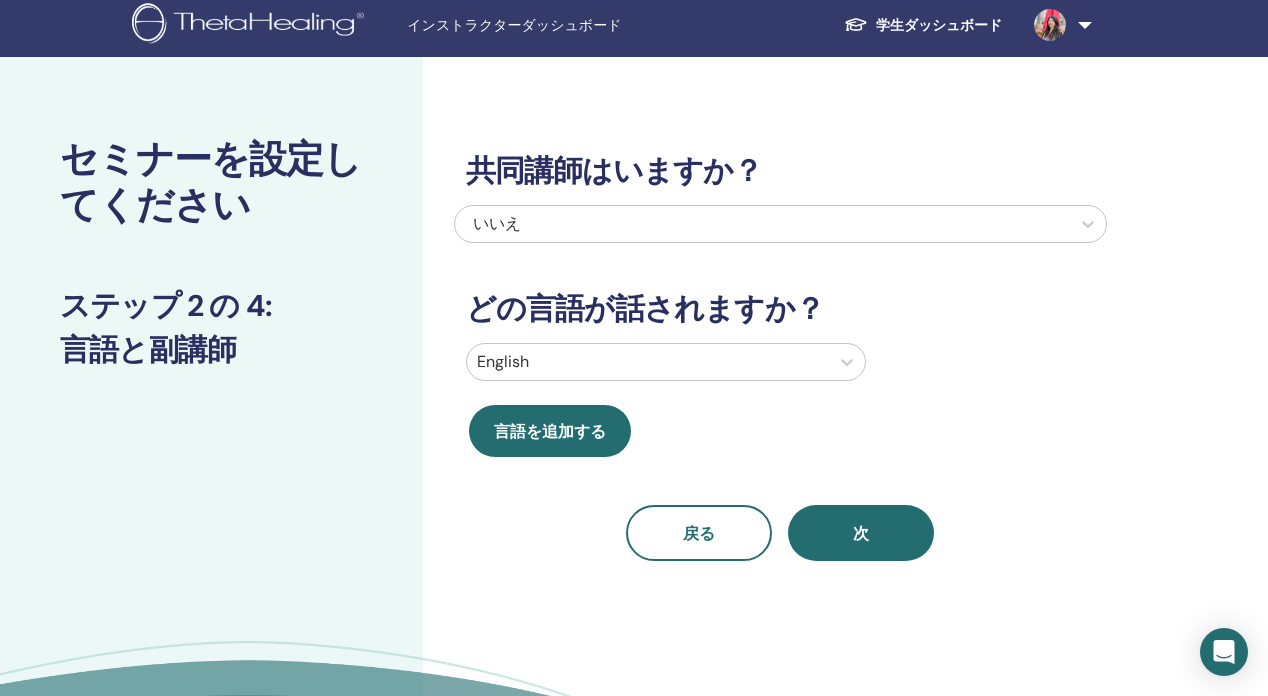 scroll, scrollTop: 0, scrollLeft: 0, axis: both 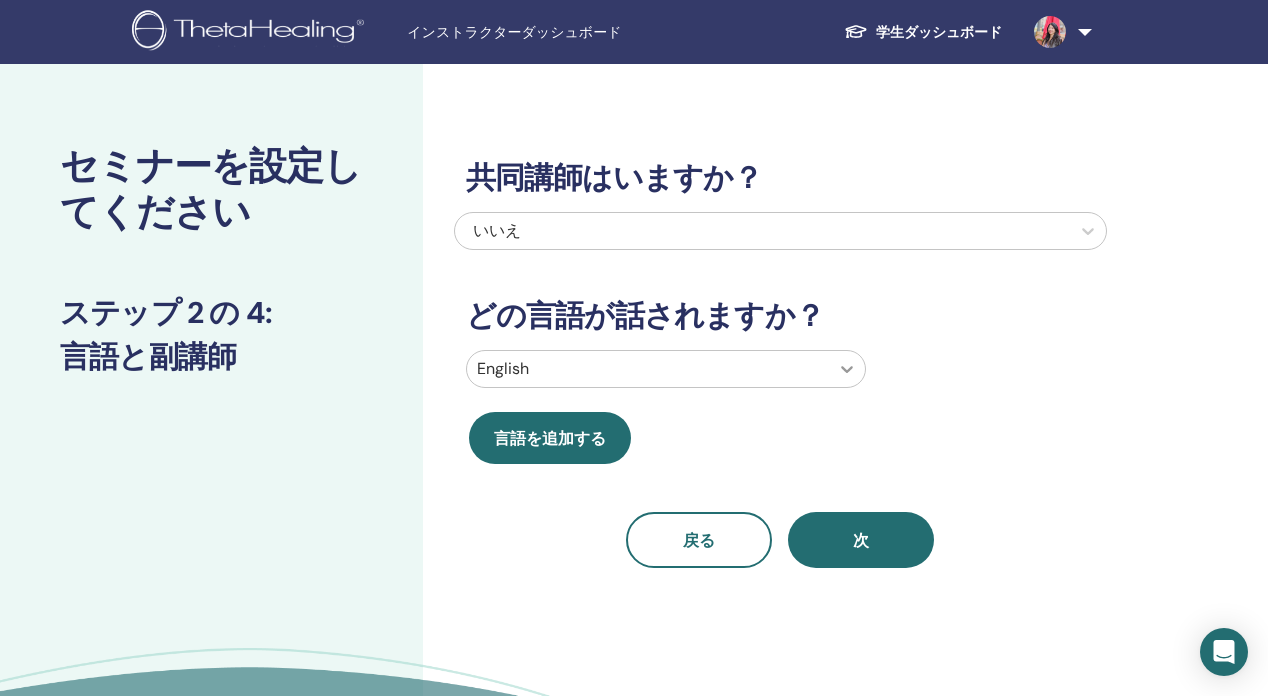 click 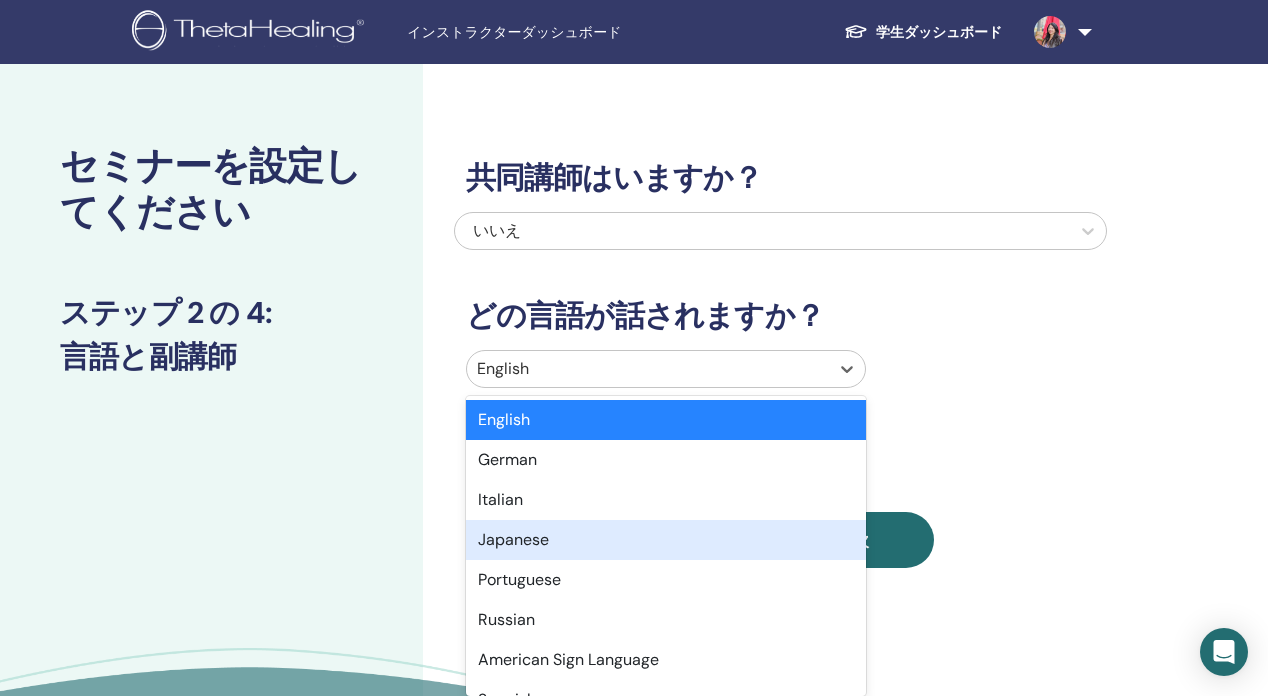 click on "Japanese" at bounding box center (666, 540) 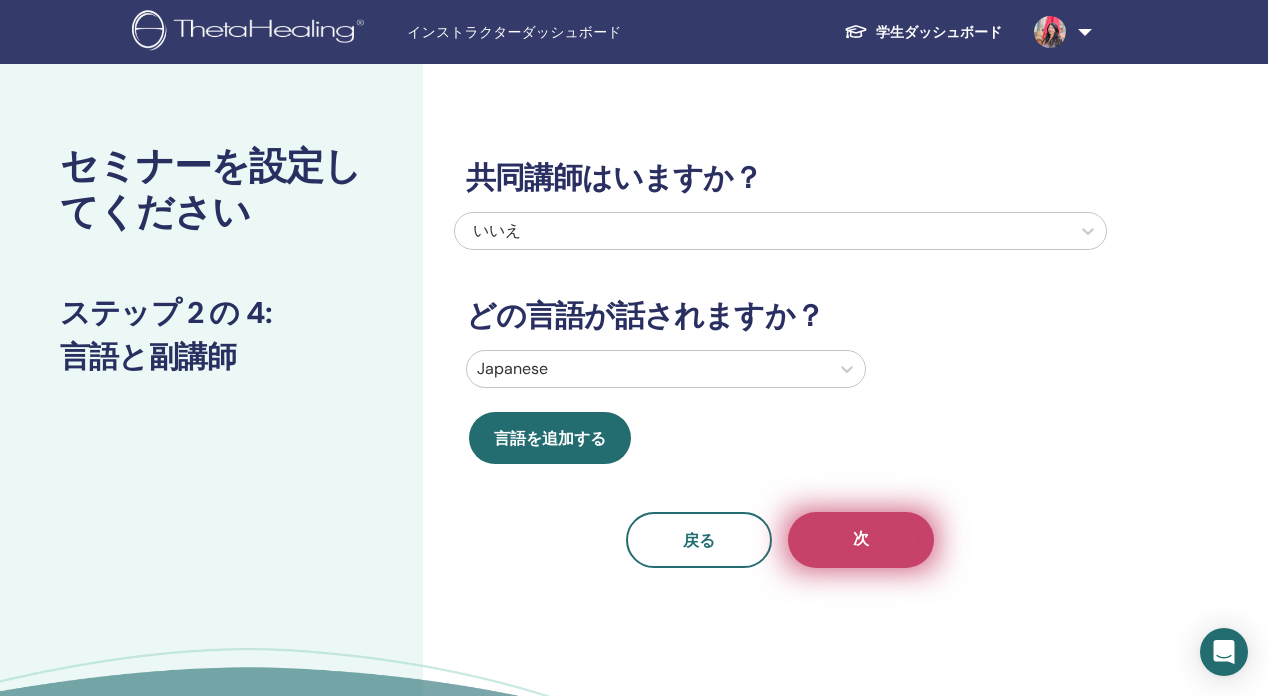 click on "次" at bounding box center [861, 540] 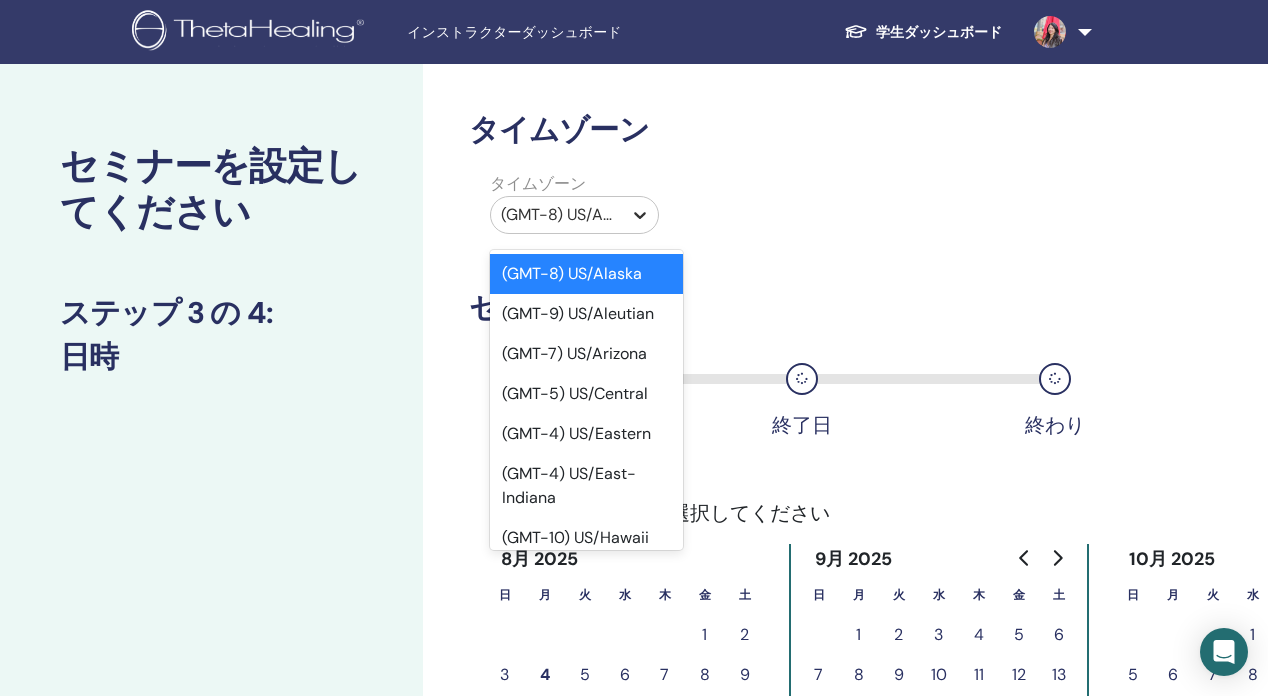 click at bounding box center (640, 215) 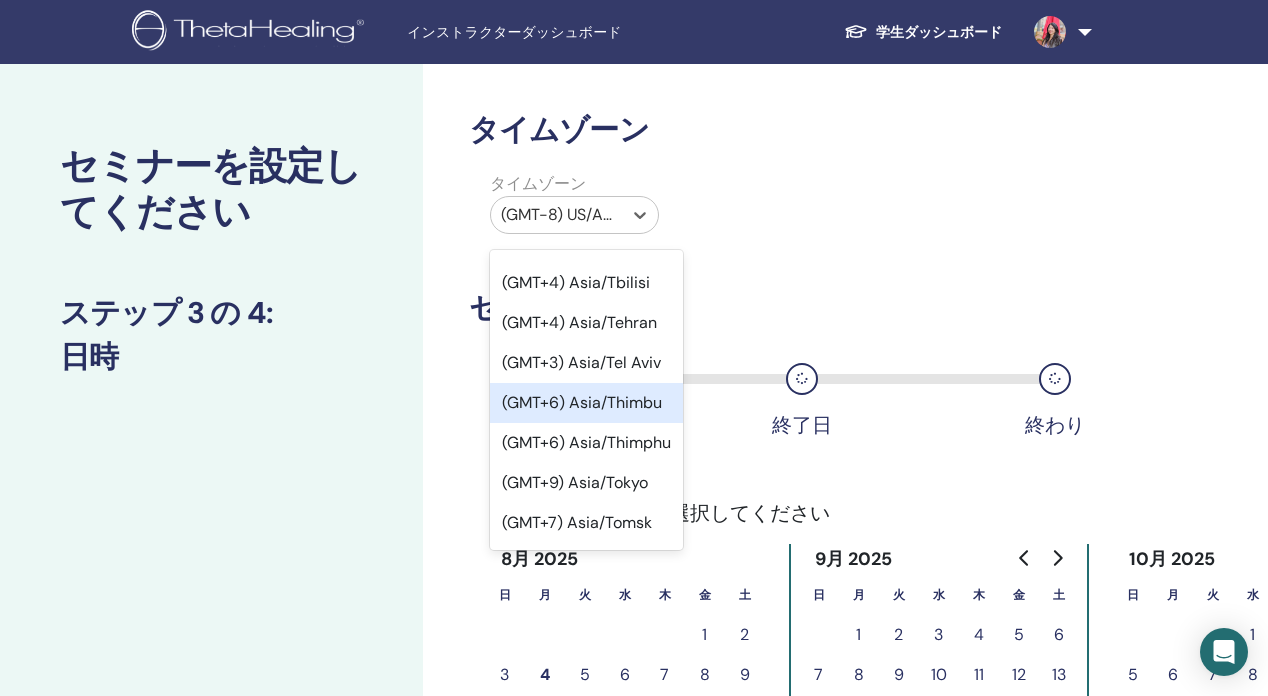 scroll, scrollTop: 20911, scrollLeft: 0, axis: vertical 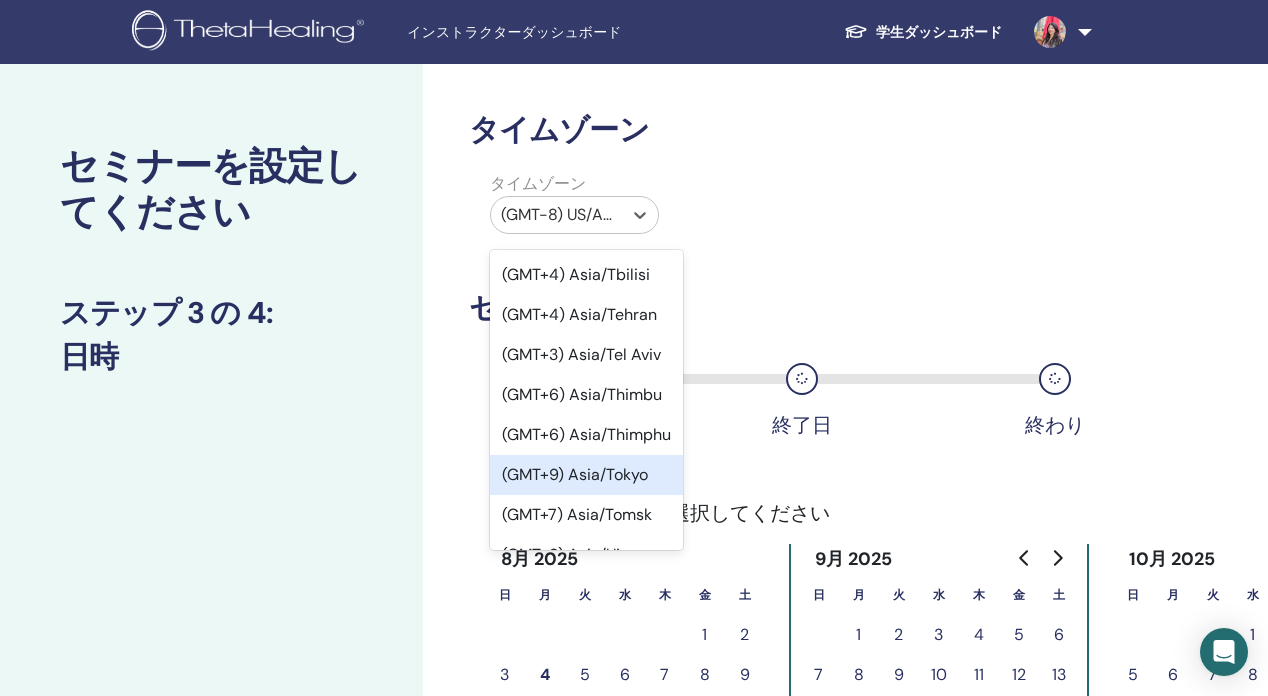 click on "(GMT+9) Asia/Tokyo" at bounding box center (587, 475) 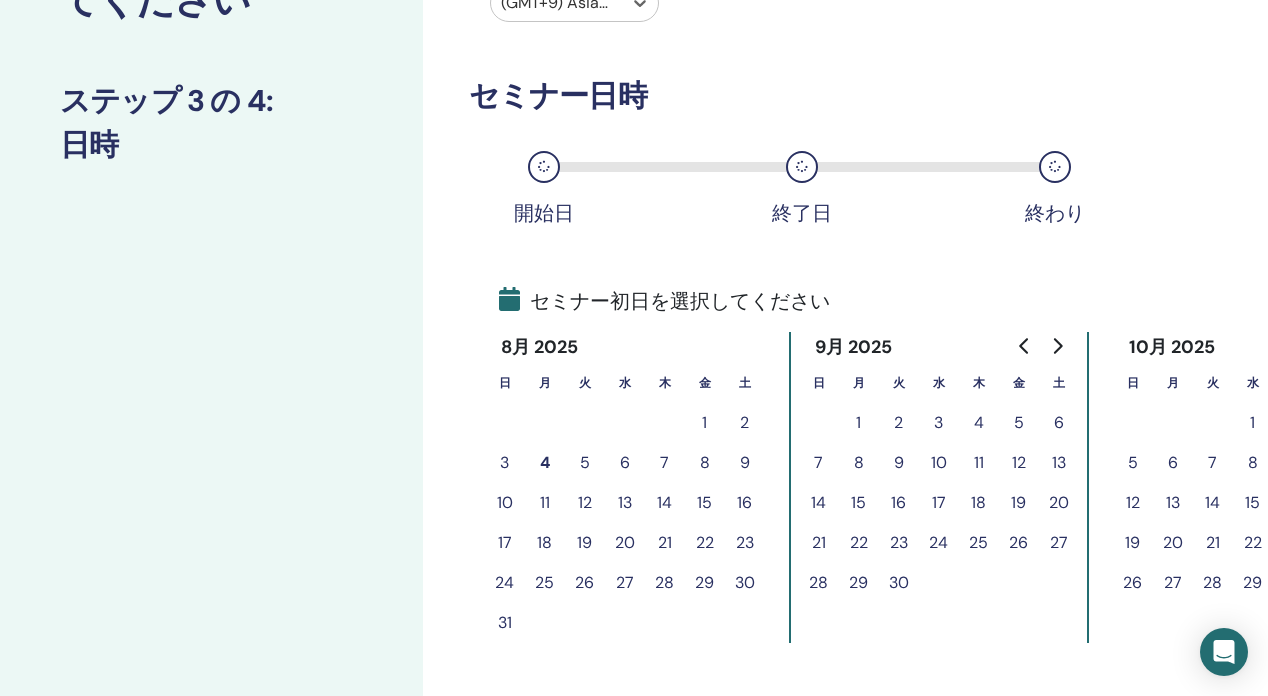 scroll, scrollTop: 333, scrollLeft: 0, axis: vertical 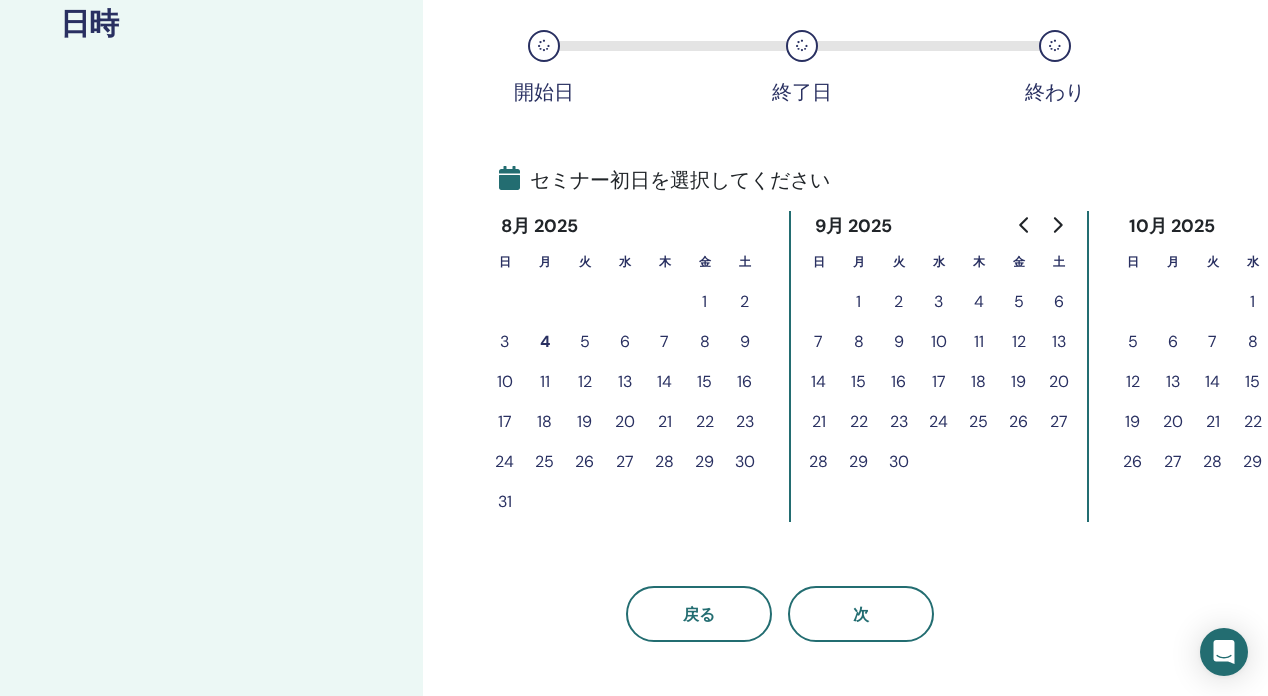 click on "29" at bounding box center (705, 462) 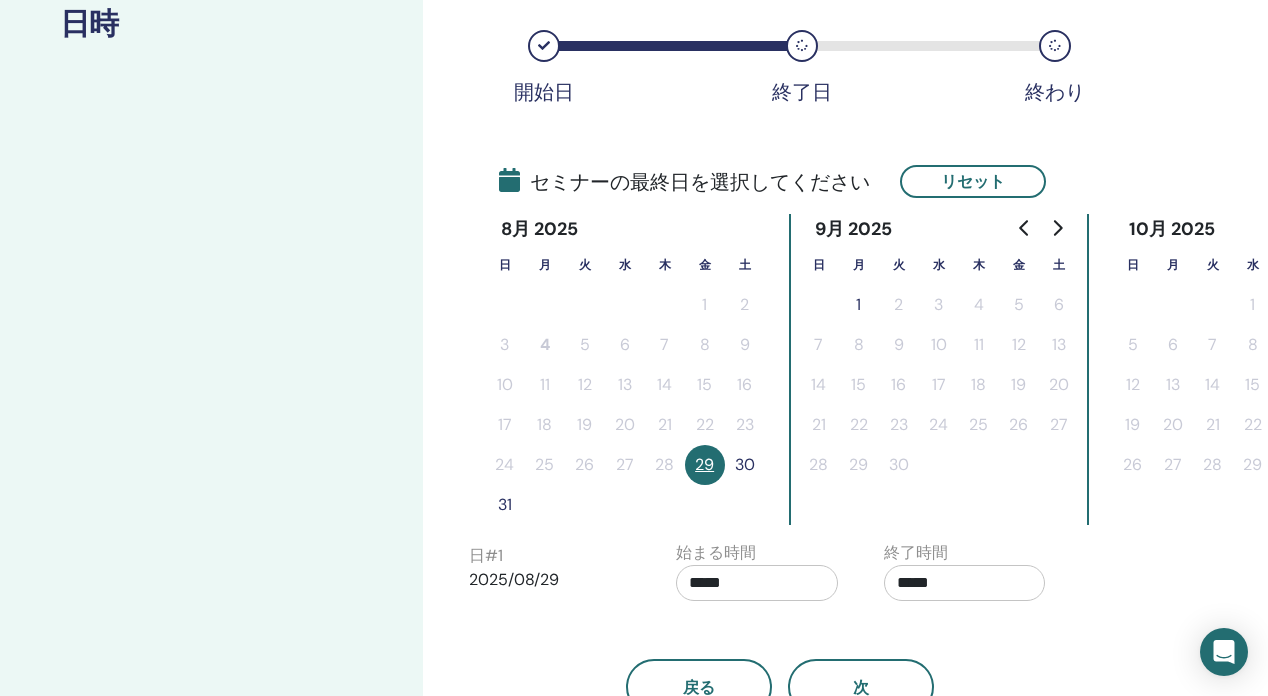 click on "30" at bounding box center (745, 465) 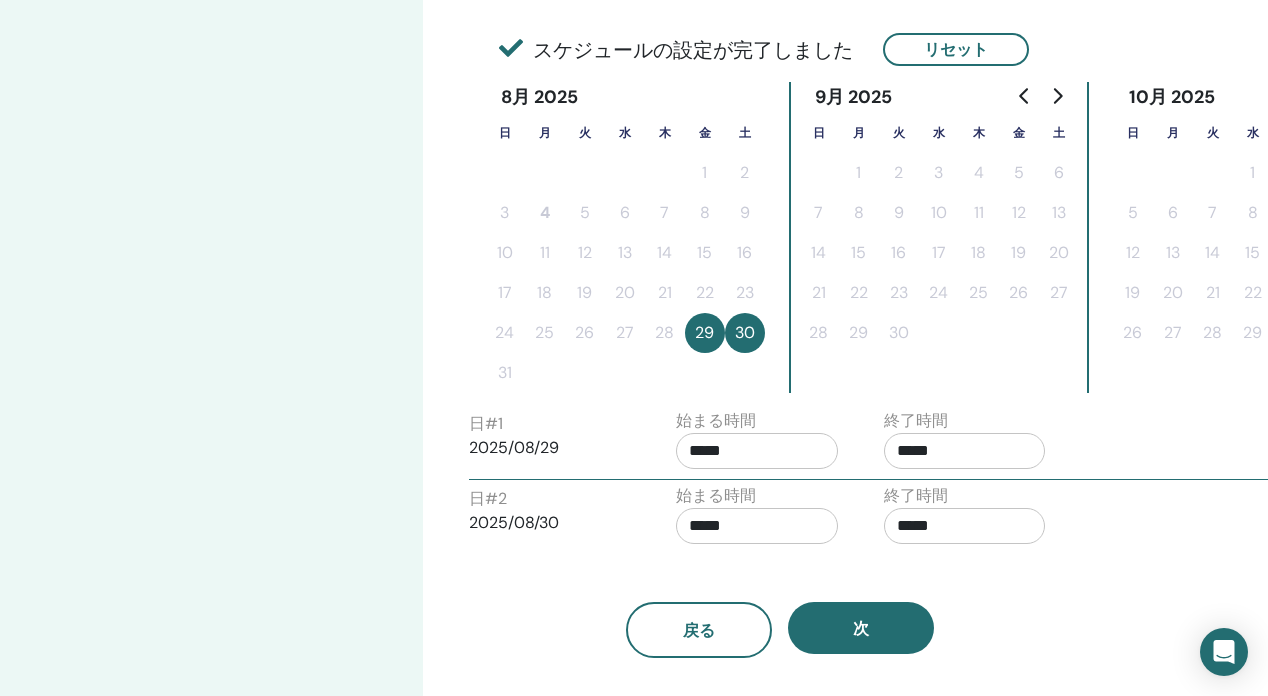 scroll, scrollTop: 472, scrollLeft: 0, axis: vertical 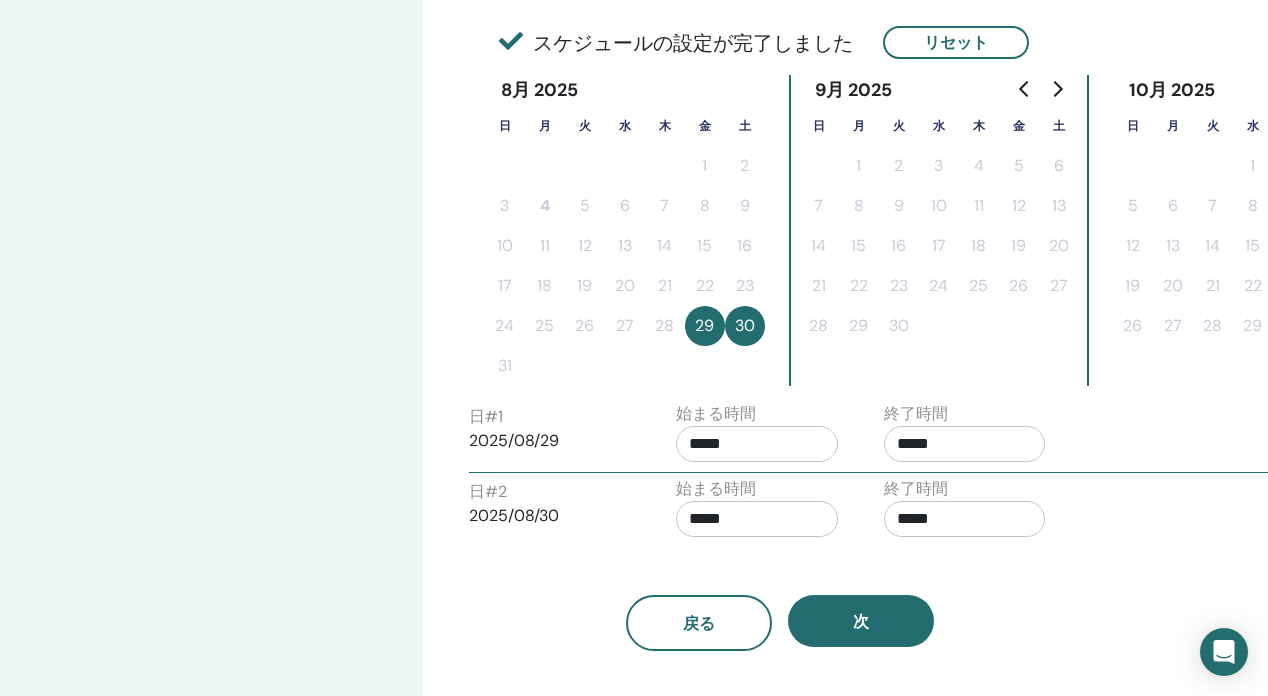 click on "*****" at bounding box center (757, 444) 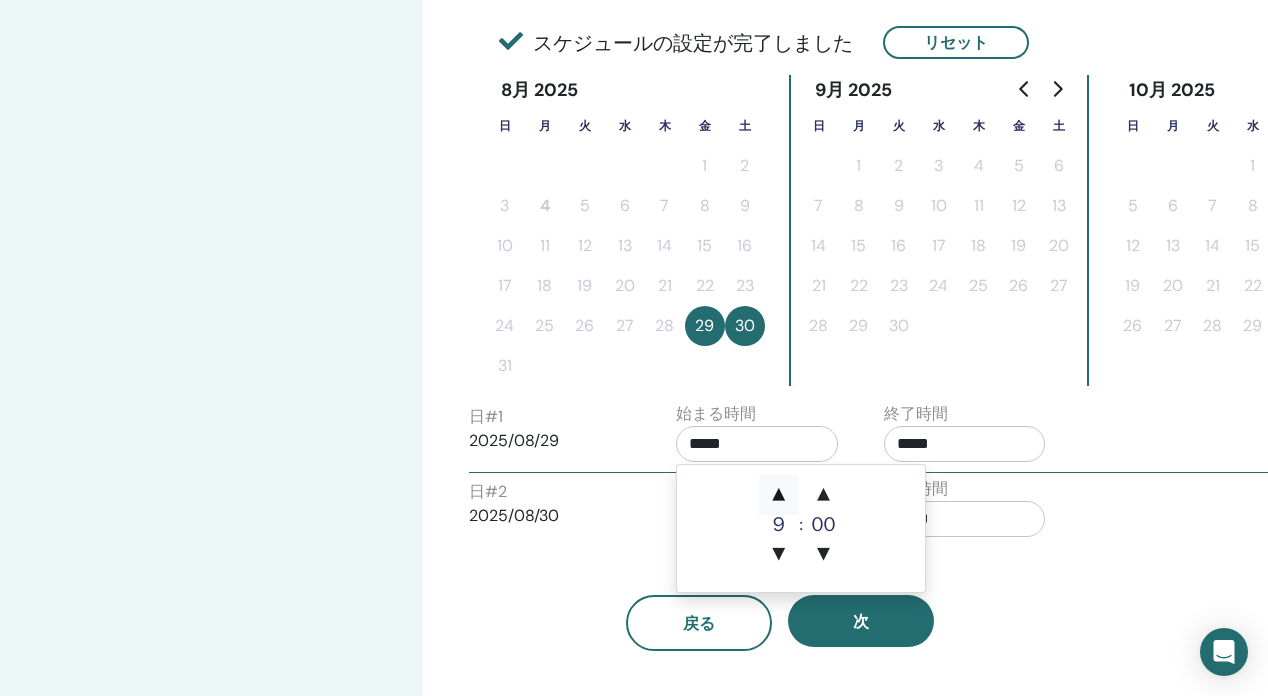click on "▲" at bounding box center [779, 495] 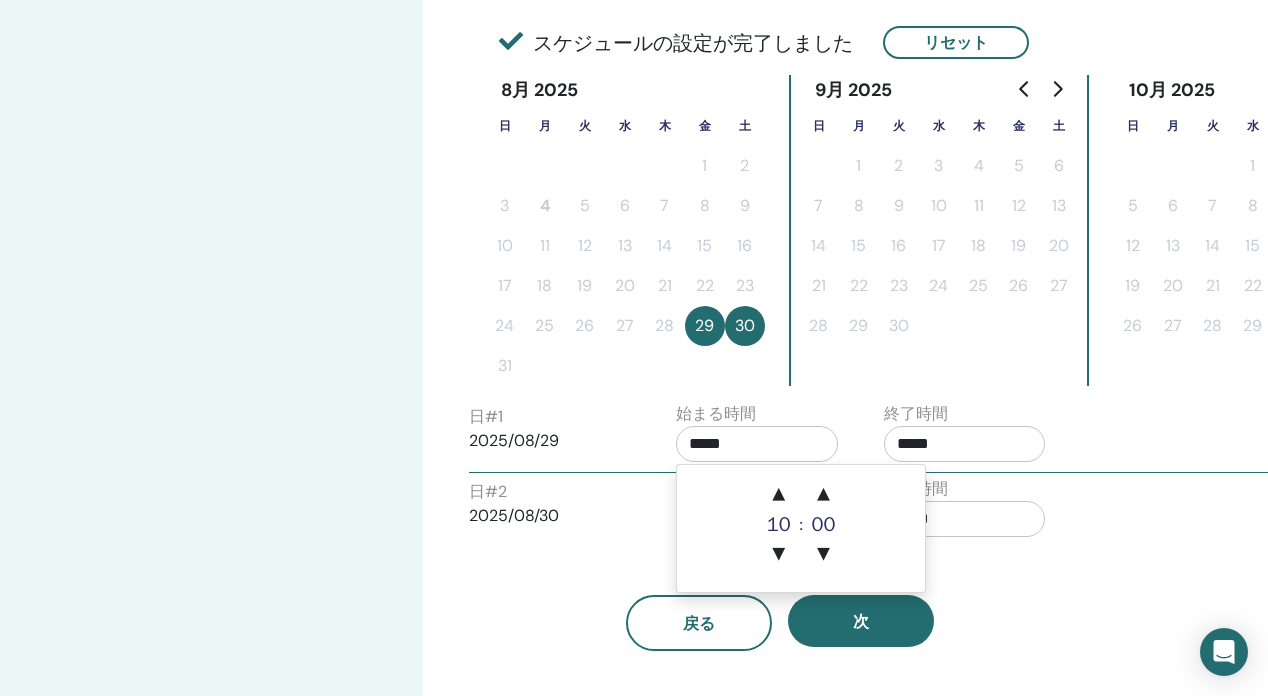 click on "タイムゾーン タイムゾーン (GMT+9) Asia/Tokyo セミナー日時 開始日 終了日 終わり スケジュールの設定が完了しました リセット 8月 2025 日 月 火 水 木 金 土 1 2 3 4 5 6 7 8 9 10 11 12 13 14 15 16 17 18 19 20 21 22 23 24 25 26 27 28 29 30 31 9月 2025 日 月 火 水 木 金 土 1 2 3 4 5 6 7 8 9 10 11 12 13 14 15 16 17 18 19 20 21 22 23 24 25 26 27 28 29 30 10月 2025 日 月 火 水 木 金 土 1 2 3 4 5 6 7 8 9 10 11 12 13 14 15 16 17 18 19 20 21 22 23 24 25 26 27 28 29 30 31 日  # 1 2025/08/29 始まる時間 ***** 終了時間 ***** 日  # 2 2025/08/30 始まる時間 ***** 終了時間 ***** 戻る 次" at bounding box center (780, 145) 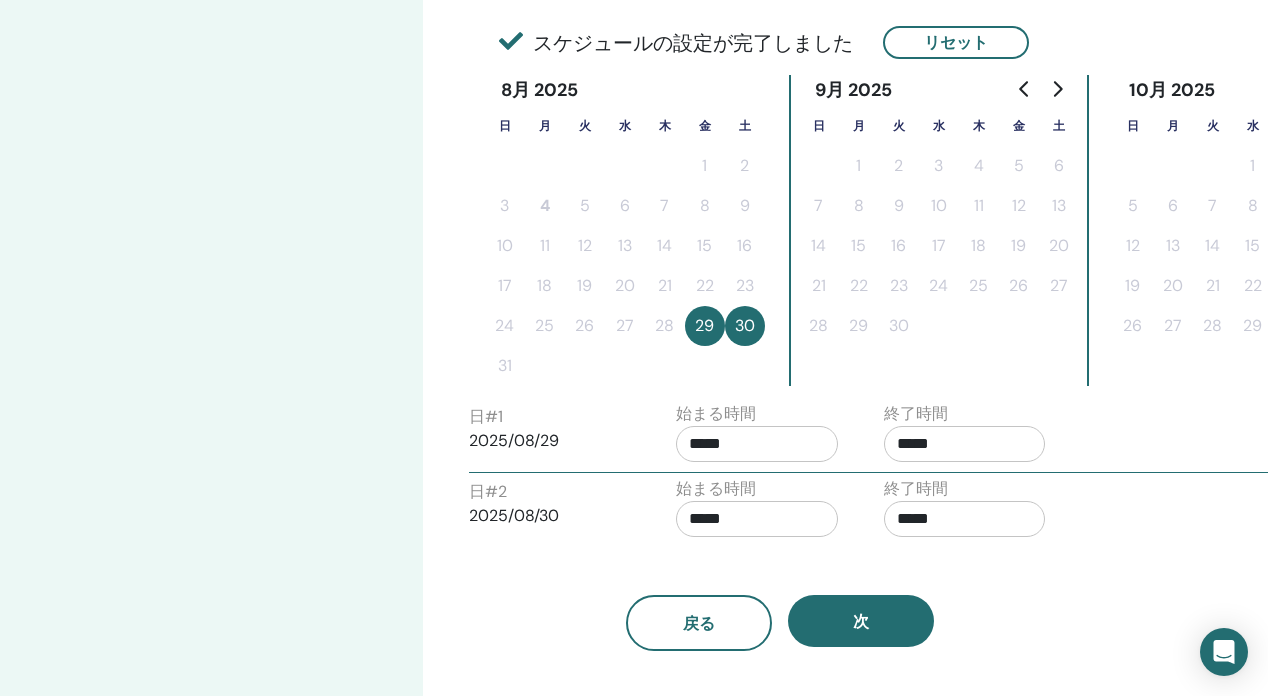 click on "*****" at bounding box center [965, 444] 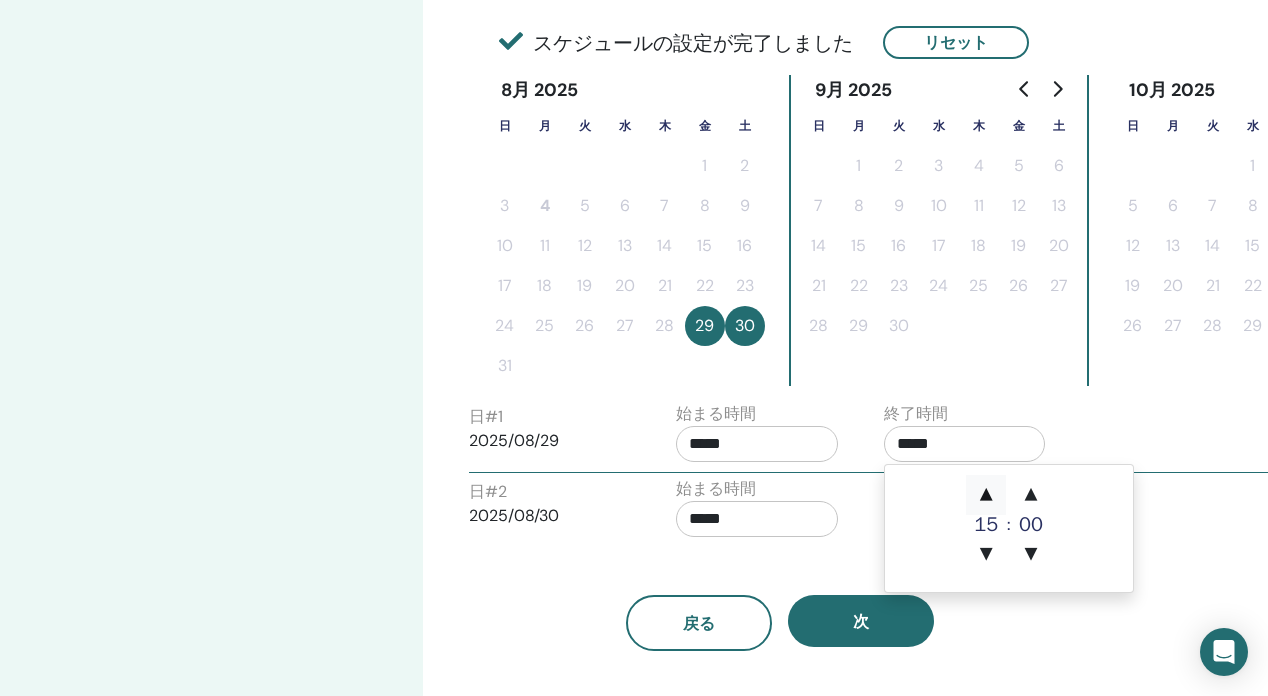 click on "▲" at bounding box center (986, 495) 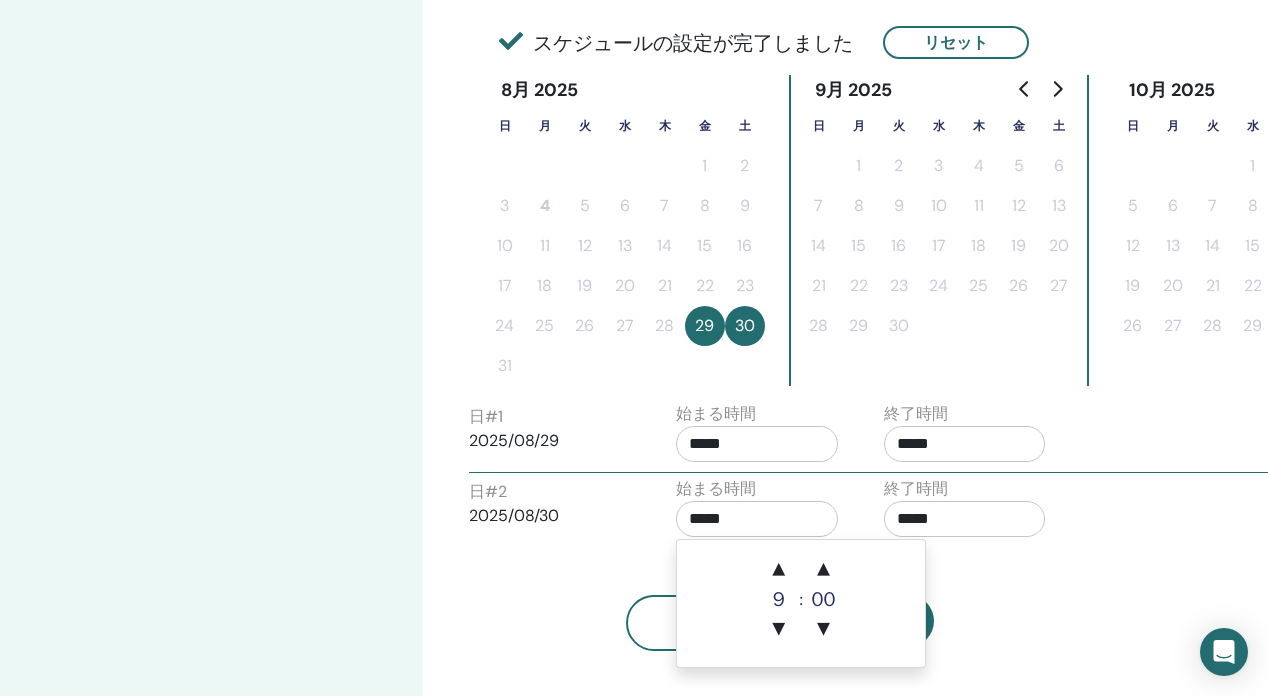 click on "*****" at bounding box center [757, 519] 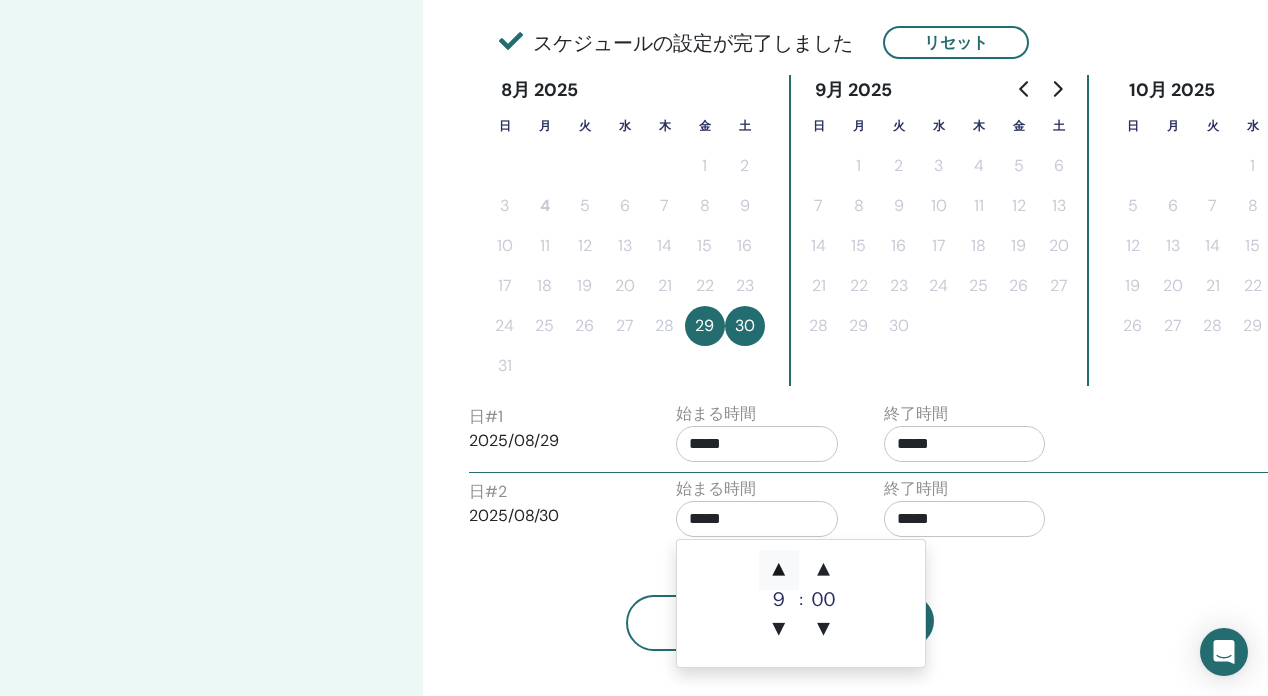 click on "▲" at bounding box center (779, 570) 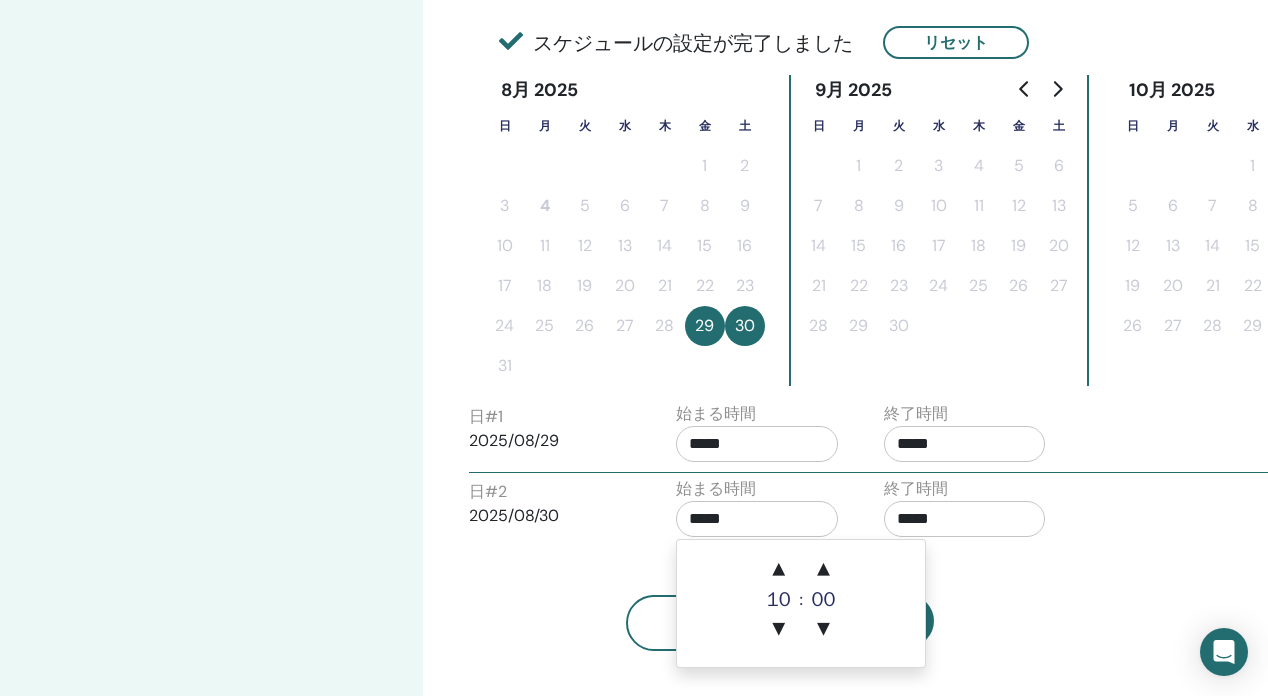 click on "*****" at bounding box center [965, 519] 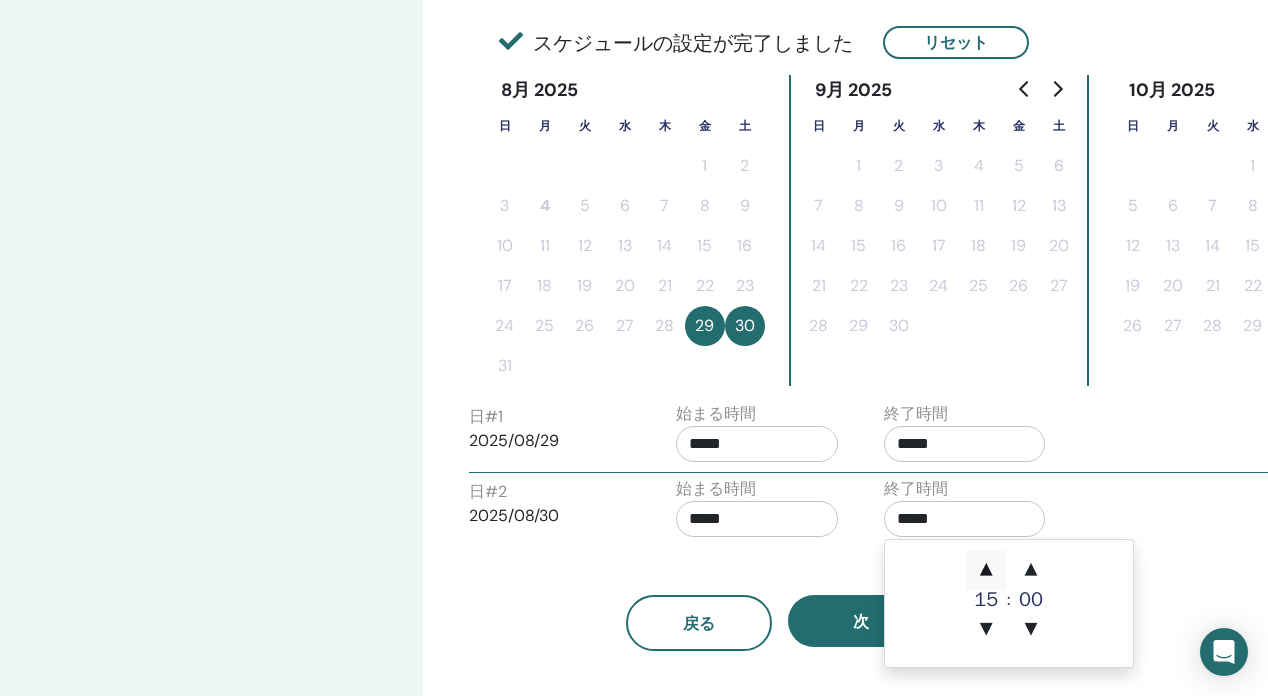 click on "▲" at bounding box center (986, 570) 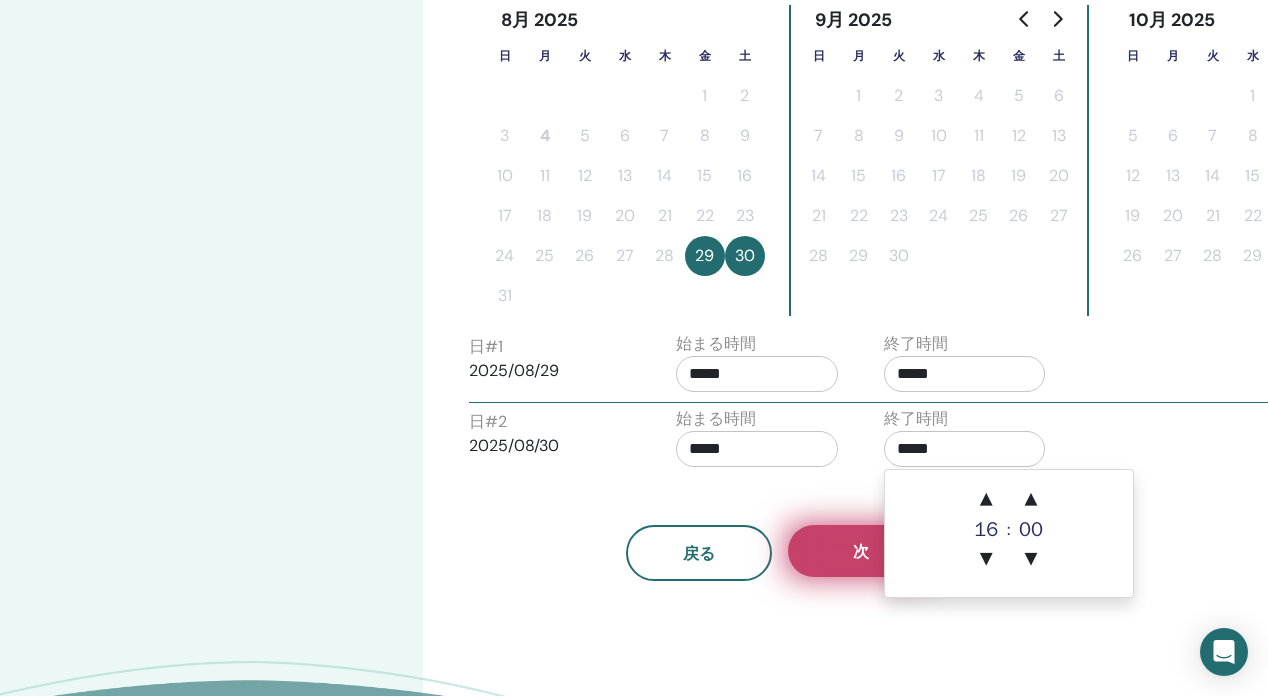 click on "次" at bounding box center [861, 551] 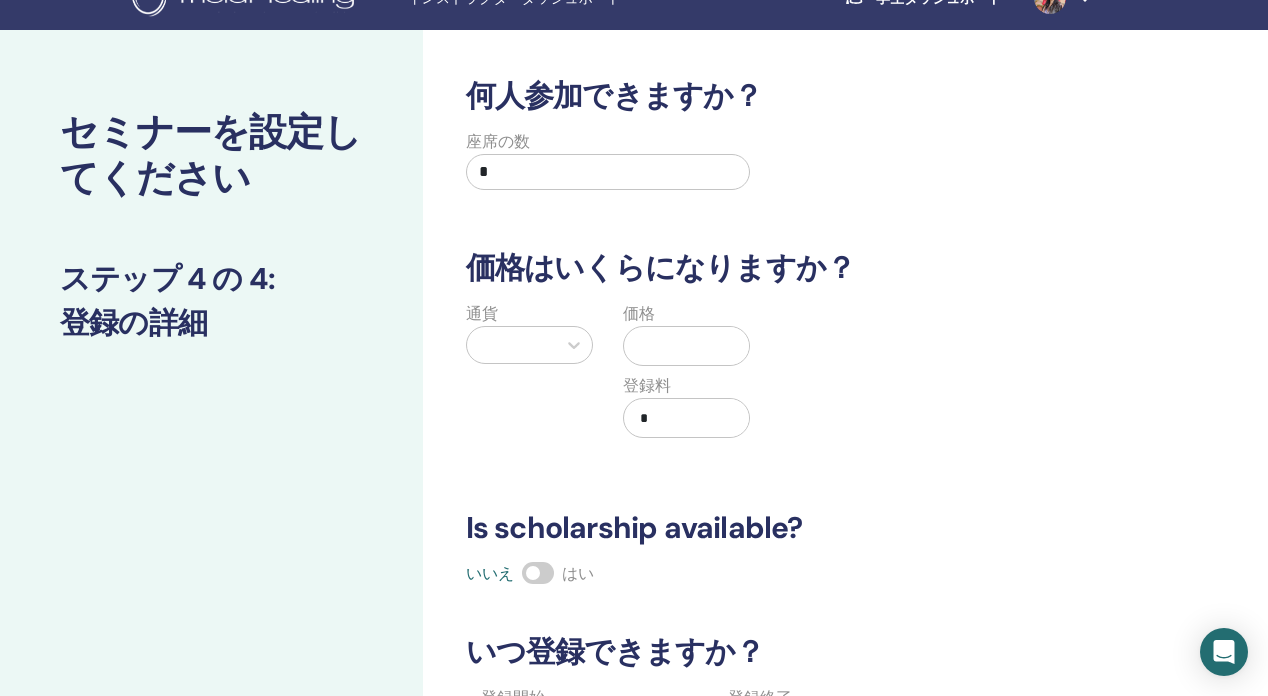 scroll, scrollTop: 0, scrollLeft: 0, axis: both 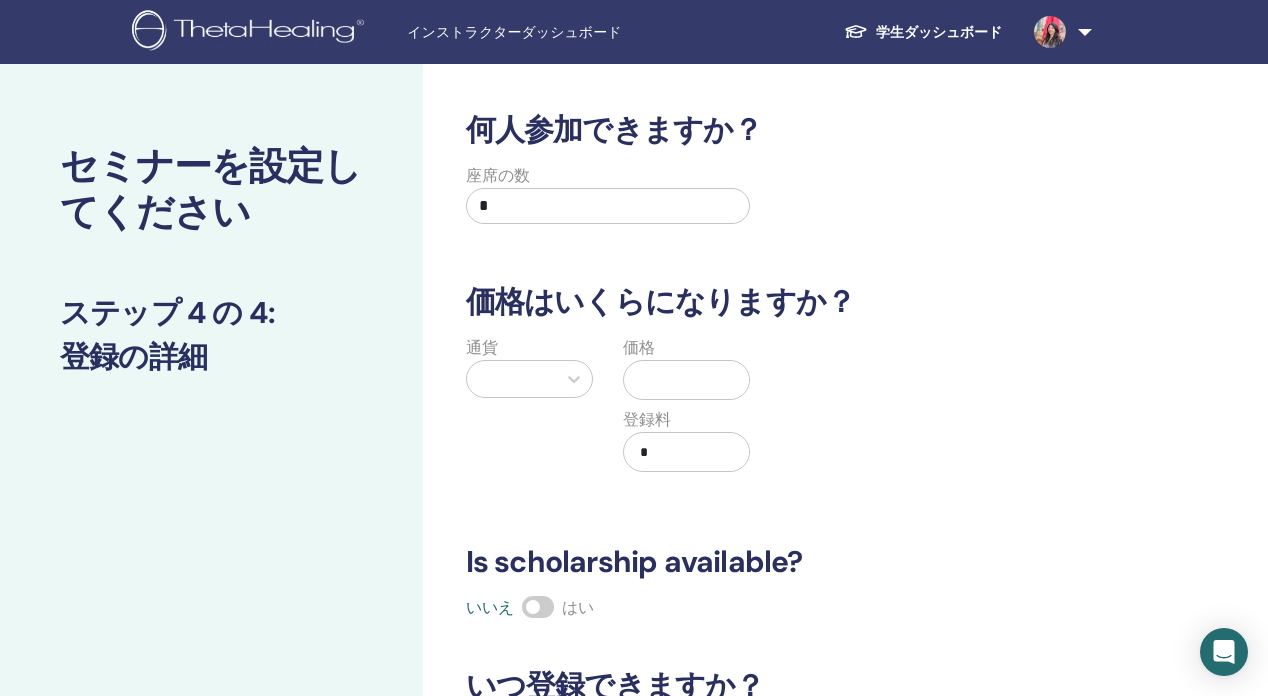 click on "*" at bounding box center [608, 206] 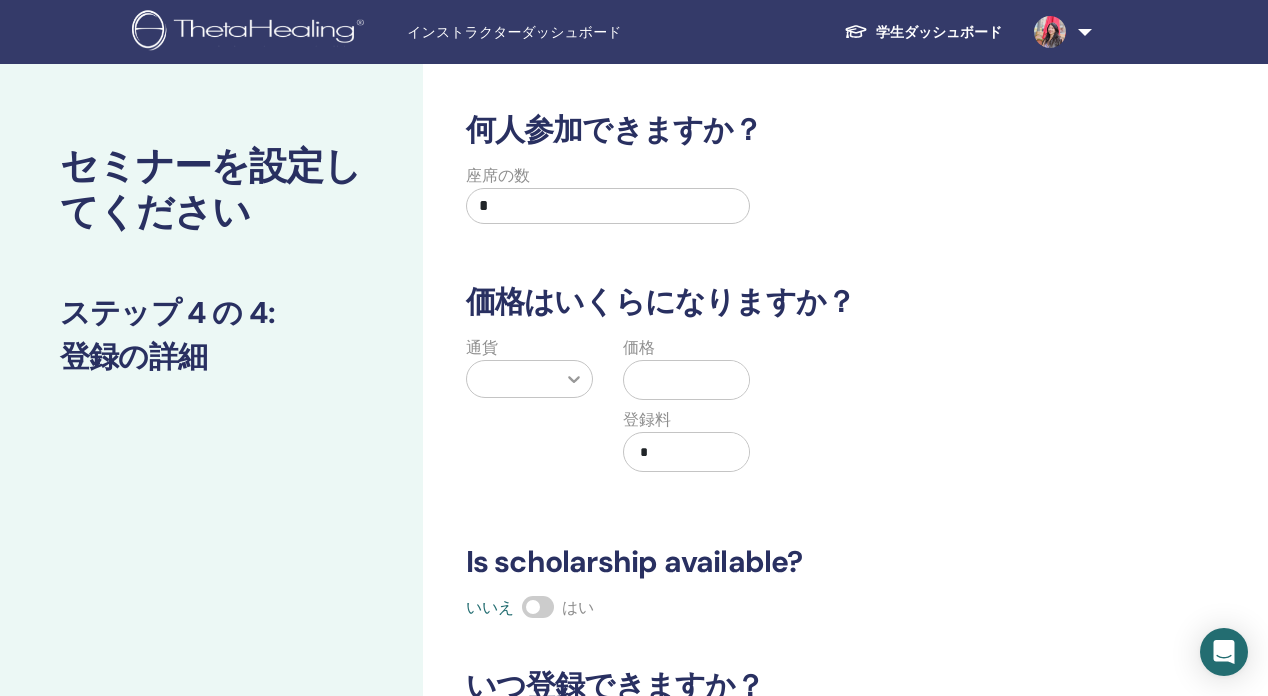 type on "*" 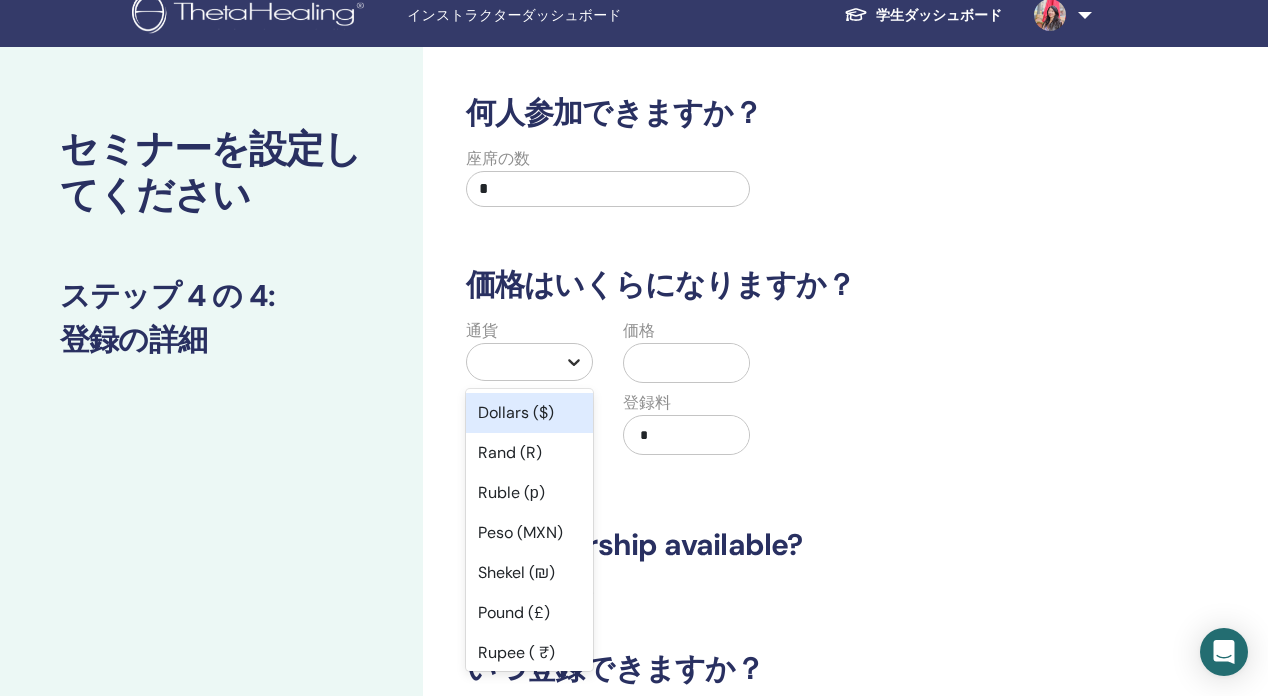 scroll, scrollTop: 18, scrollLeft: 0, axis: vertical 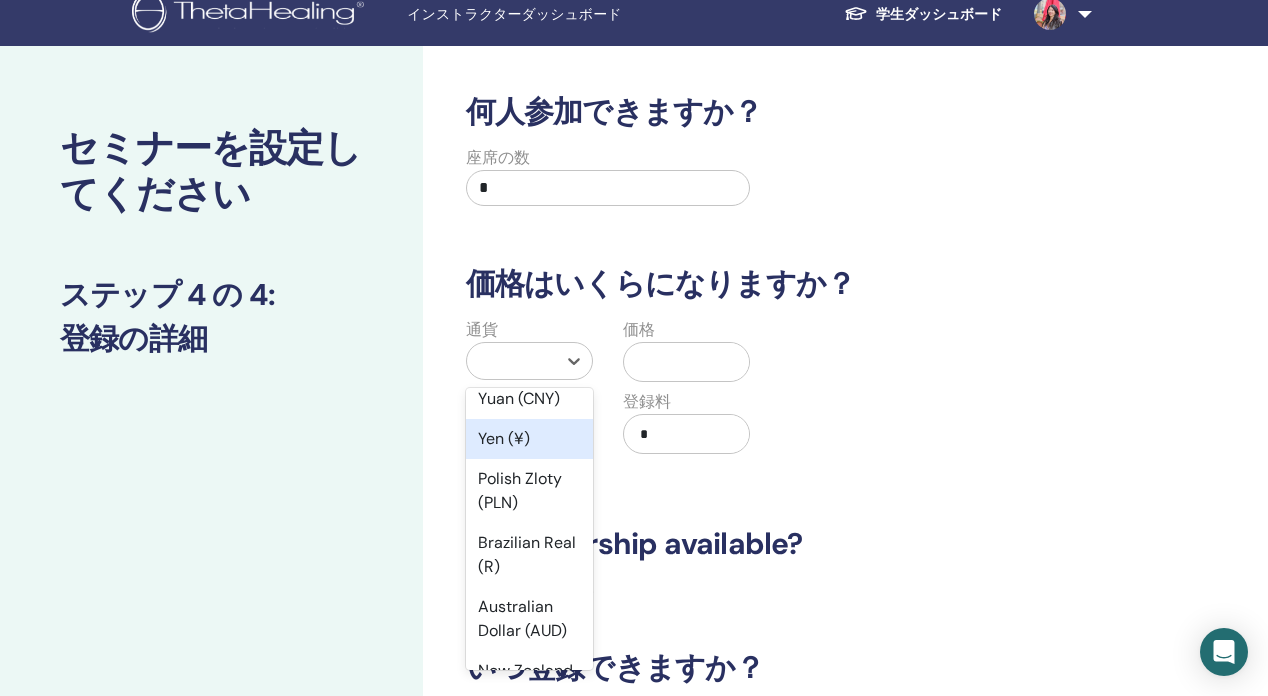 click on "Yen (¥)" at bounding box center (529, 439) 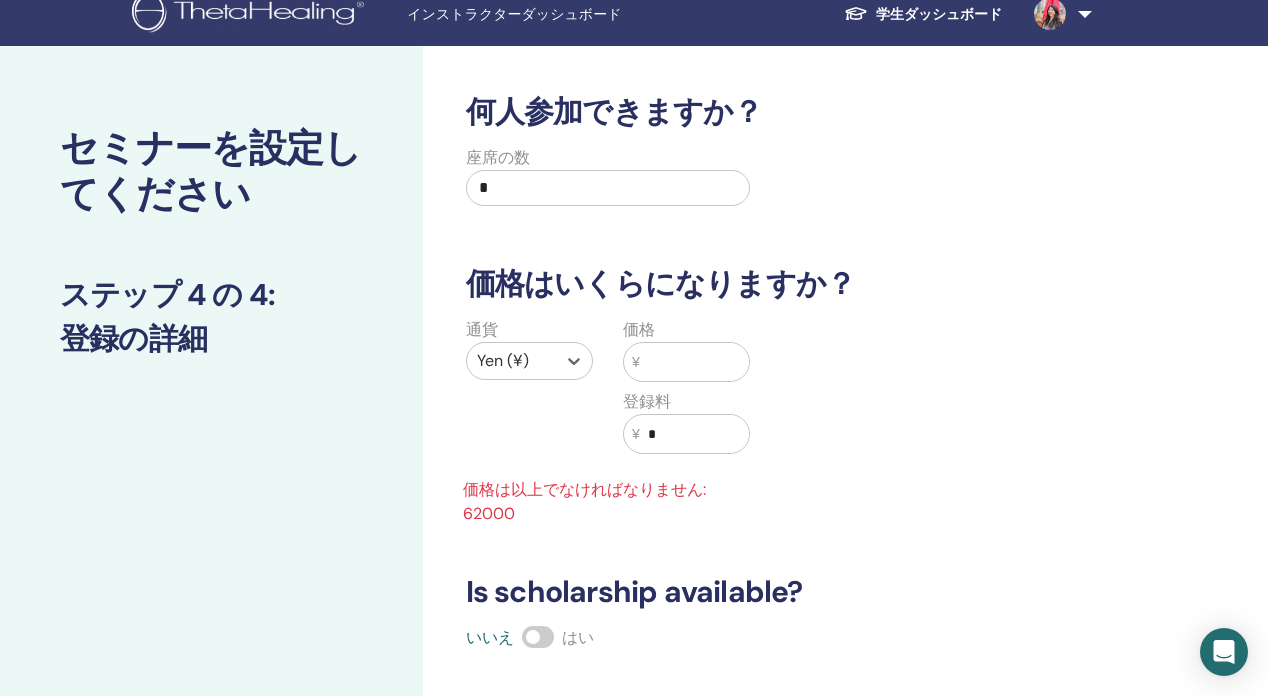 click at bounding box center [695, 362] 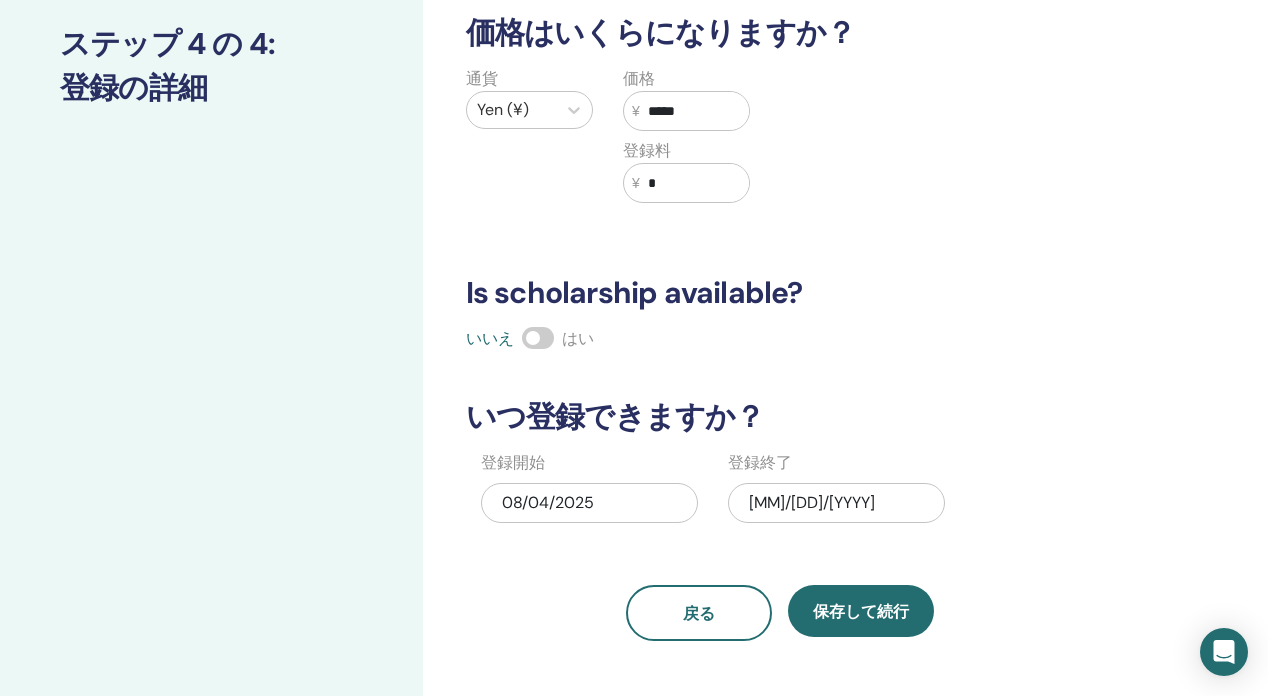 scroll, scrollTop: 308, scrollLeft: 0, axis: vertical 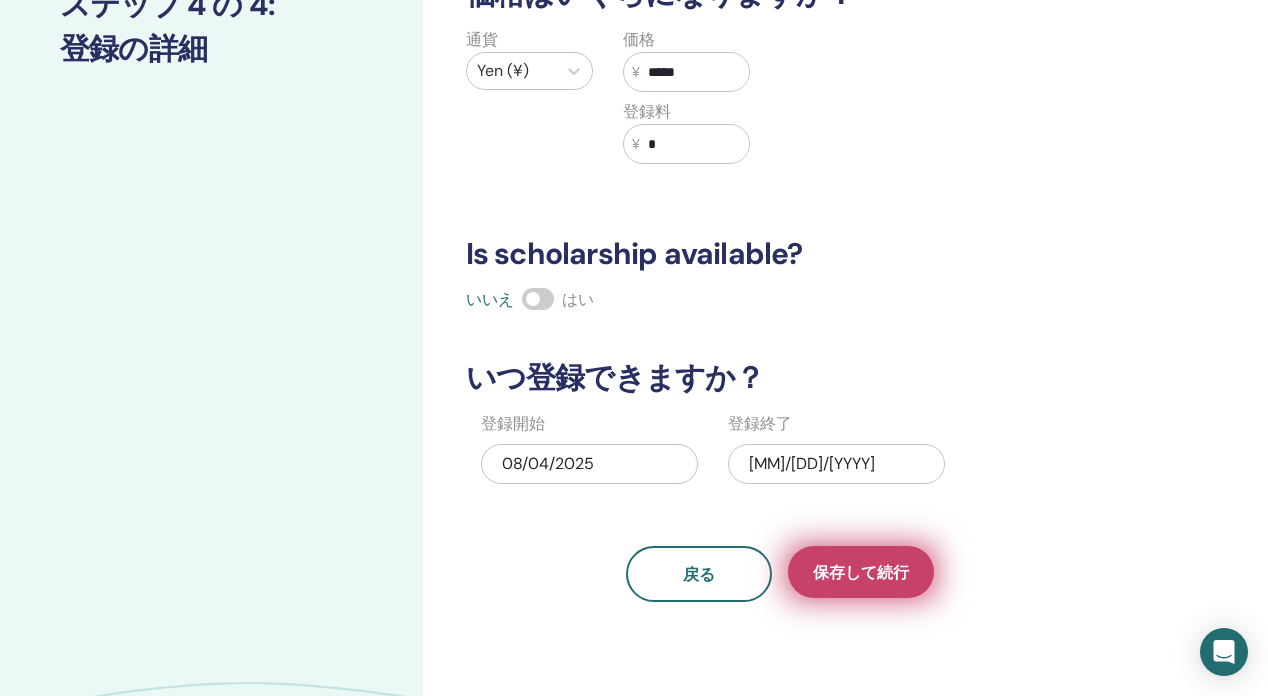 type on "*****" 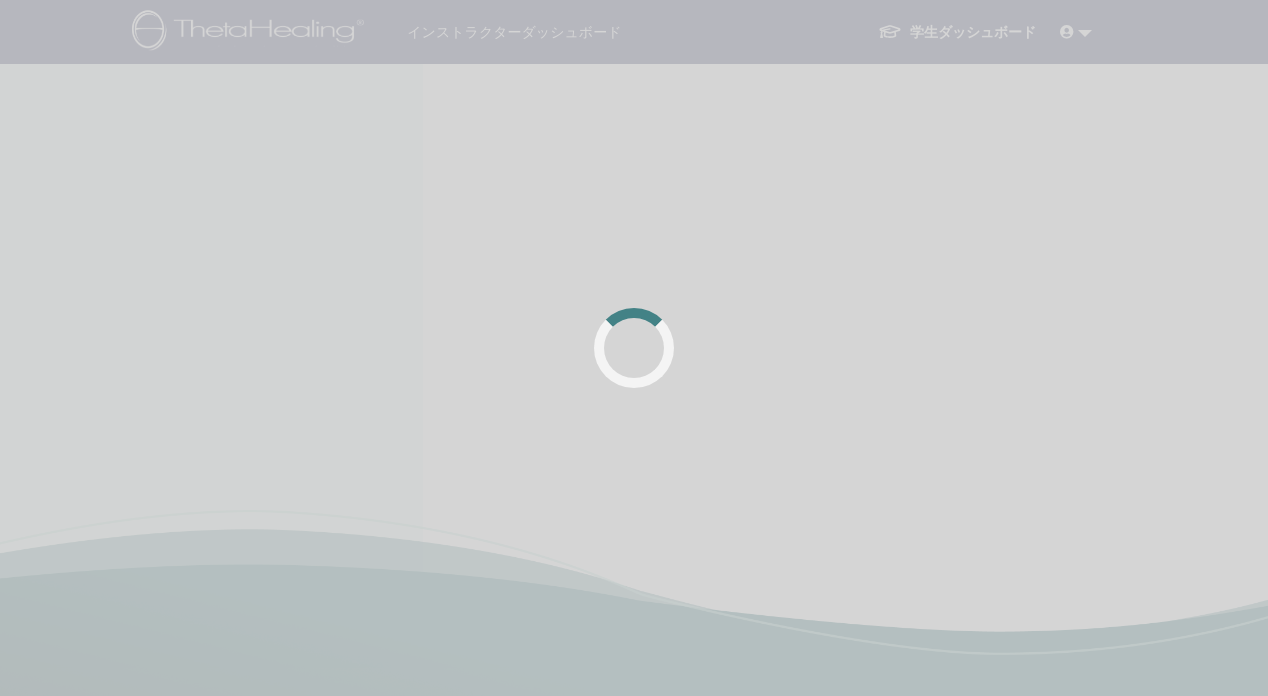 scroll, scrollTop: 0, scrollLeft: 0, axis: both 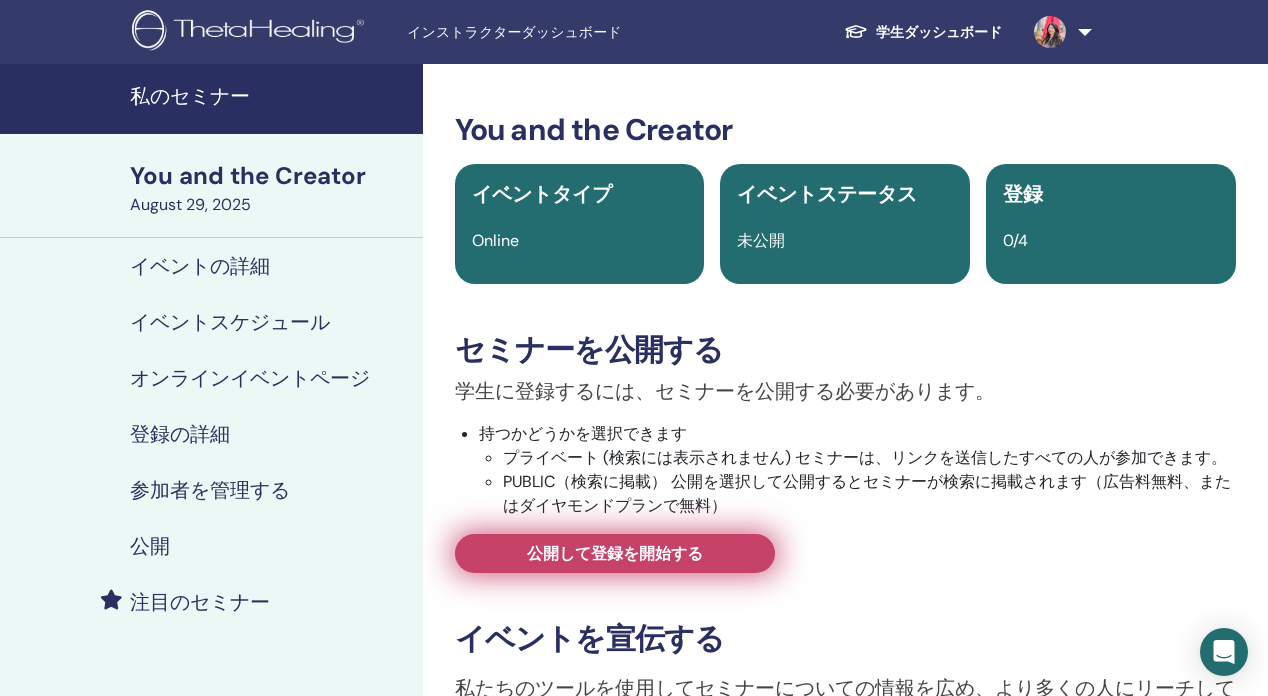 click on "公開して登録を開始する" at bounding box center (615, 553) 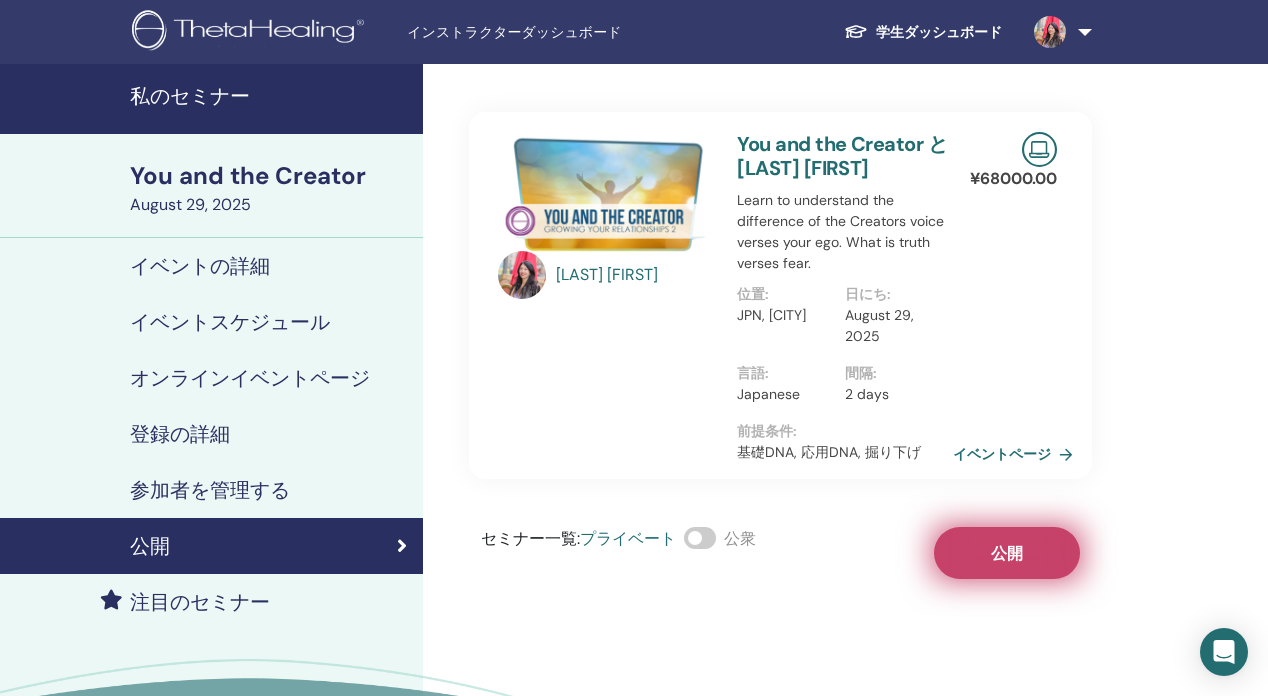 click on "公開" at bounding box center (1007, 553) 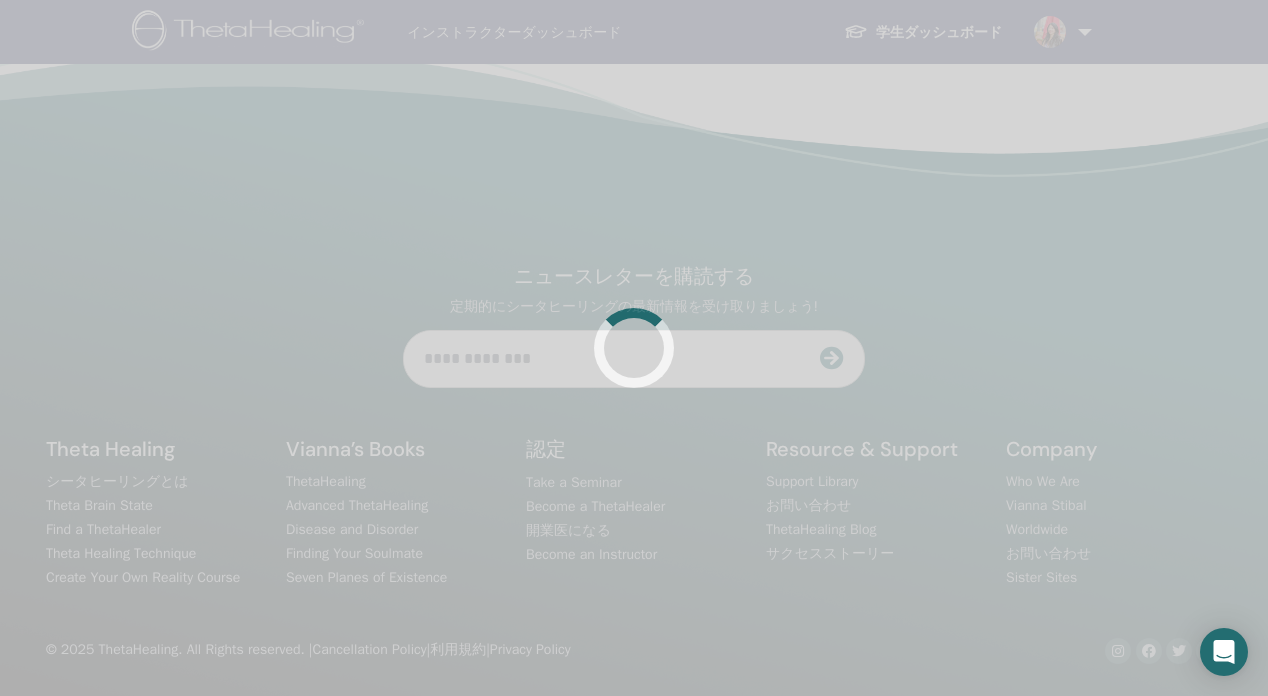 scroll, scrollTop: 0, scrollLeft: 0, axis: both 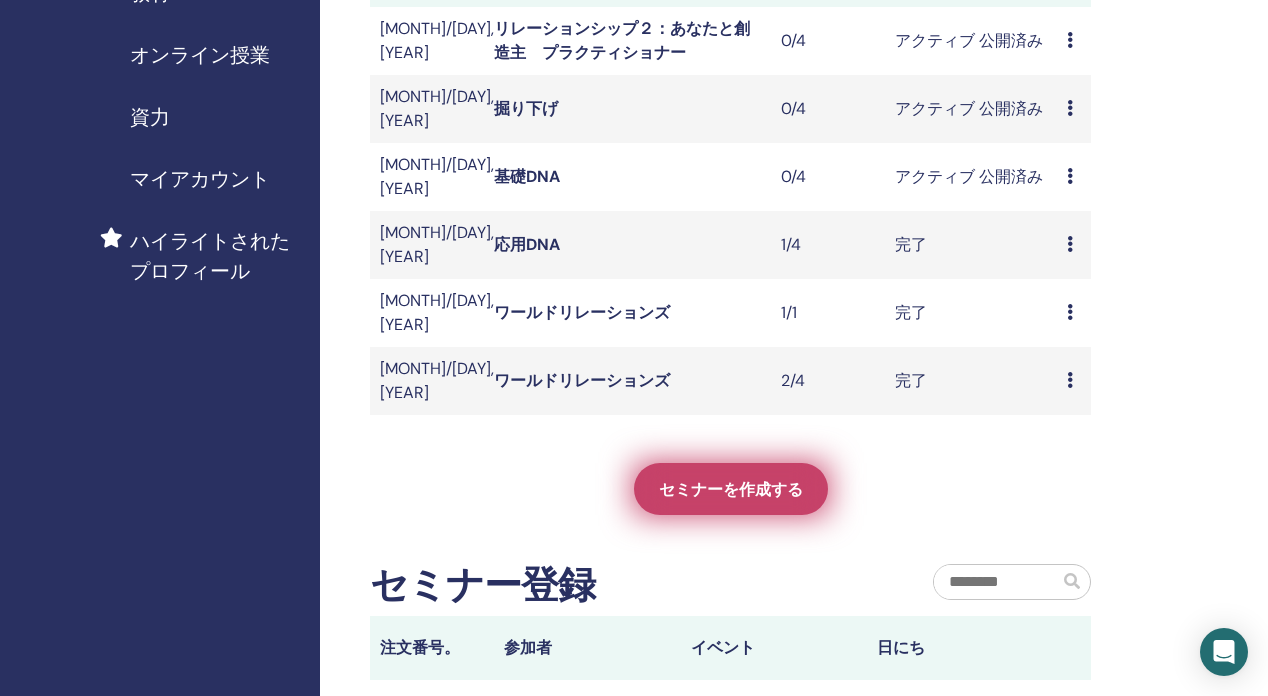 click on "セミナーを作成する" at bounding box center (731, 489) 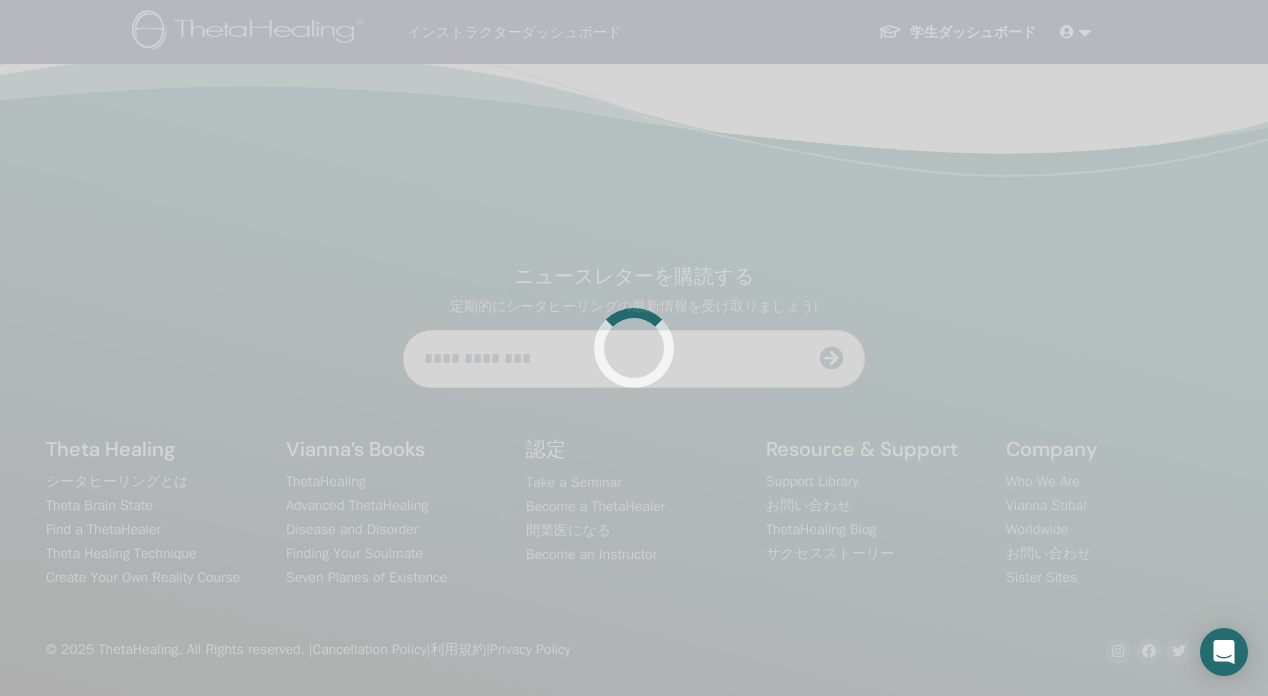 scroll, scrollTop: 0, scrollLeft: 0, axis: both 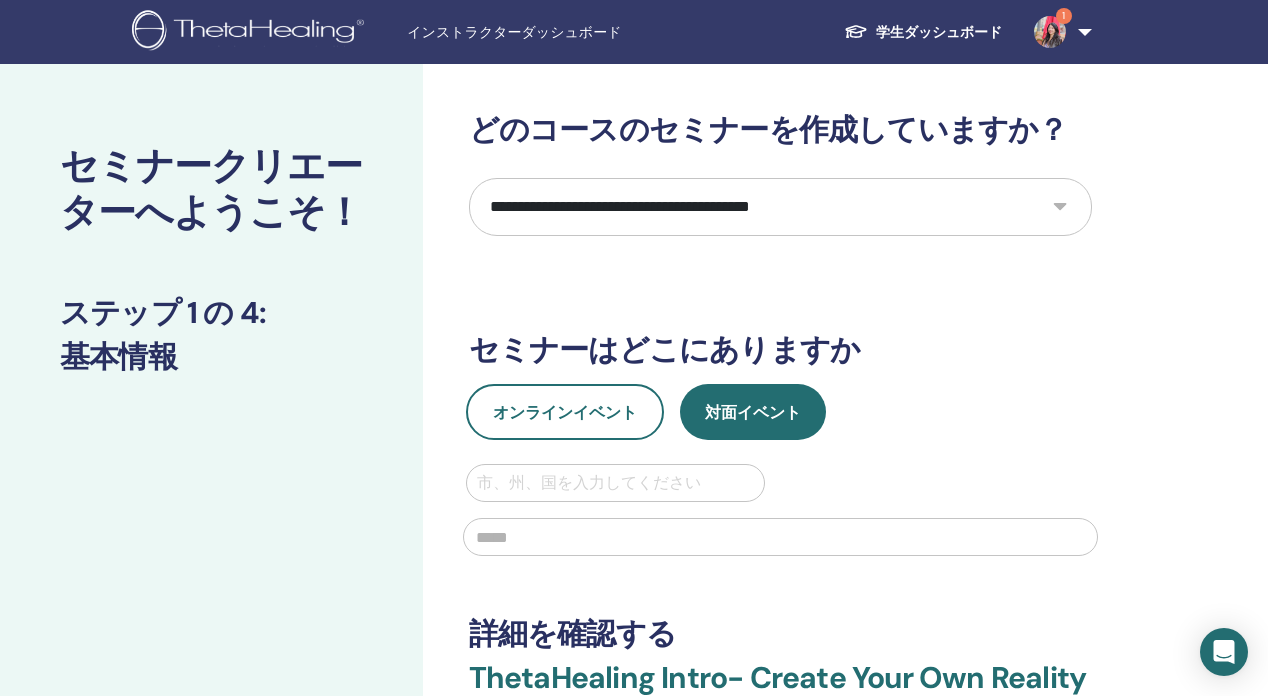 click on "**********" at bounding box center [780, 207] 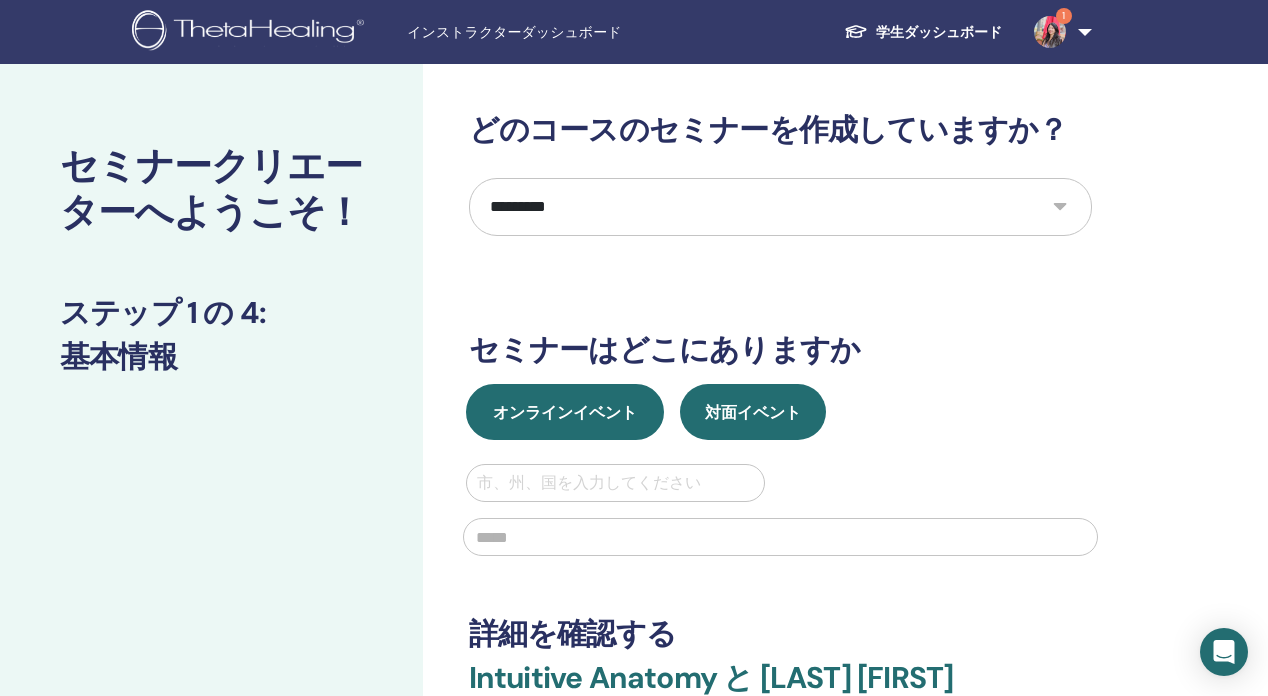 click on "オンラインイベント" at bounding box center (565, 412) 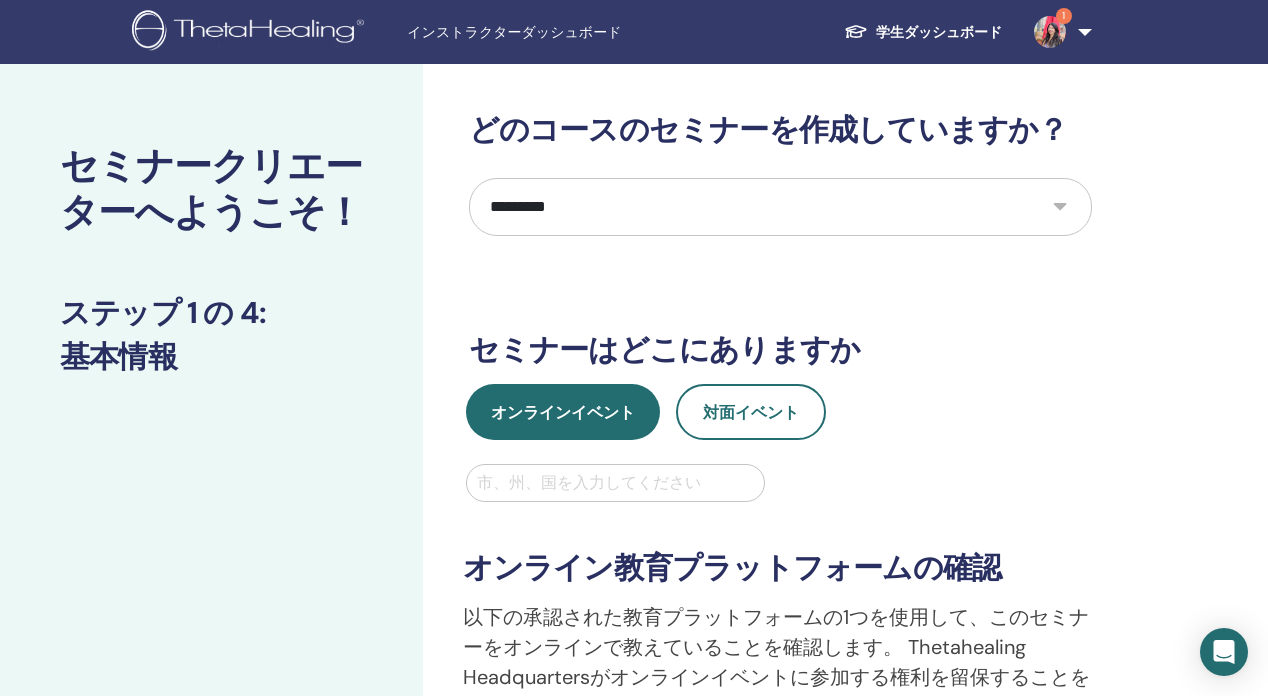 click at bounding box center (616, 483) 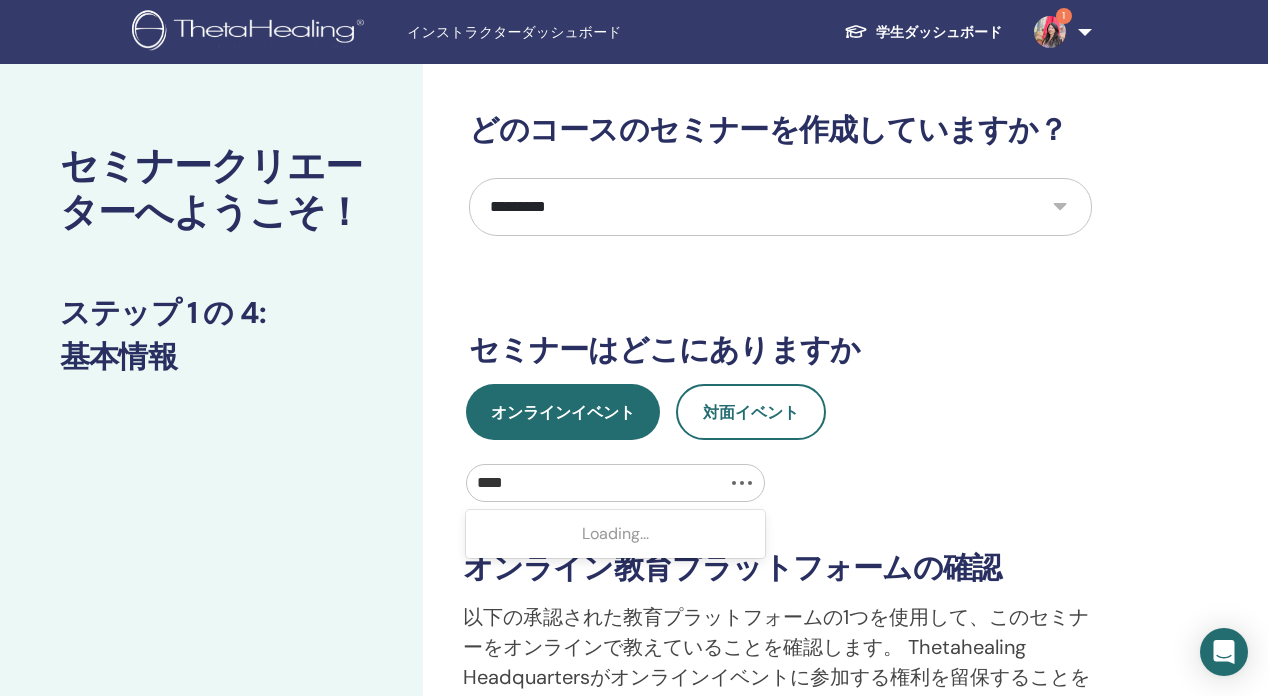 type on "*****" 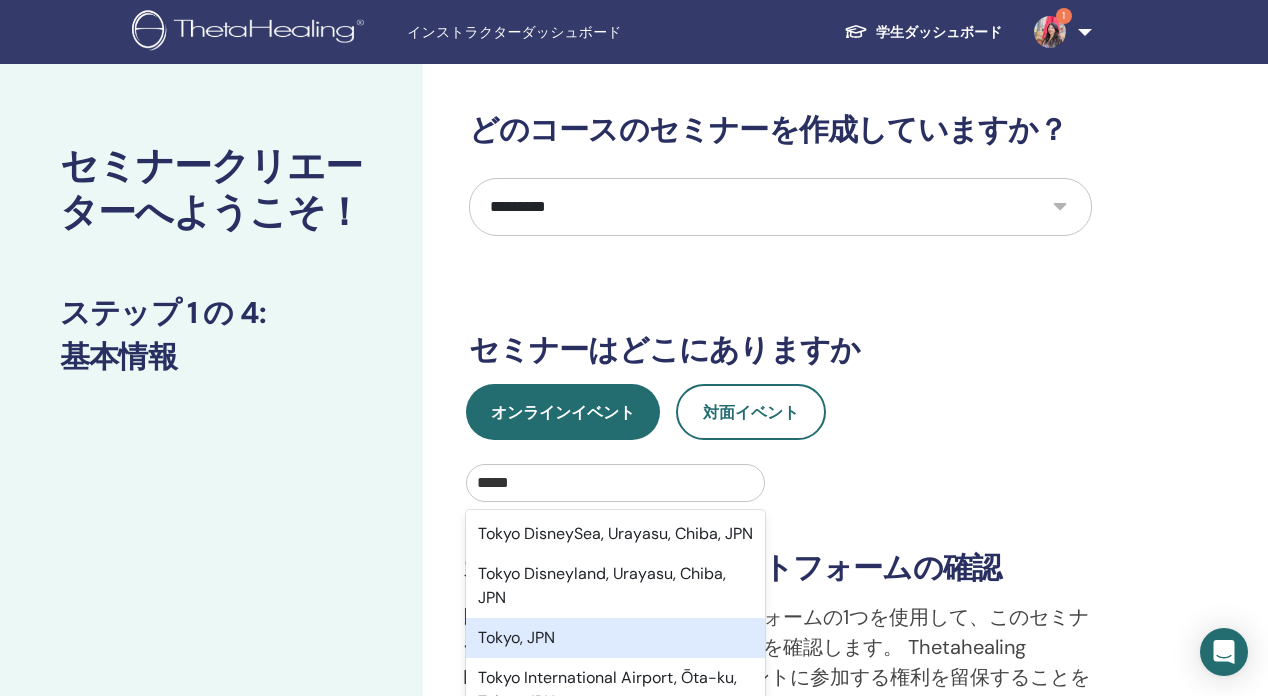 click on "Tokyo, JPN" at bounding box center [616, 638] 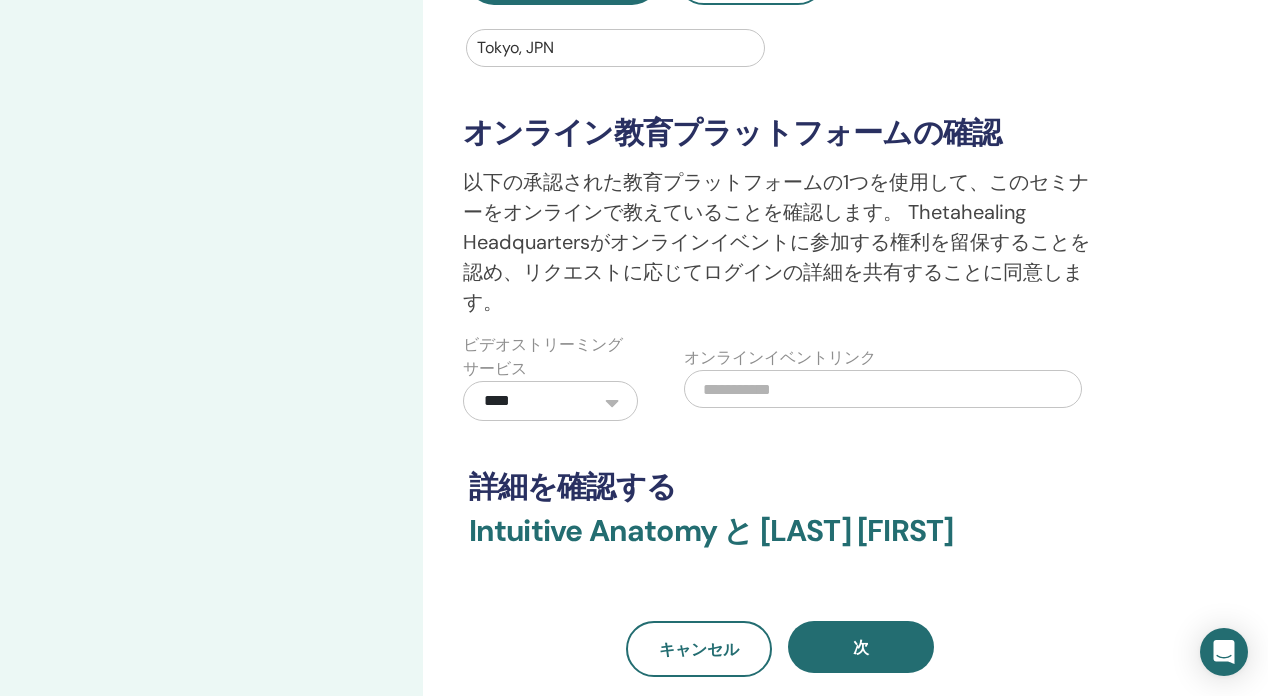 scroll, scrollTop: 675, scrollLeft: 0, axis: vertical 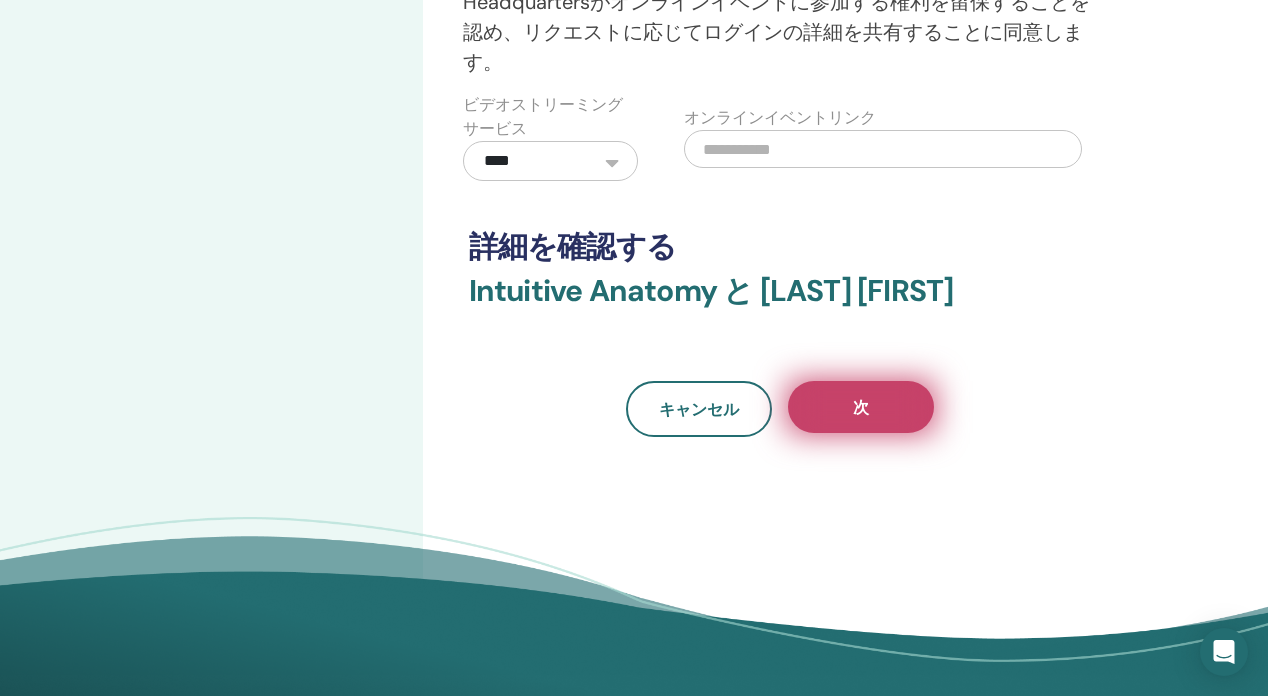 click on "次" at bounding box center (861, 407) 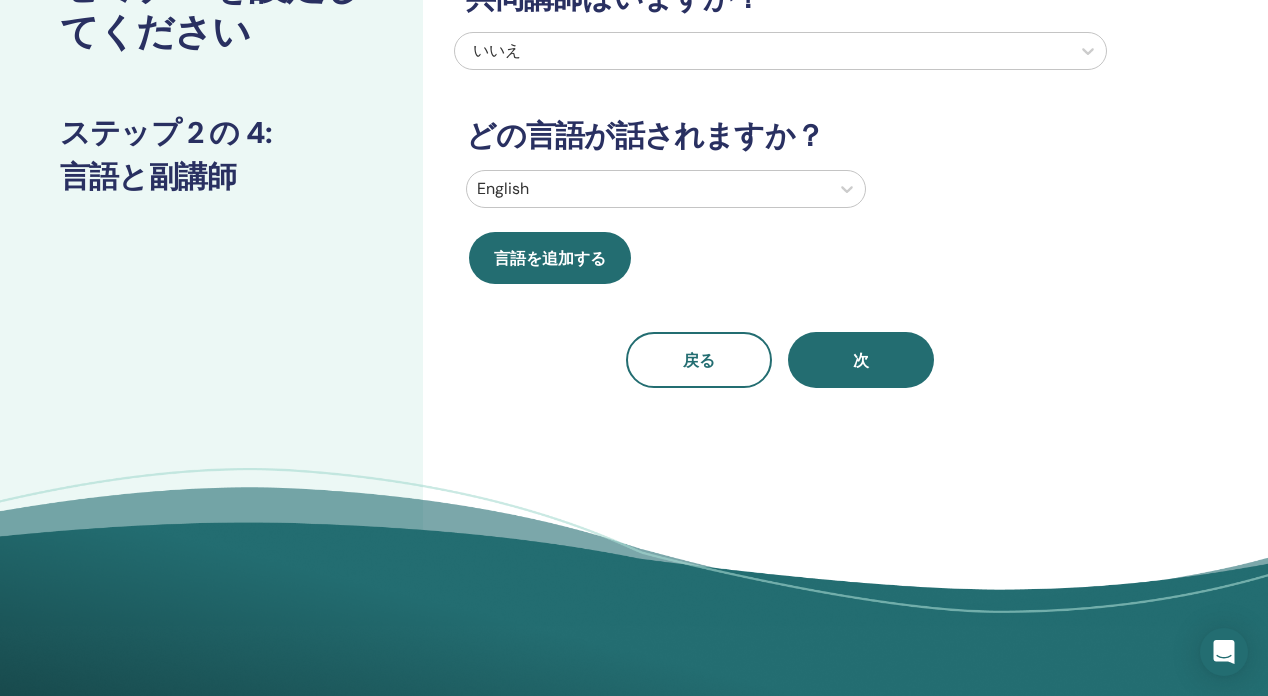 scroll, scrollTop: 0, scrollLeft: 0, axis: both 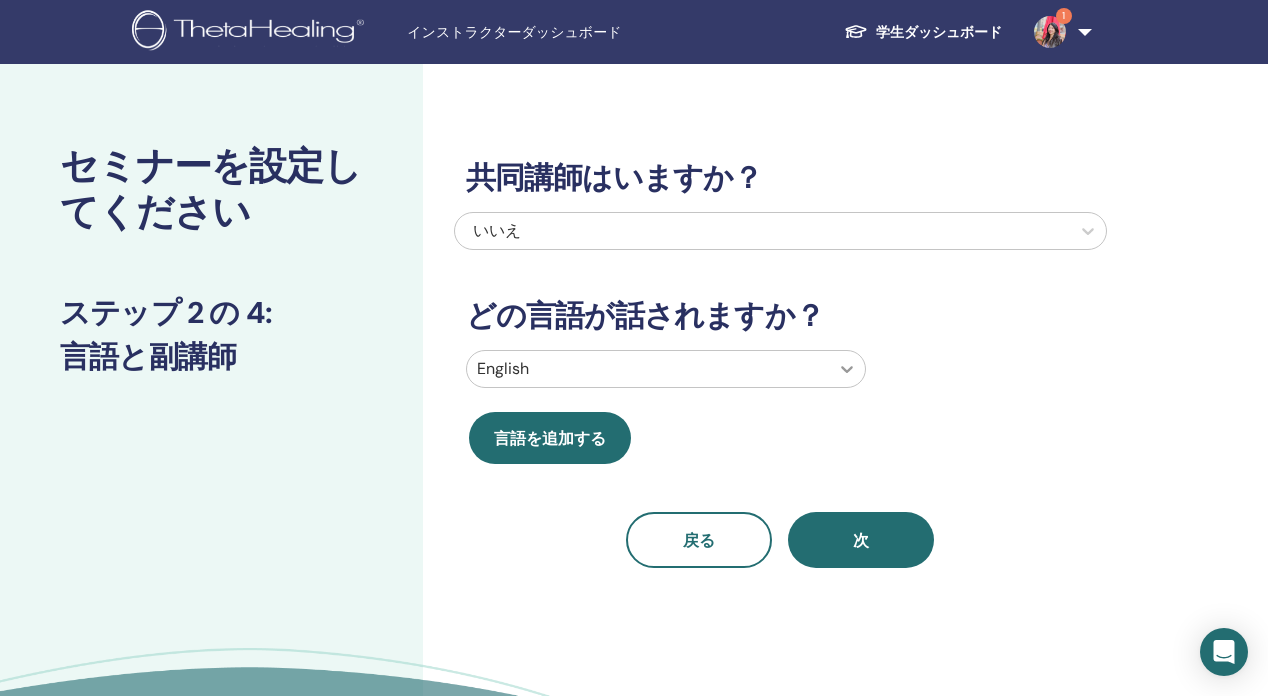 click at bounding box center (847, 369) 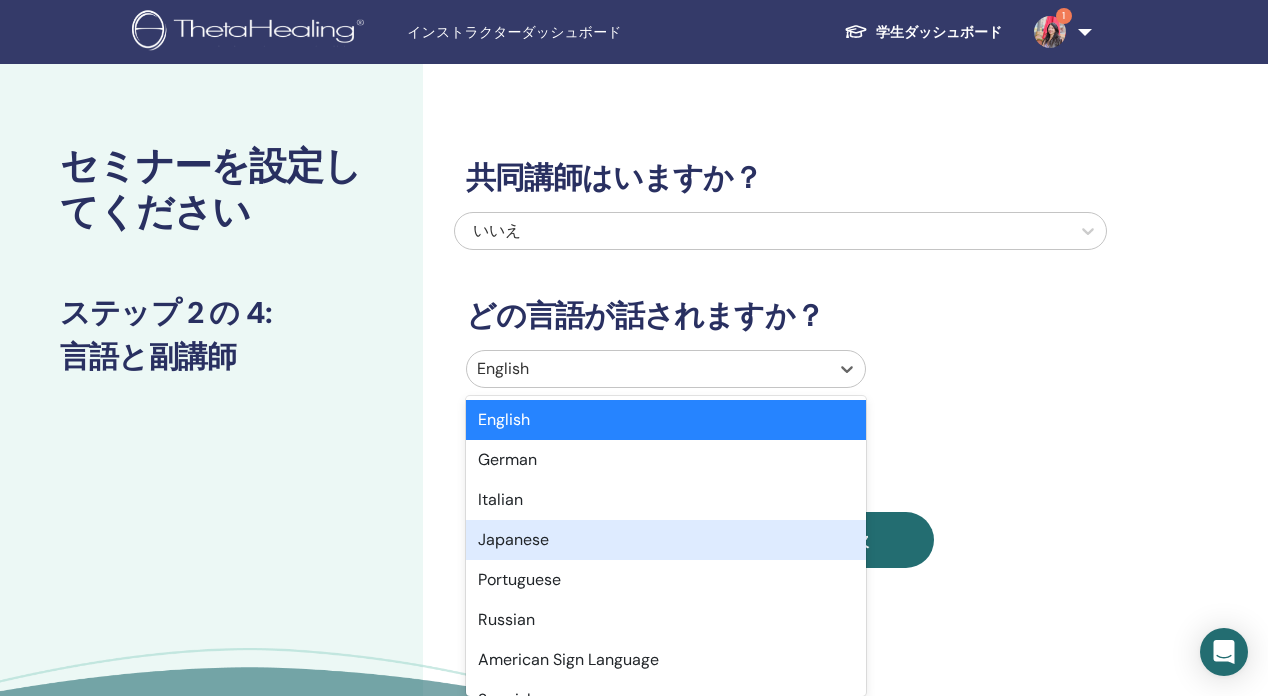 click on "Japanese" at bounding box center (666, 540) 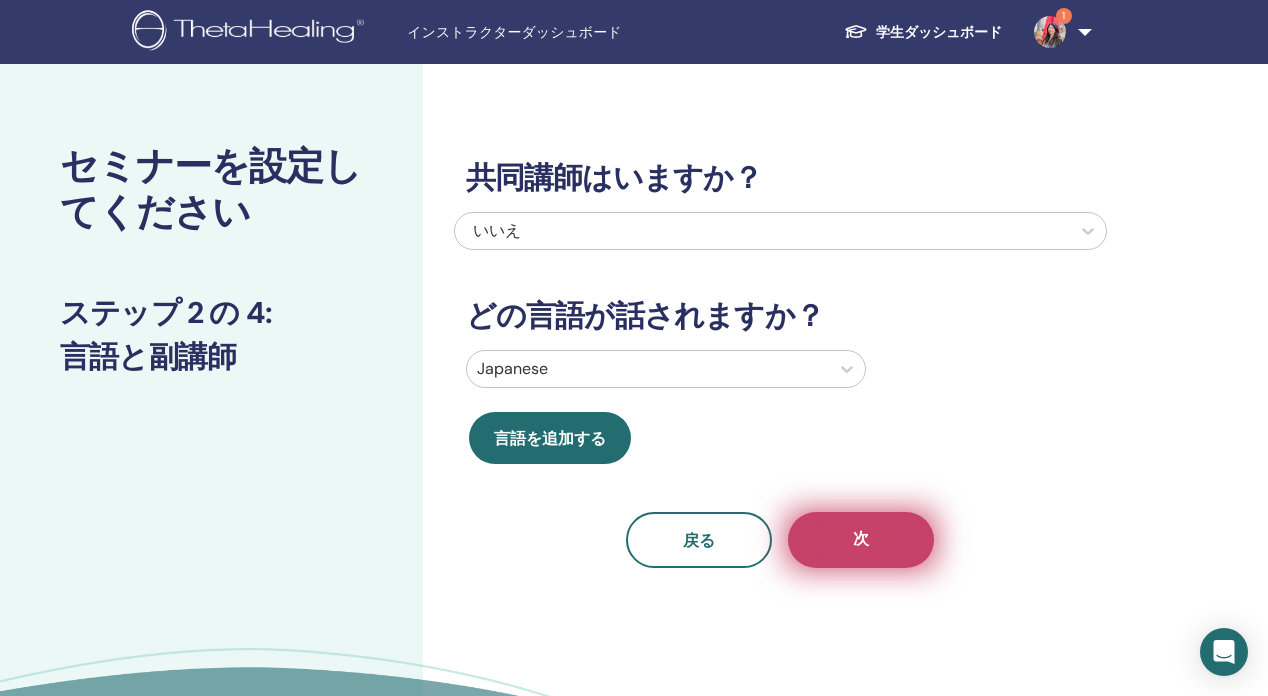 click on "次" at bounding box center (861, 540) 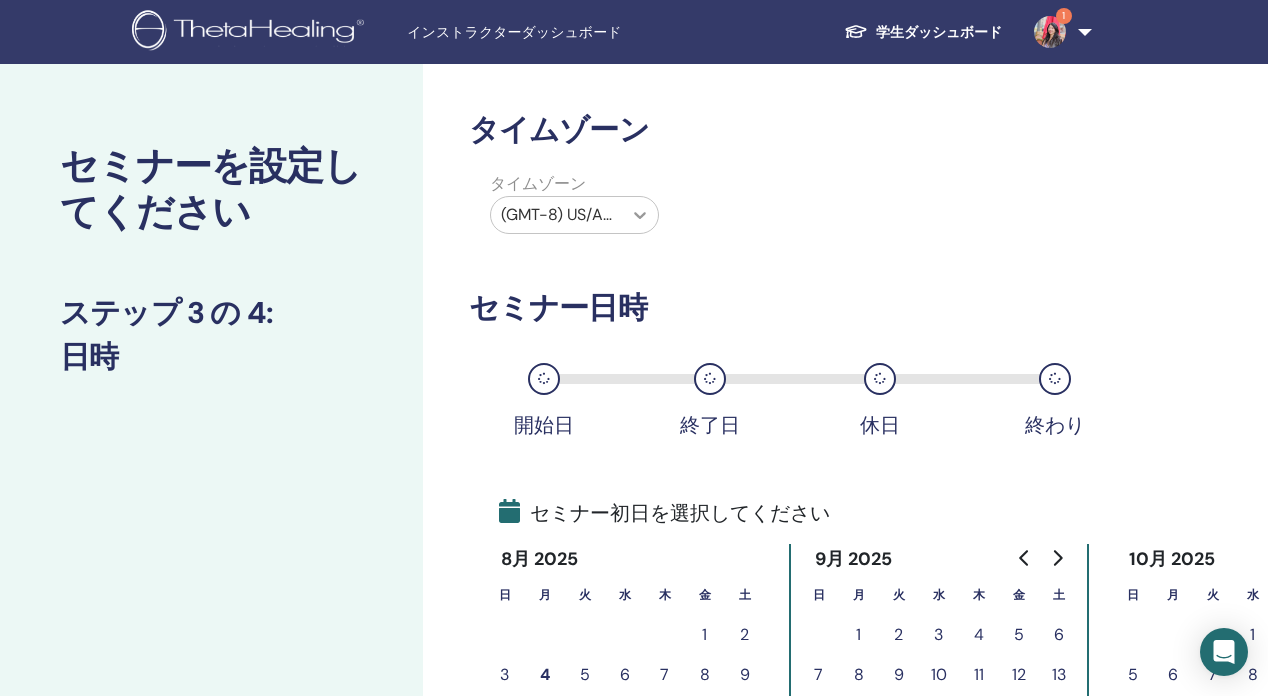 click 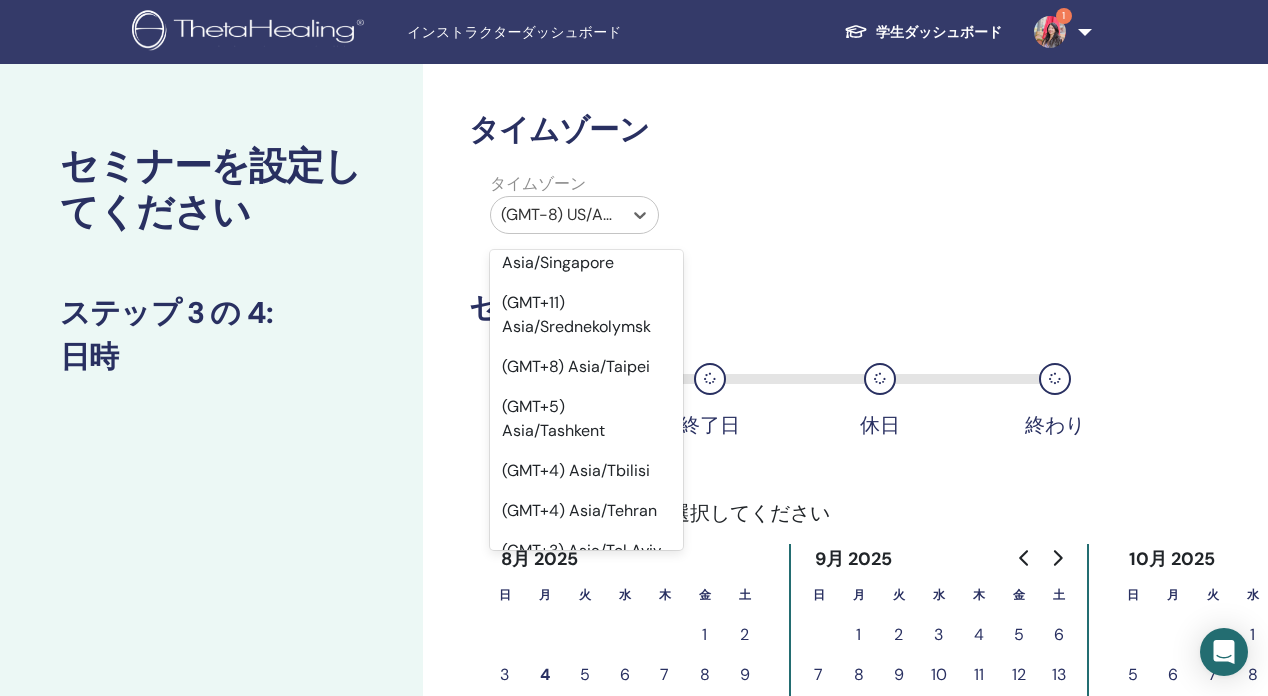 scroll, scrollTop: 20980, scrollLeft: 0, axis: vertical 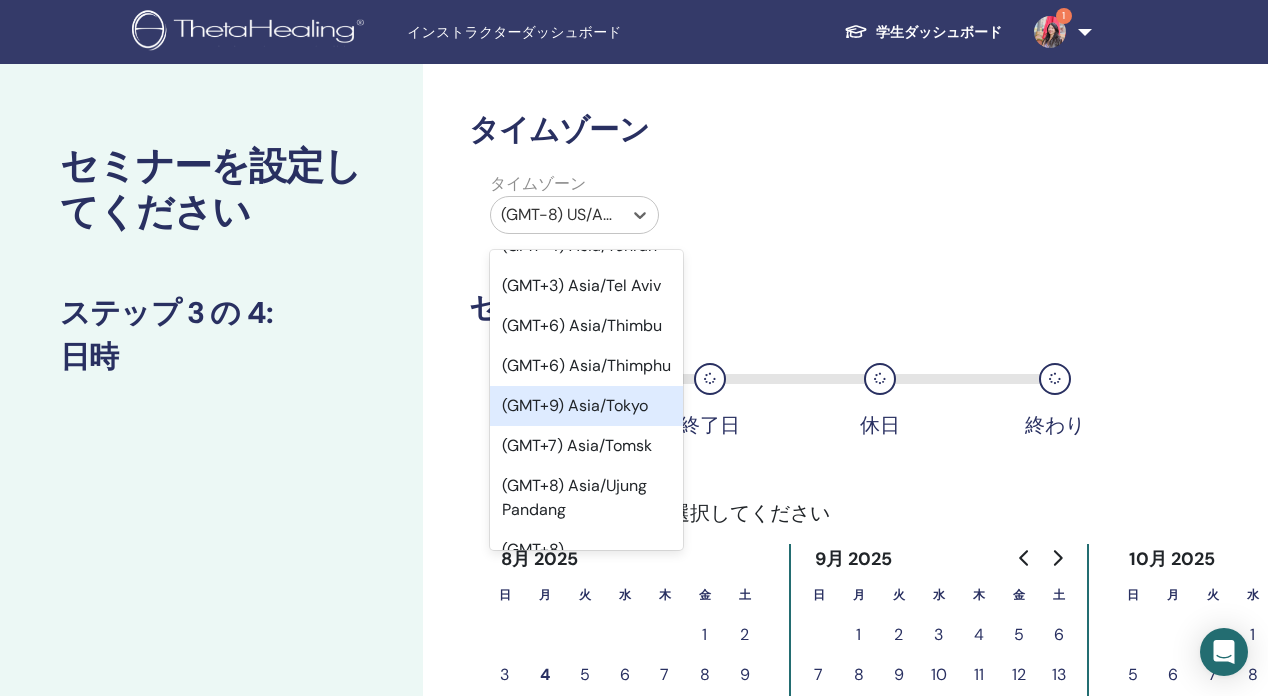 click on "(GMT+9) Asia/Tokyo" at bounding box center [587, 406] 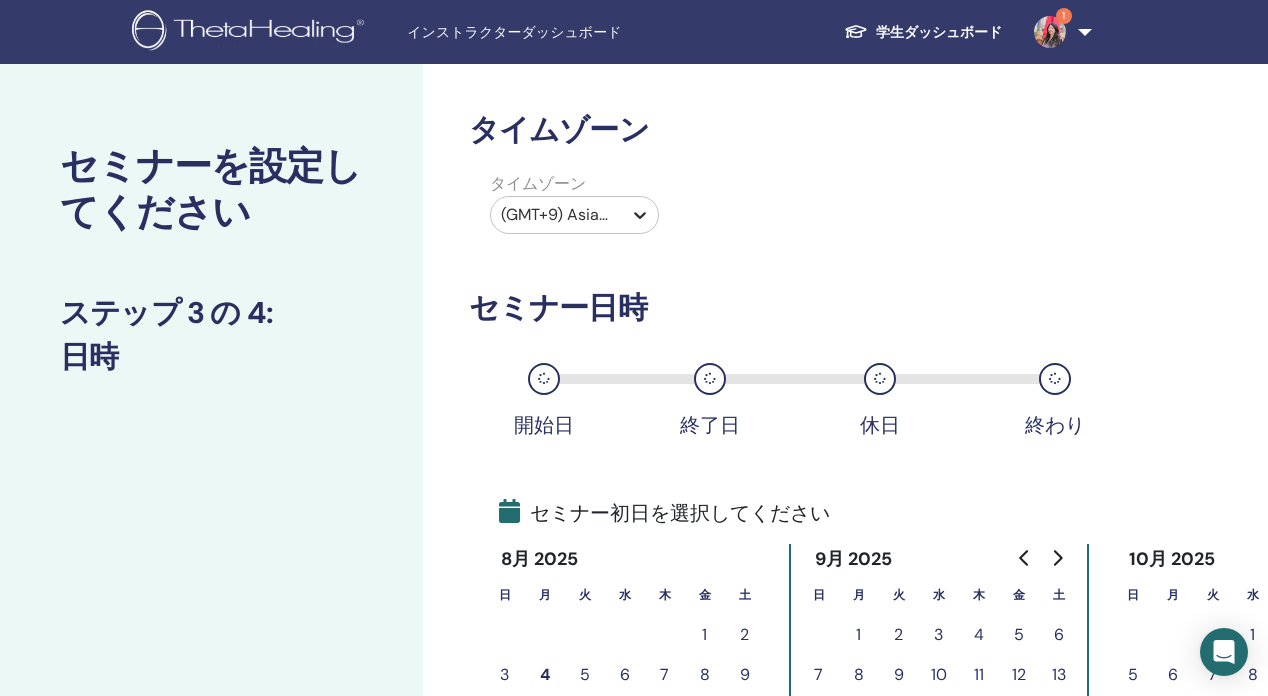 click 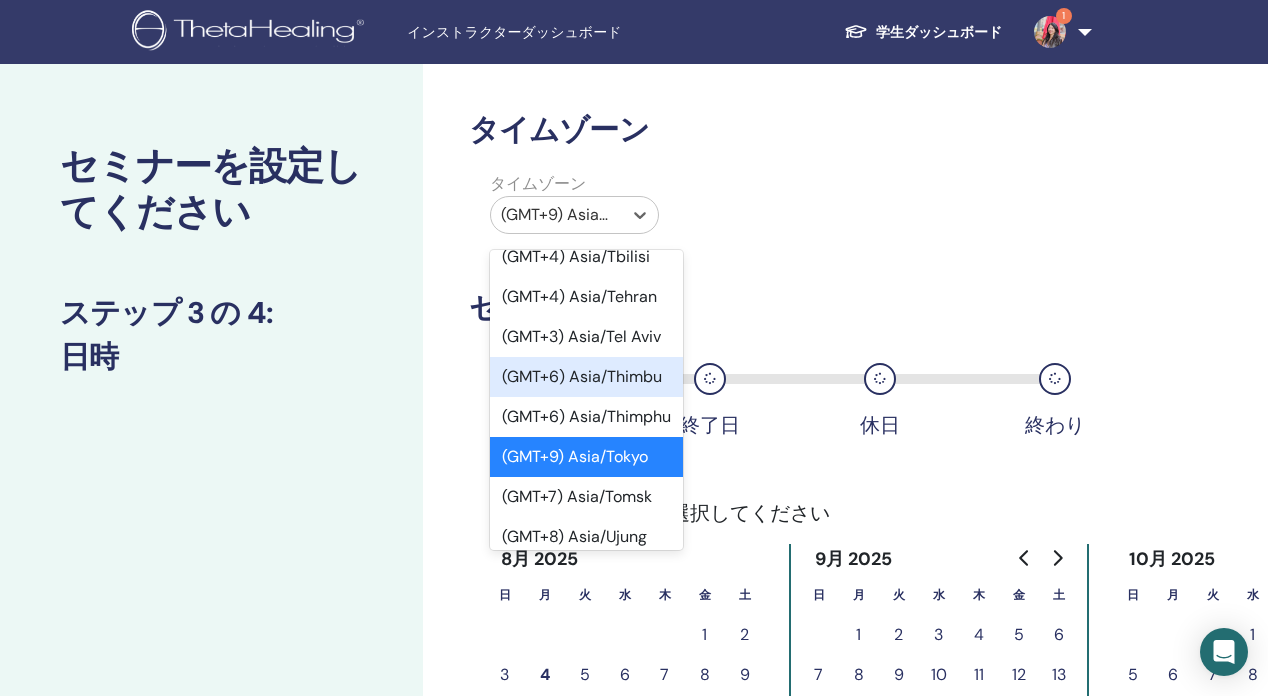 scroll, scrollTop: 20932, scrollLeft: 0, axis: vertical 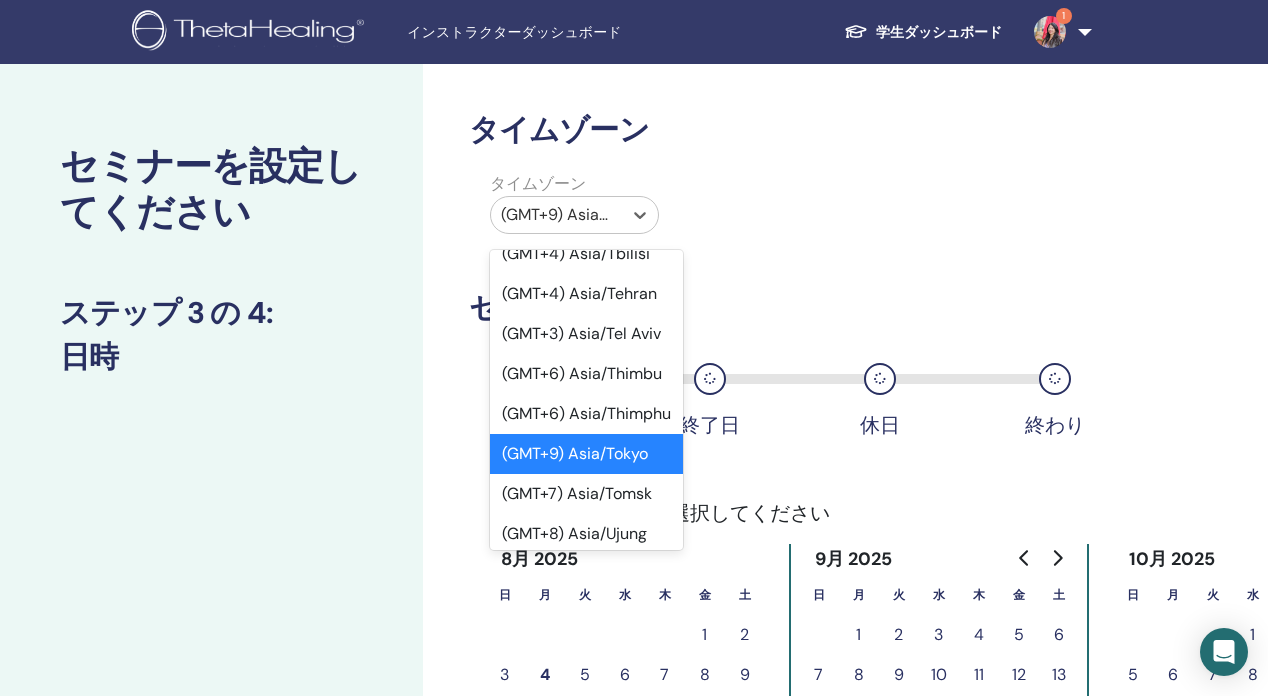 click on "(GMT+9) Asia/Tokyo" at bounding box center (587, 454) 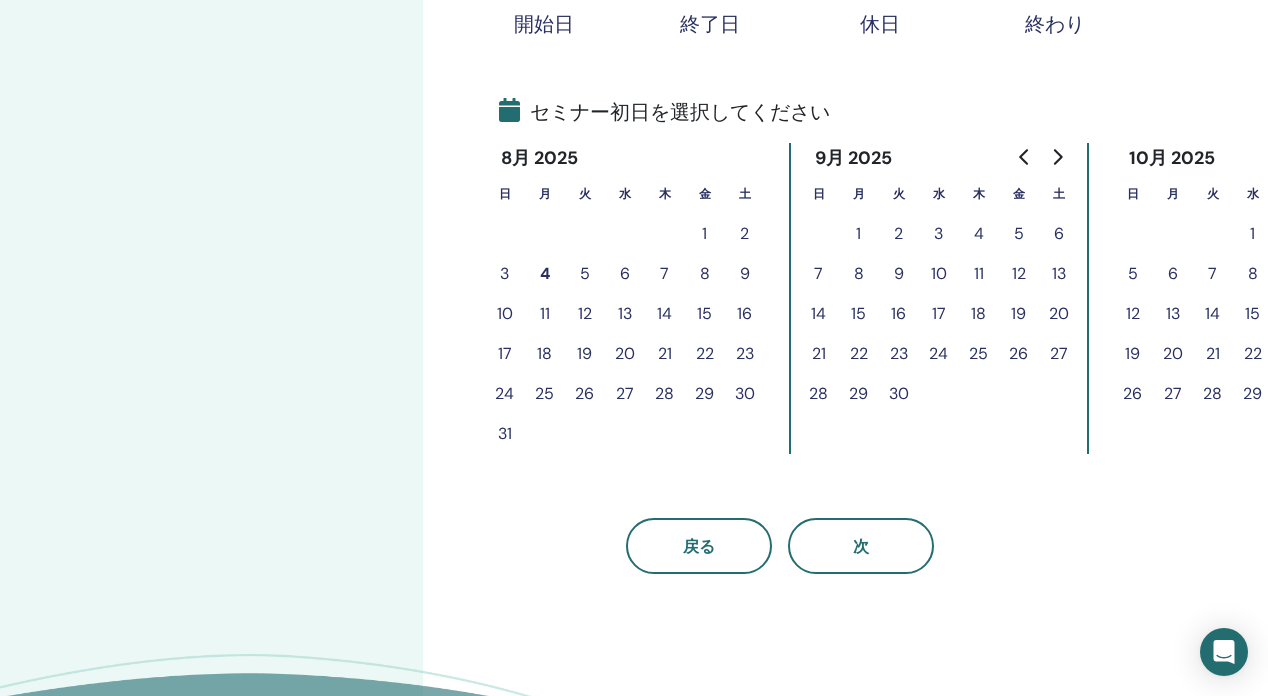 scroll, scrollTop: 447, scrollLeft: 0, axis: vertical 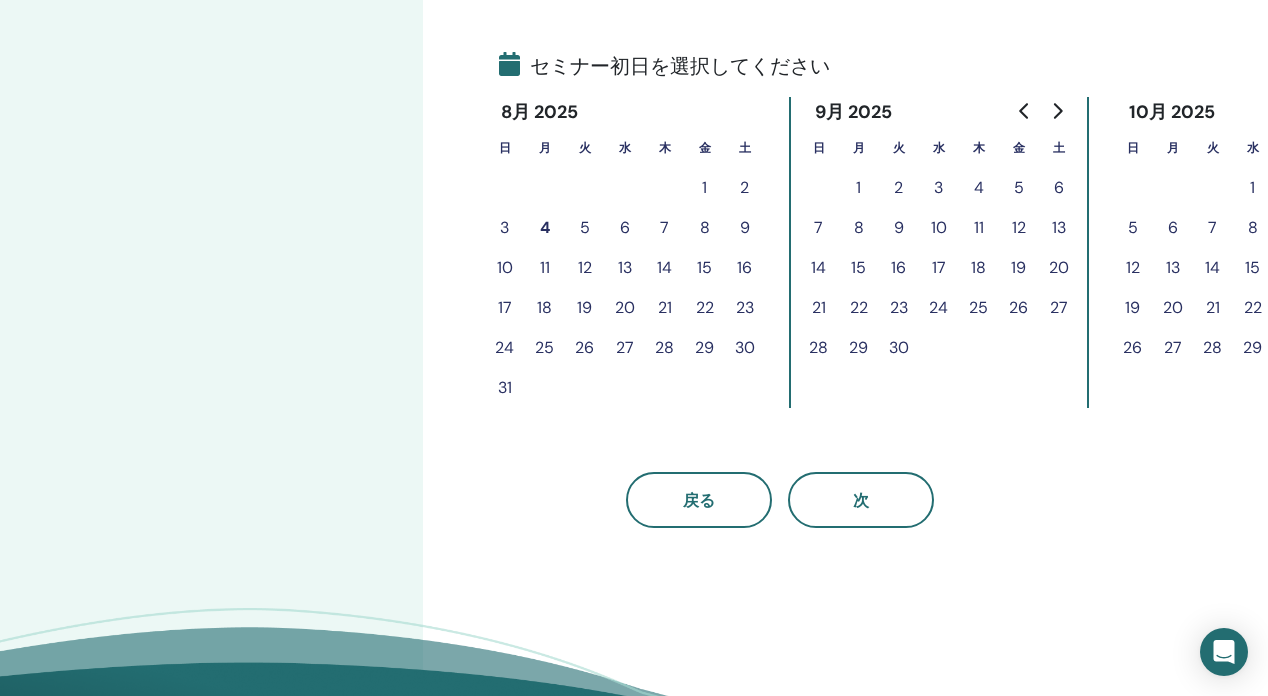 click on "1" at bounding box center (859, 188) 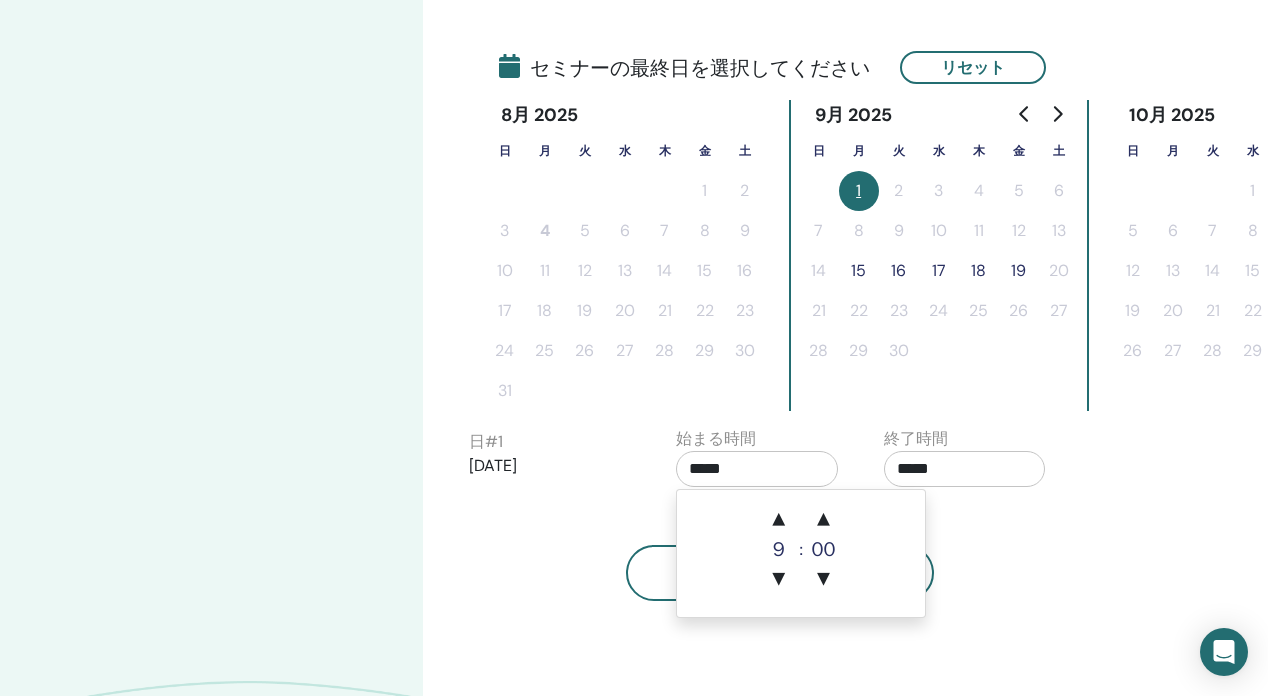 click on "*****" at bounding box center (757, 469) 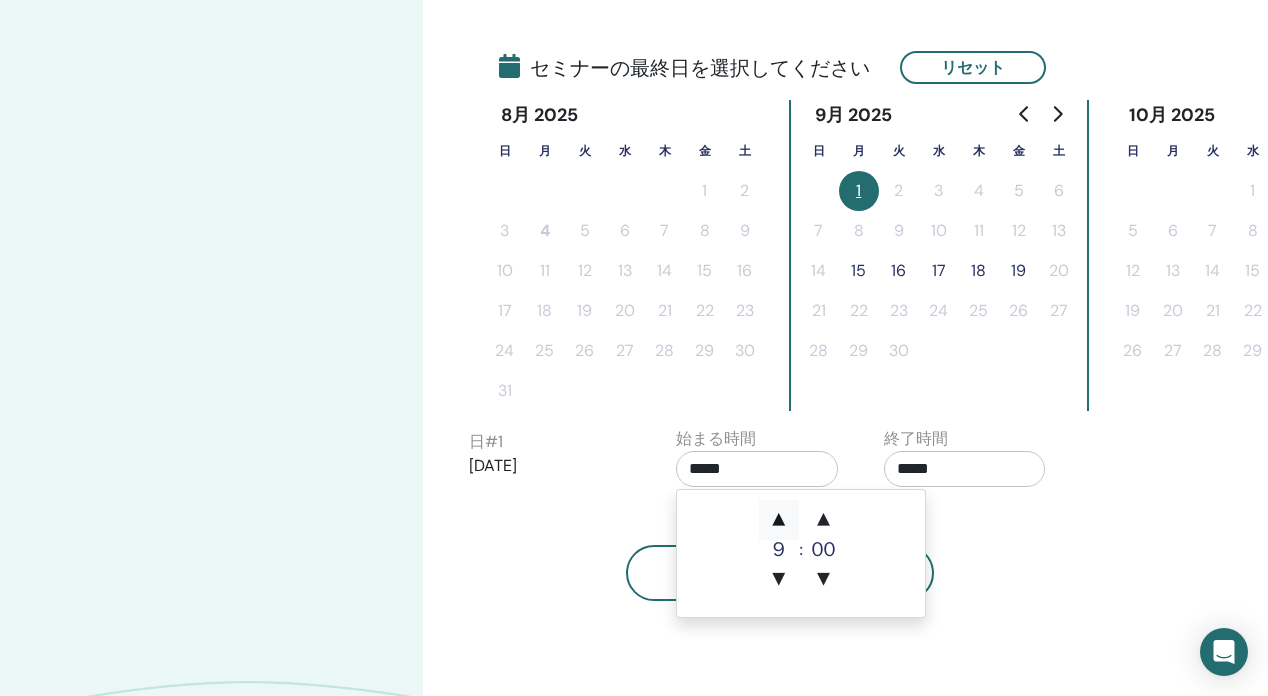 click on "▲" at bounding box center (779, 520) 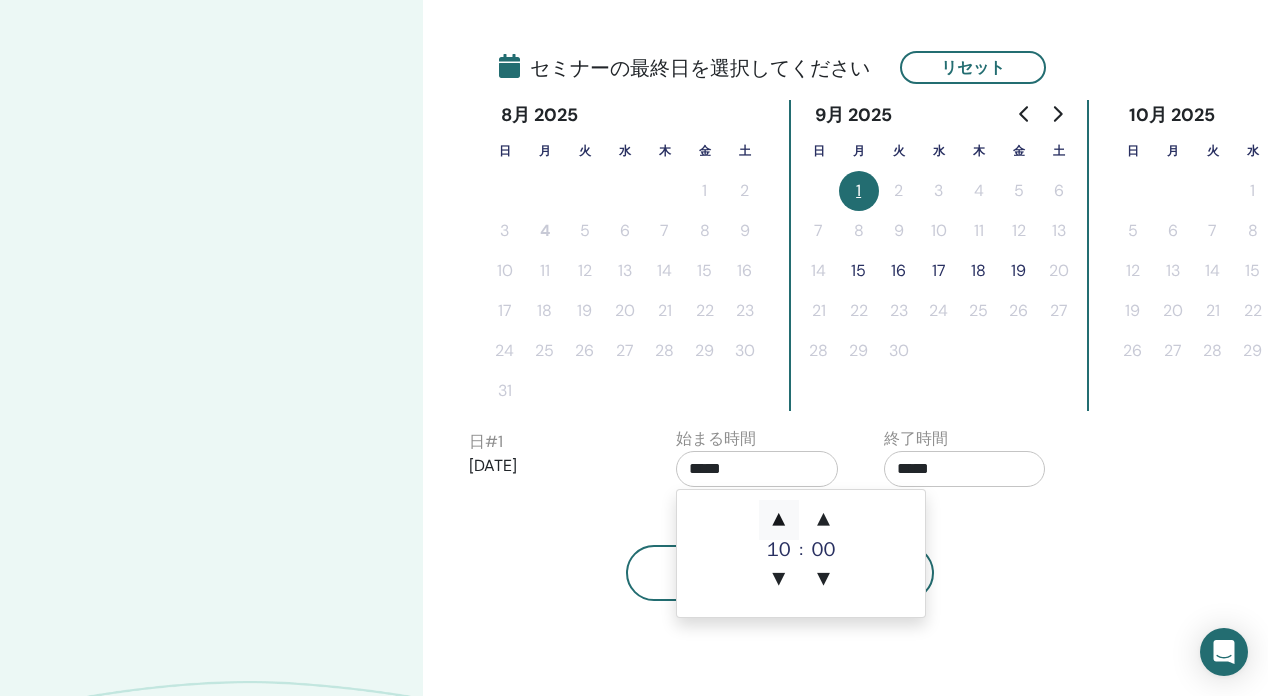 click on "▲" at bounding box center (779, 520) 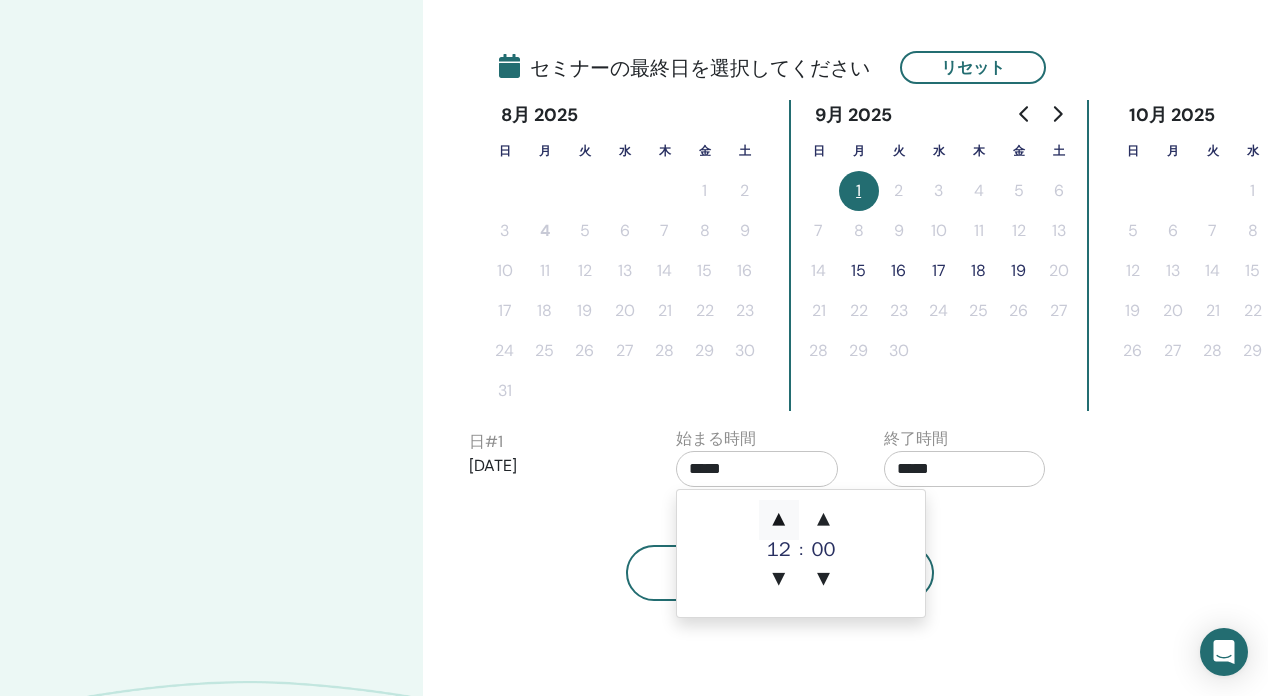click on "▲" at bounding box center (779, 520) 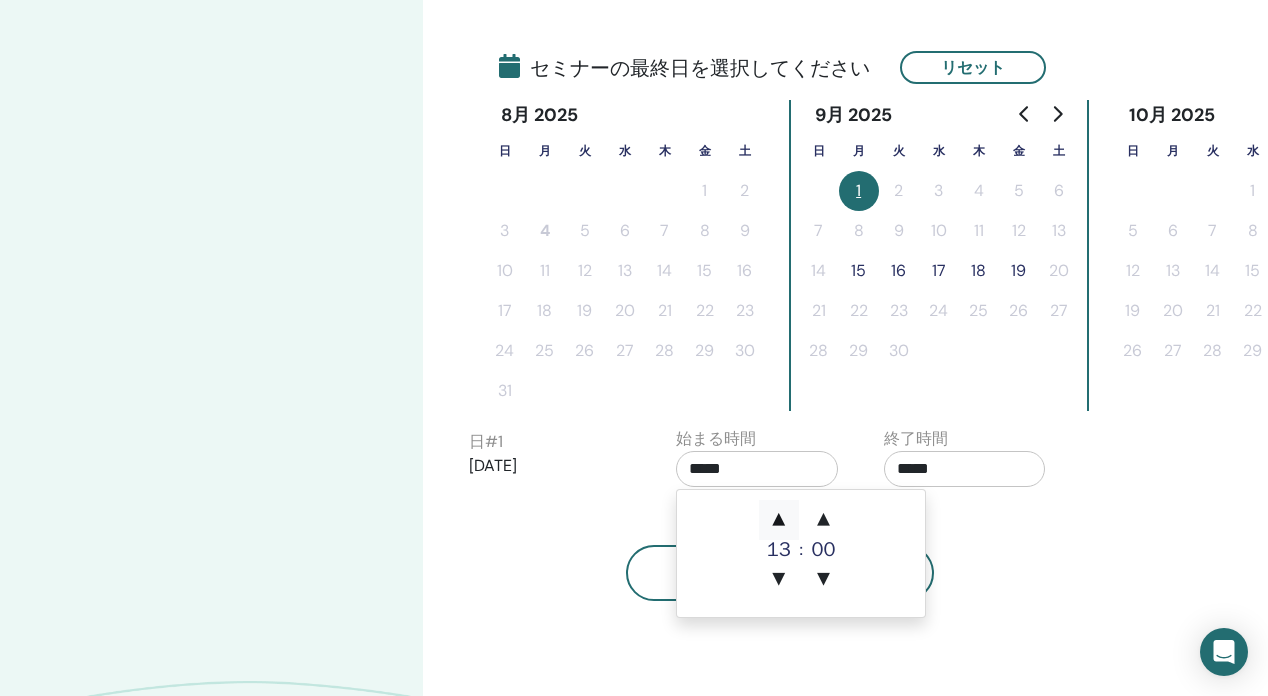 click on "▲" at bounding box center [779, 520] 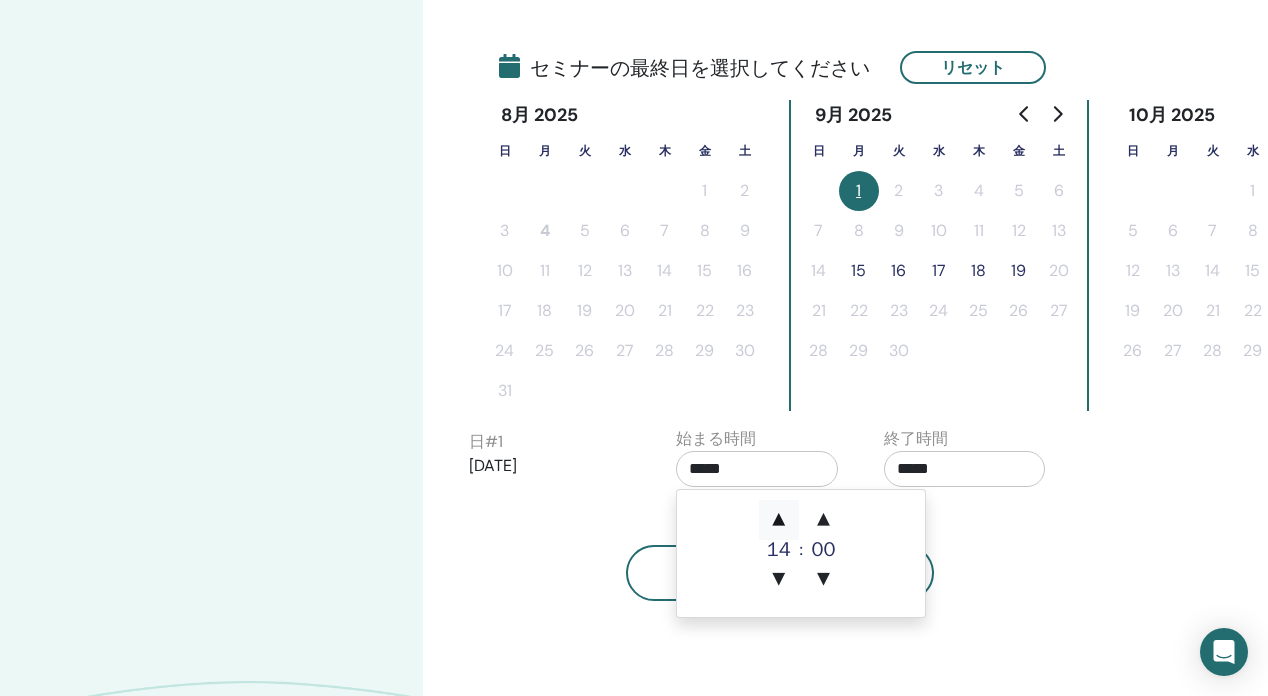 click on "▲" at bounding box center [779, 520] 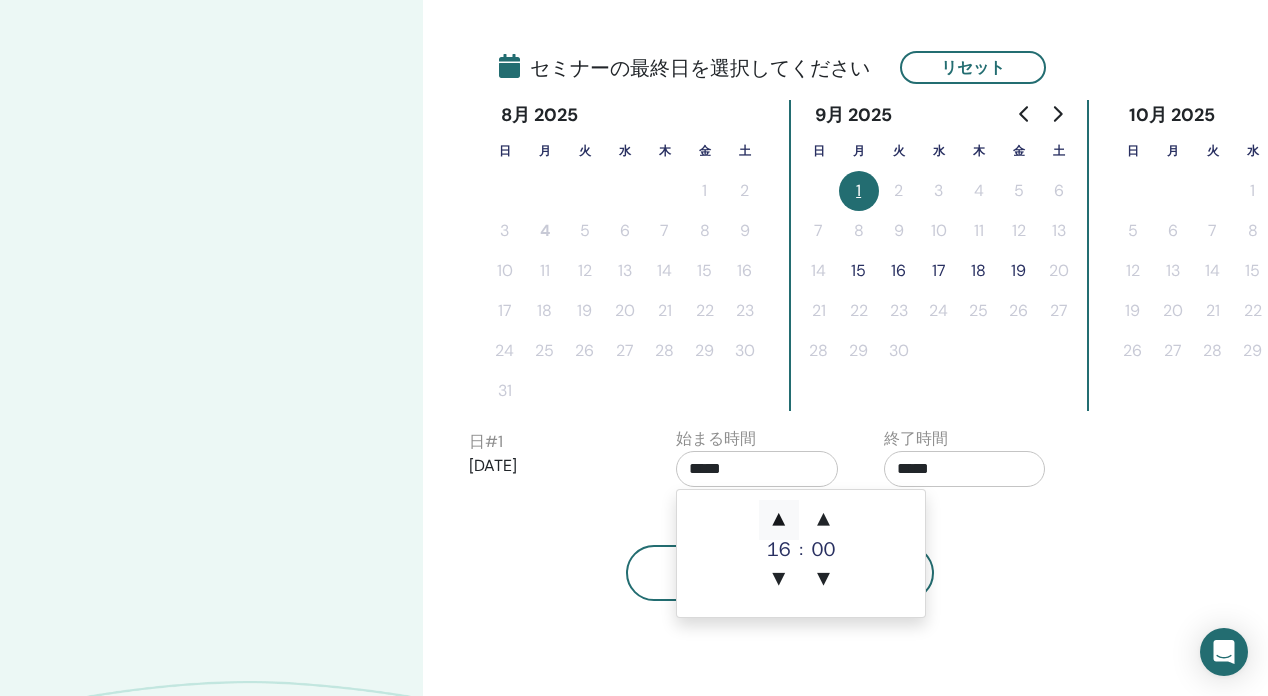 click on "▲" at bounding box center [779, 520] 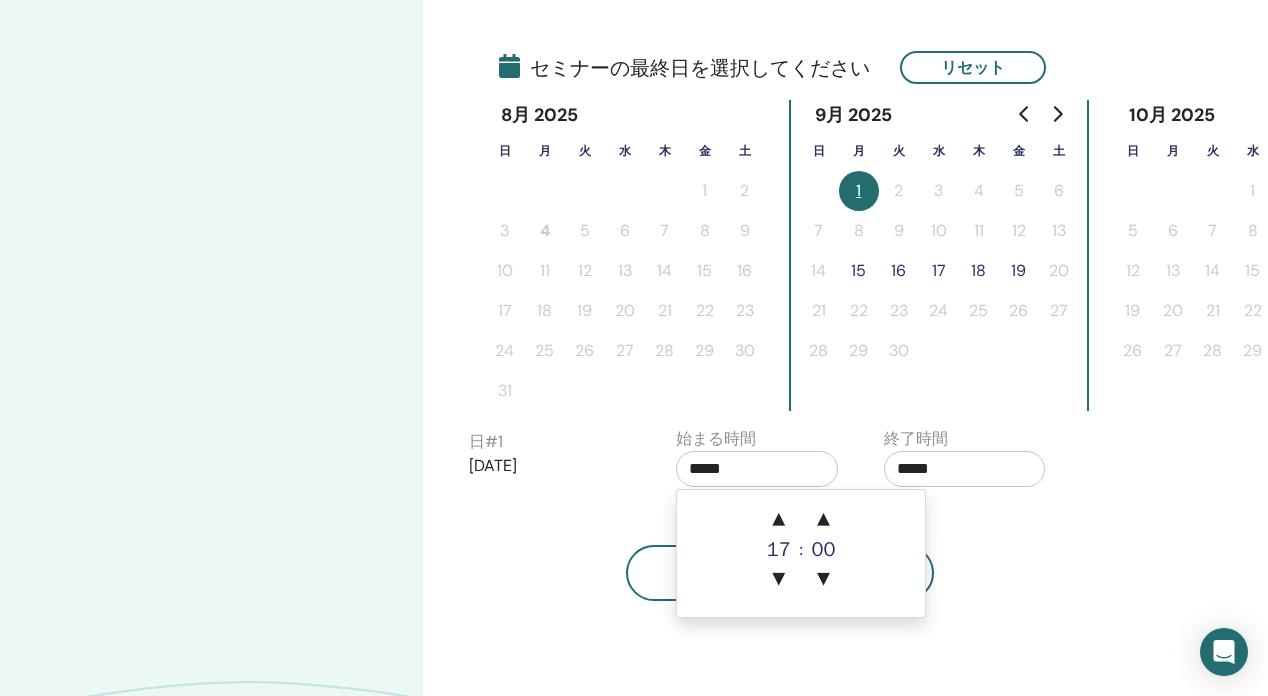 click on "*****" at bounding box center [965, 469] 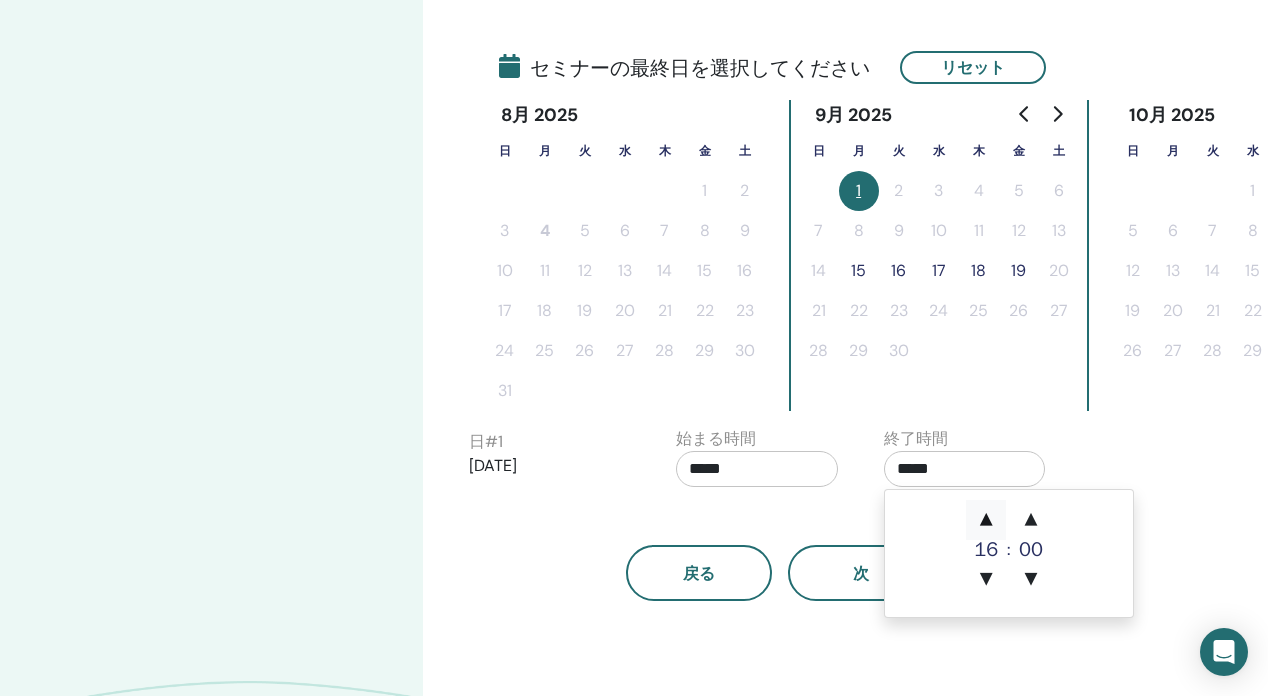 click on "▲" at bounding box center (986, 520) 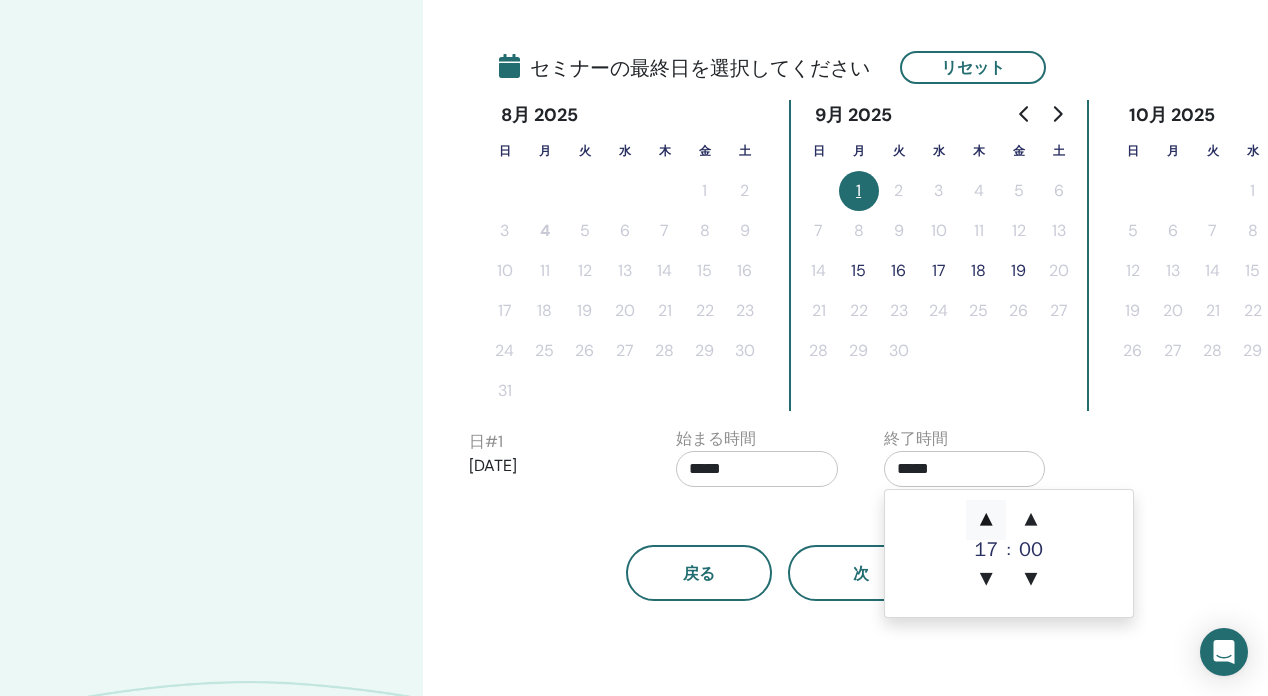 click on "▲" at bounding box center (986, 520) 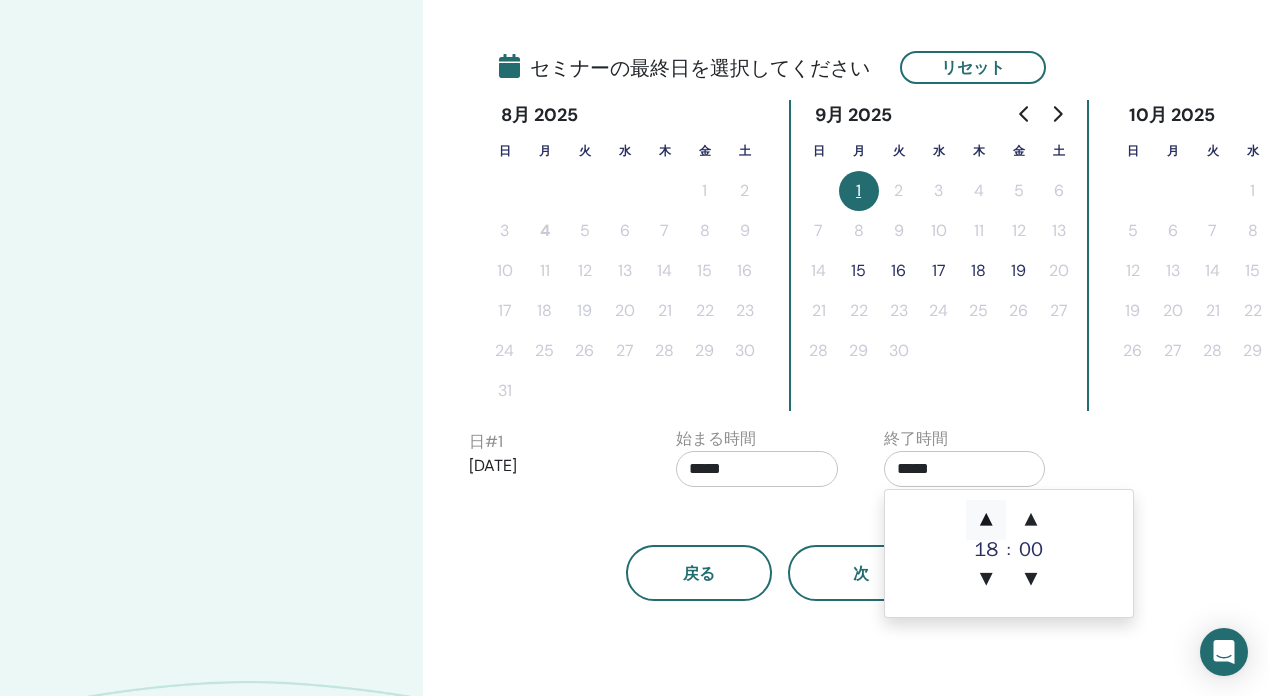 click on "▲" at bounding box center (986, 520) 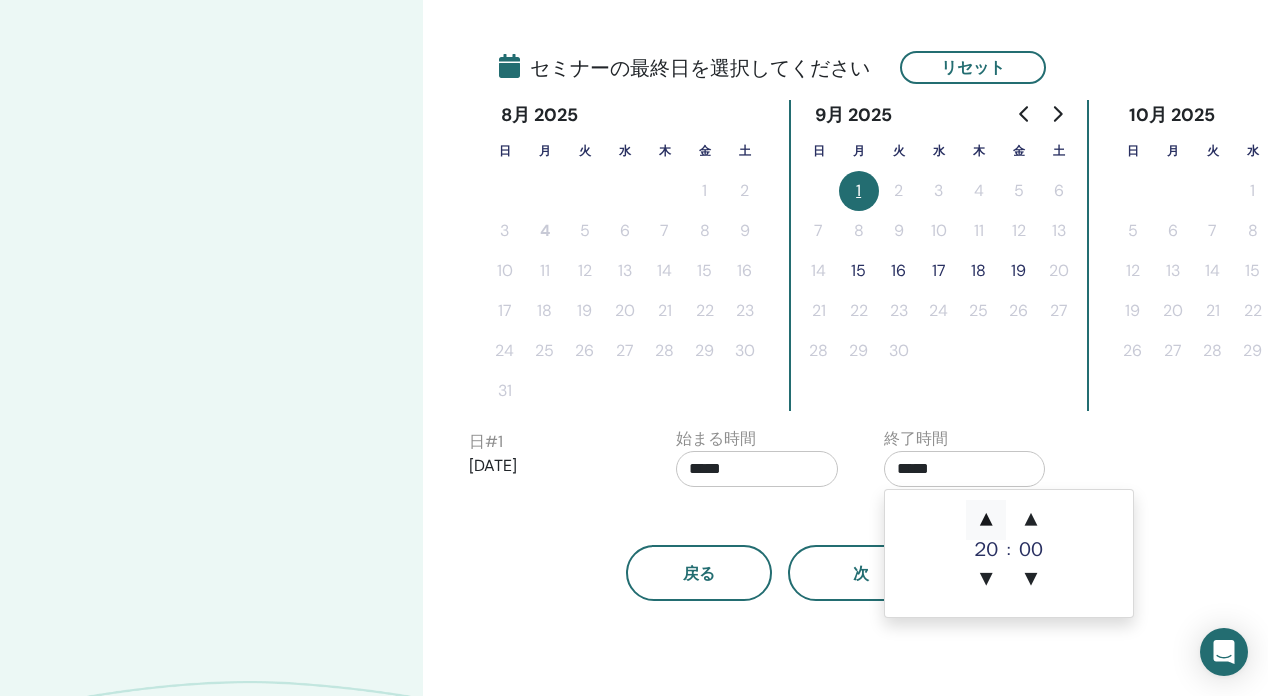 click on "▲" at bounding box center [986, 520] 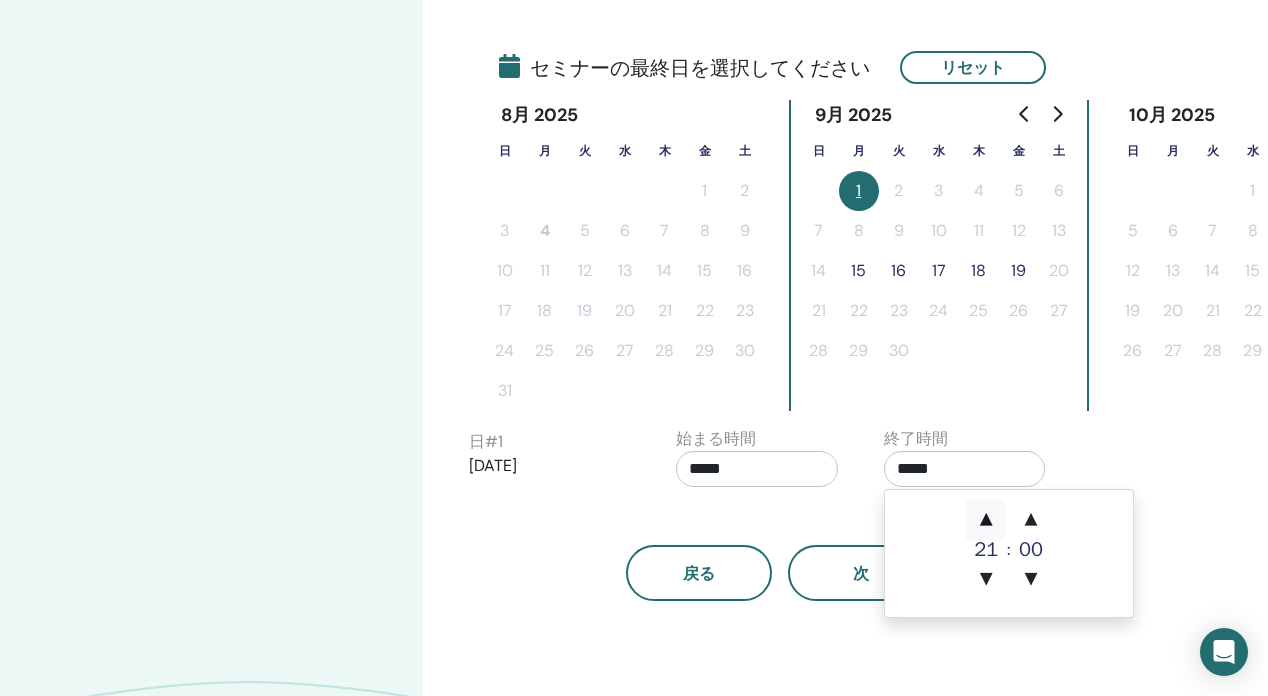 click on "▲" at bounding box center (986, 520) 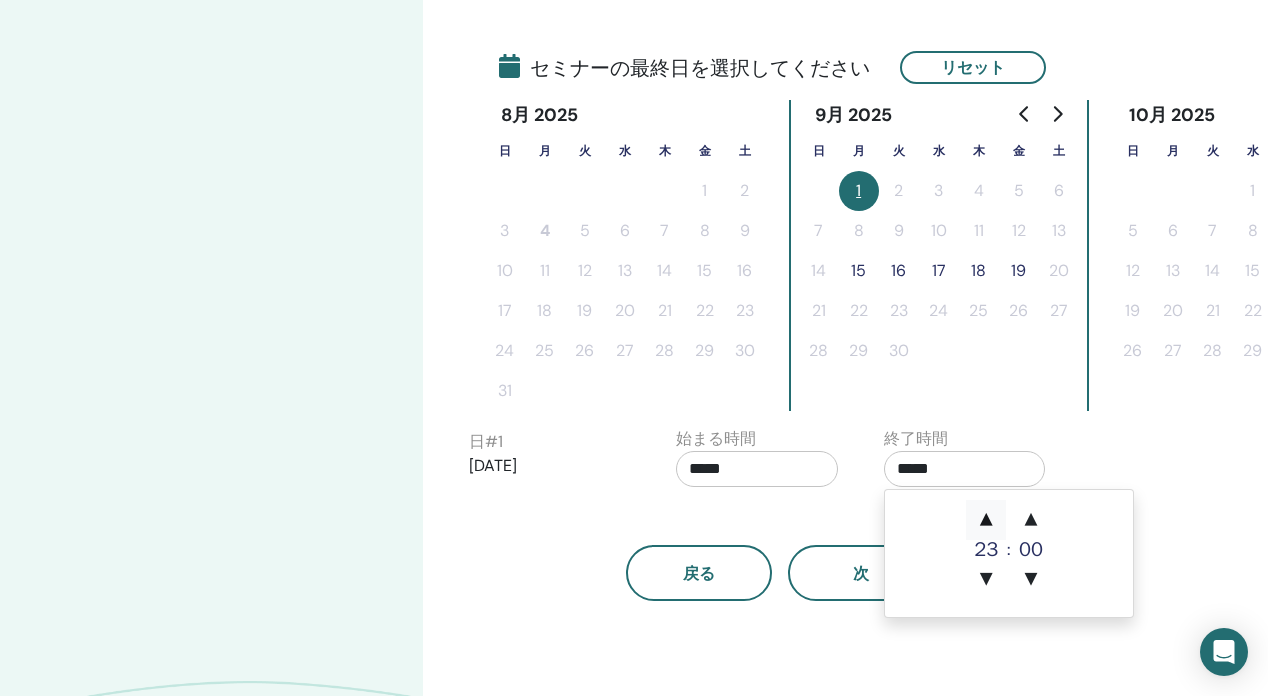 click on "▲" at bounding box center [986, 520] 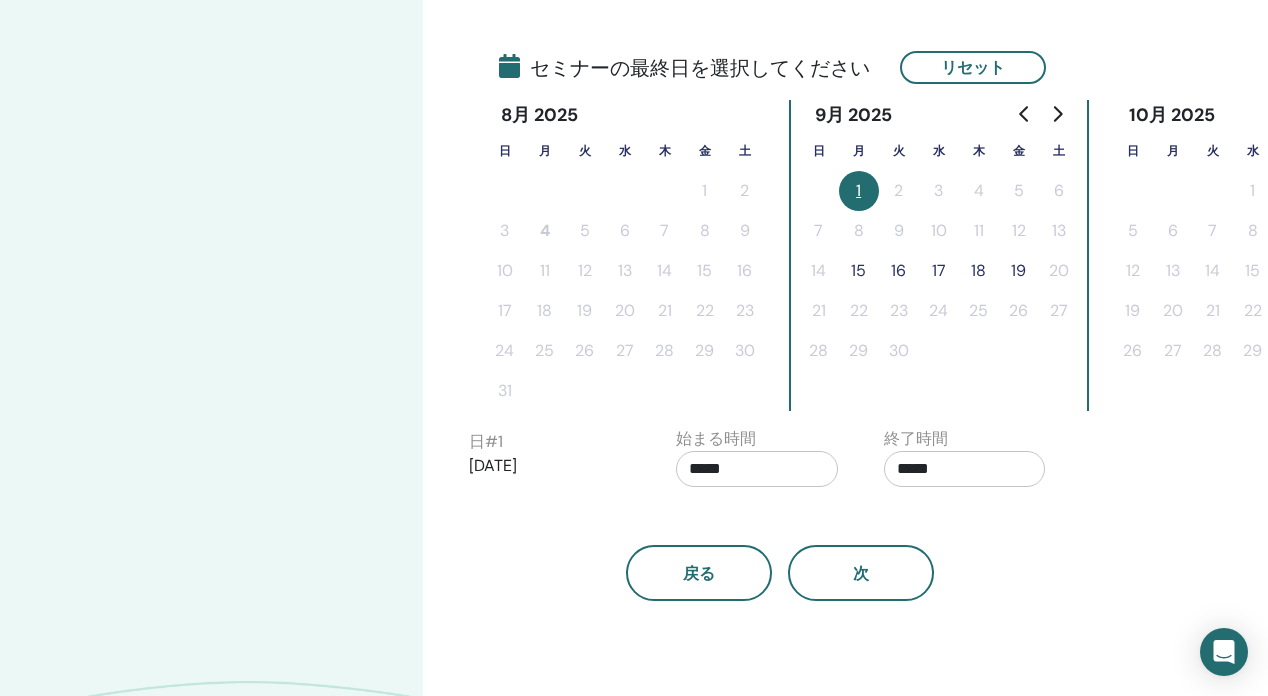 click on "始まる時間 *****" at bounding box center [757, 462] 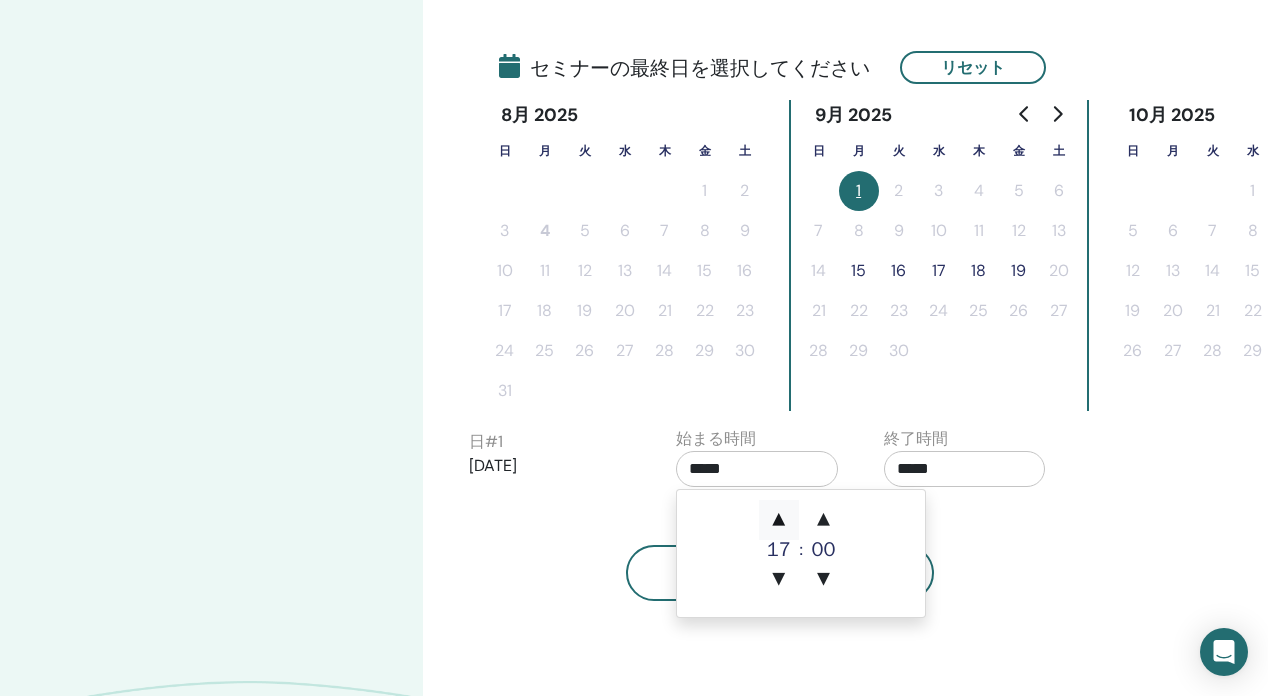 click on "▲" at bounding box center [779, 520] 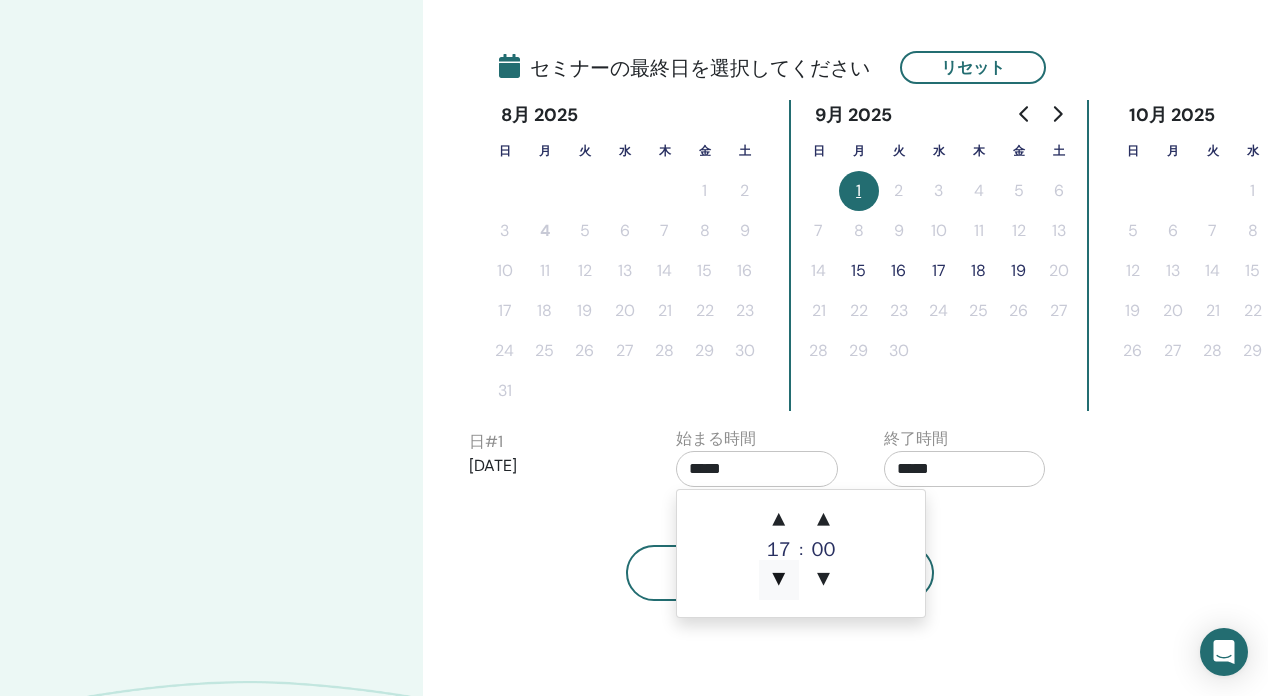 click on "▼" at bounding box center [779, 580] 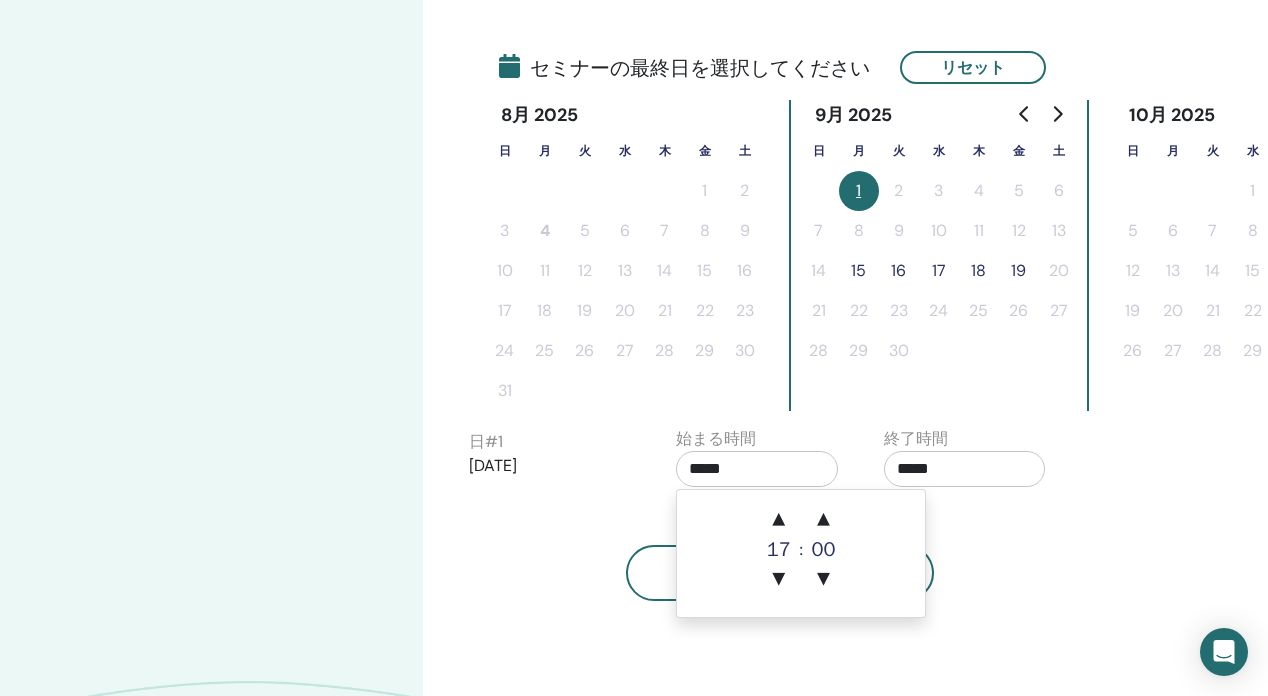 click on "*****" at bounding box center [965, 469] 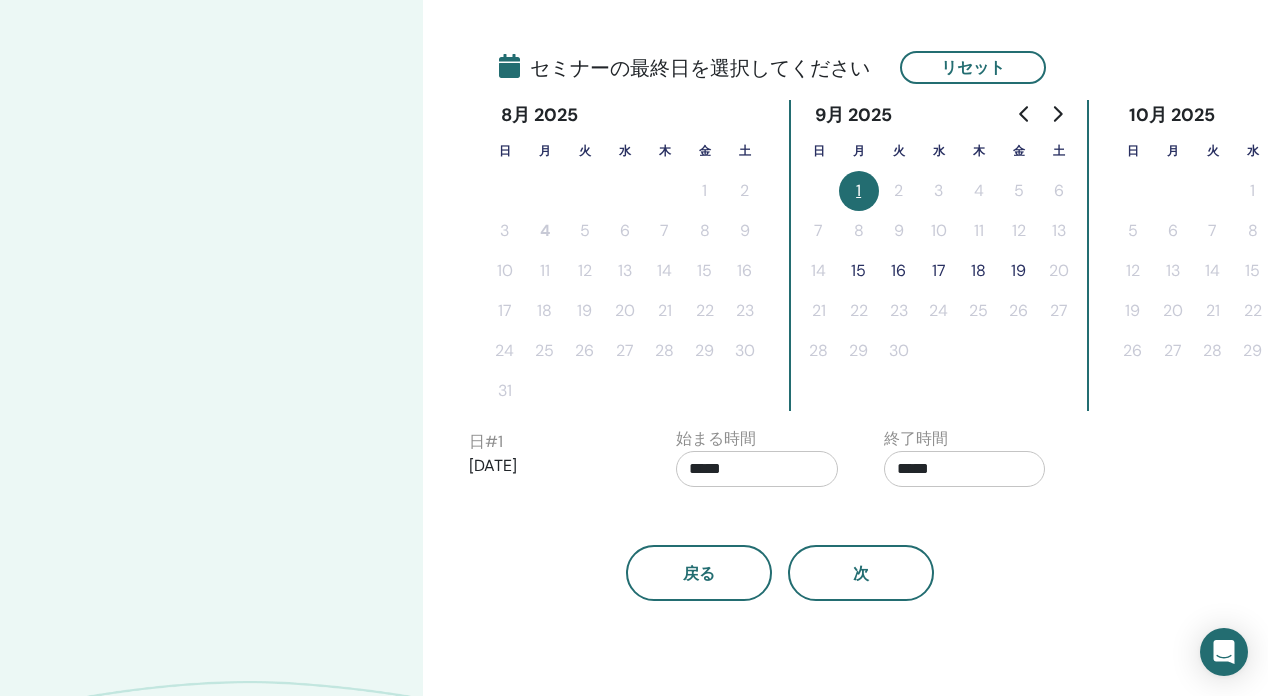 click on "日  # 1 2025/09/01 始まる時間 ***** 終了時間 *****" at bounding box center (869, 462) 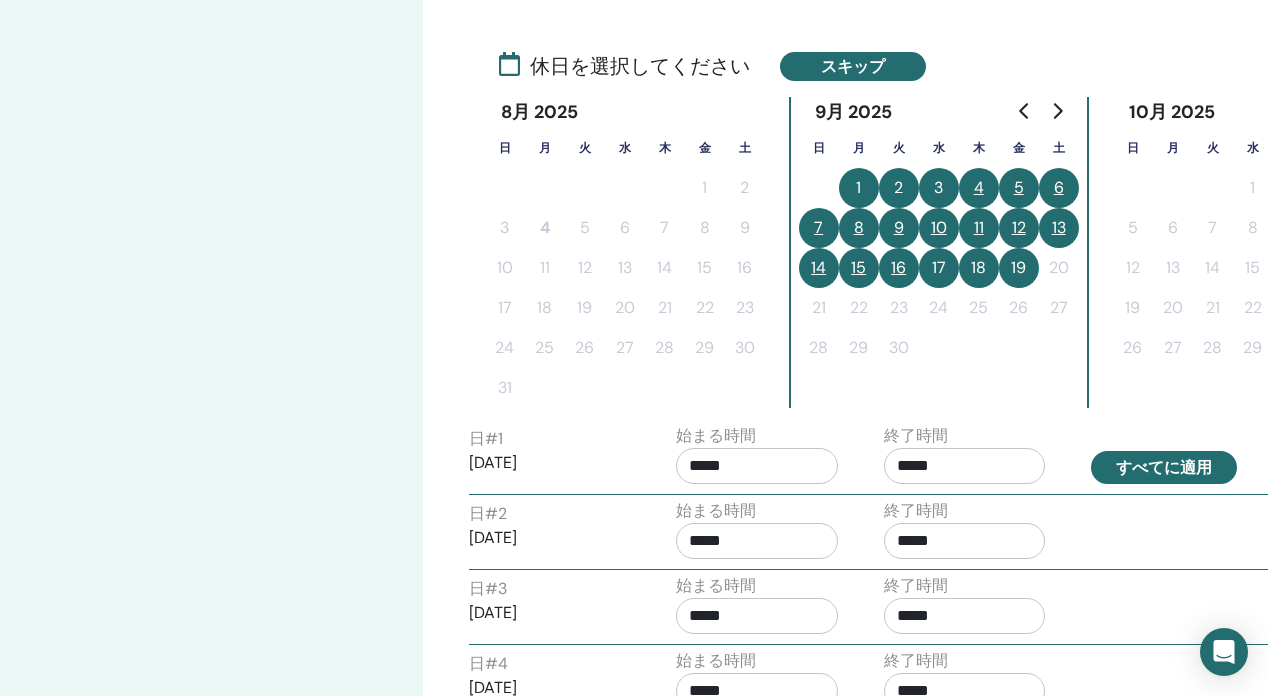 click on "すべてに適用" at bounding box center [1164, 467] 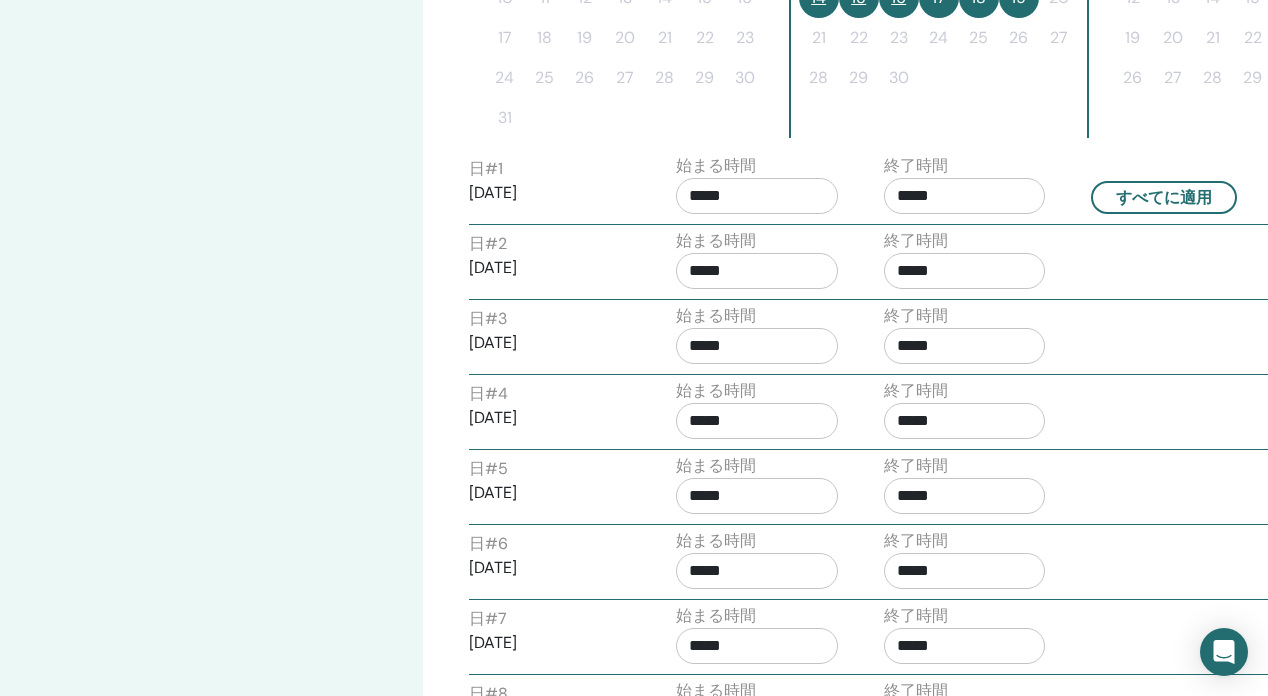 scroll, scrollTop: 718, scrollLeft: 0, axis: vertical 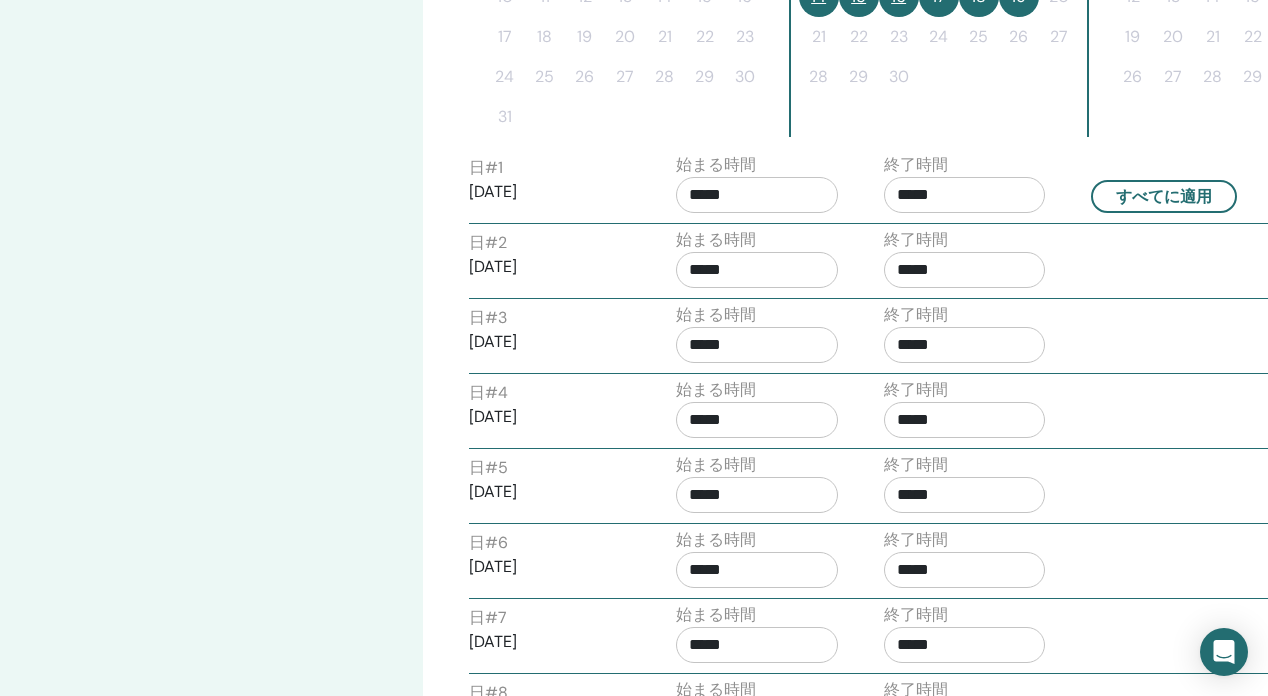 click on "*****" at bounding box center (757, 570) 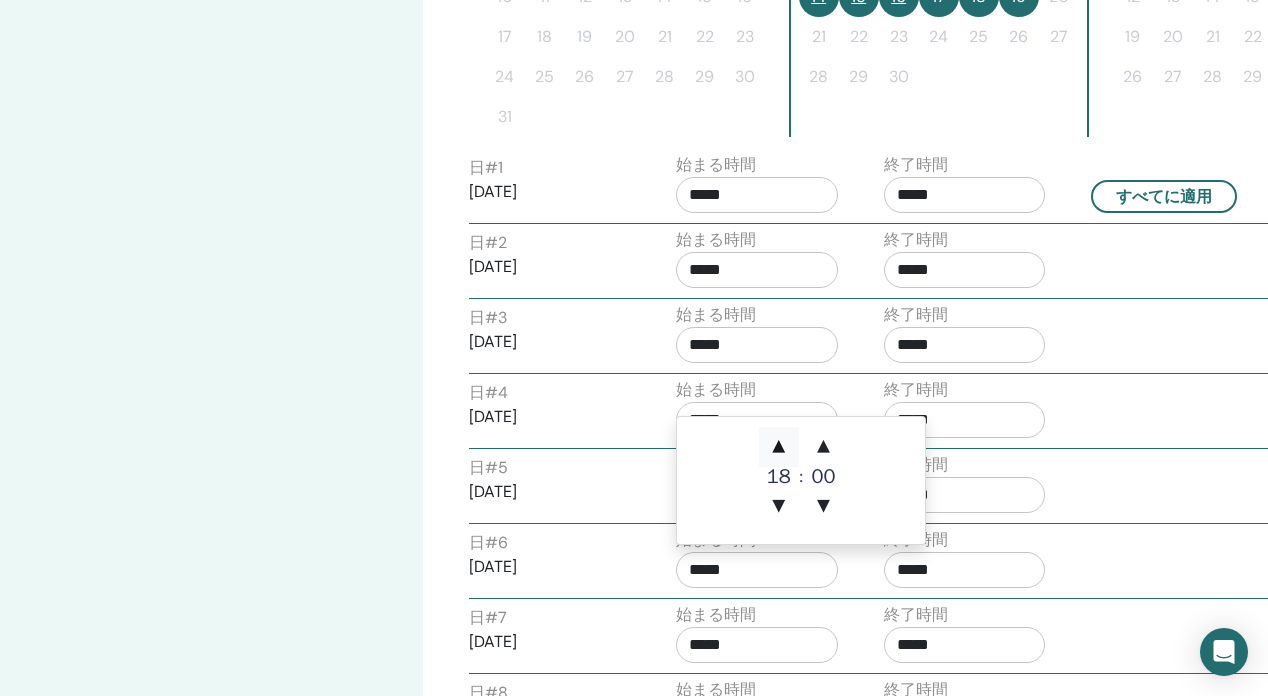 click on "▲" at bounding box center (779, 447) 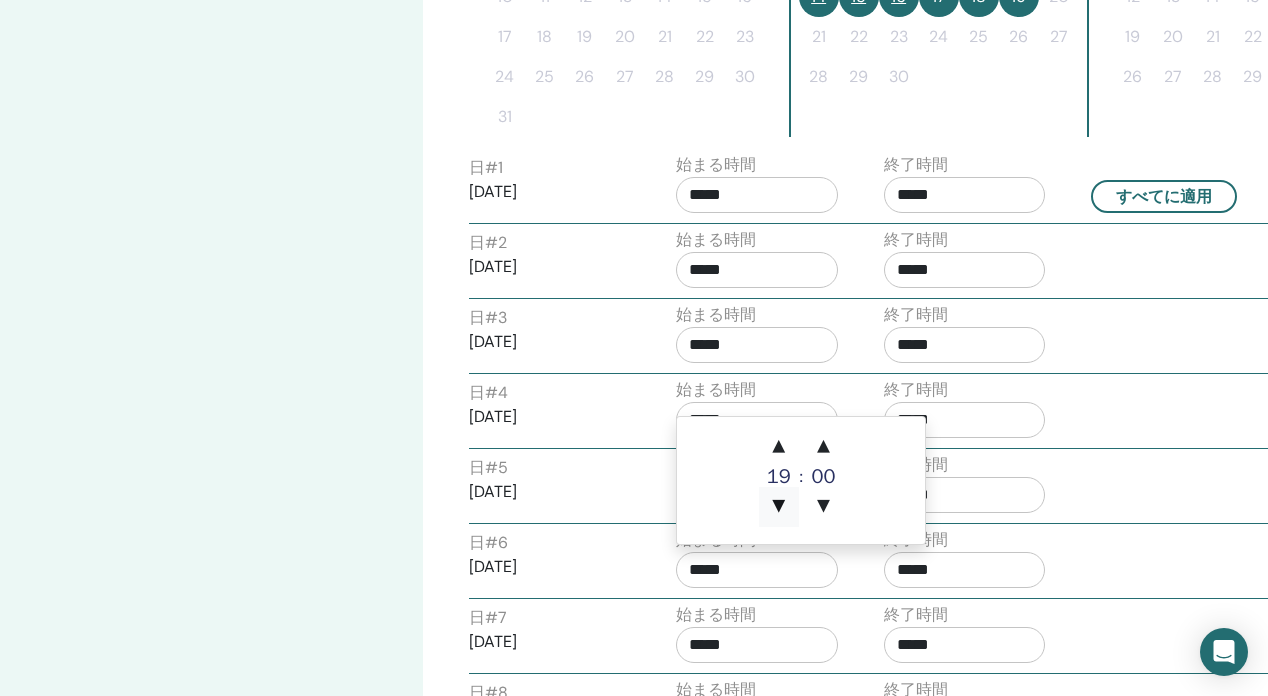 click on "▼" at bounding box center [779, 507] 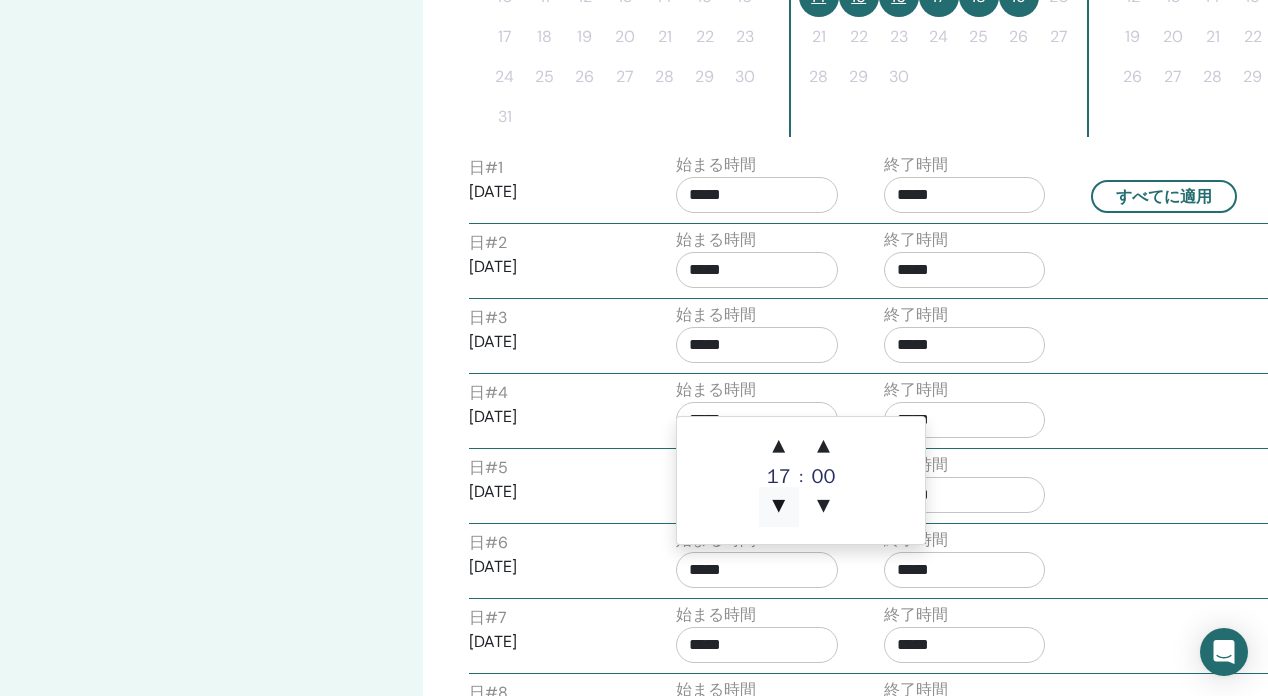 click on "▼" at bounding box center [779, 507] 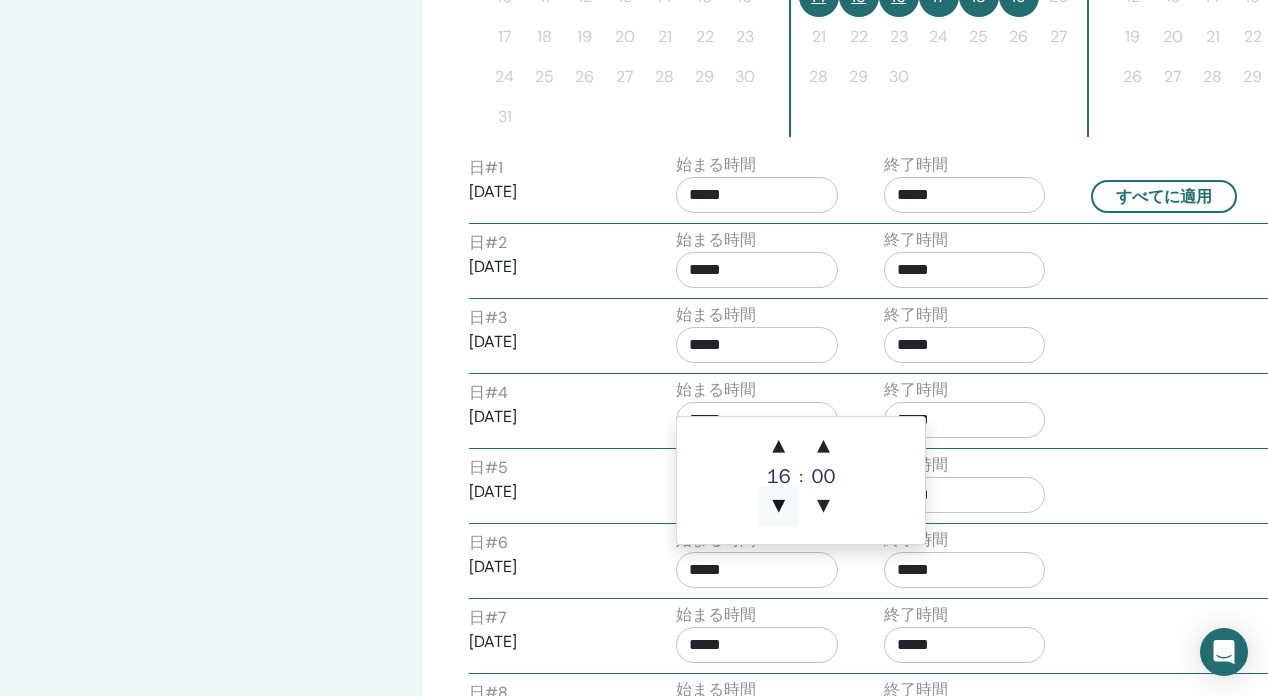 click on "▼" at bounding box center [779, 507] 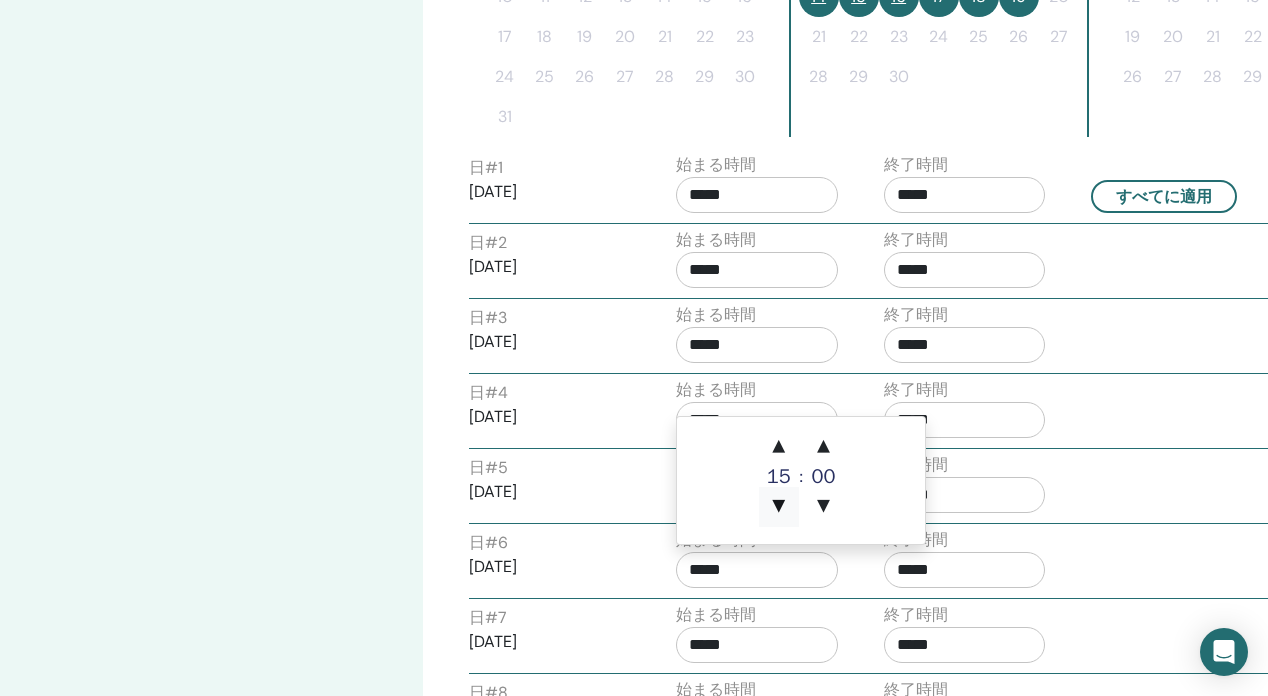 click on "▼" at bounding box center [779, 507] 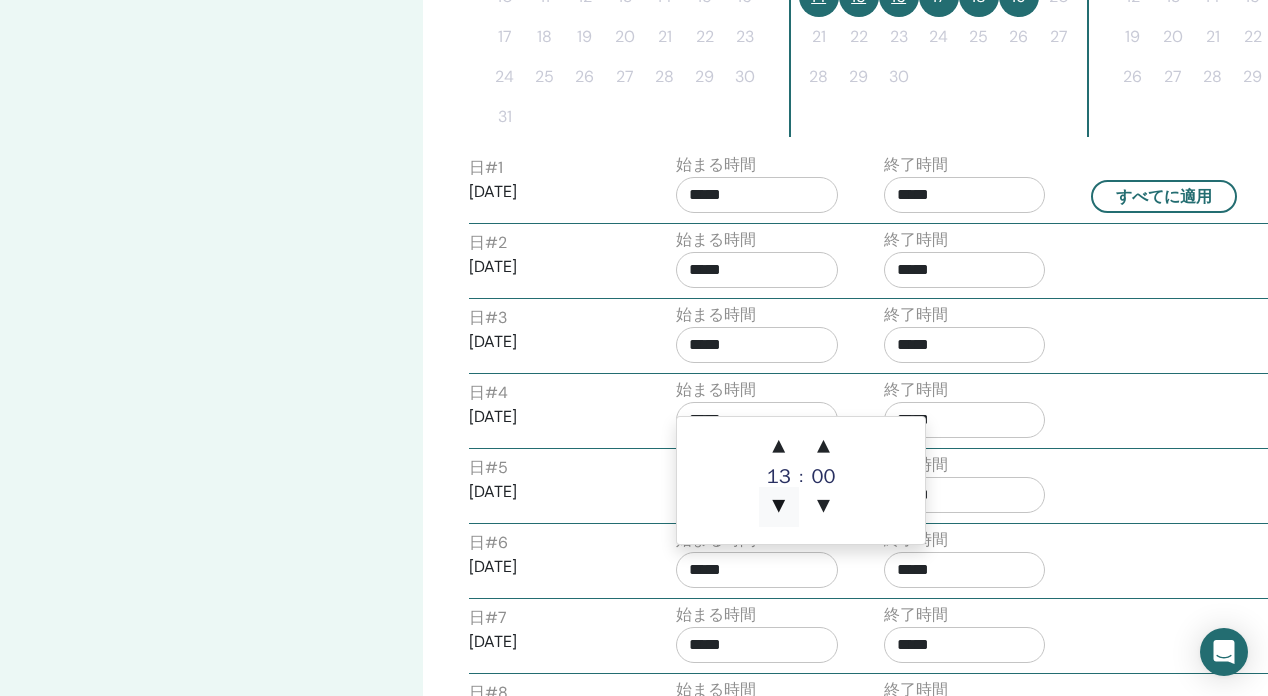 click on "▼" at bounding box center (779, 507) 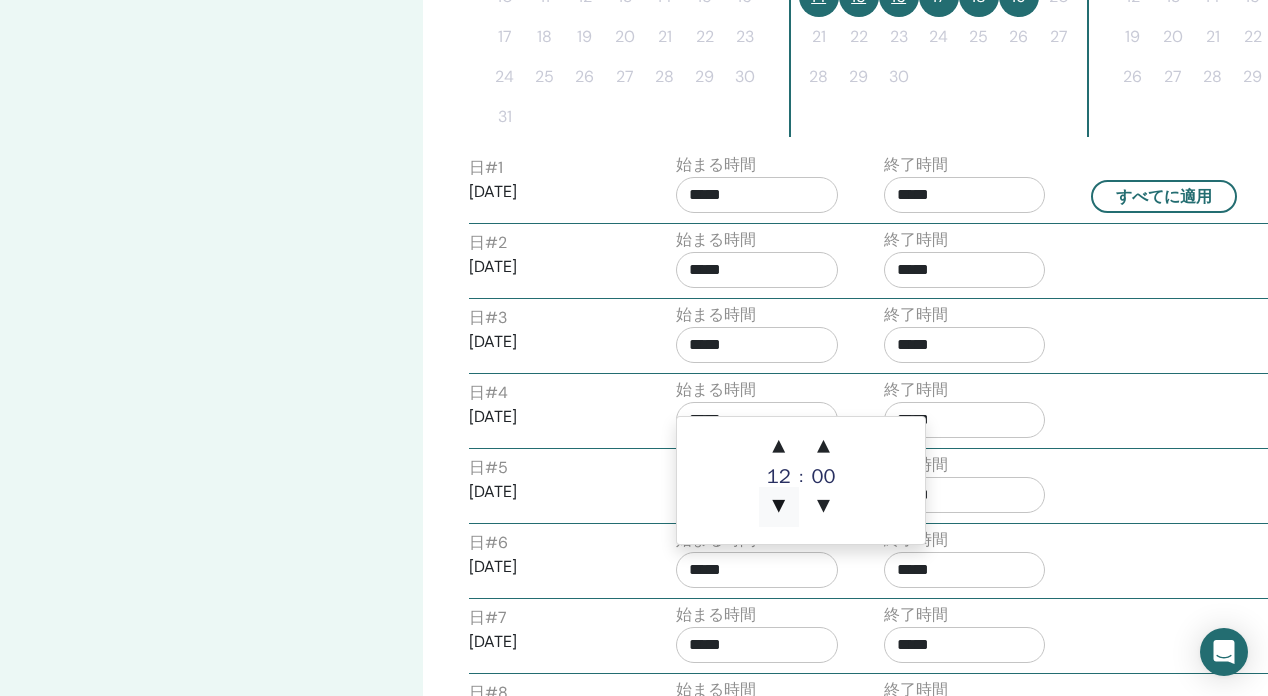 click on "▼" at bounding box center [779, 507] 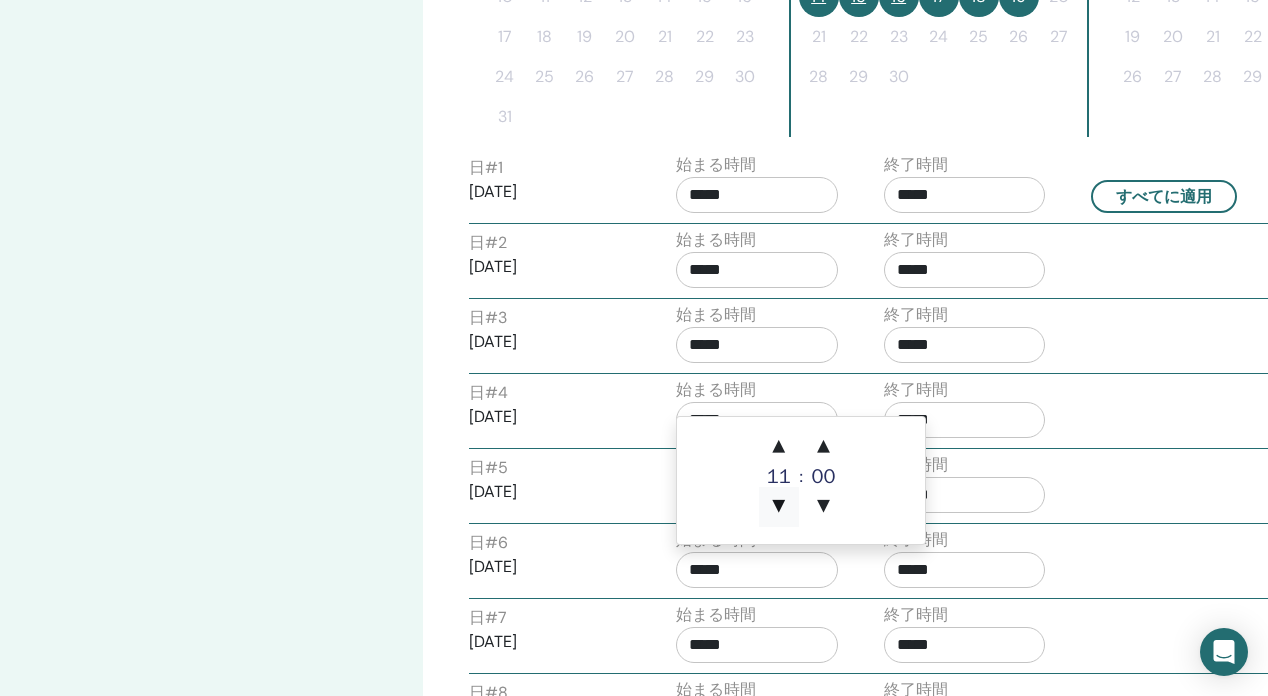 click on "▼" at bounding box center [779, 507] 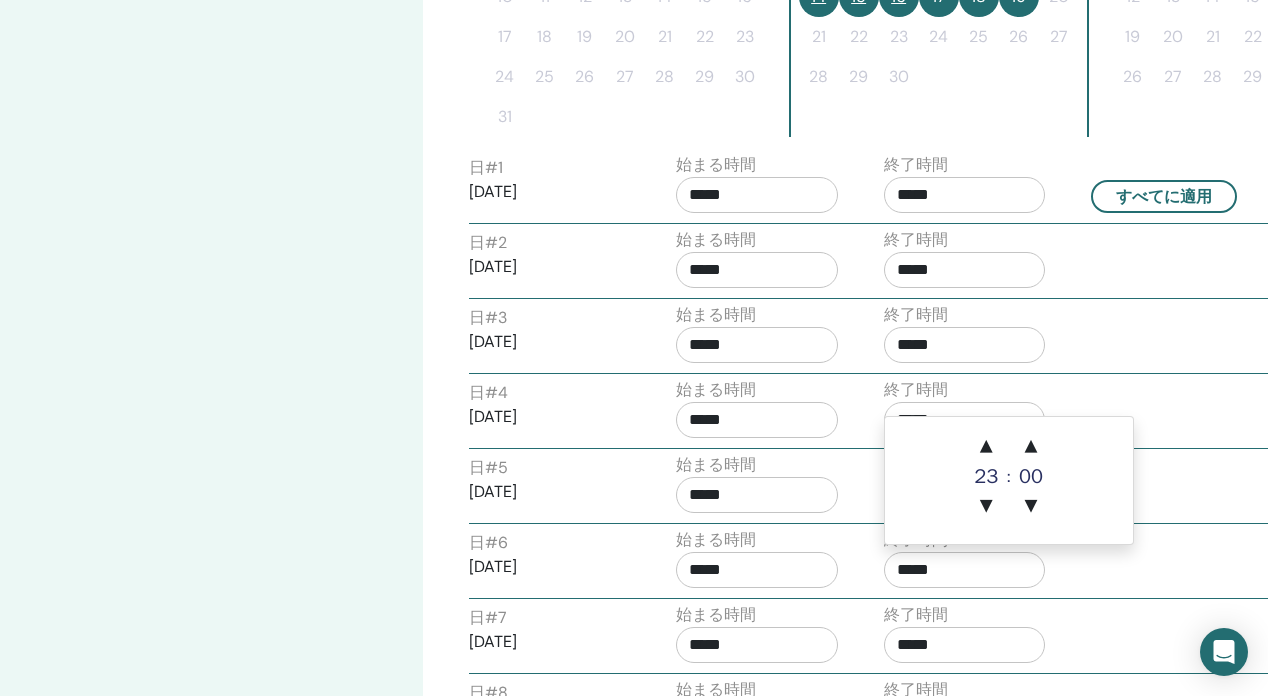 click on "*****" at bounding box center [965, 570] 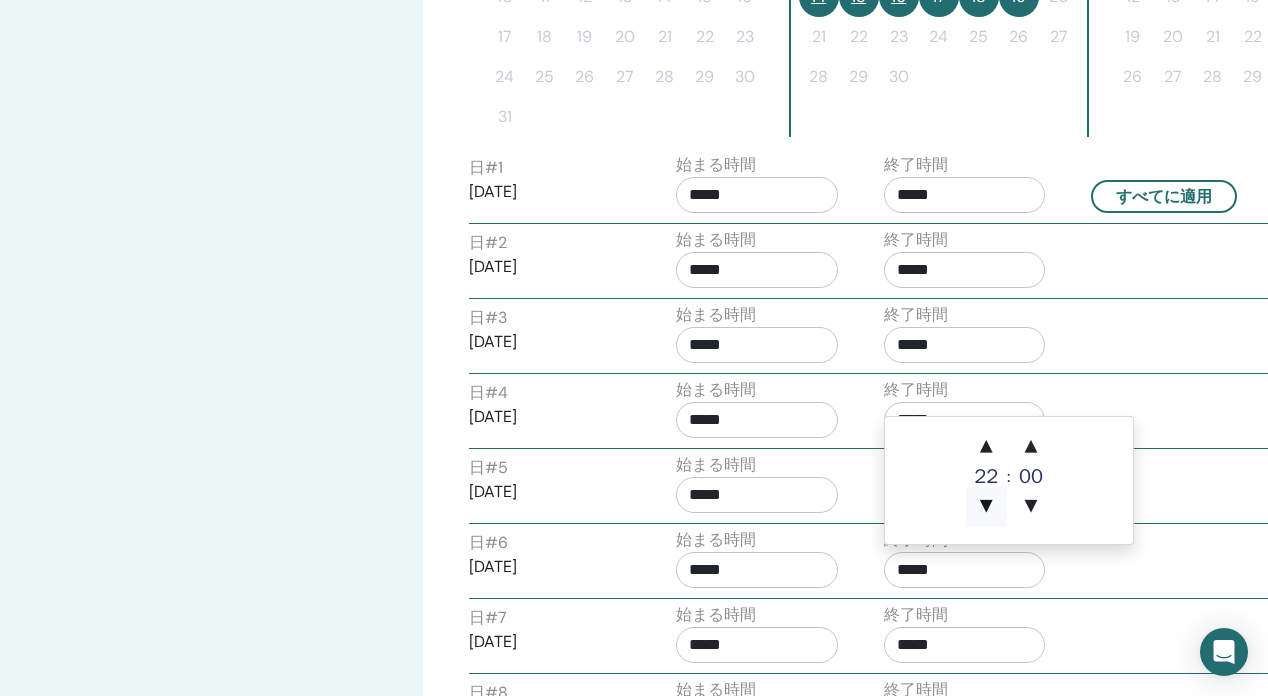 click on "▼" at bounding box center [986, 507] 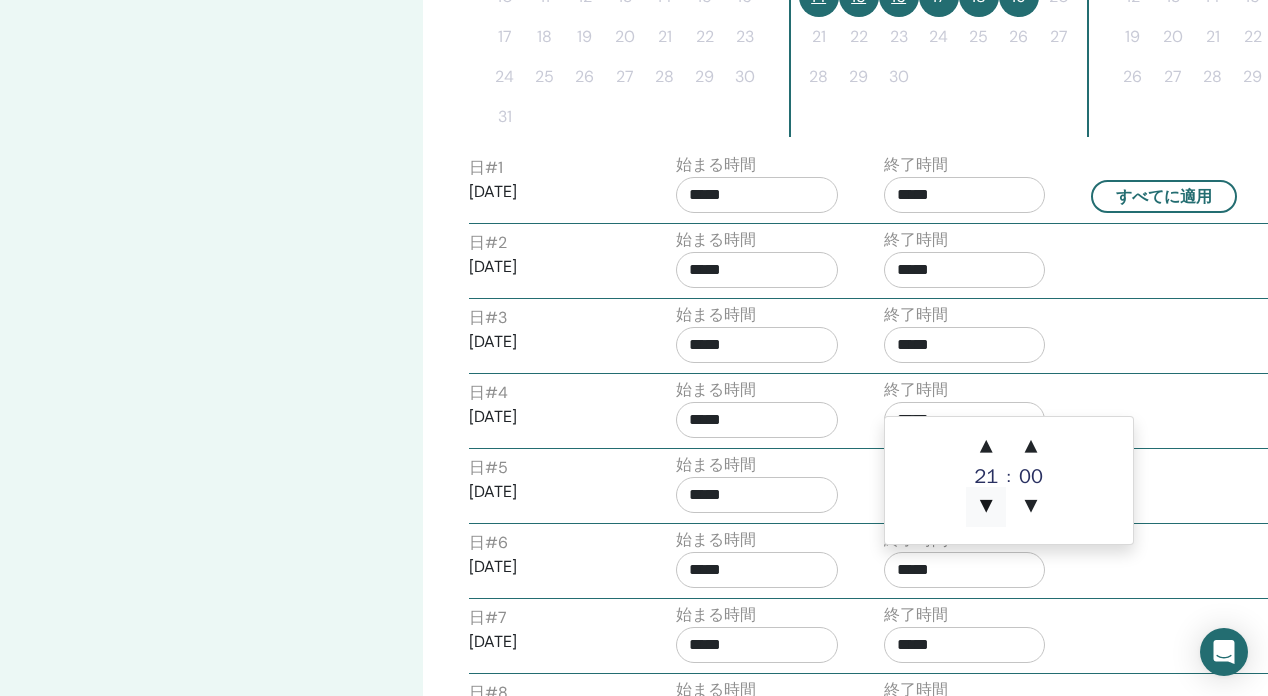 click on "▼" at bounding box center [986, 507] 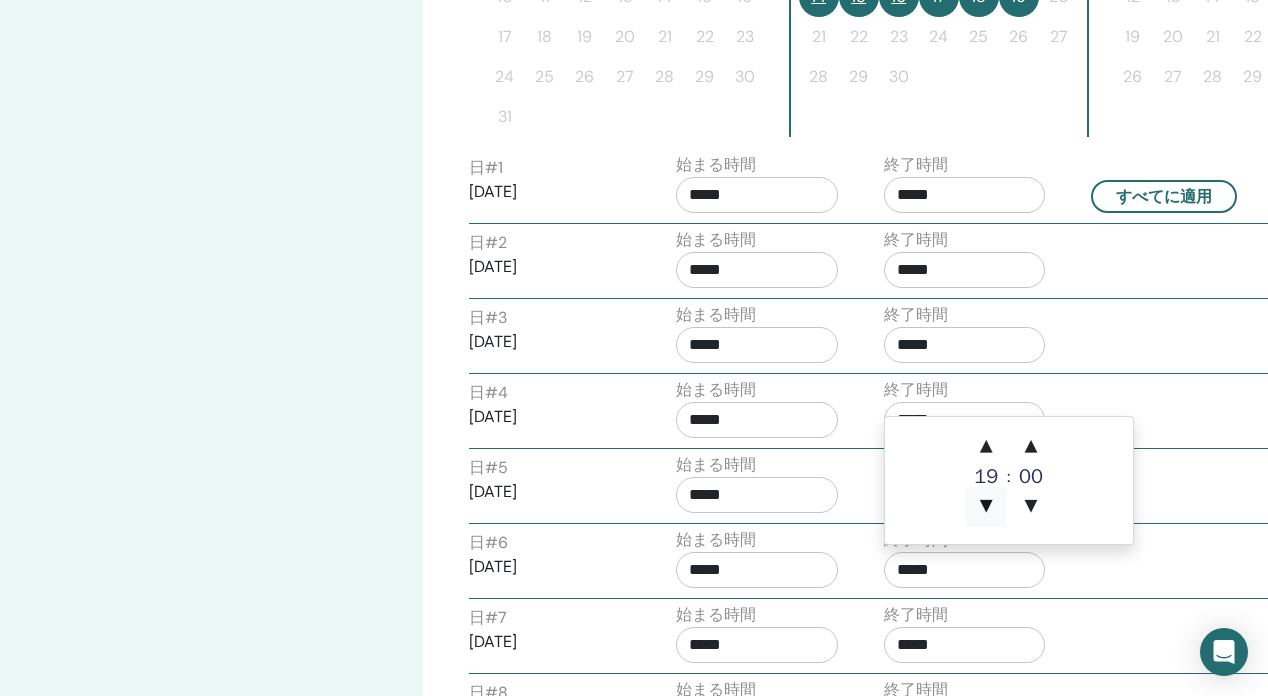 click on "▼" at bounding box center [986, 507] 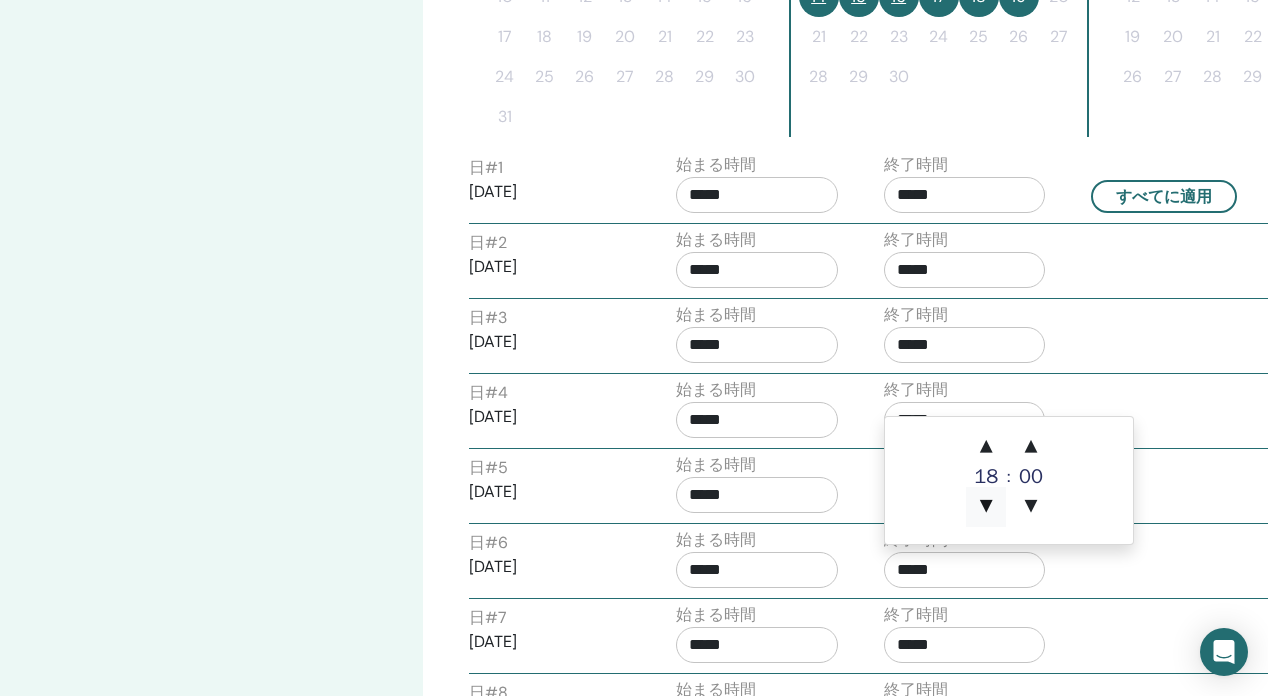 click on "▼" at bounding box center (986, 507) 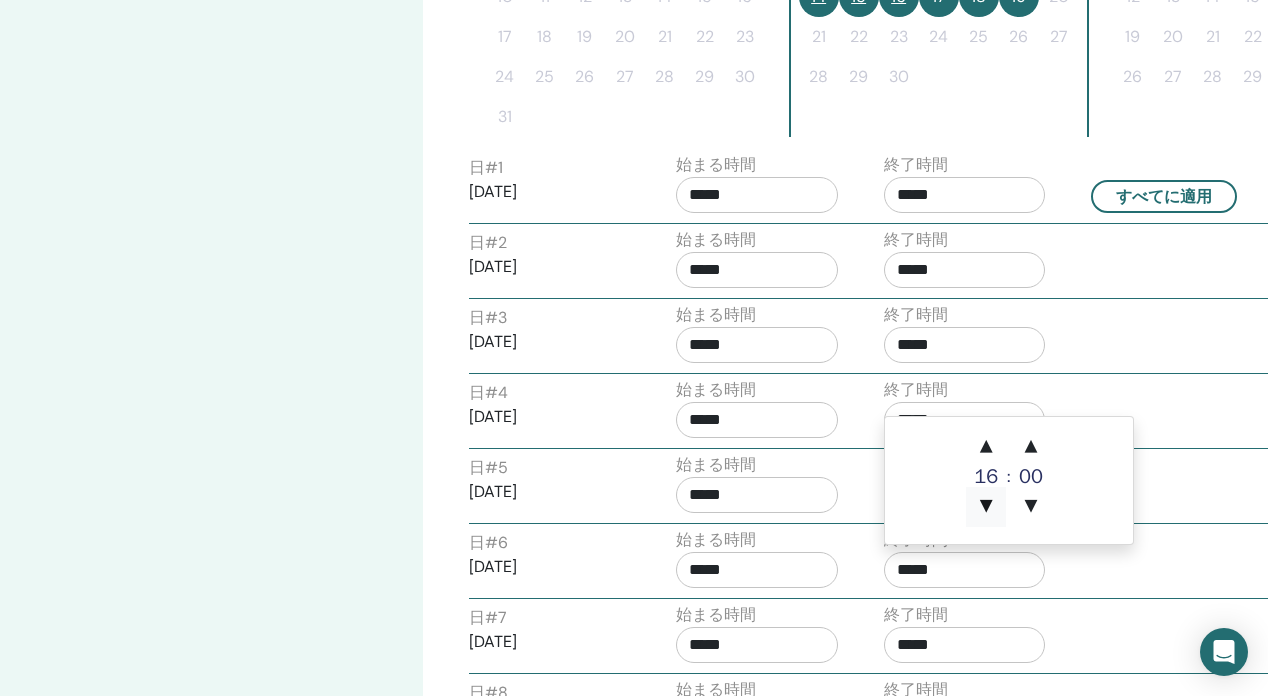 click on "▼" at bounding box center [986, 507] 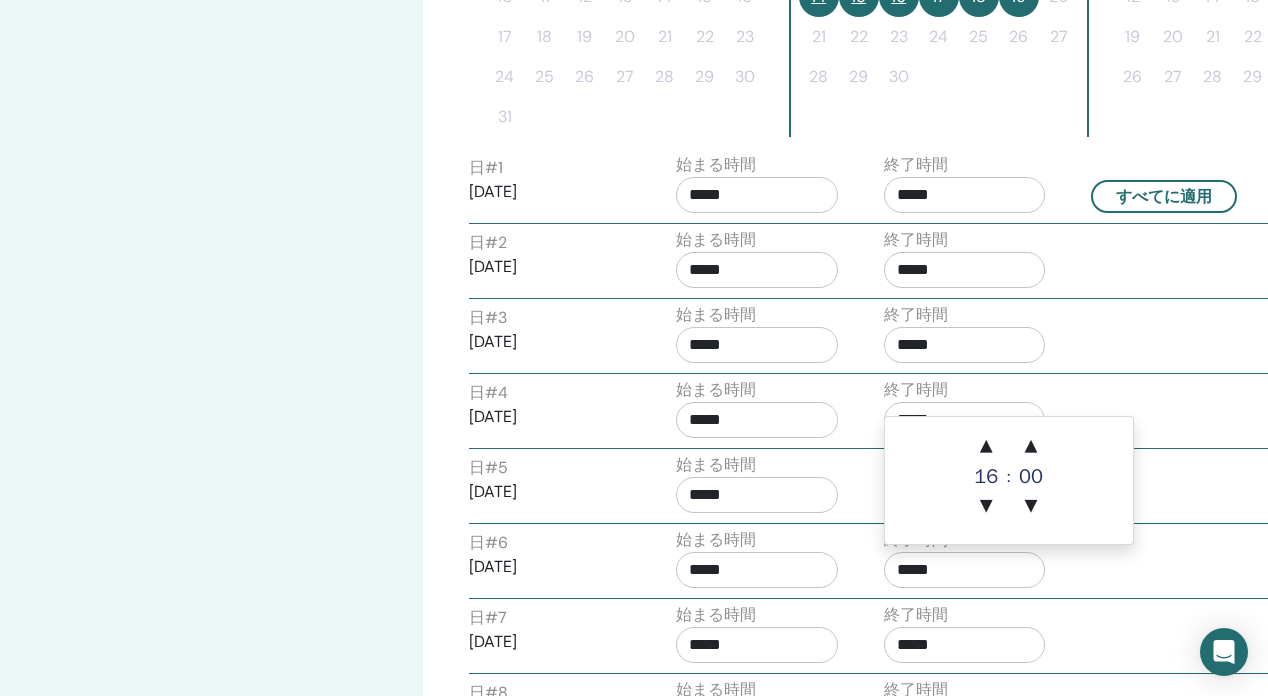 click on "日  # 6 2025/09/06 始まる時間 ***** 終了時間 *****" at bounding box center [869, 563] 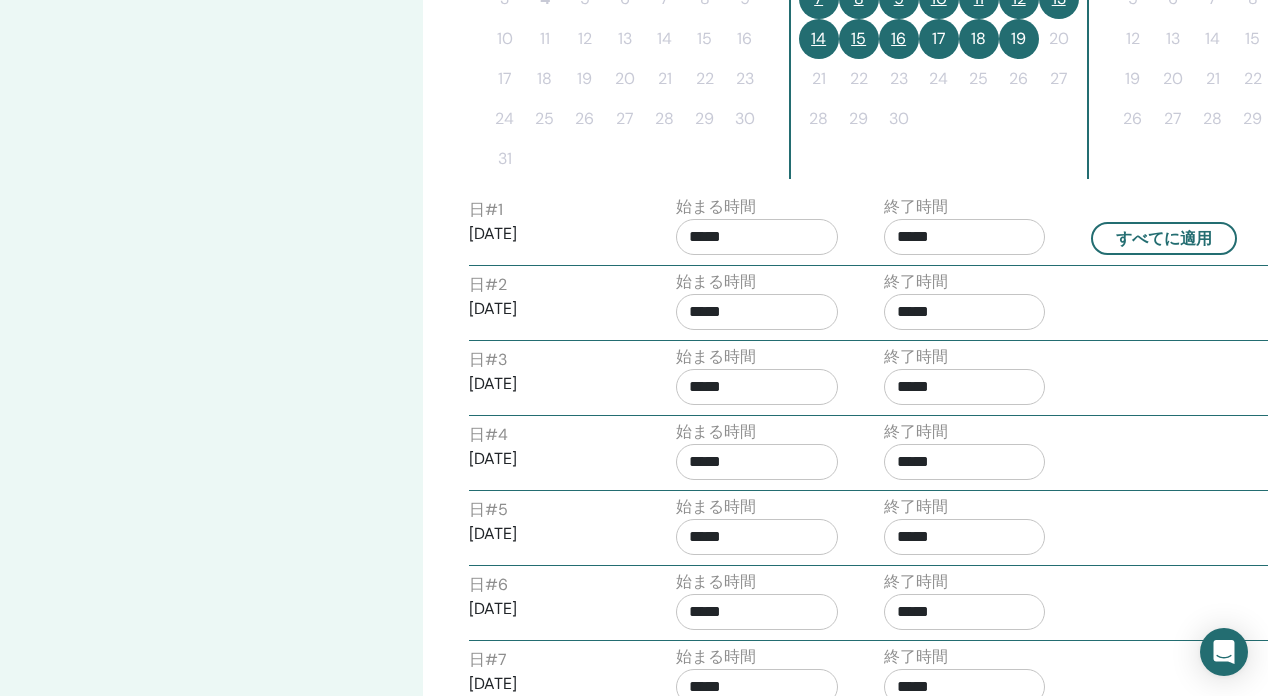 scroll, scrollTop: 578, scrollLeft: 0, axis: vertical 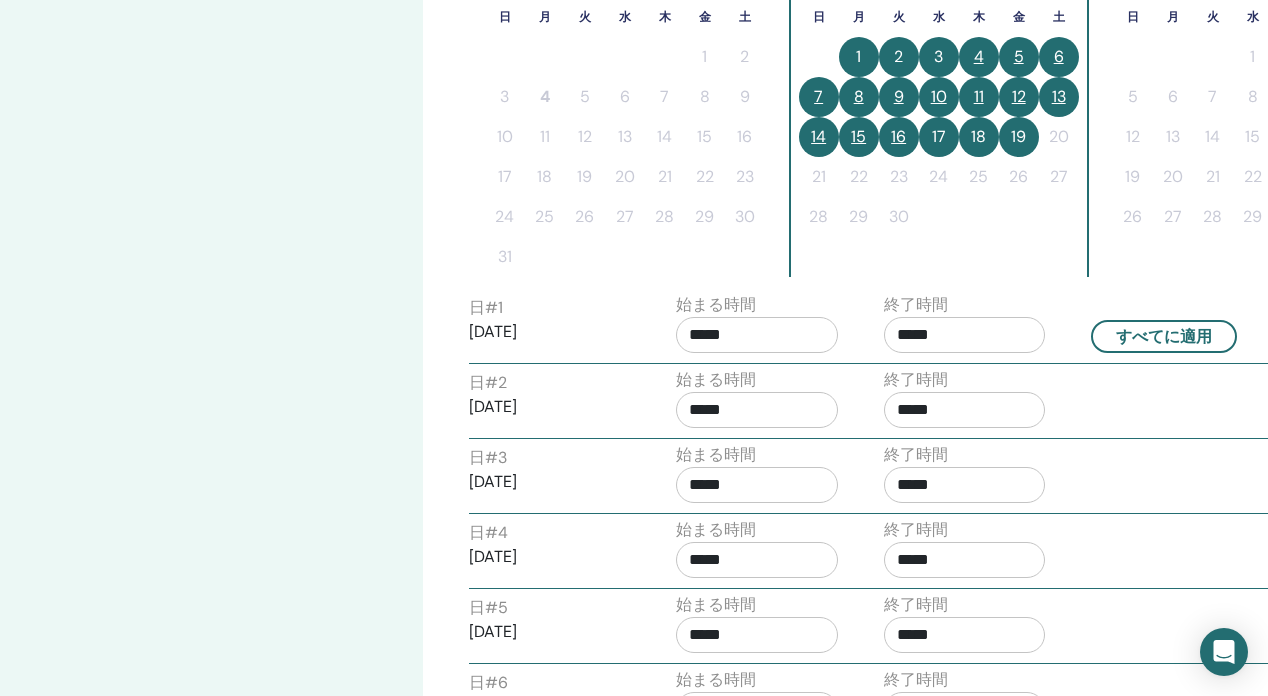 click on "7" at bounding box center (819, 97) 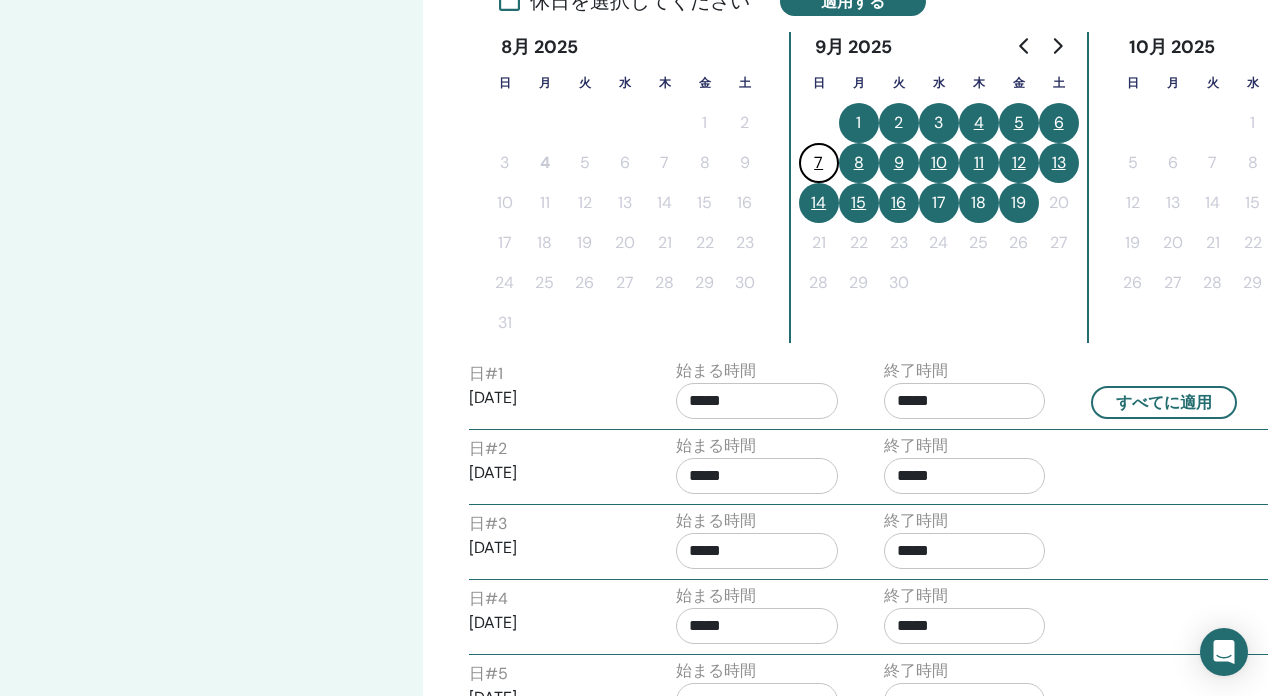 scroll, scrollTop: 286, scrollLeft: 0, axis: vertical 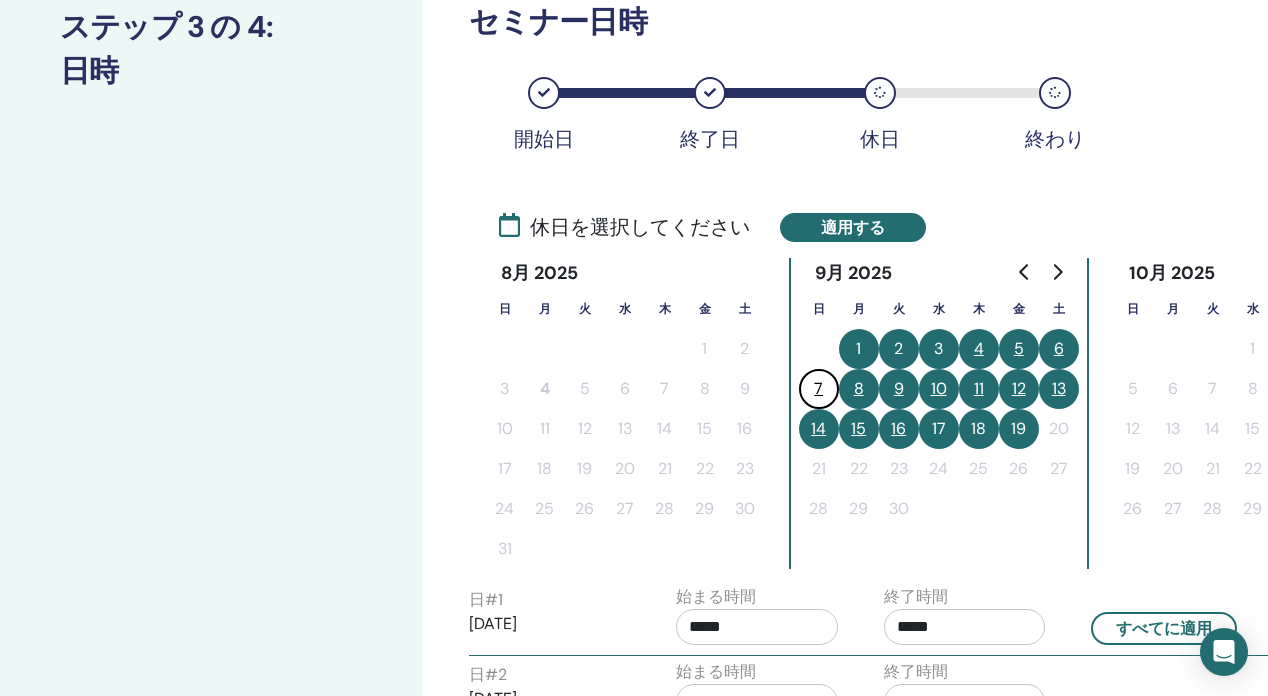 click on "9" at bounding box center (899, 389) 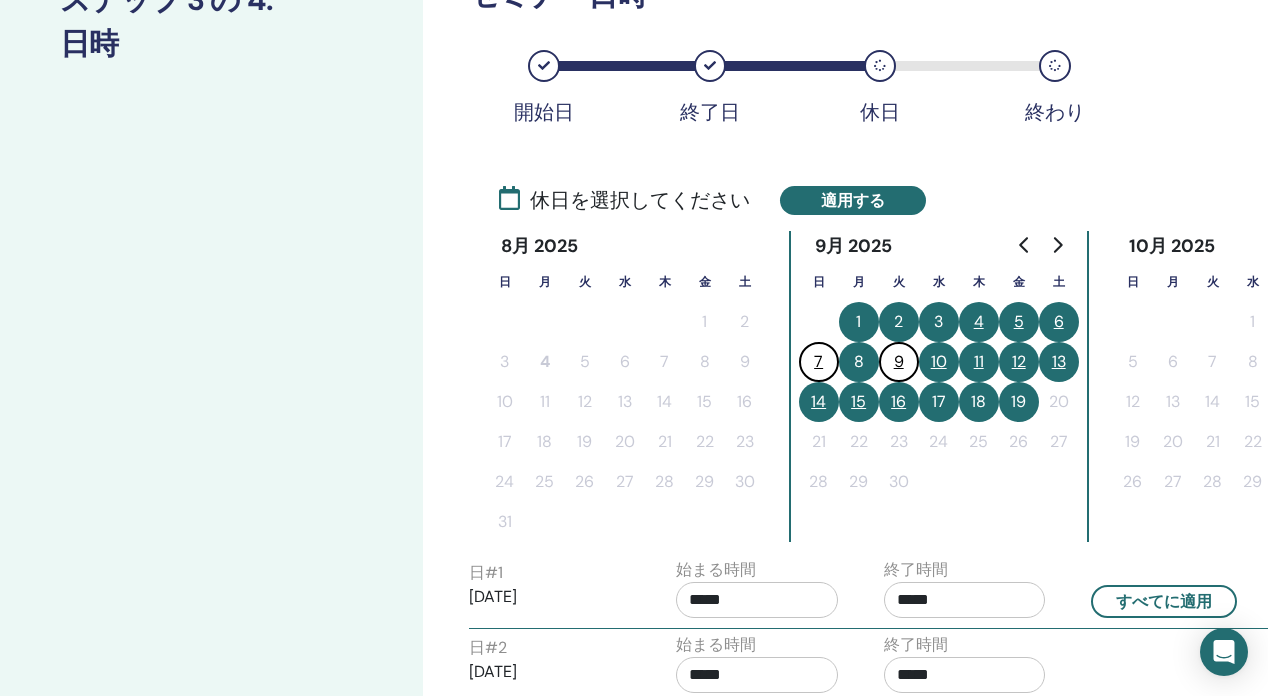 scroll, scrollTop: 186, scrollLeft: 0, axis: vertical 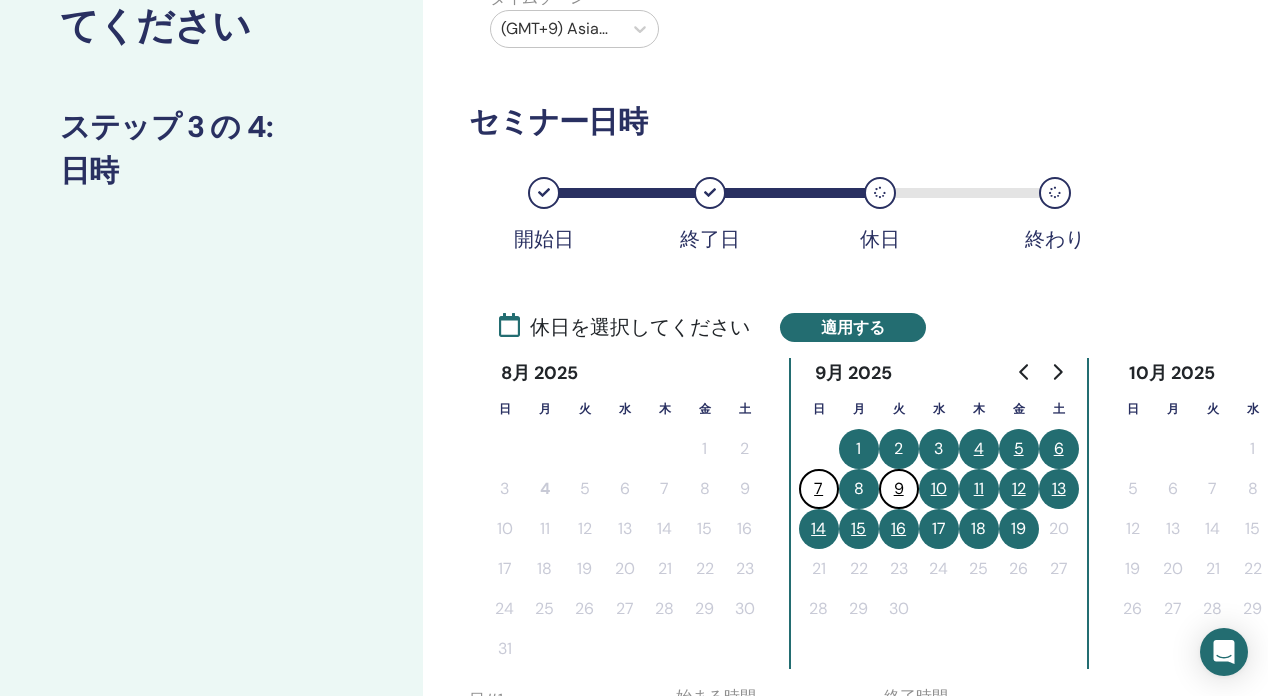click on "13" at bounding box center (1059, 489) 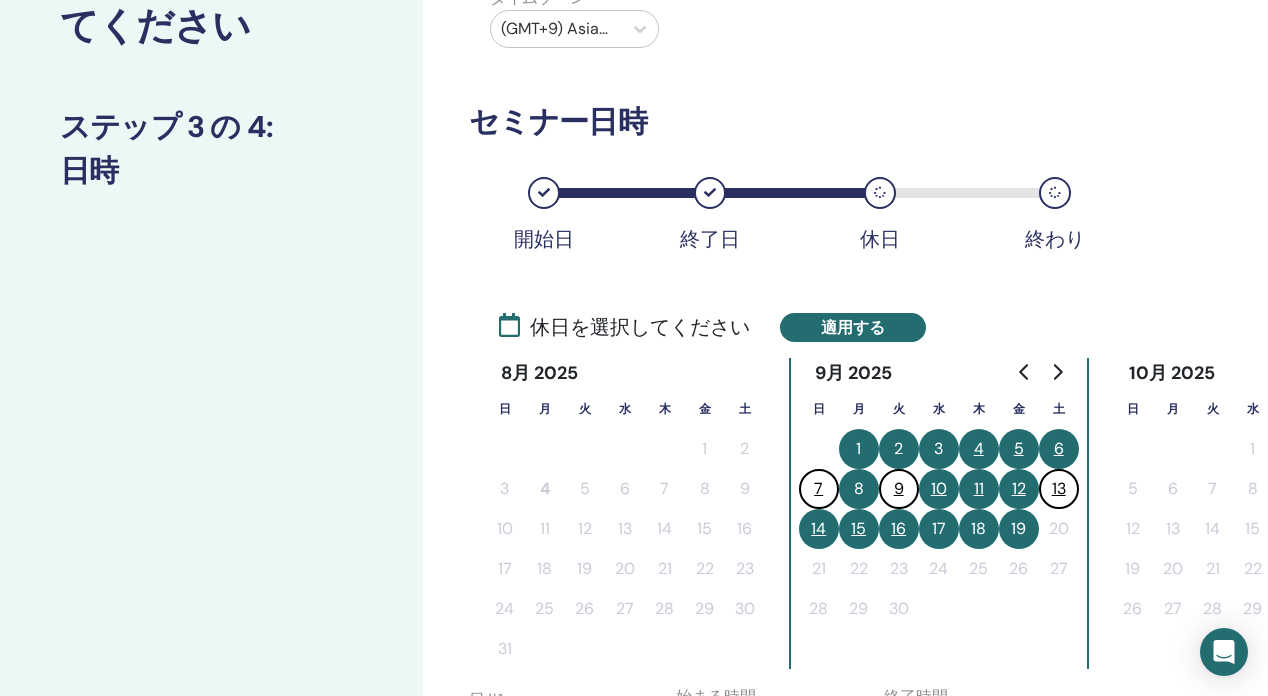 click on "14" at bounding box center (819, 529) 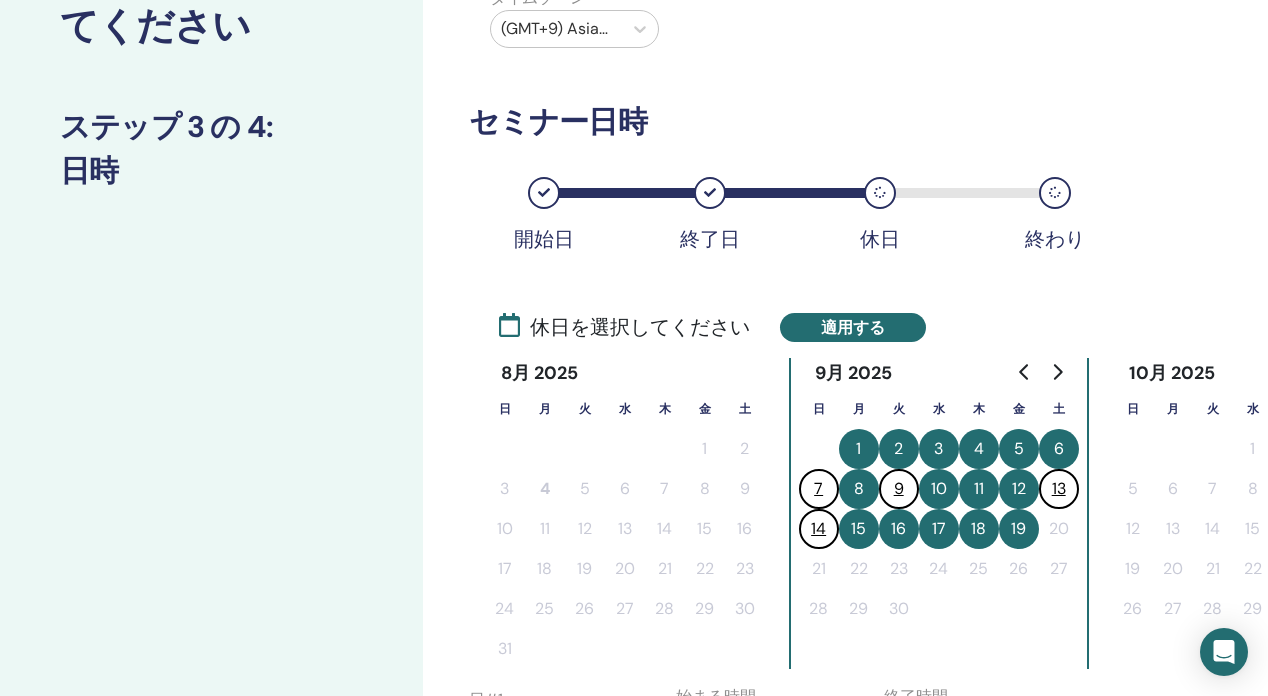 click on "15" at bounding box center [859, 529] 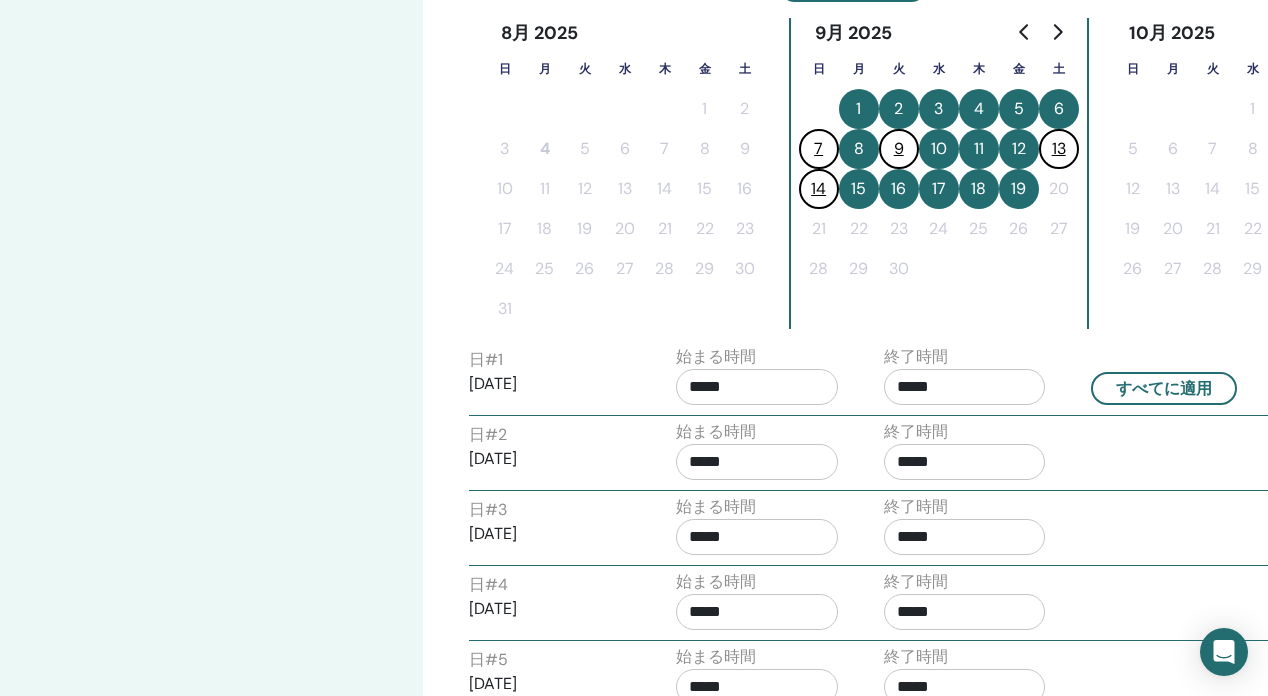 scroll, scrollTop: 412, scrollLeft: 0, axis: vertical 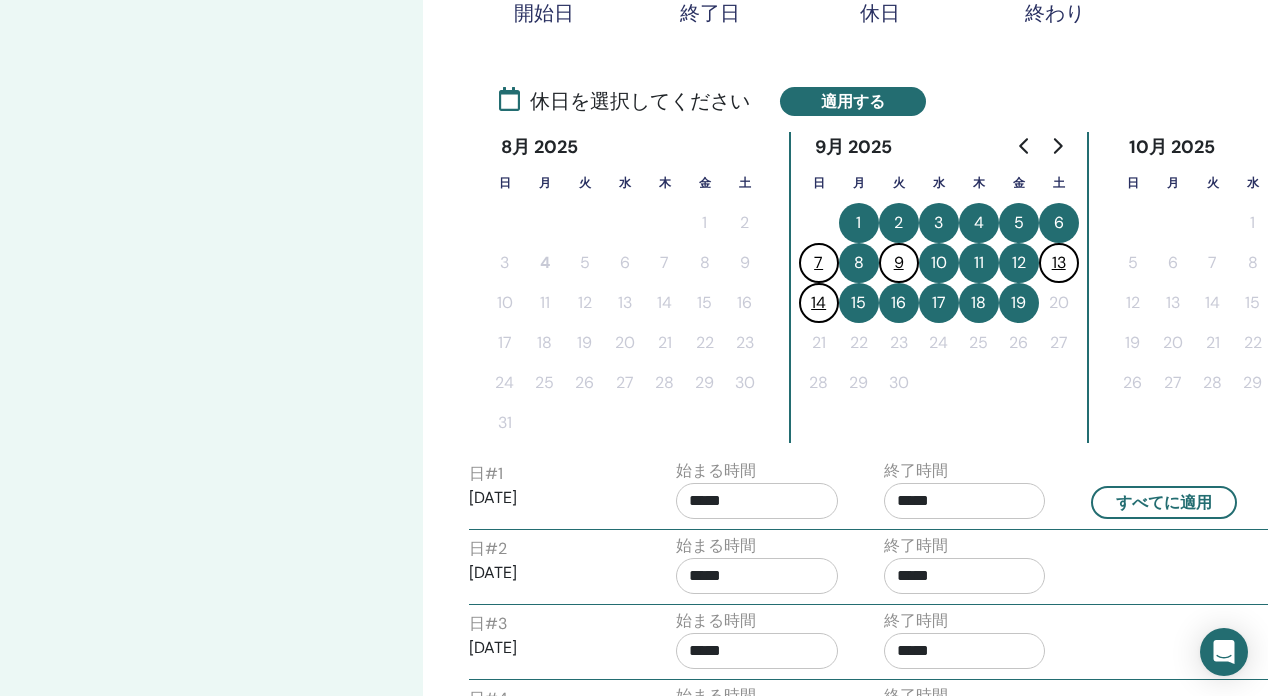 click on "15" at bounding box center (859, 303) 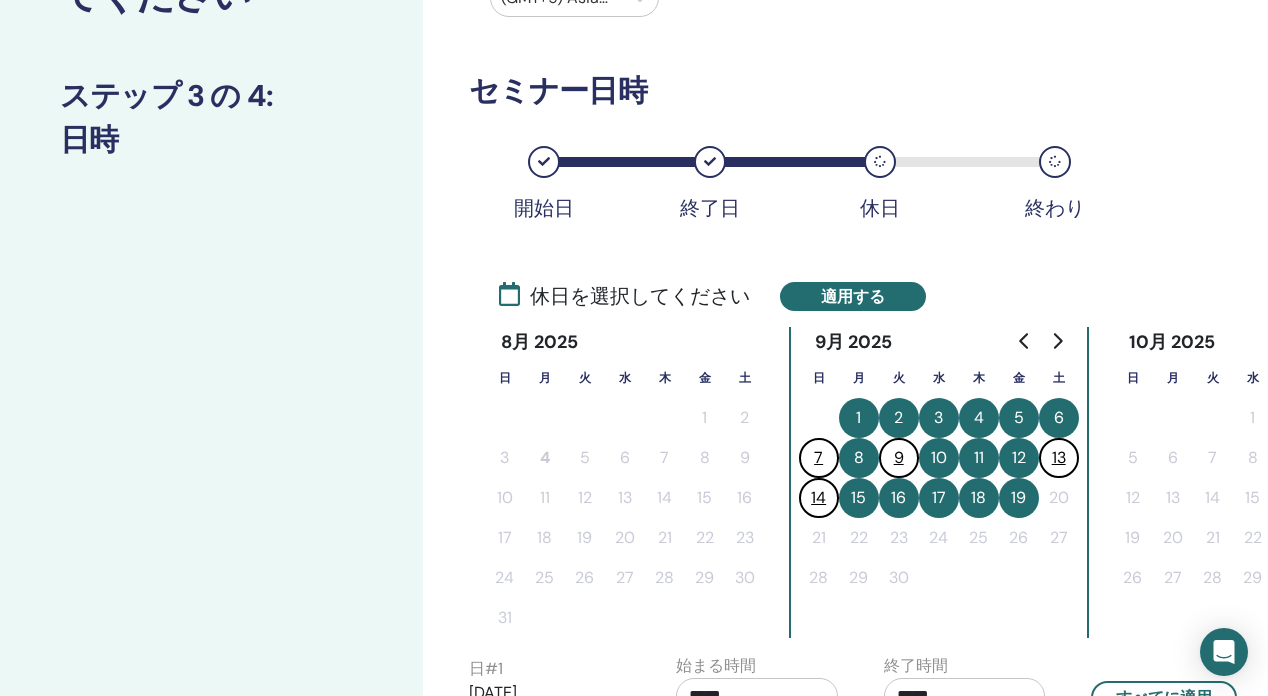 scroll, scrollTop: 172, scrollLeft: 0, axis: vertical 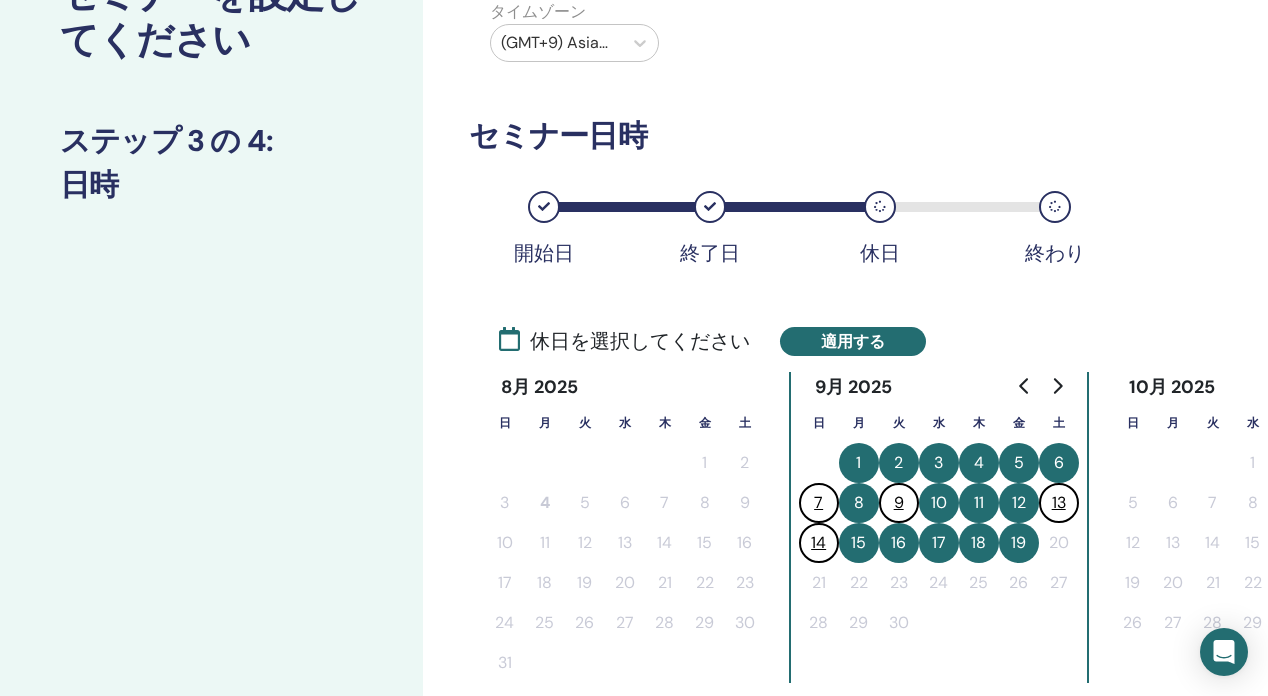 click on "開始日" at bounding box center (544, 207) 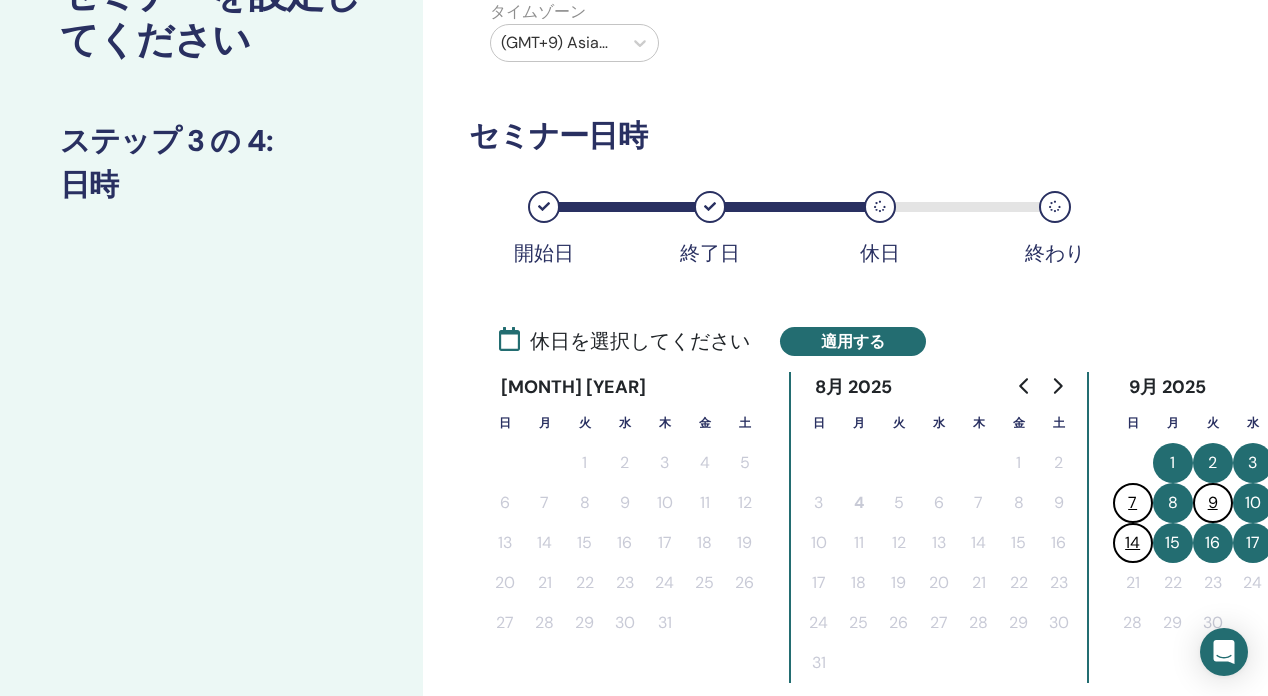 click 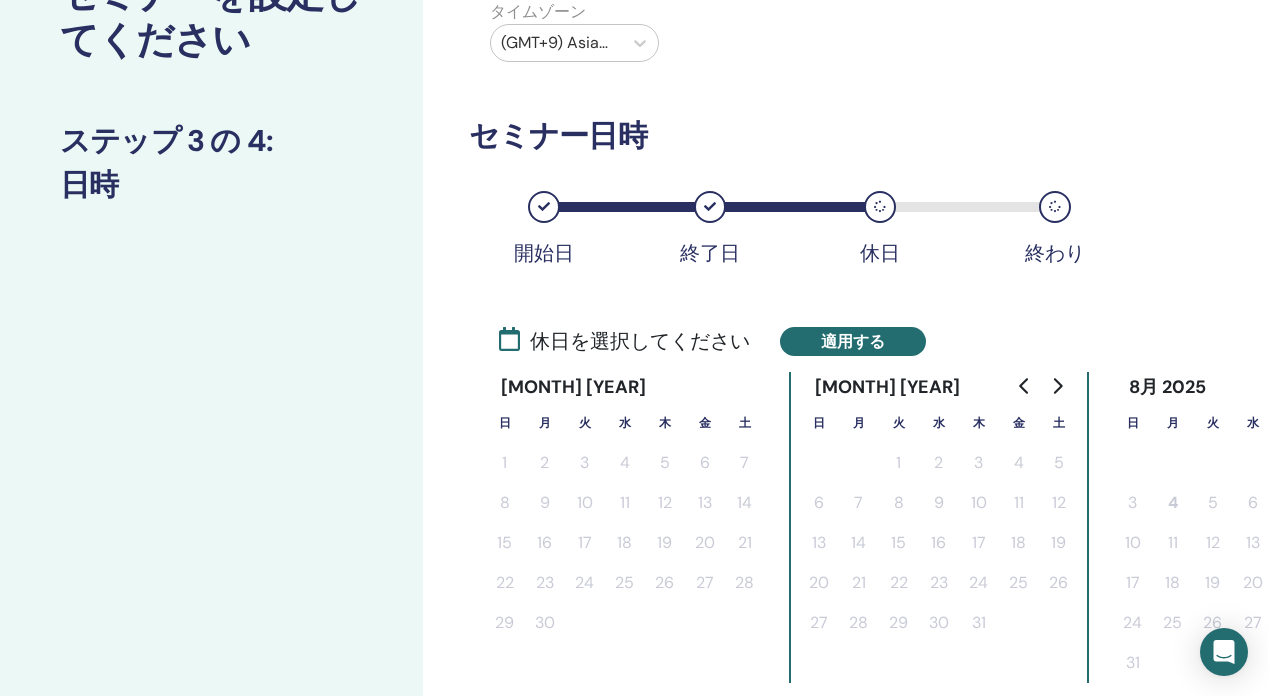 click 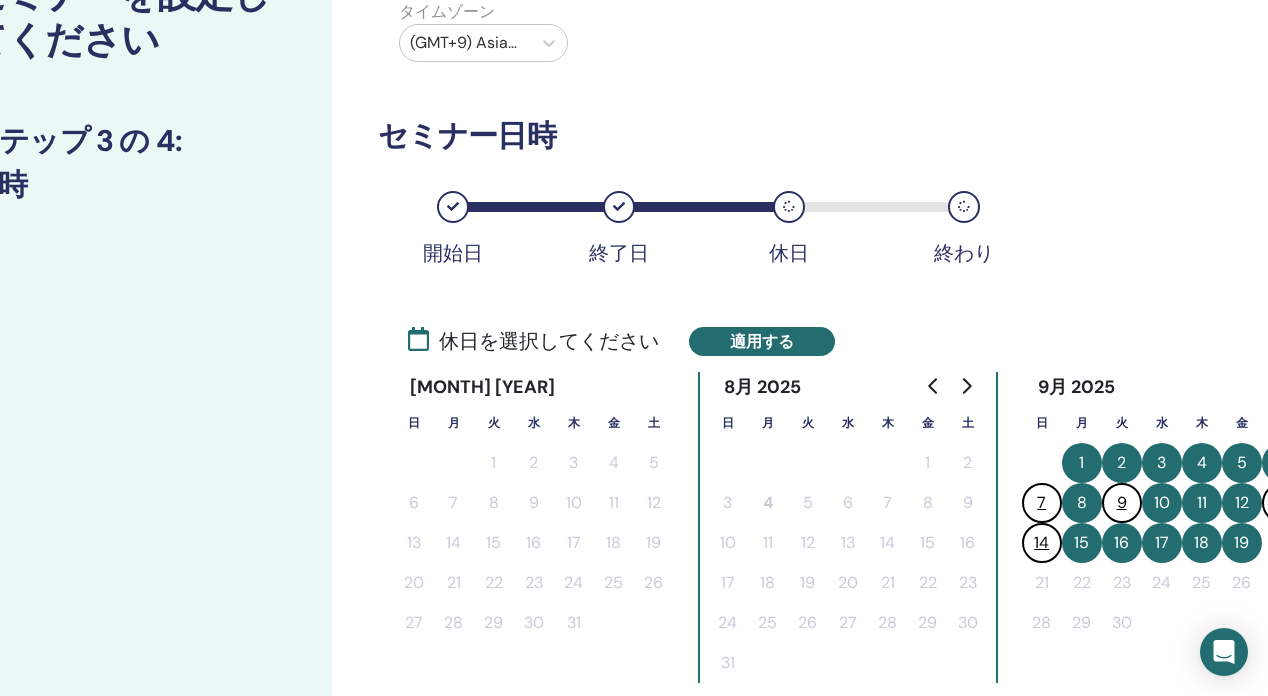 scroll, scrollTop: 172, scrollLeft: 124, axis: both 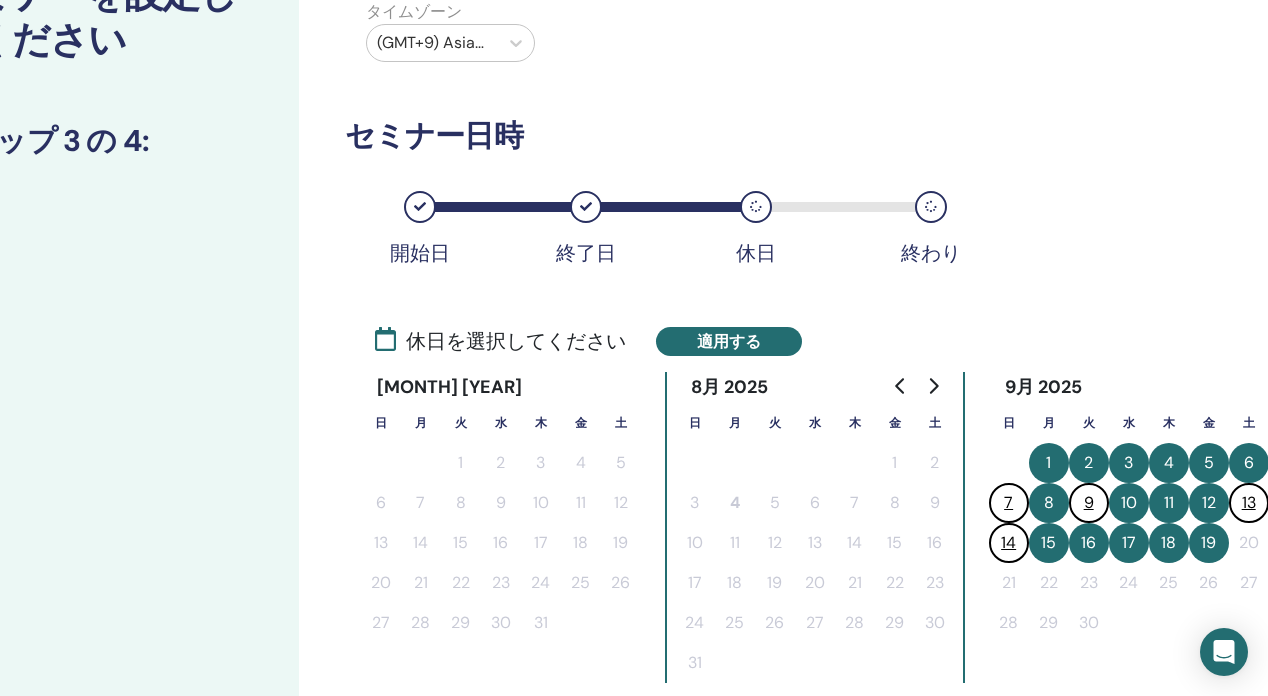 click on "1" at bounding box center (1049, 463) 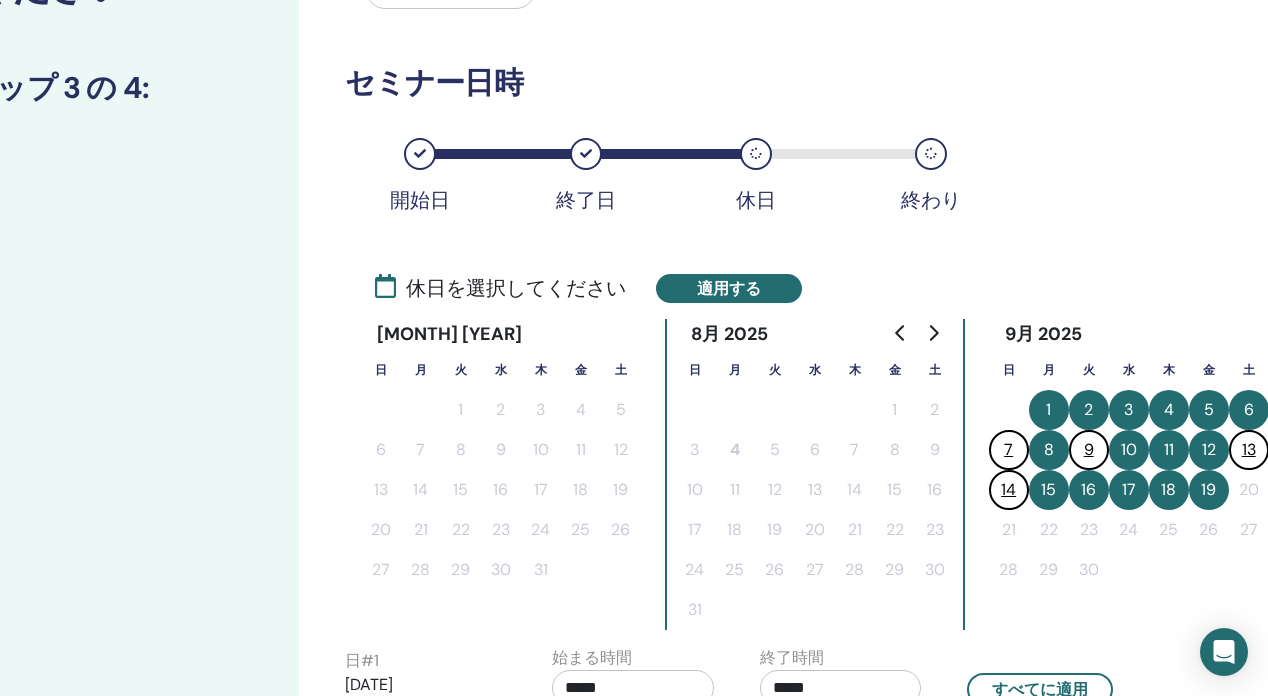 scroll, scrollTop: 229, scrollLeft: 124, axis: both 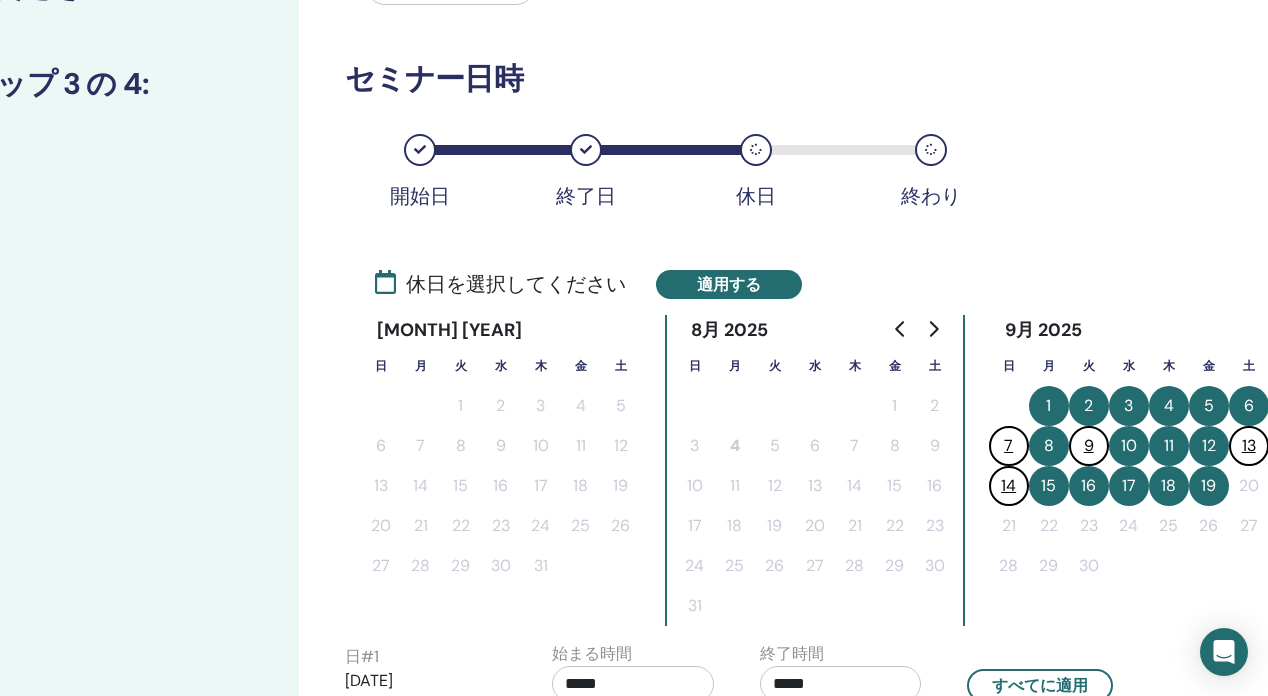 click at bounding box center (420, 150) 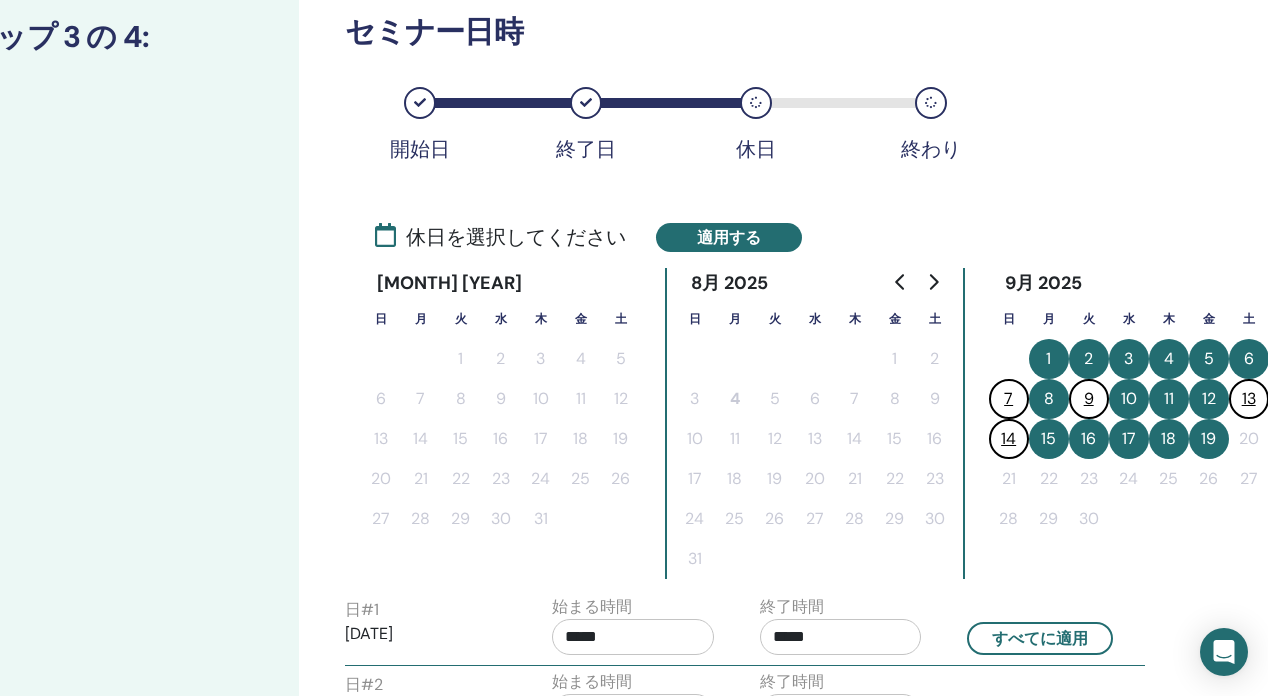 scroll, scrollTop: 0, scrollLeft: 124, axis: horizontal 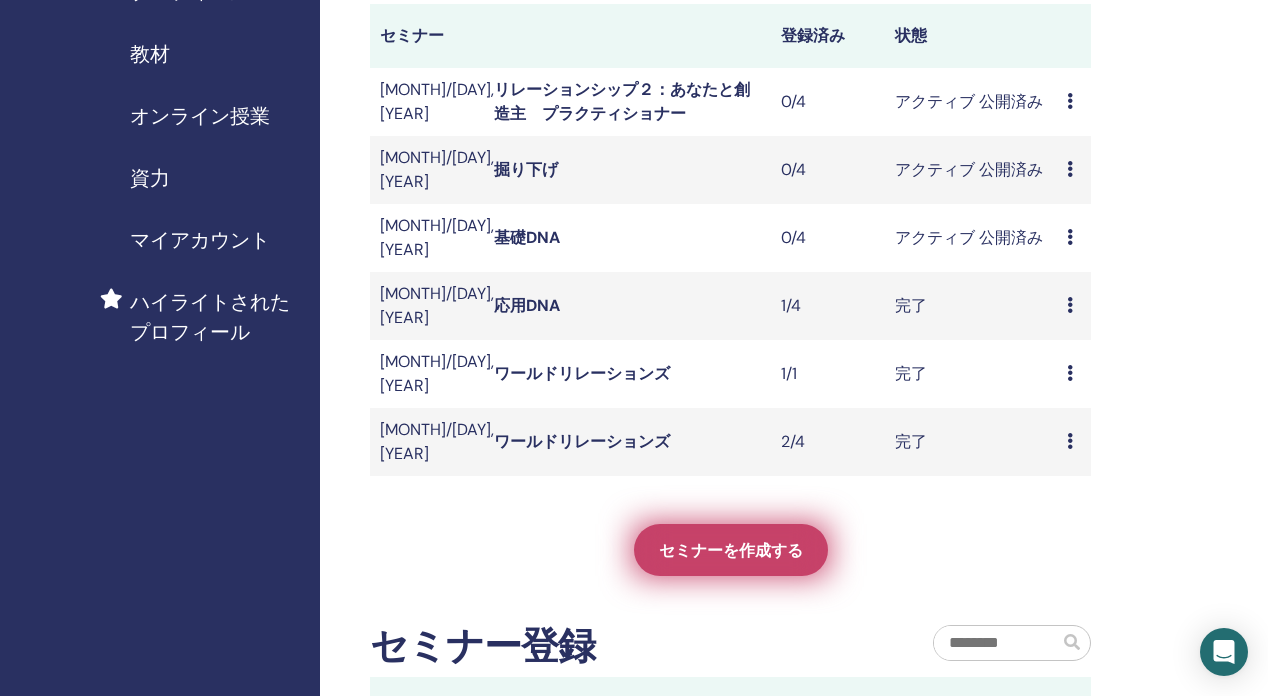 click on "セミナーを作成する" at bounding box center [731, 550] 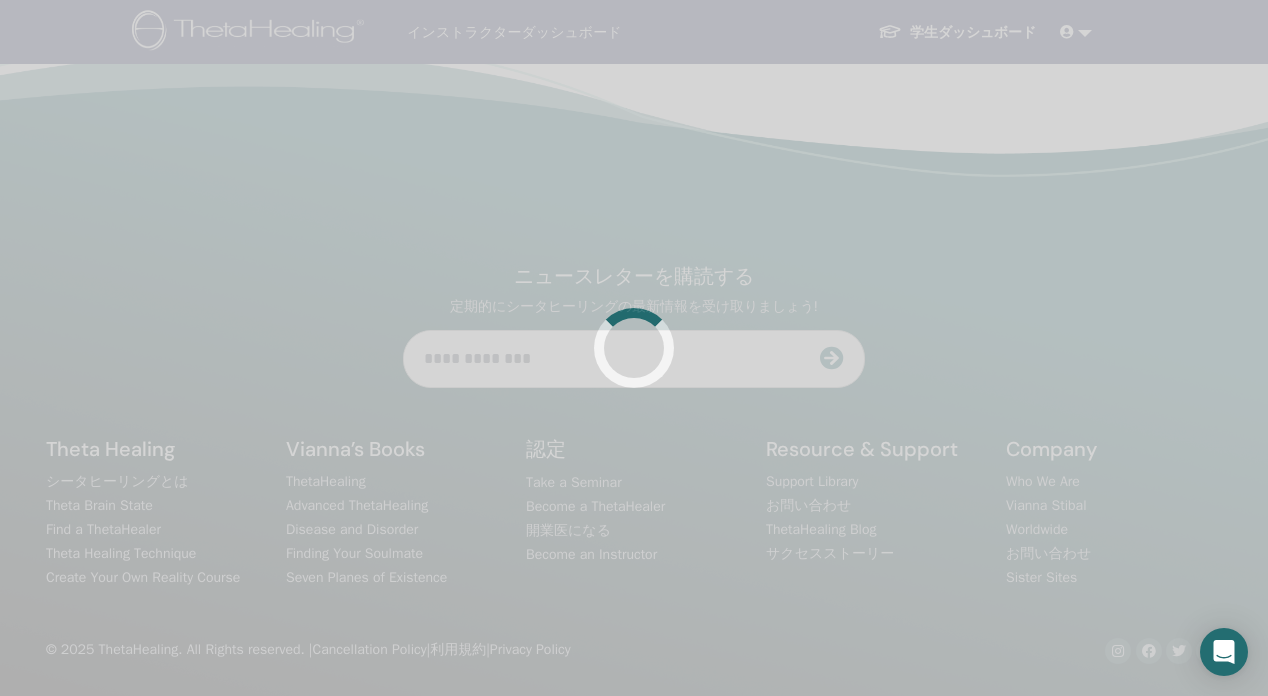 scroll, scrollTop: 0, scrollLeft: 0, axis: both 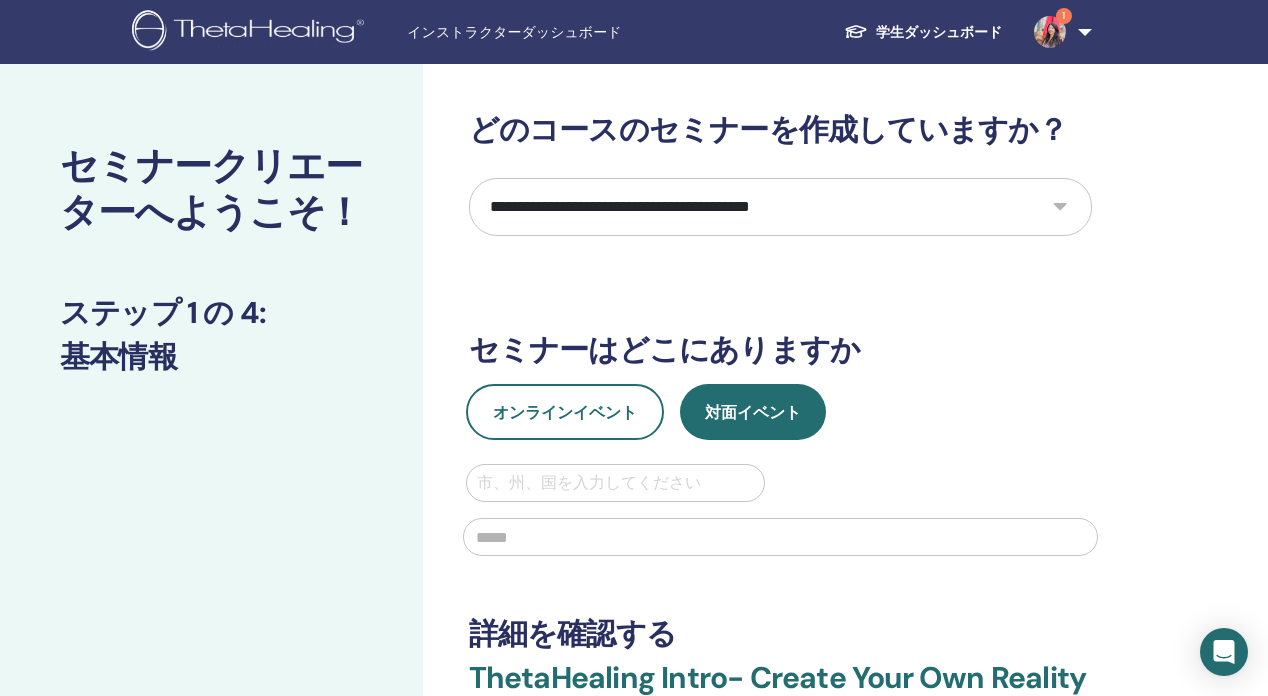 click on "**********" at bounding box center (780, 207) 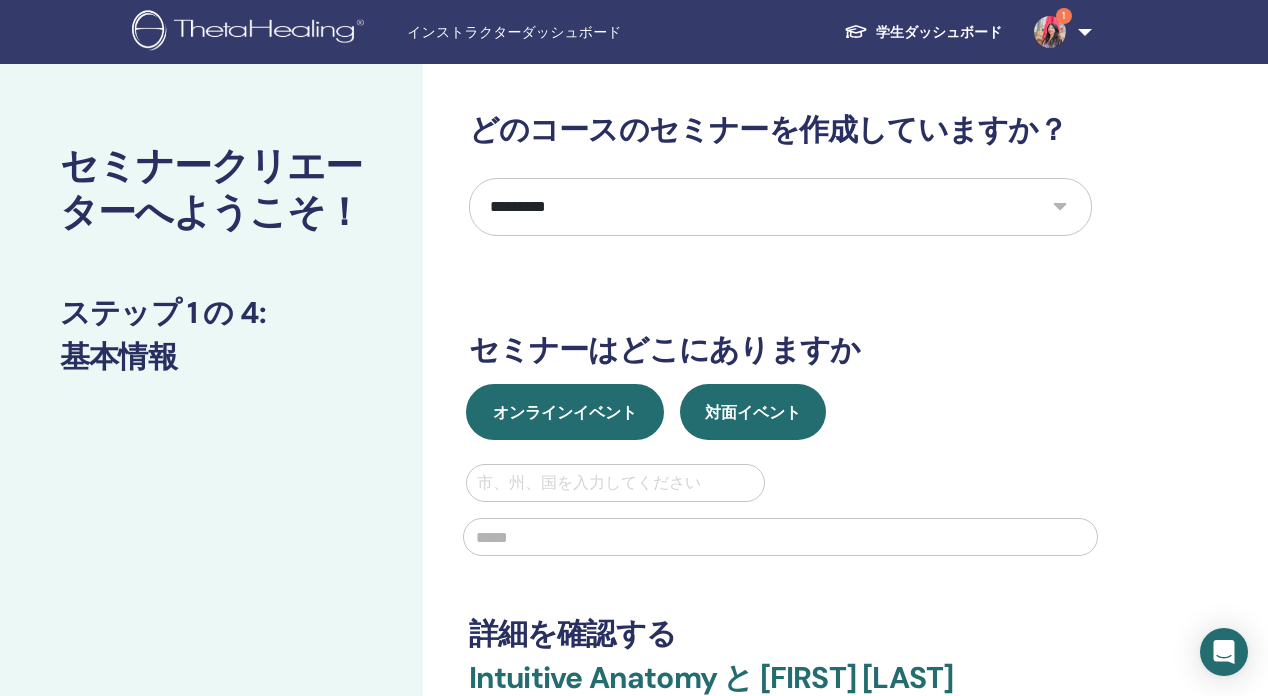 click on "オンラインイベント" at bounding box center (565, 412) 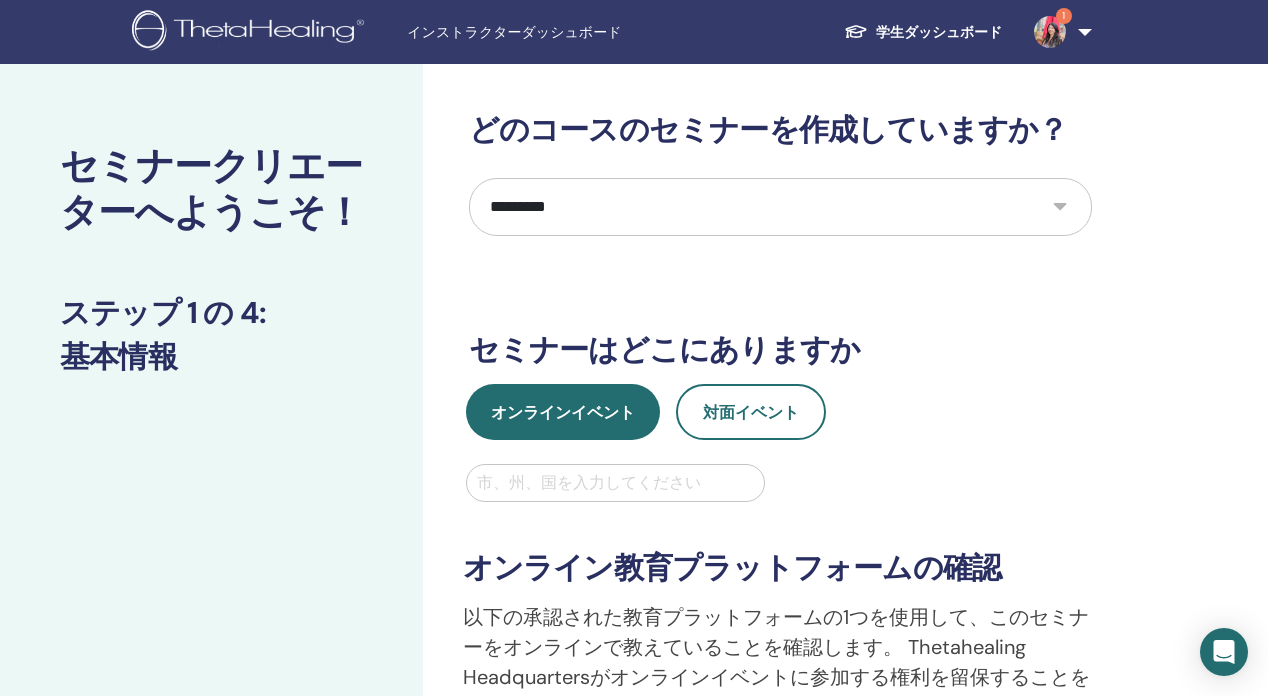 click at bounding box center (616, 483) 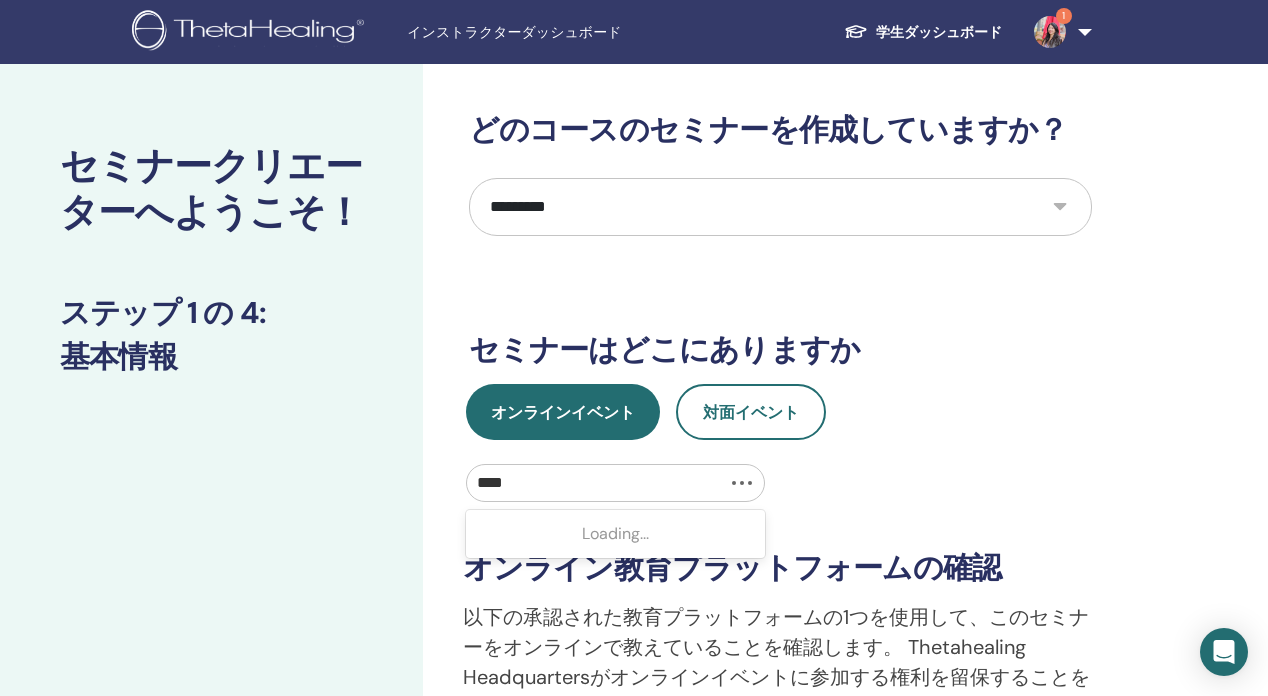 type on "*****" 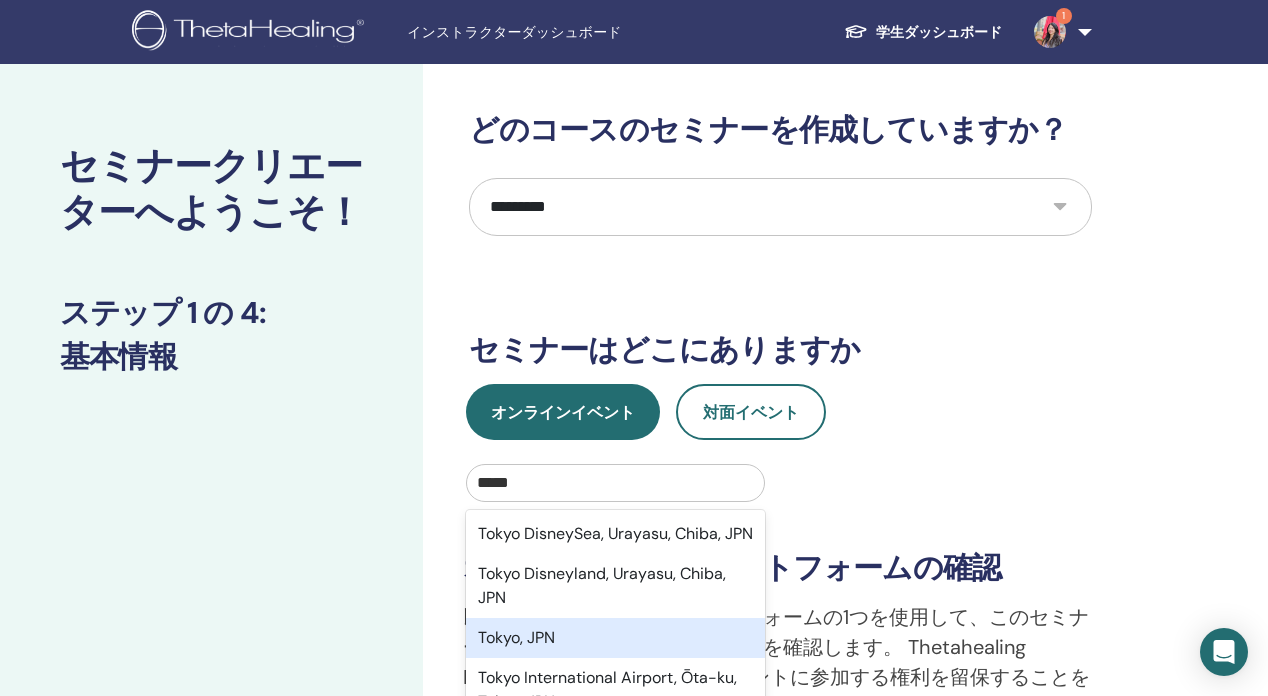 click on "Tokyo, JPN" at bounding box center (616, 638) 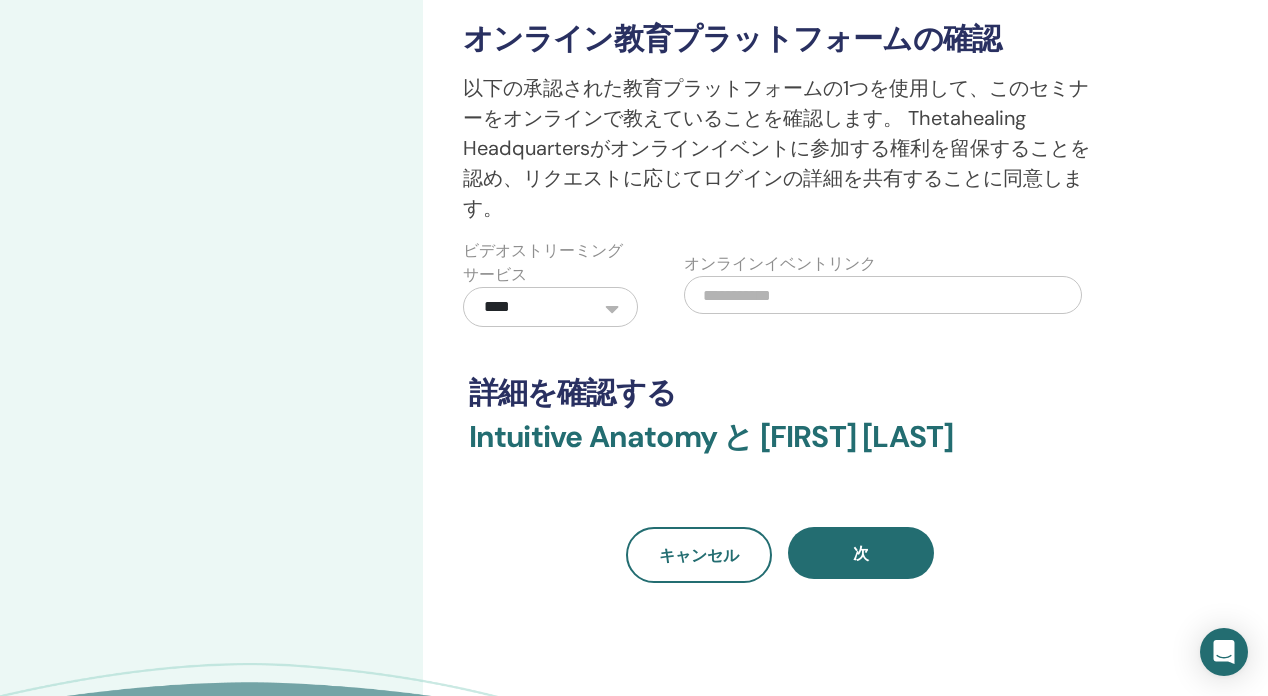 scroll, scrollTop: 562, scrollLeft: 0, axis: vertical 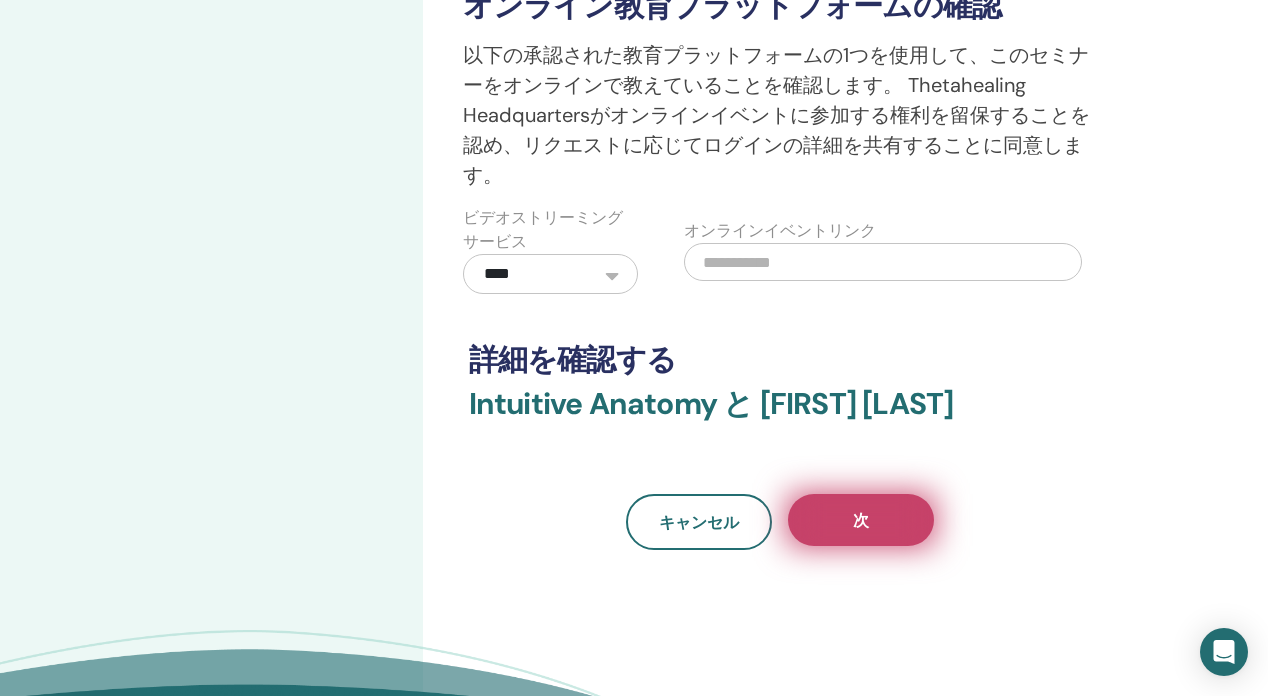 click on "次" at bounding box center (861, 520) 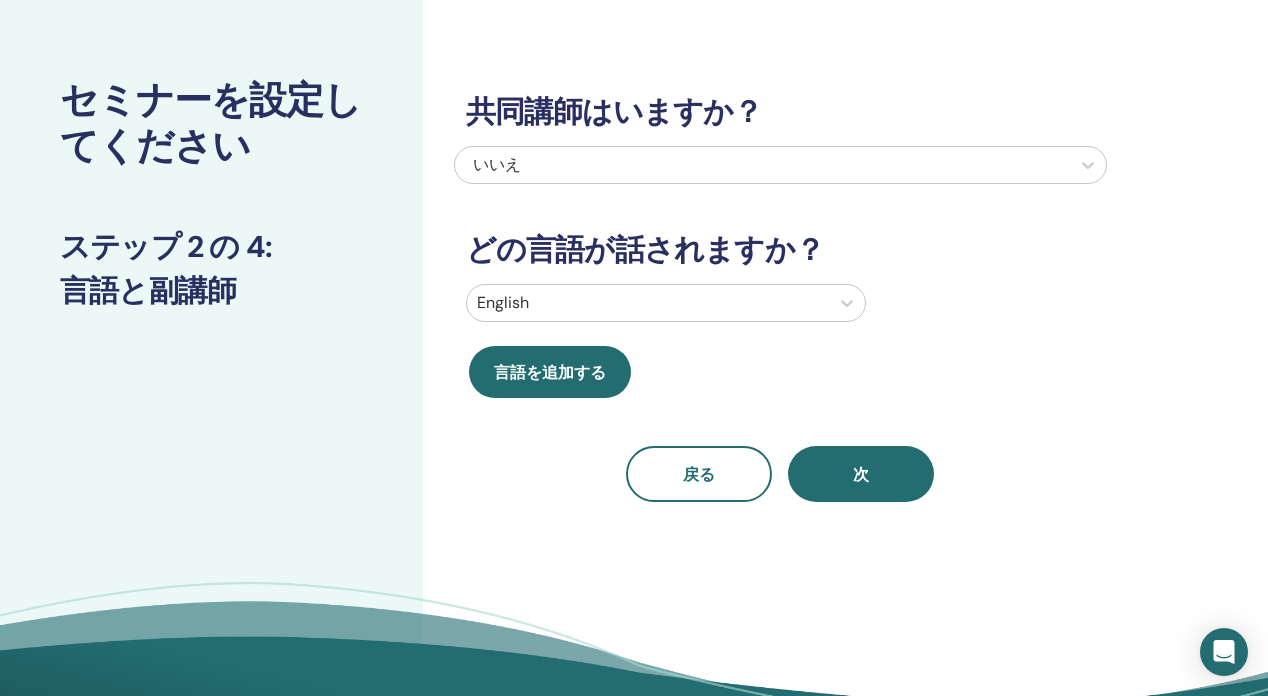 scroll, scrollTop: 0, scrollLeft: 0, axis: both 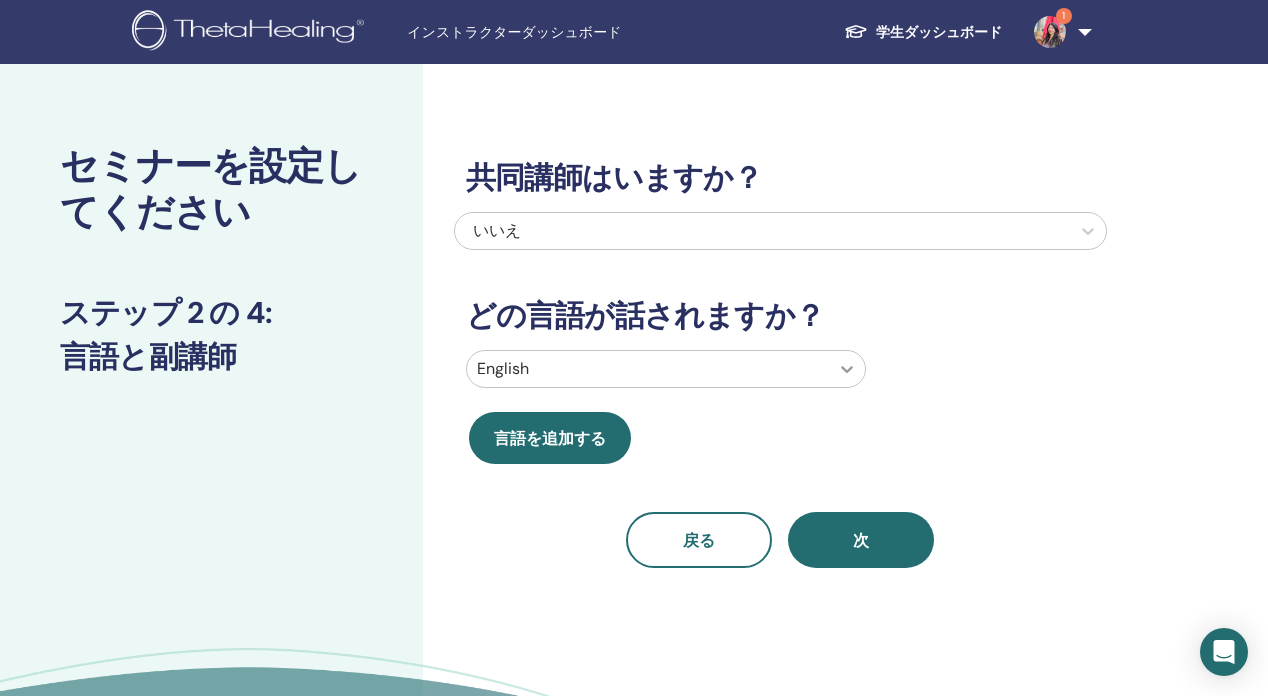 click at bounding box center (847, 369) 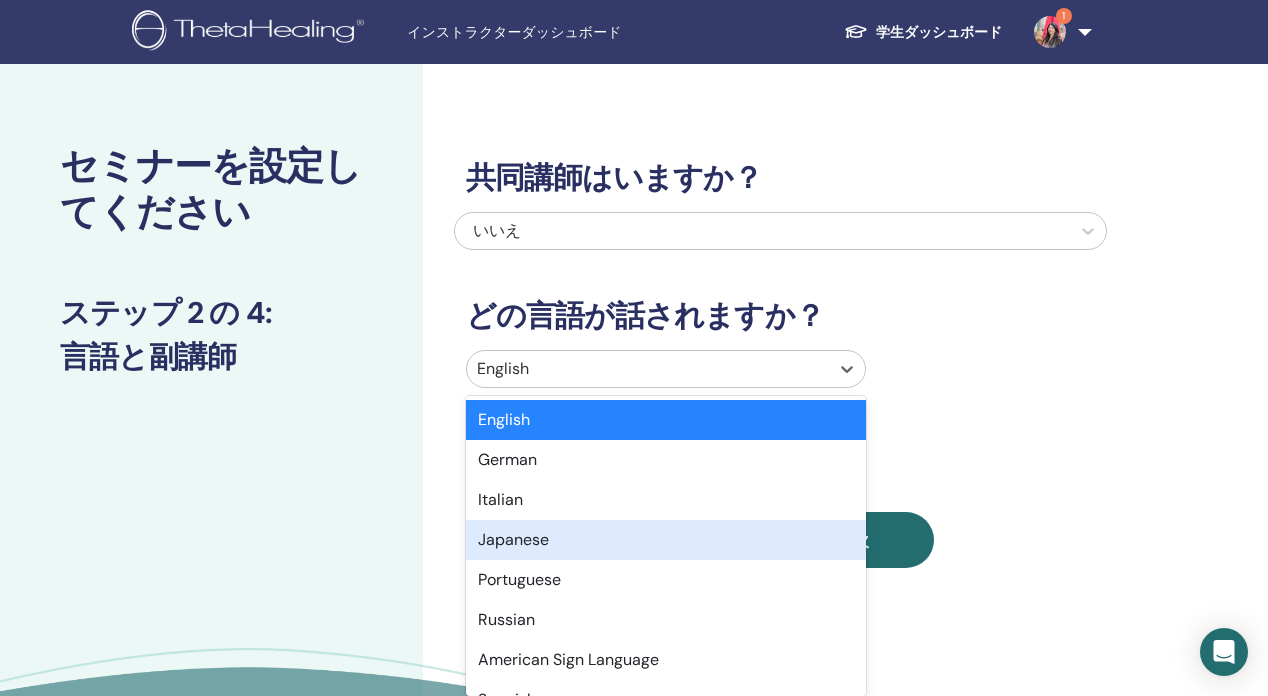 click on "Japanese" at bounding box center [666, 540] 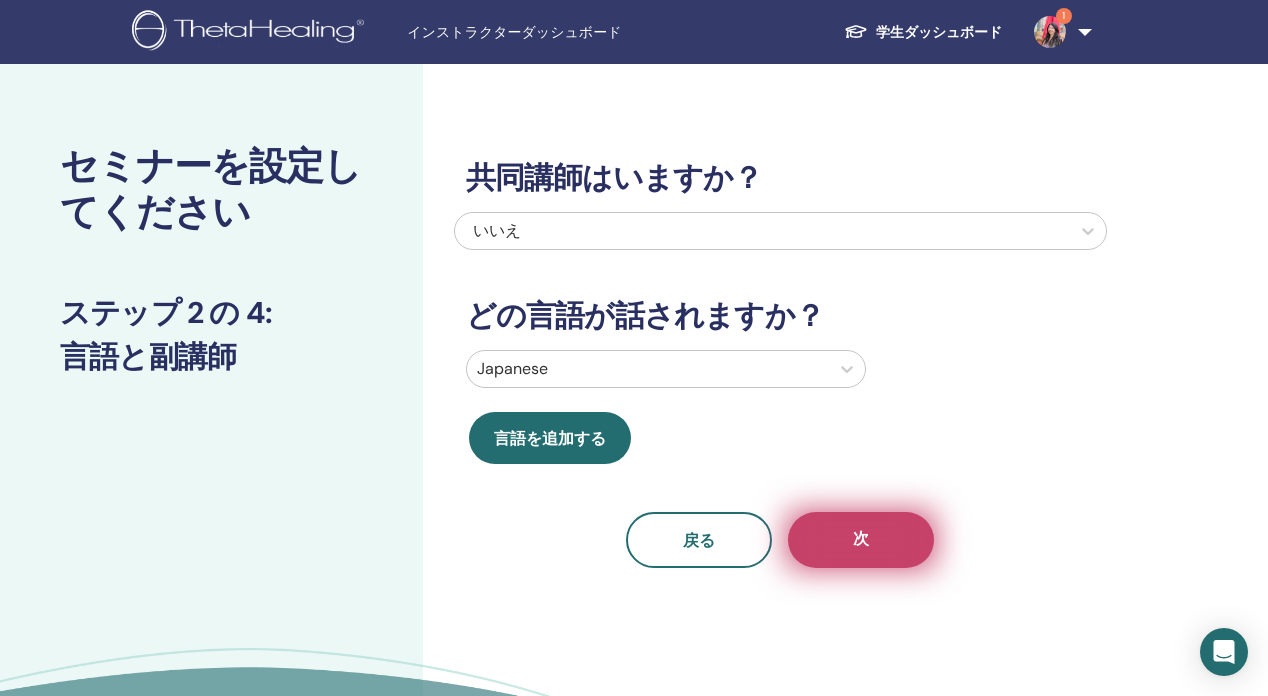 click on "次" at bounding box center [861, 540] 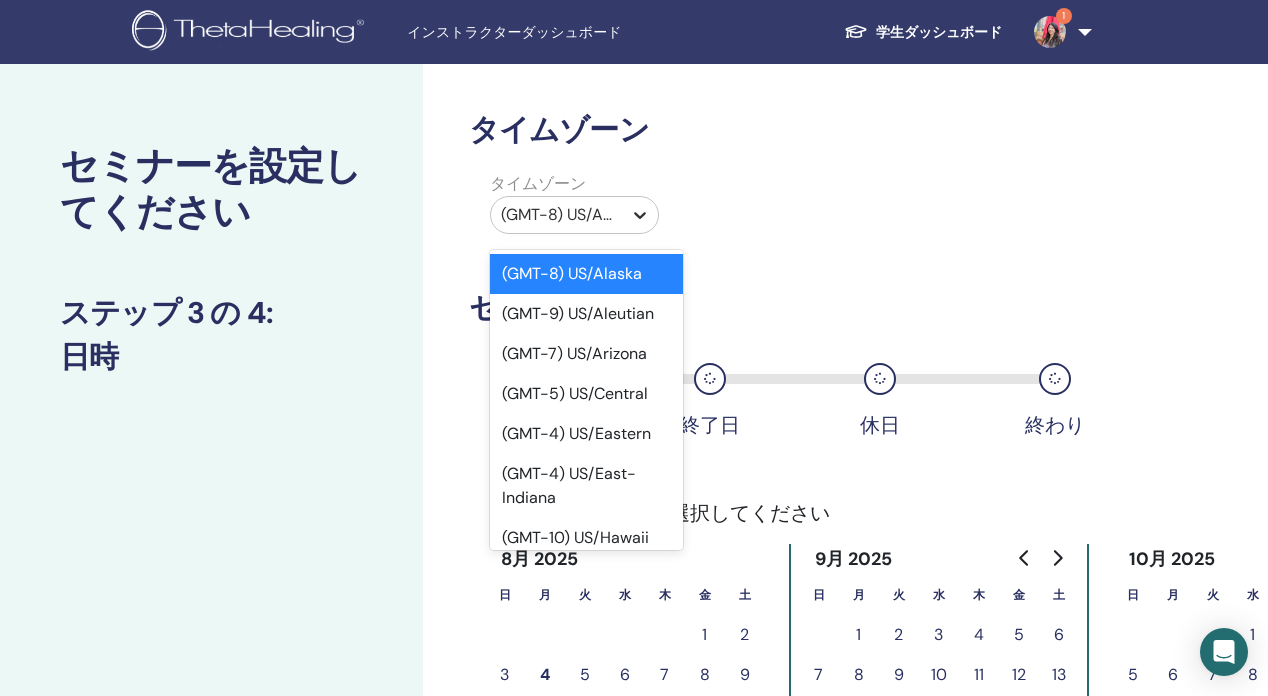click 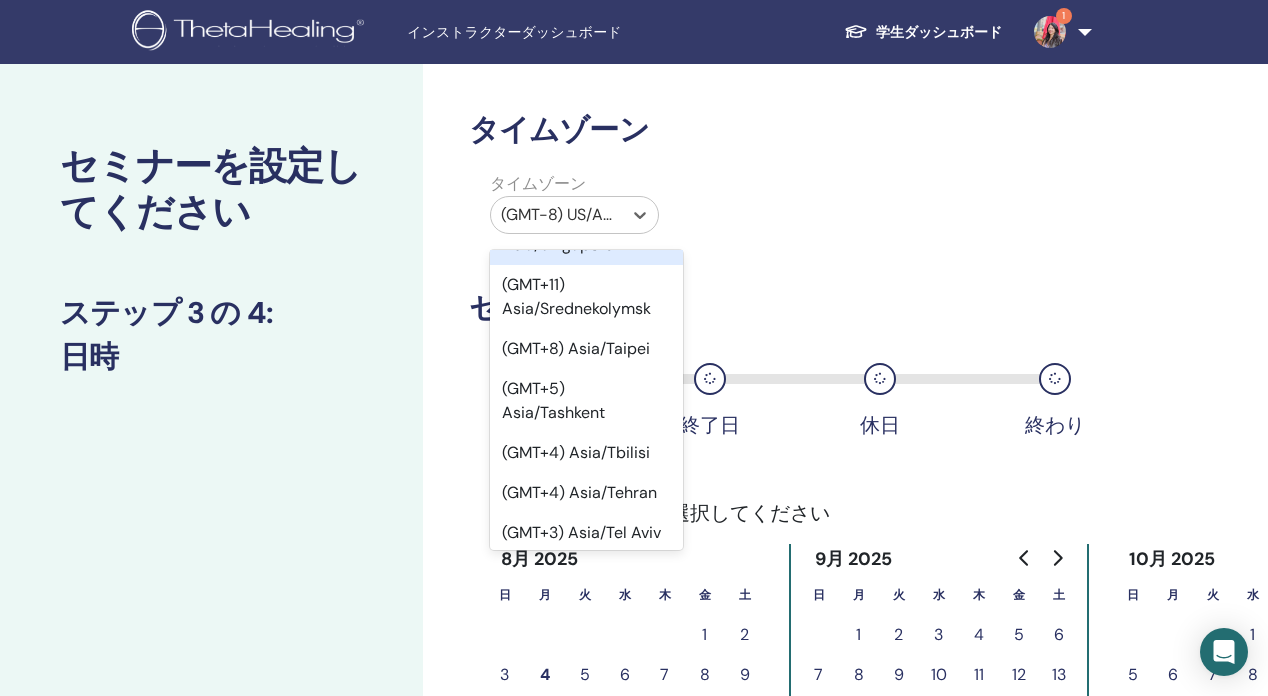 scroll, scrollTop: 20956, scrollLeft: 0, axis: vertical 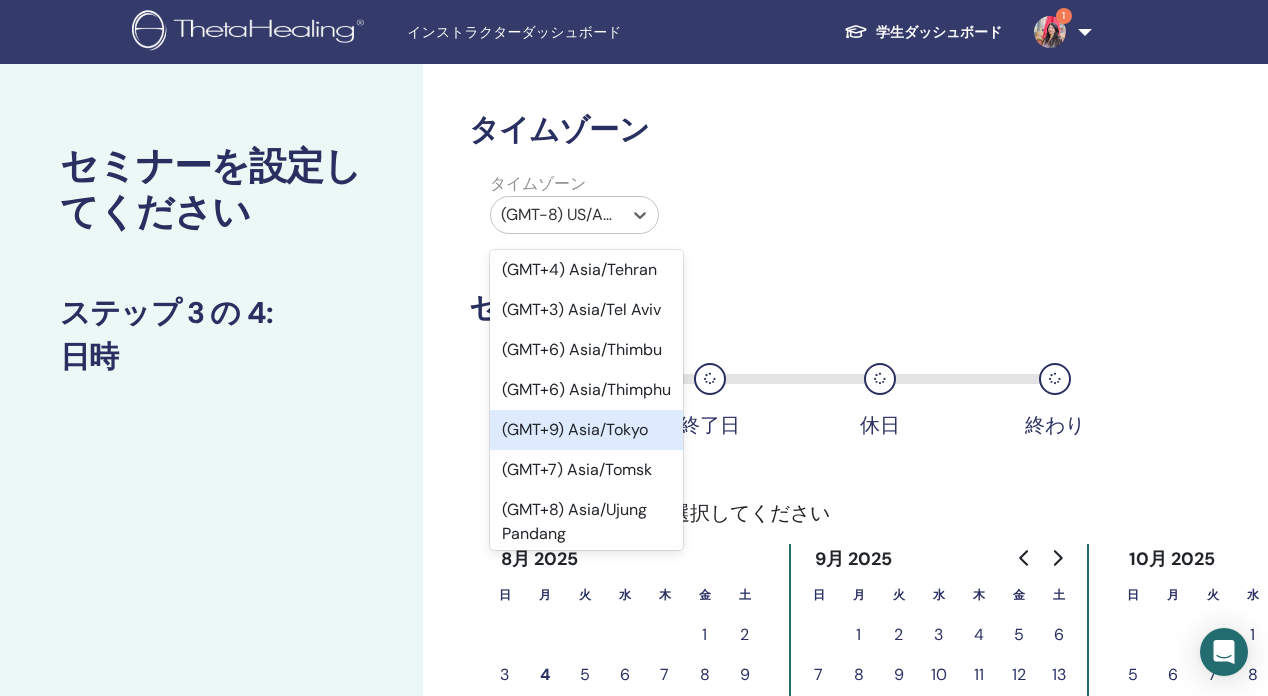 click on "(GMT+9) Asia/Tokyo" at bounding box center (587, 430) 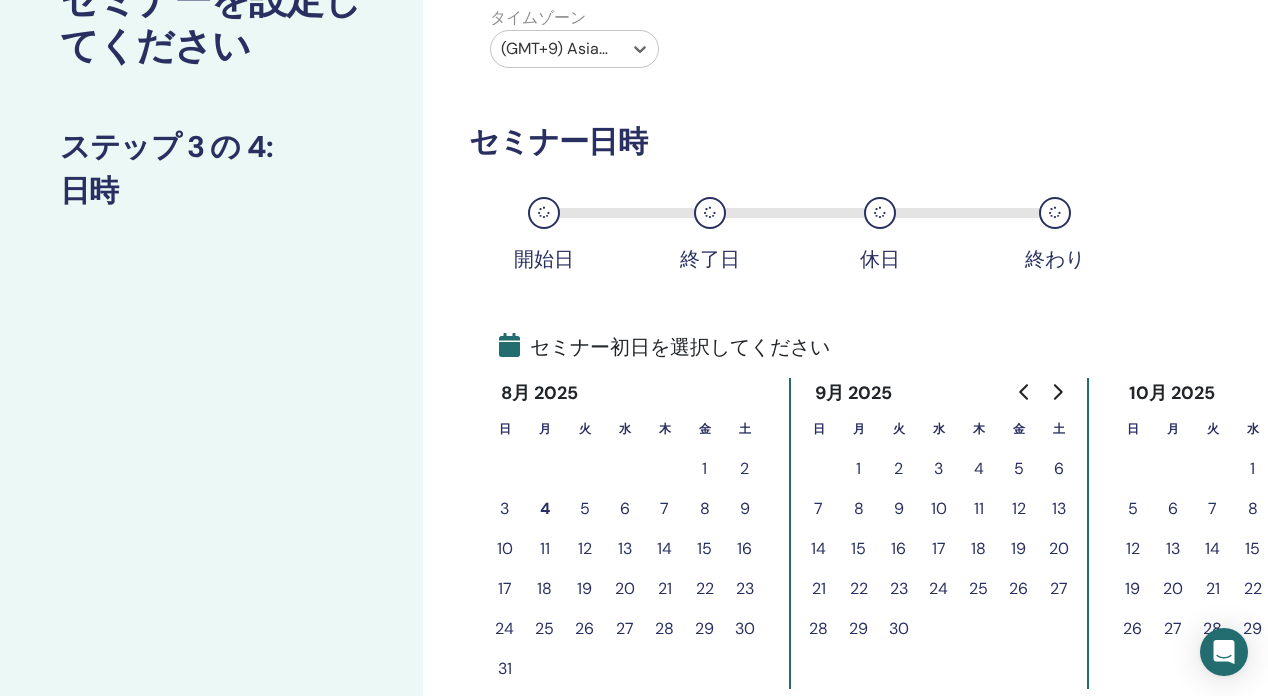 scroll, scrollTop: 215, scrollLeft: 0, axis: vertical 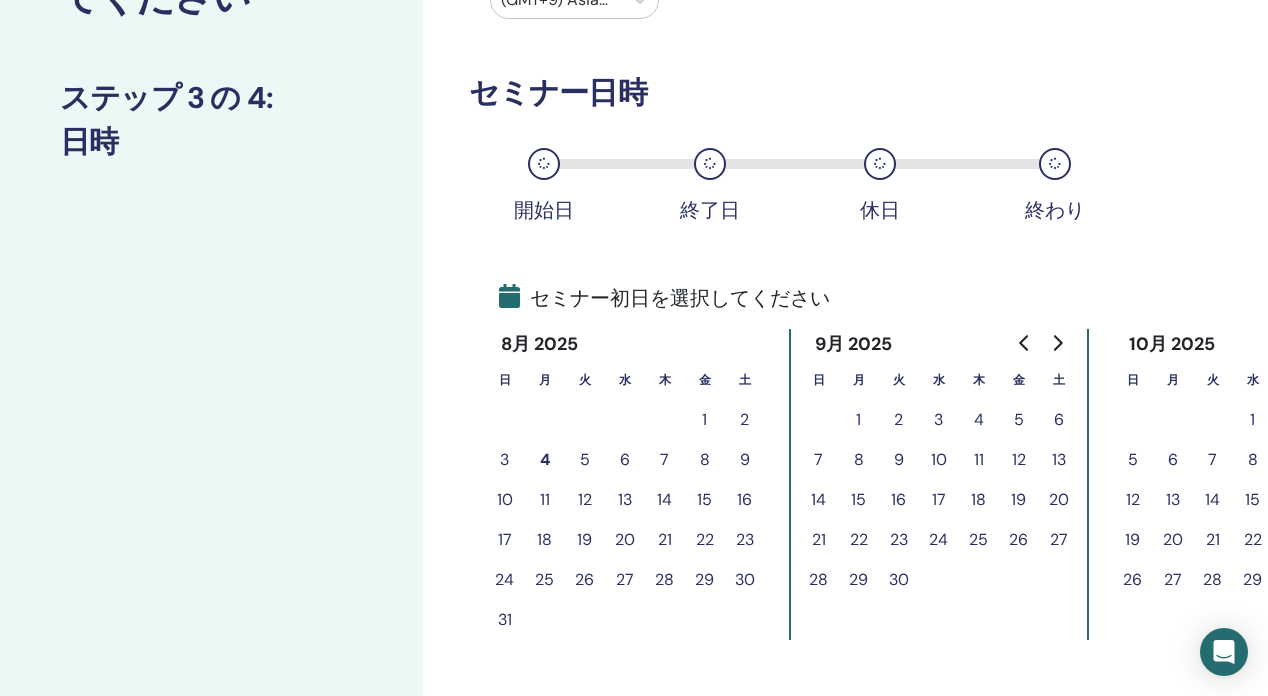 click on "1" at bounding box center [859, 420] 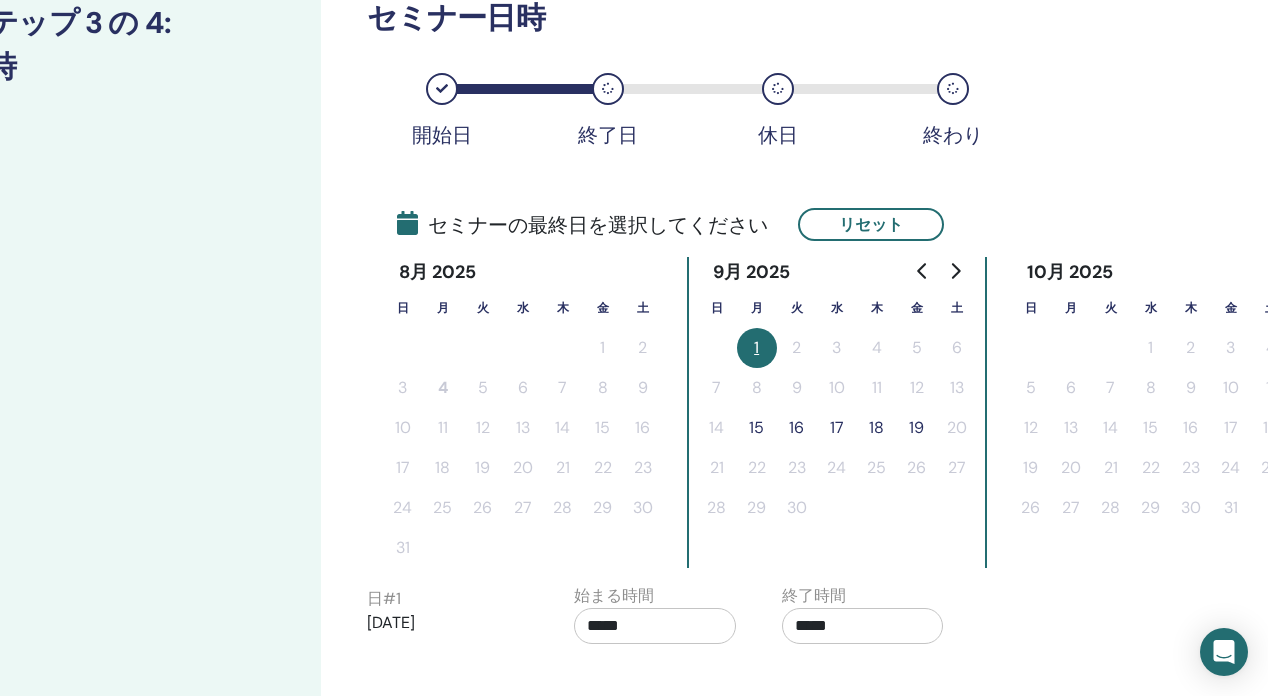 scroll, scrollTop: 289, scrollLeft: 102, axis: both 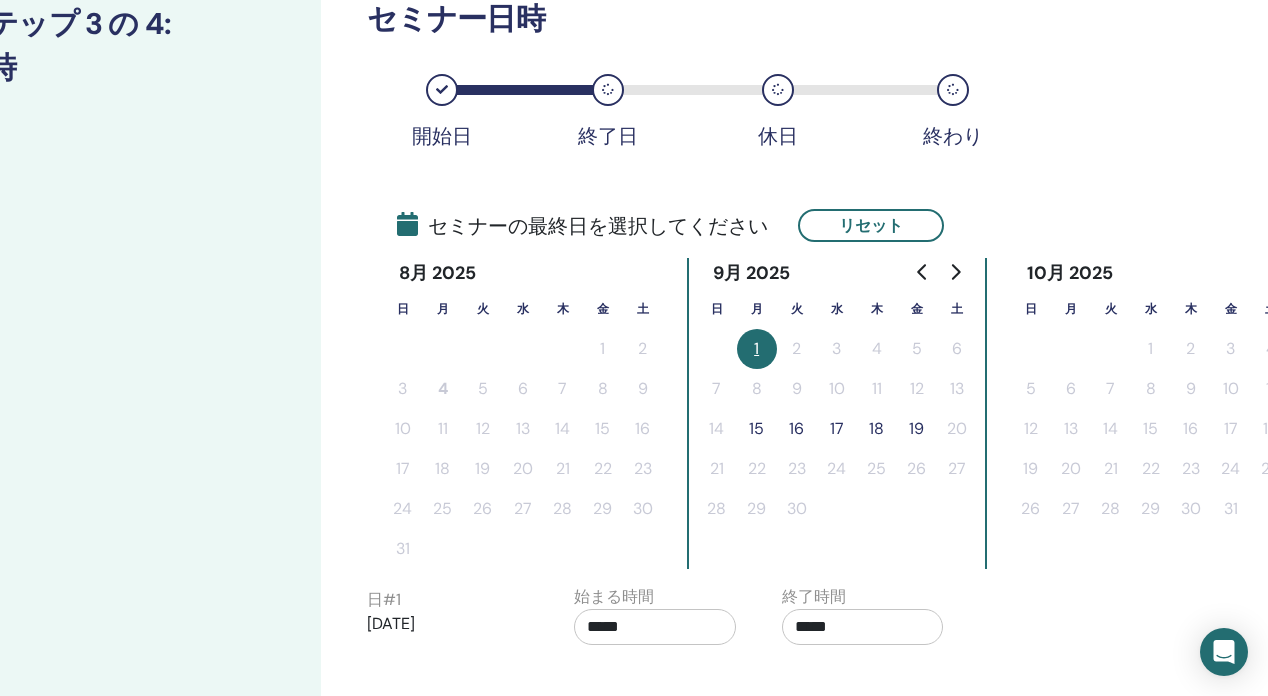 click on "19" at bounding box center [917, 429] 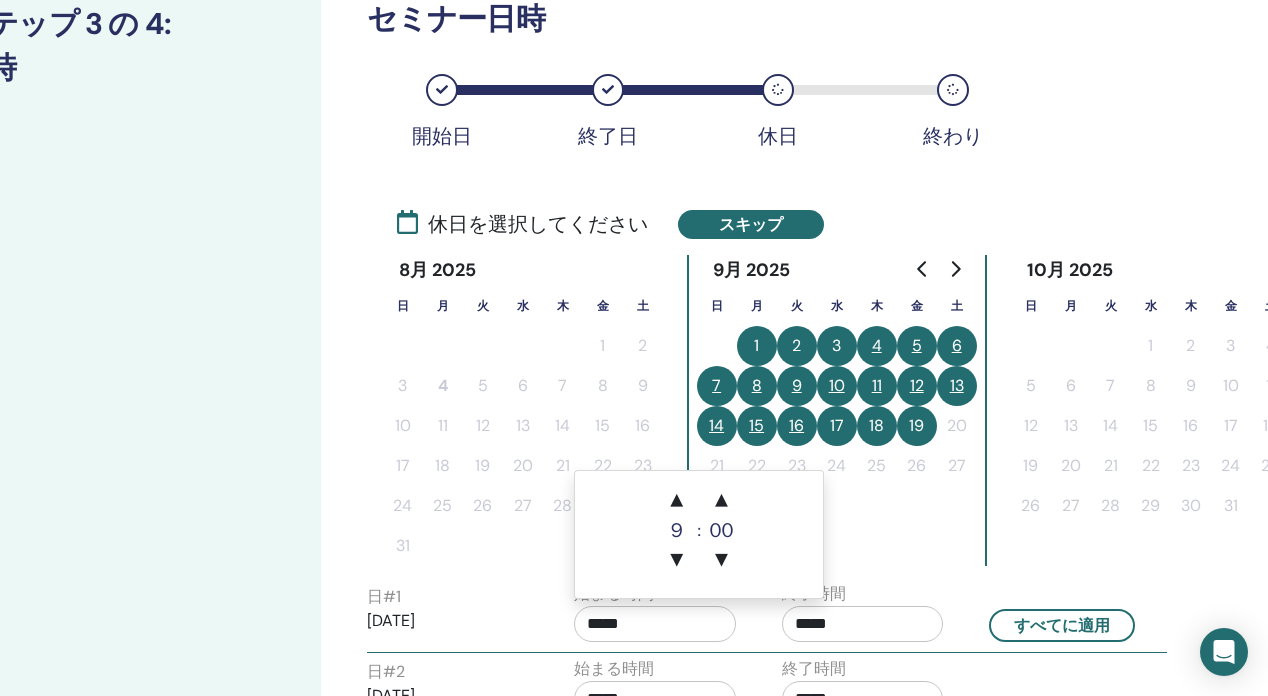 click on "*****" at bounding box center [655, 624] 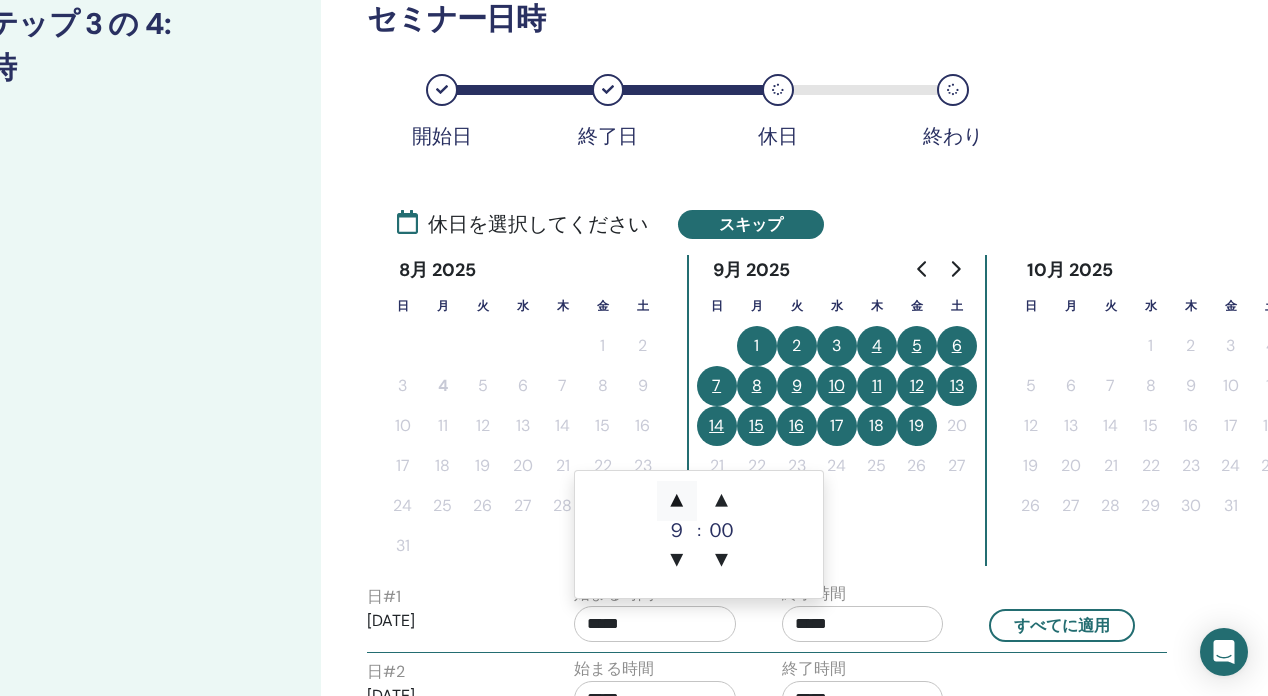 click on "▲" at bounding box center [677, 501] 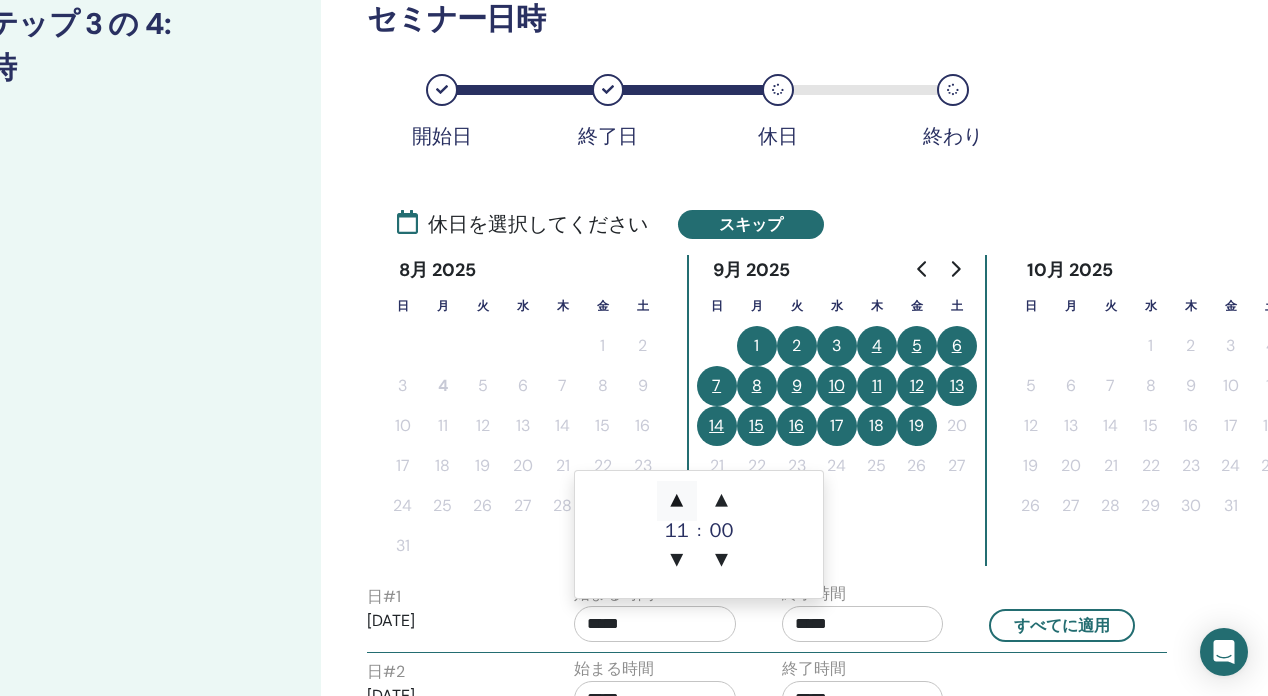 click on "▲" at bounding box center (677, 501) 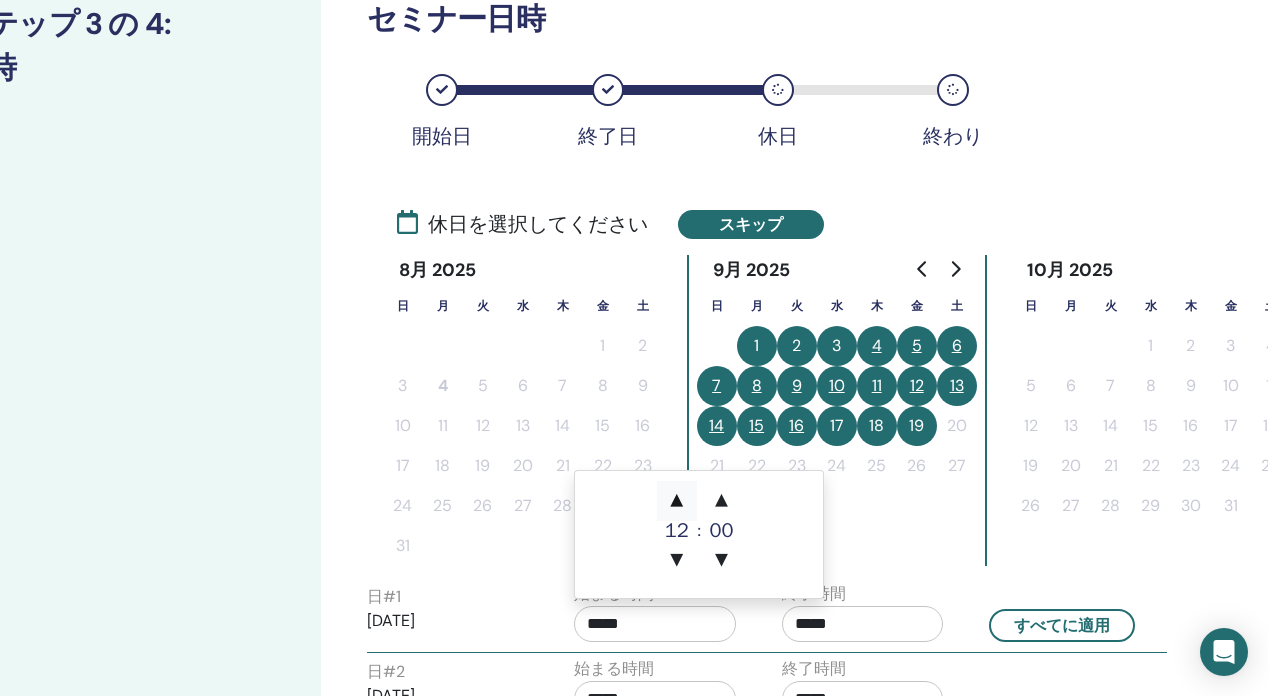 click on "▲" at bounding box center (677, 501) 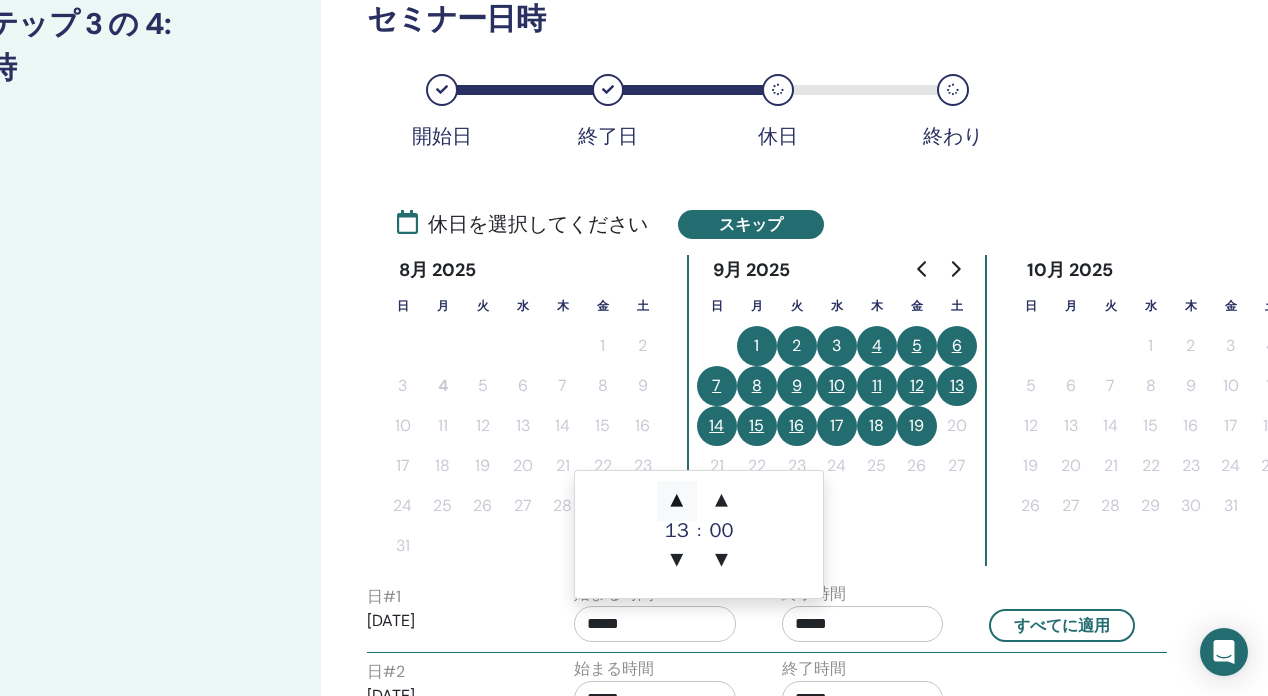 click on "▲" at bounding box center [677, 501] 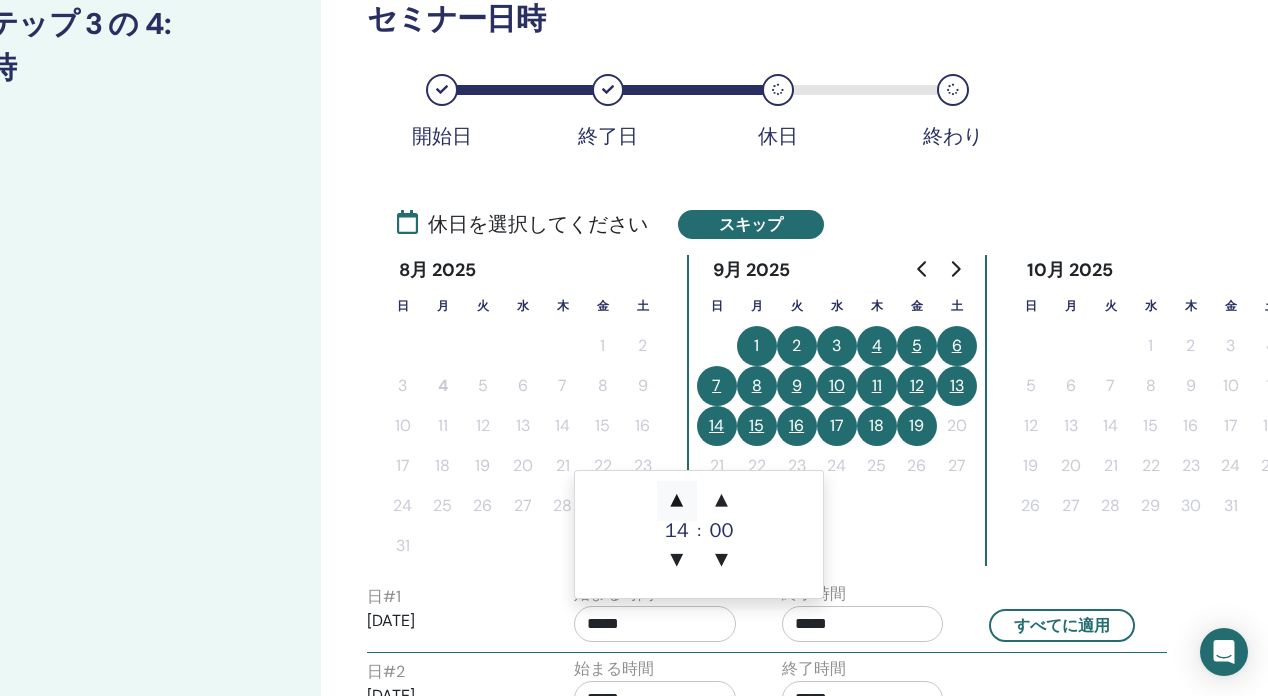 click on "▲" at bounding box center [677, 501] 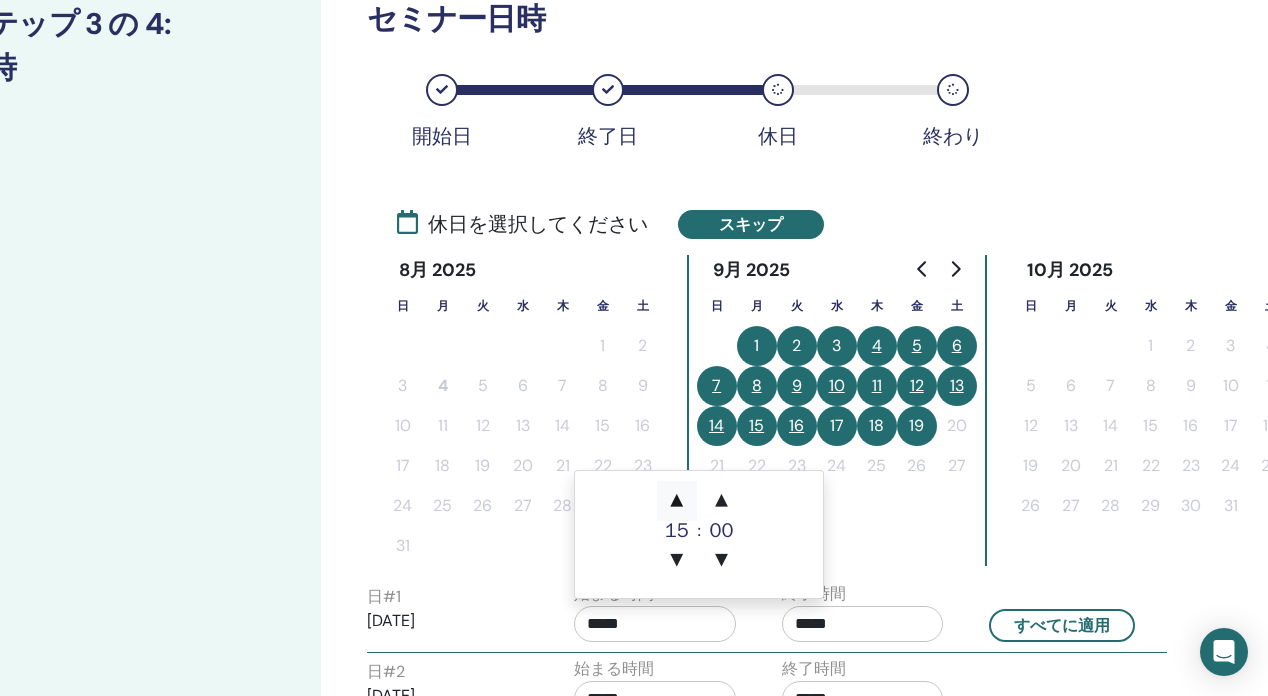 click on "▲" at bounding box center (677, 501) 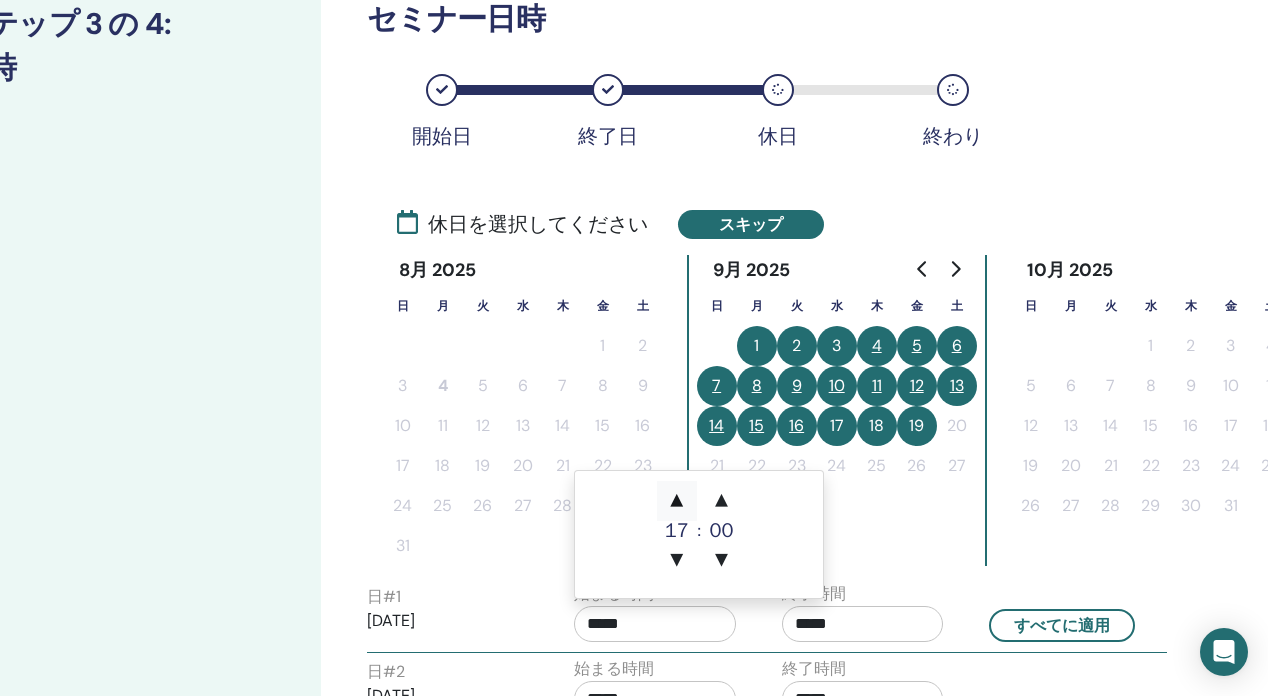 click on "▲" at bounding box center [677, 501] 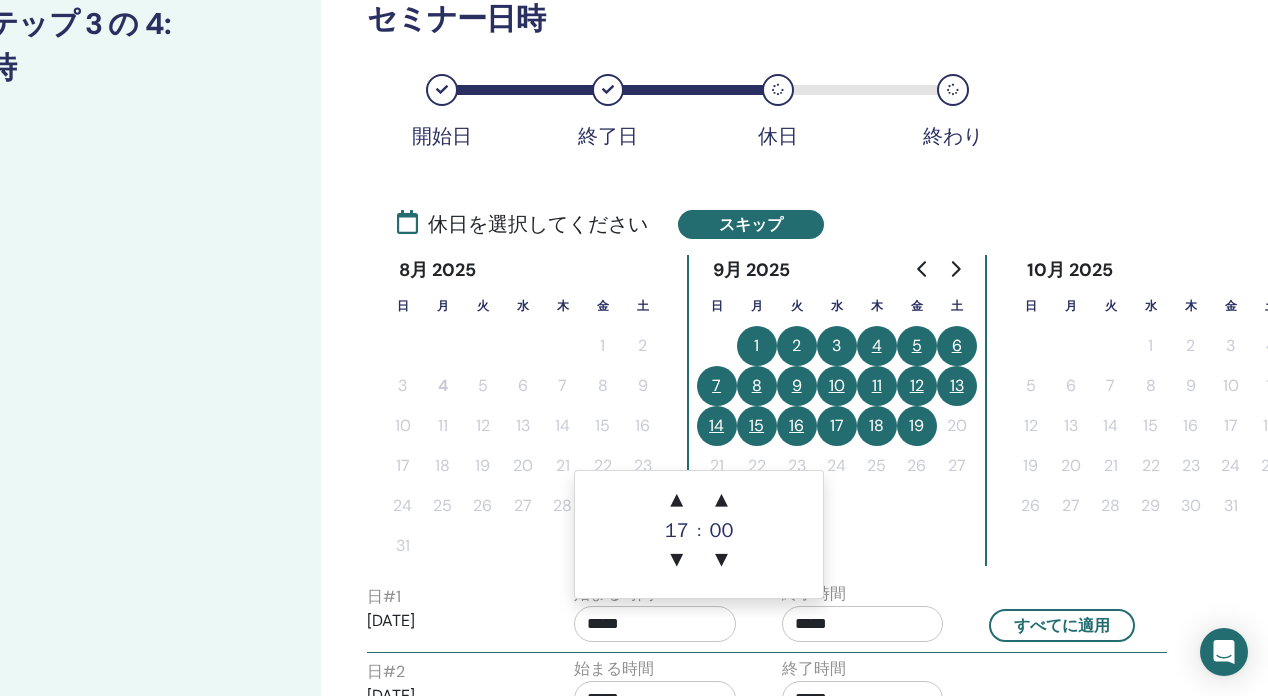 click on "*****" at bounding box center (863, 624) 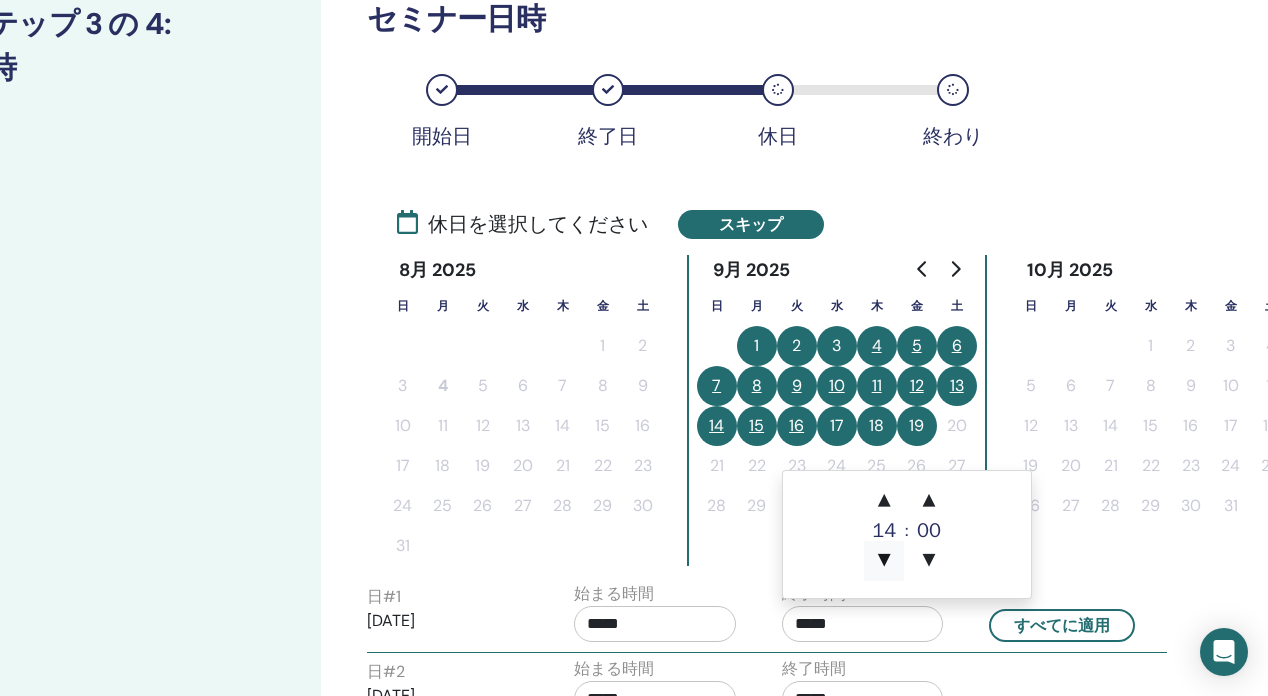 click on "▼" at bounding box center (884, 561) 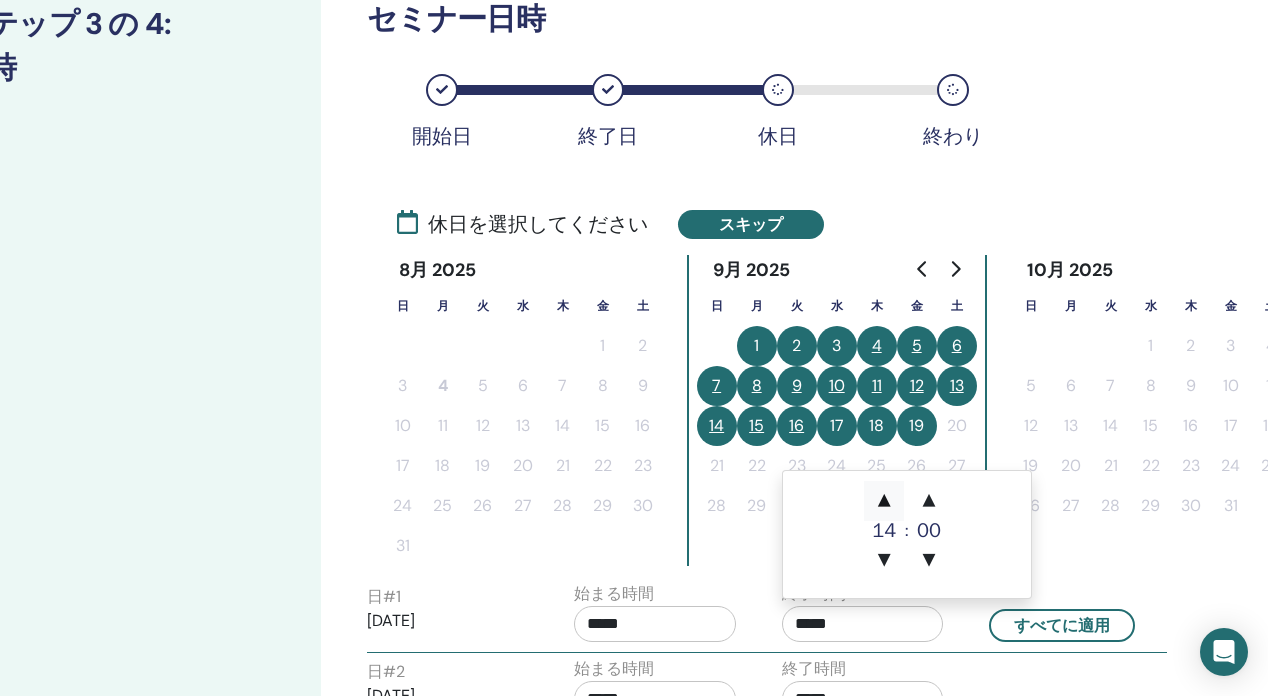 click on "▲" at bounding box center [884, 501] 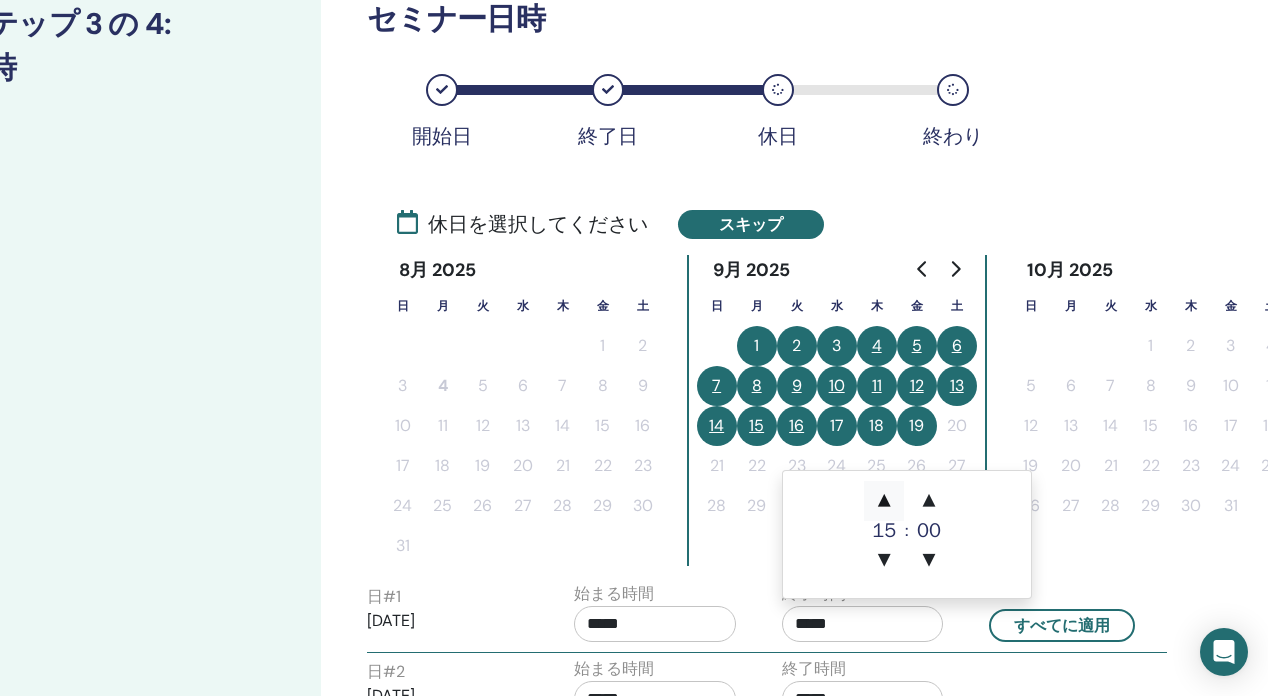 click on "▲" at bounding box center (884, 501) 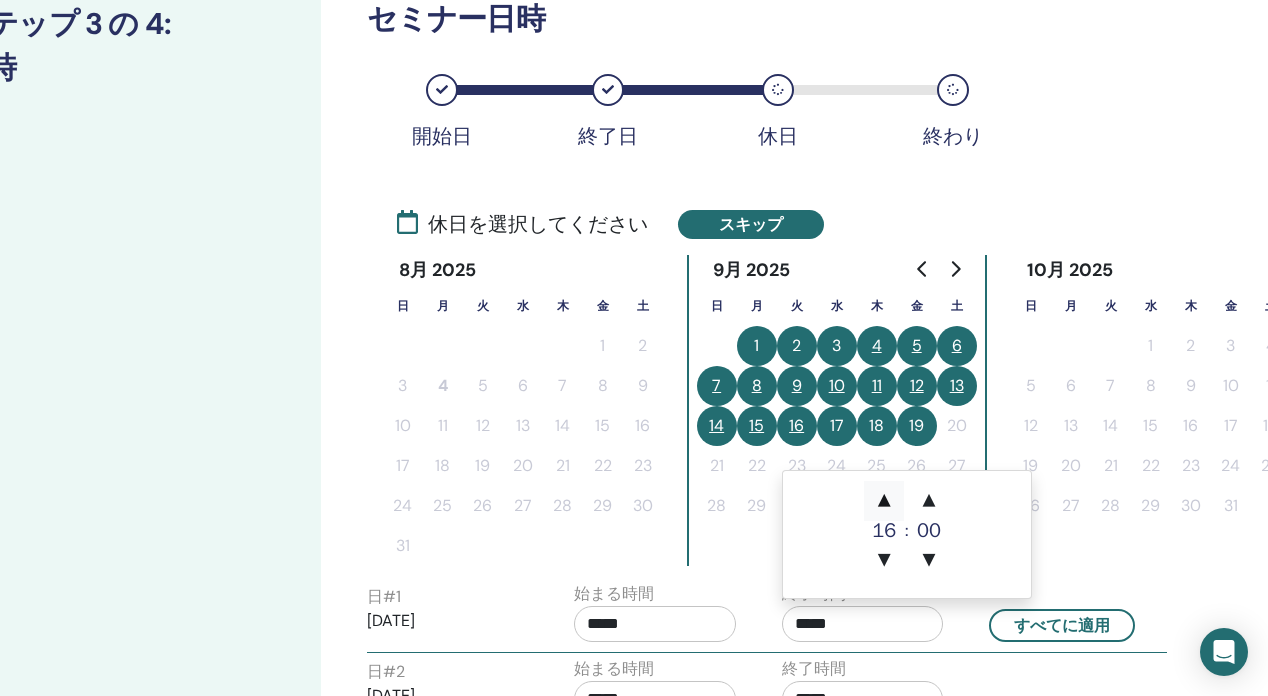 click on "▲" at bounding box center [884, 501] 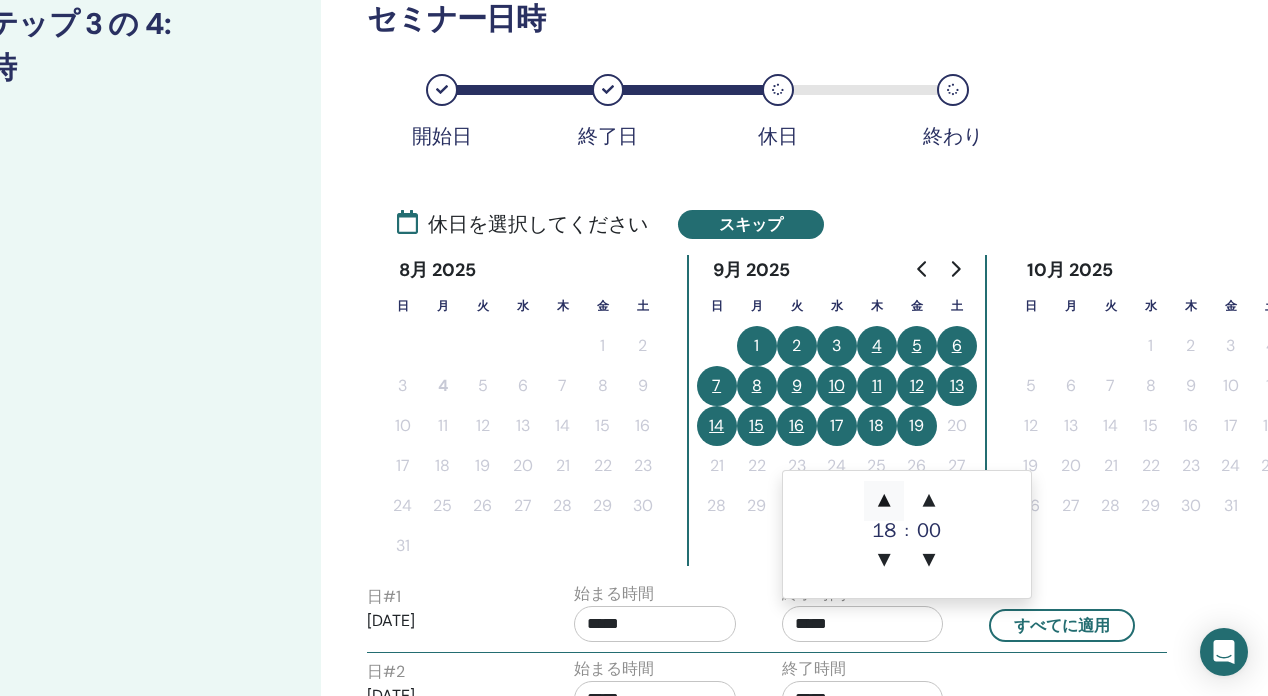click on "▲" at bounding box center [884, 501] 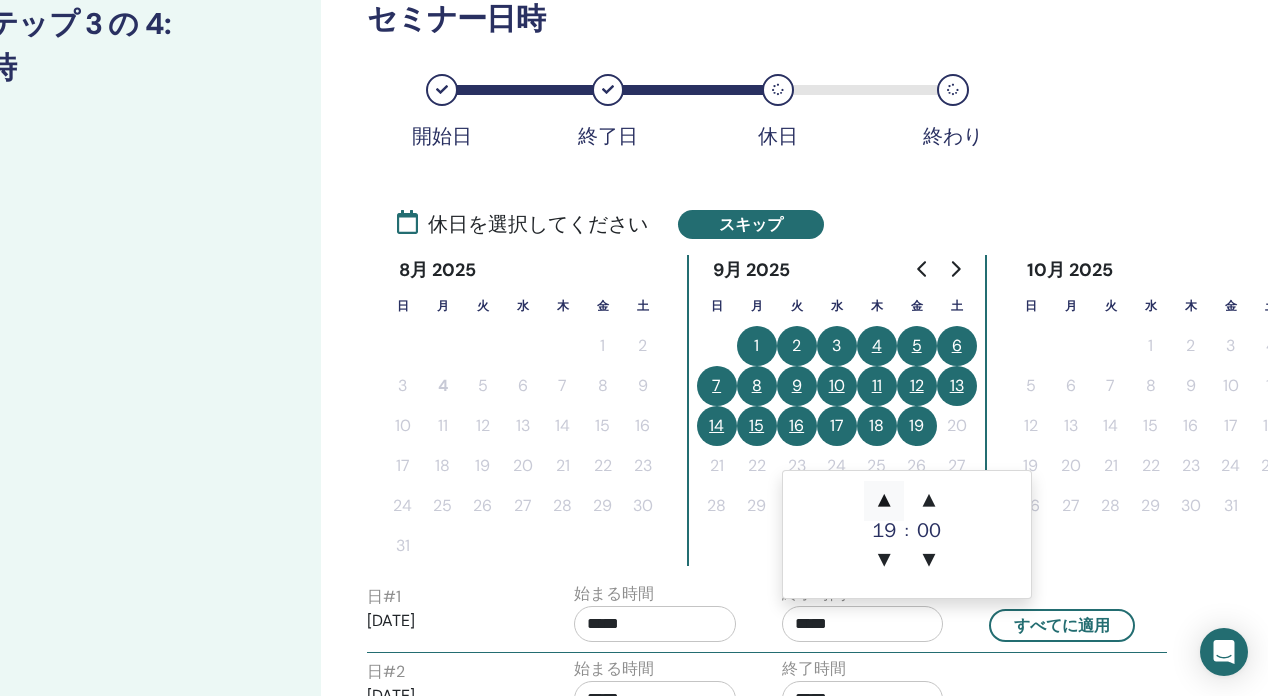 click on "▲" at bounding box center (884, 501) 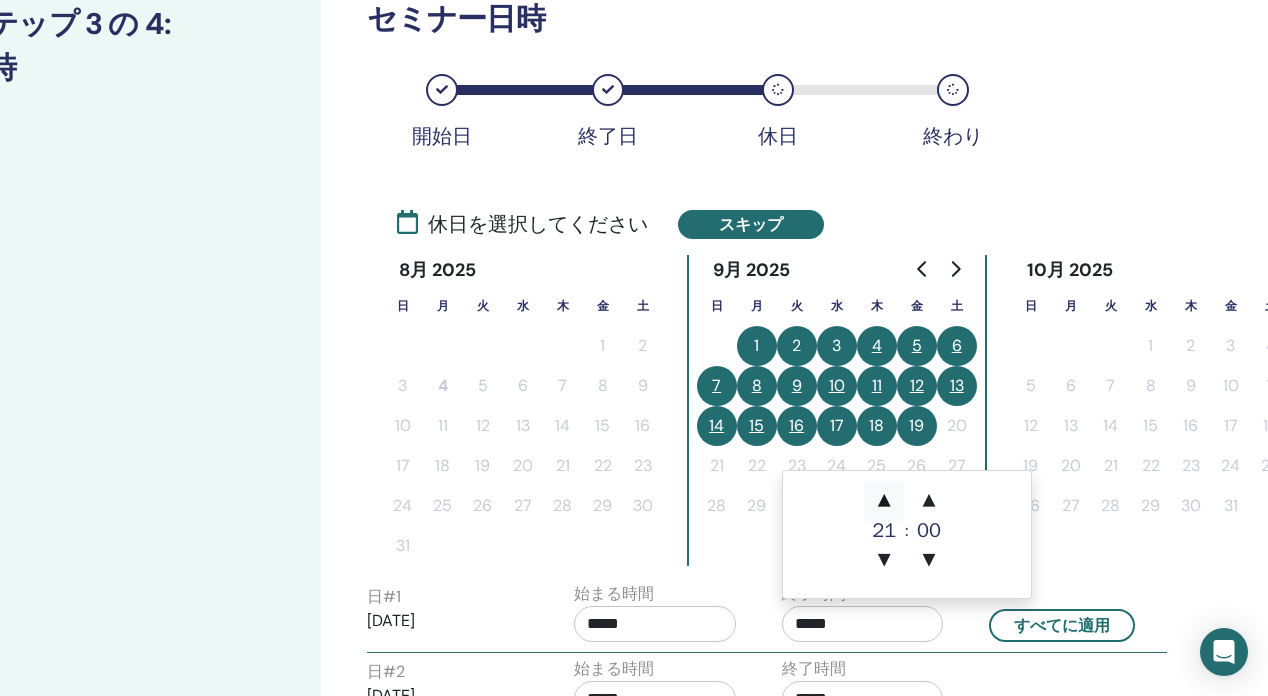 click on "▲" at bounding box center (884, 501) 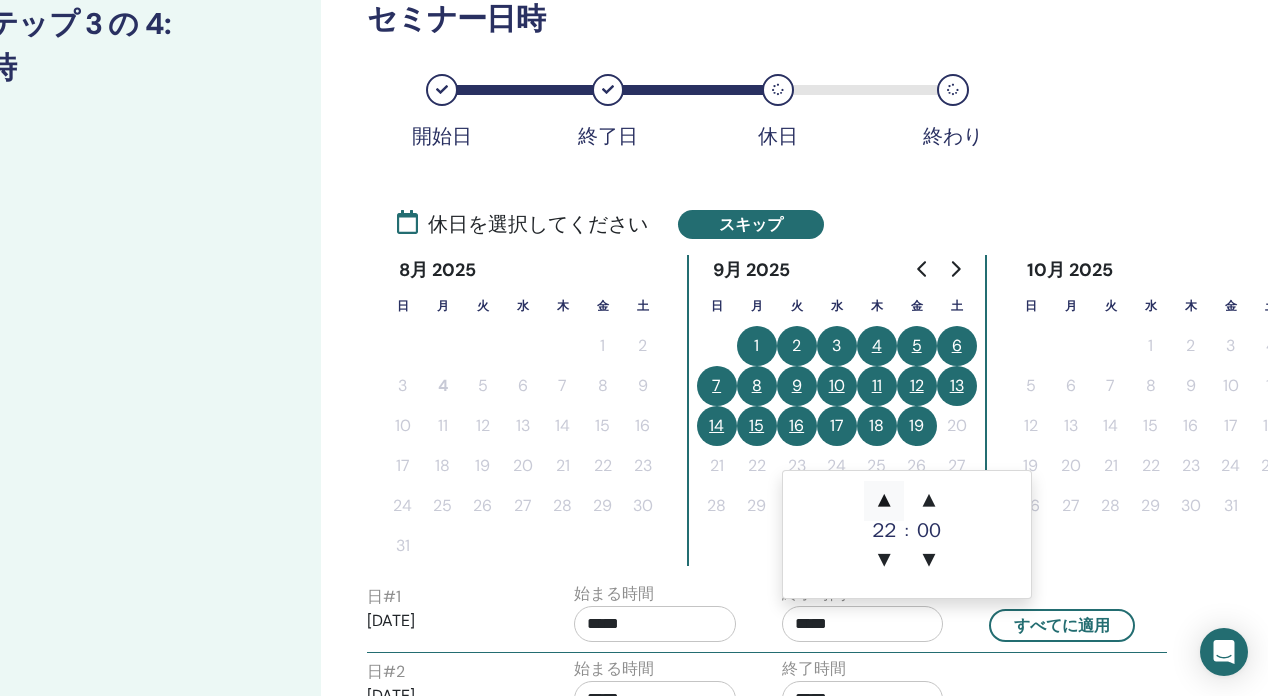 click on "▲" at bounding box center (884, 501) 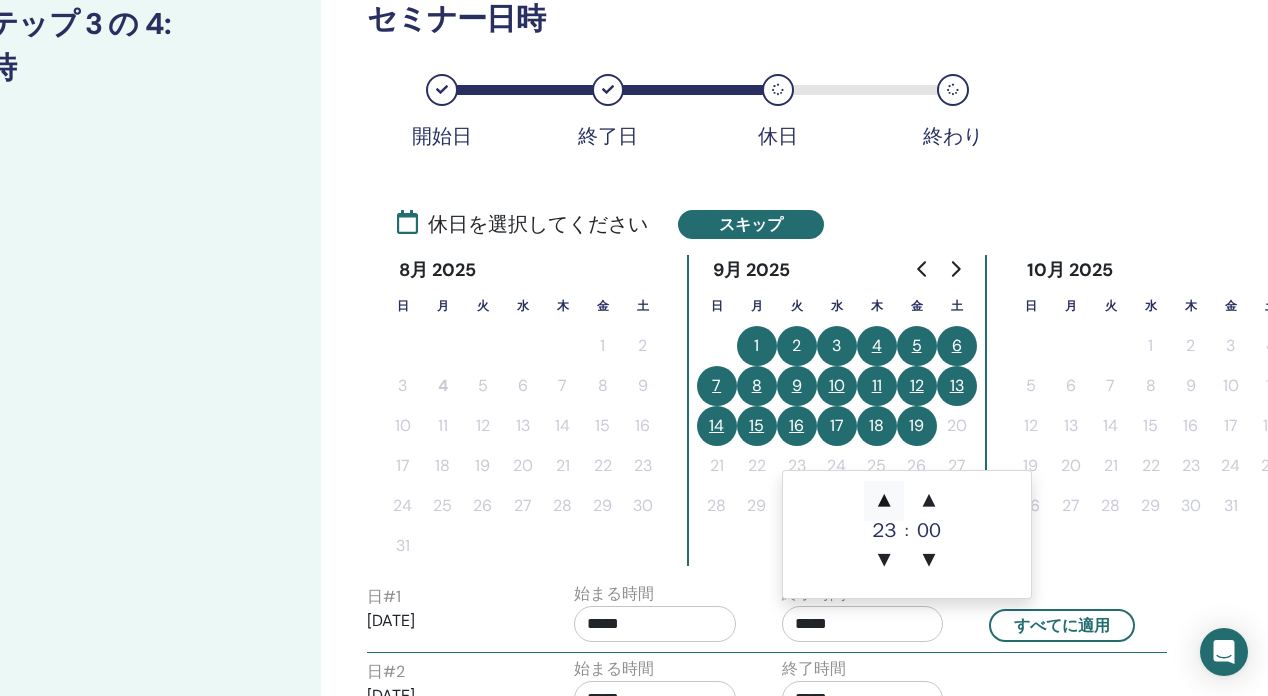 click on "▲" at bounding box center [884, 501] 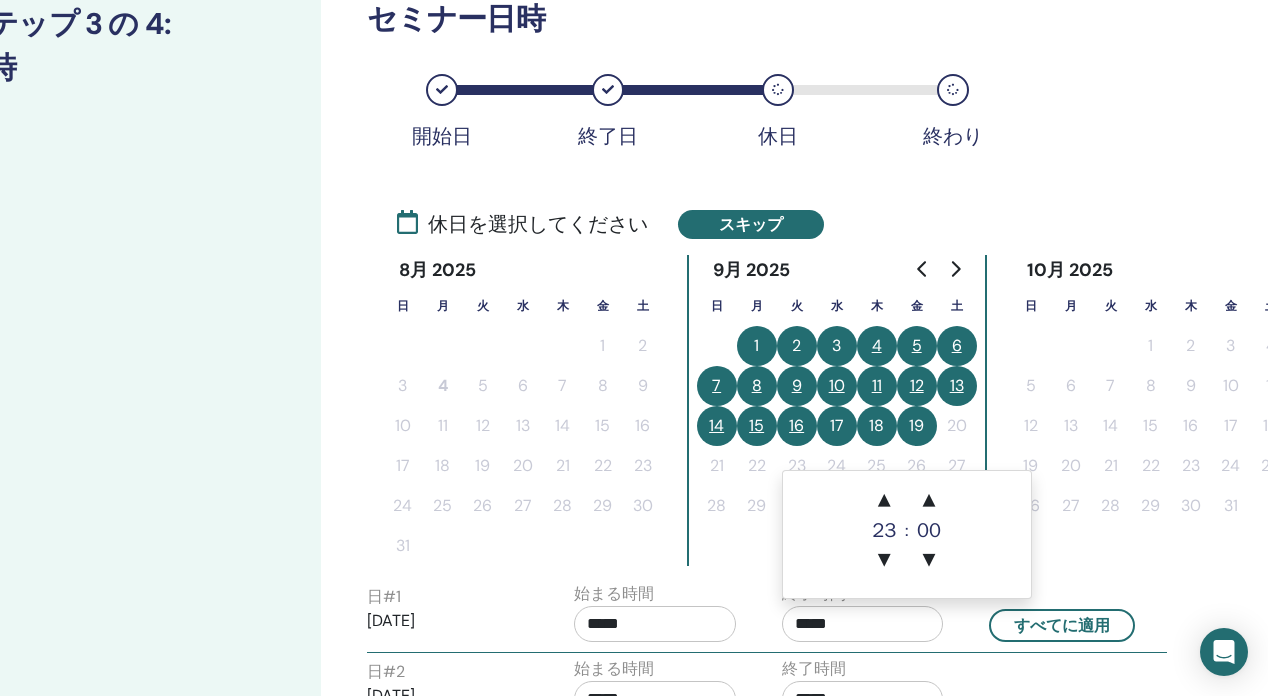 click on "*****" at bounding box center [655, 624] 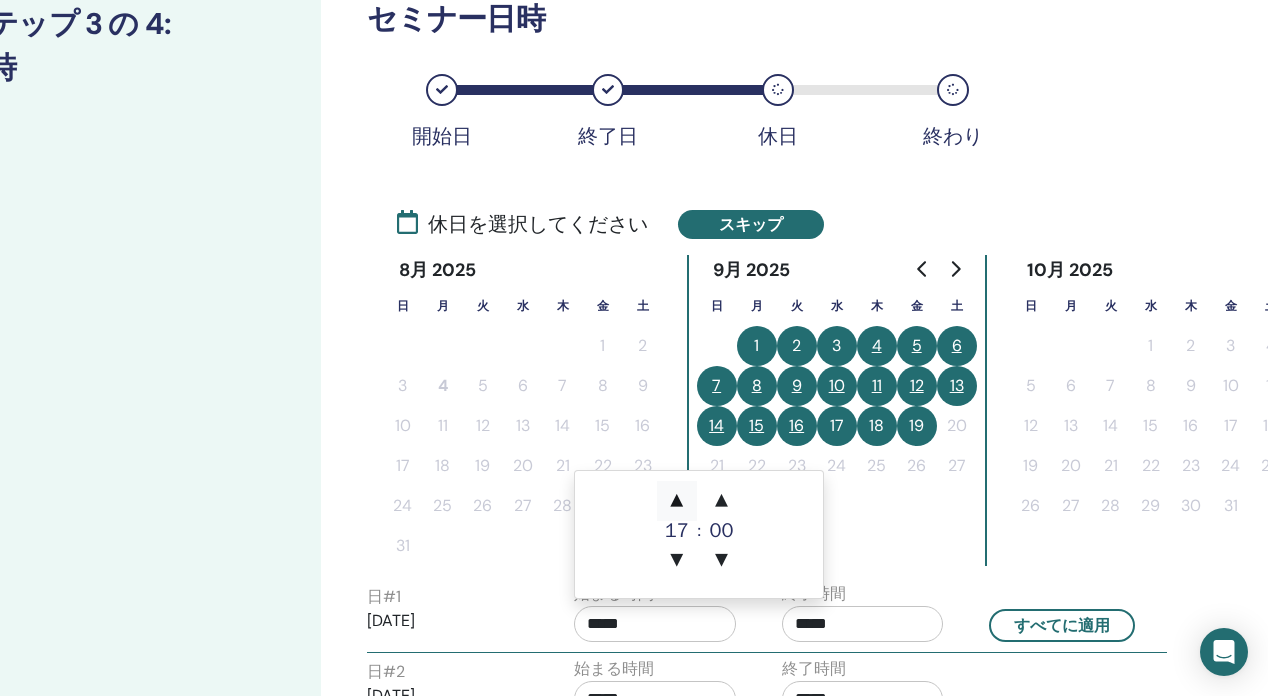 click on "▲" at bounding box center [677, 501] 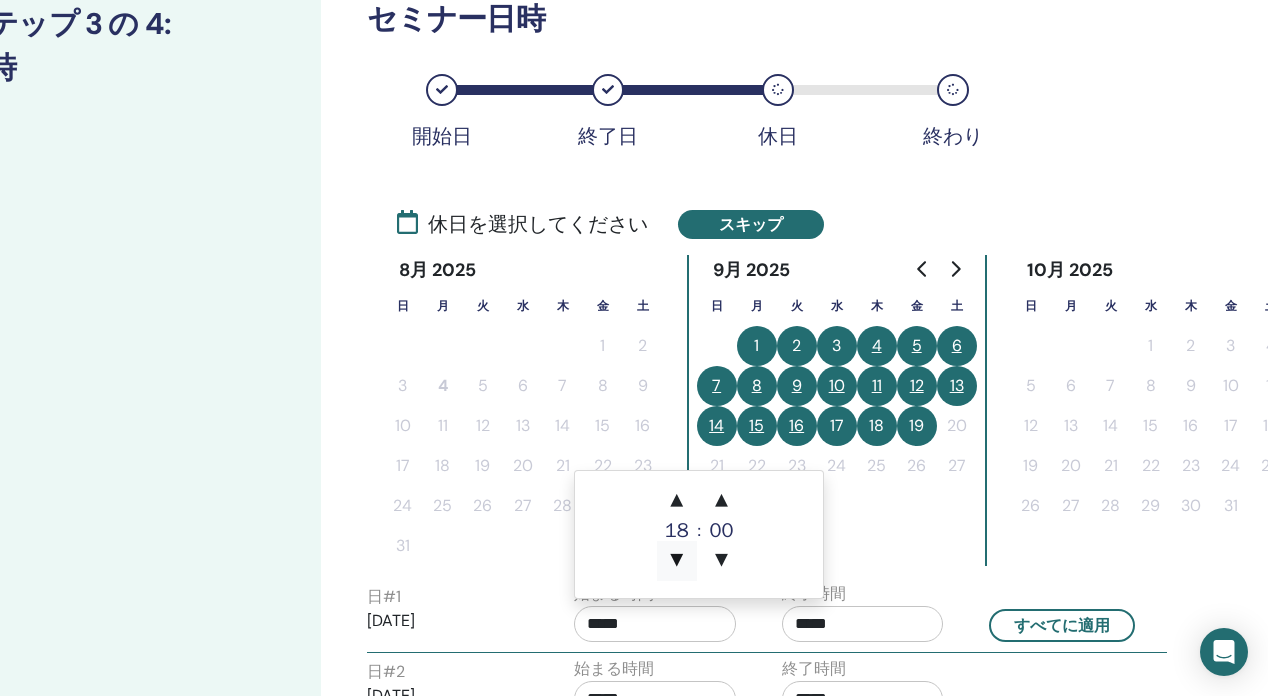 click on "▼" at bounding box center (677, 561) 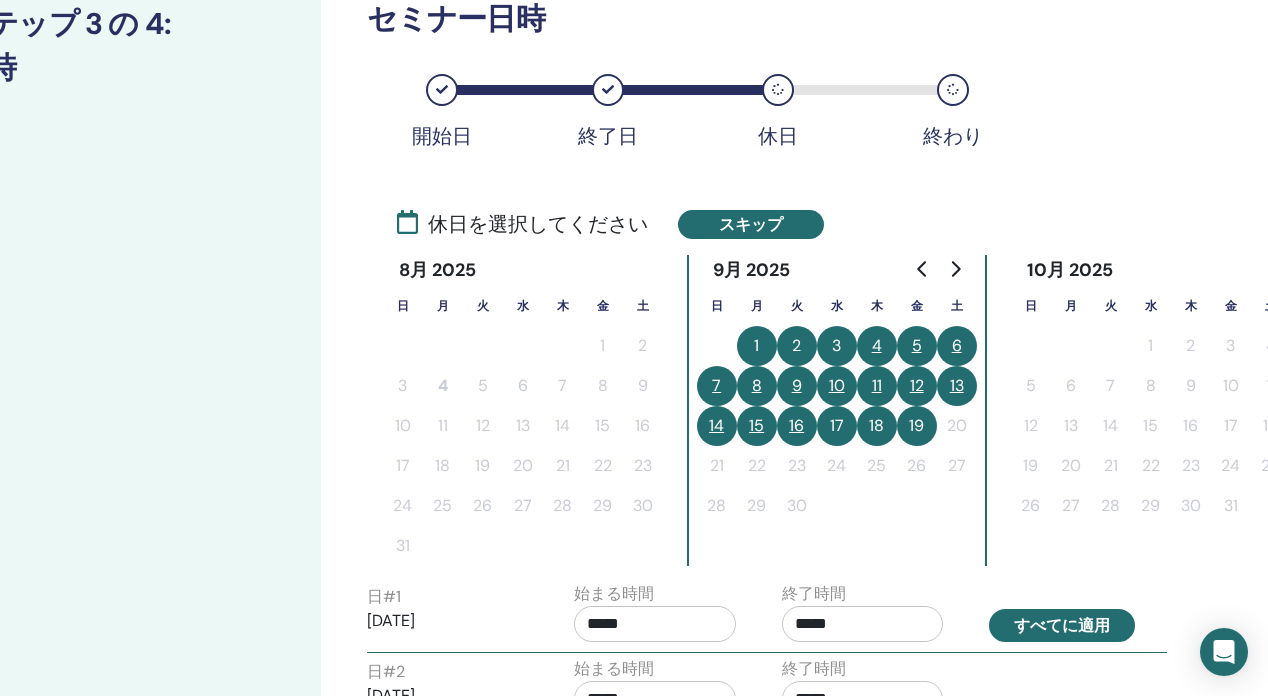 click on "すべてに適用" at bounding box center [1062, 625] 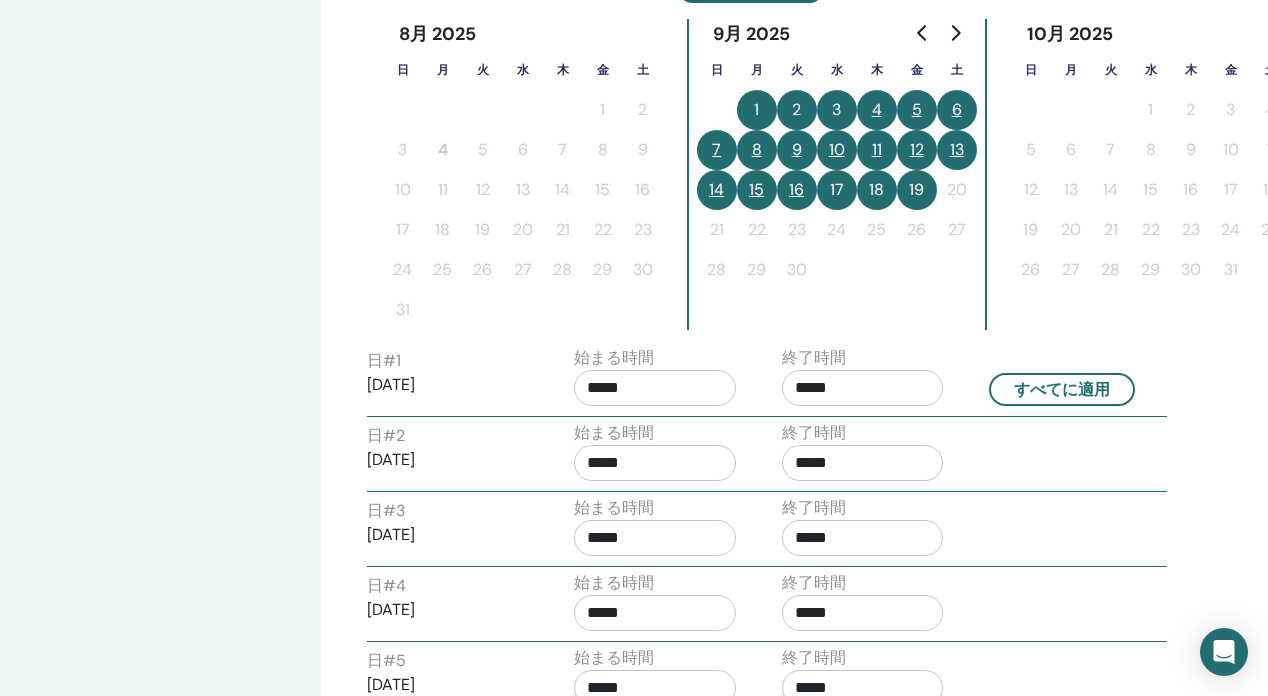 scroll, scrollTop: 646, scrollLeft: 102, axis: both 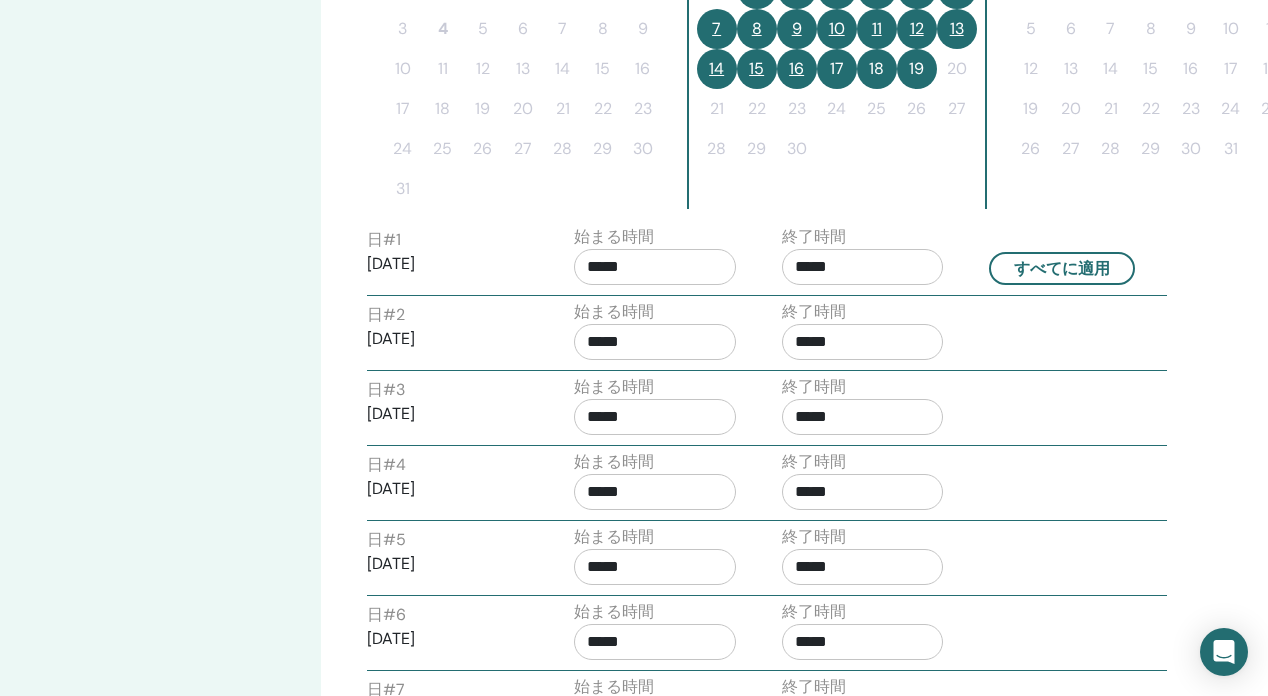 click on "*****" at bounding box center [655, 642] 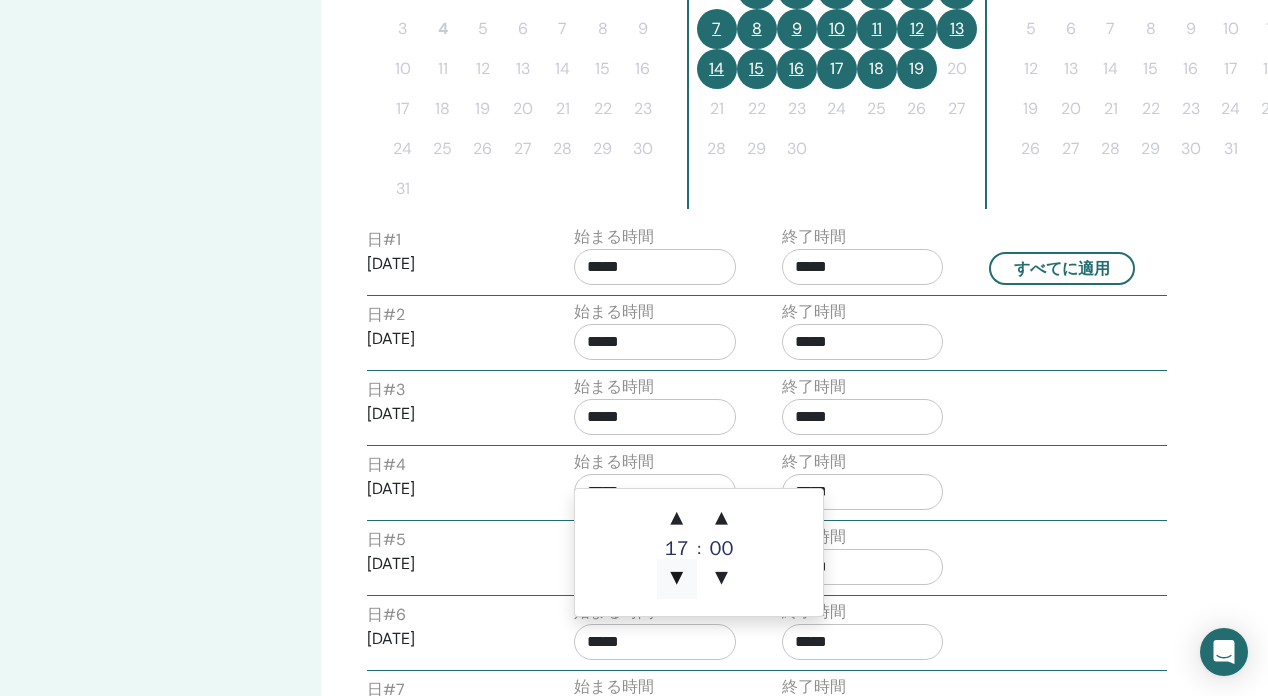 click on "▼" at bounding box center [677, 579] 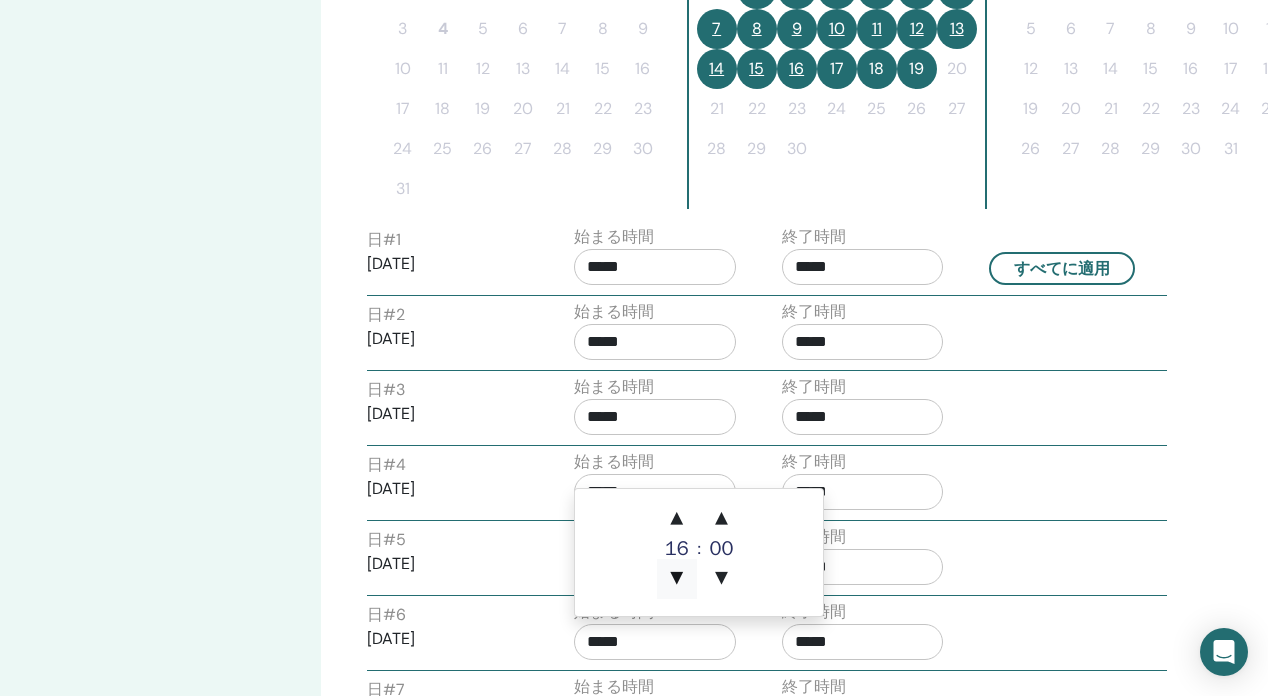 click on "▼" at bounding box center (677, 579) 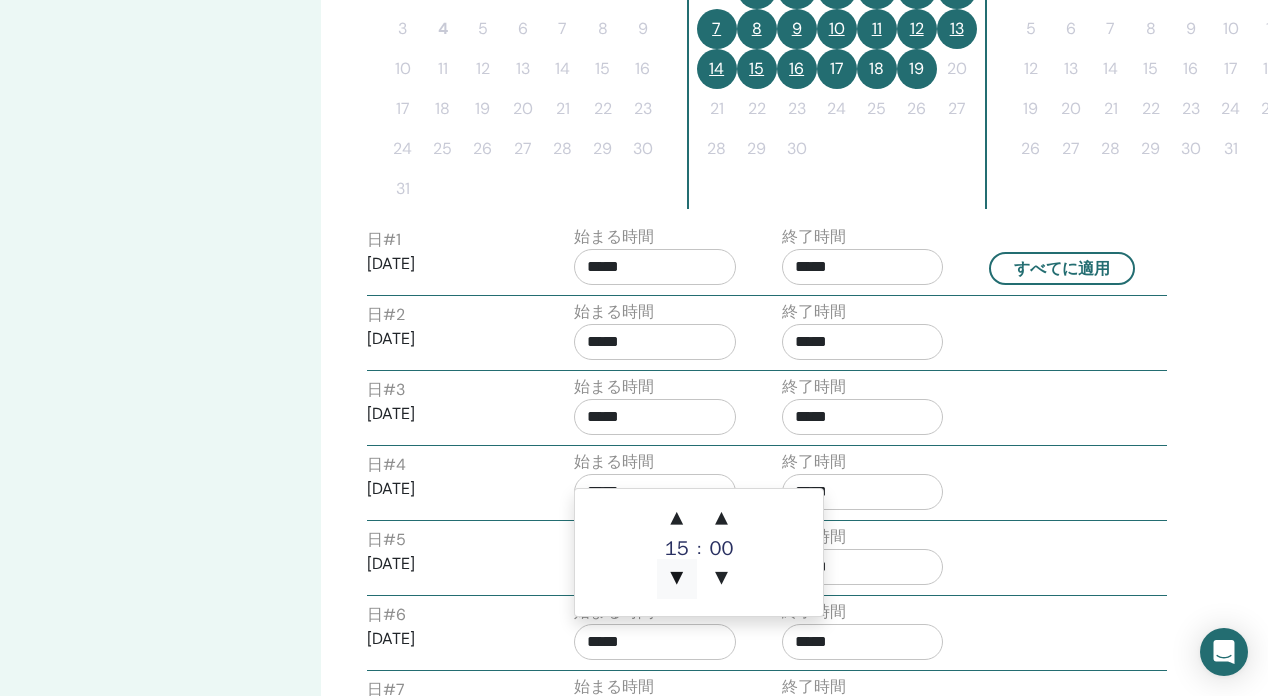 click on "▼" at bounding box center (677, 579) 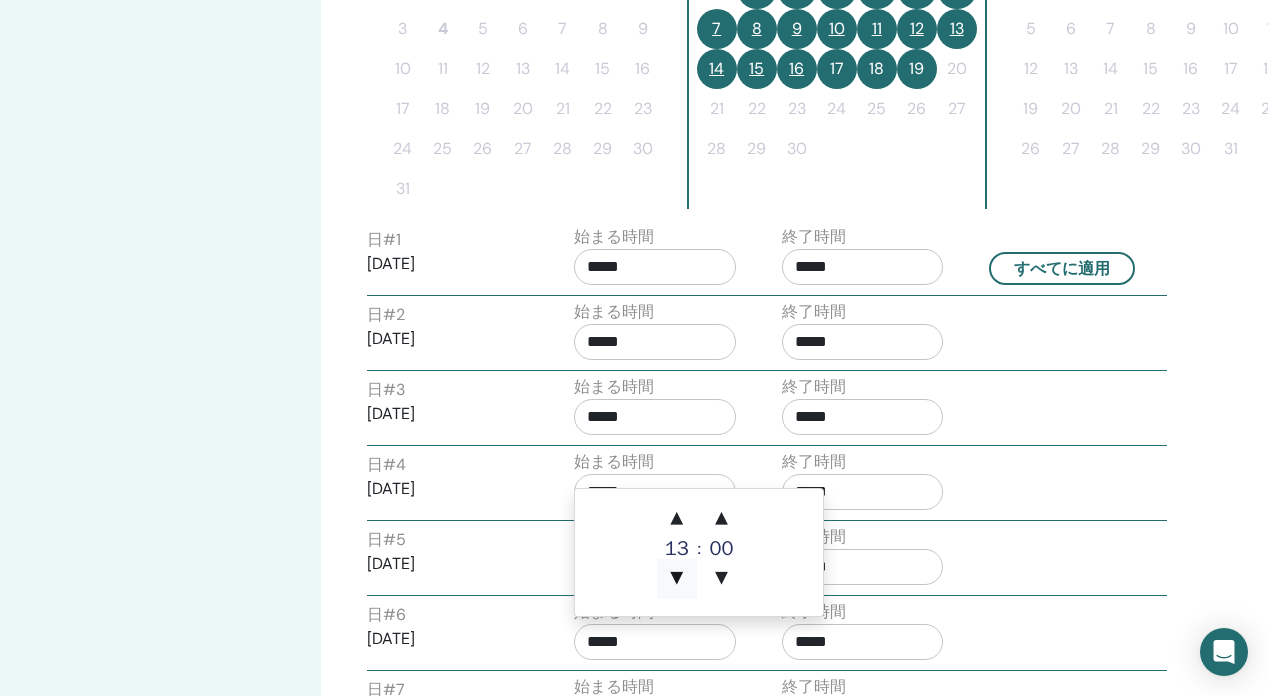 click on "▼" at bounding box center (677, 579) 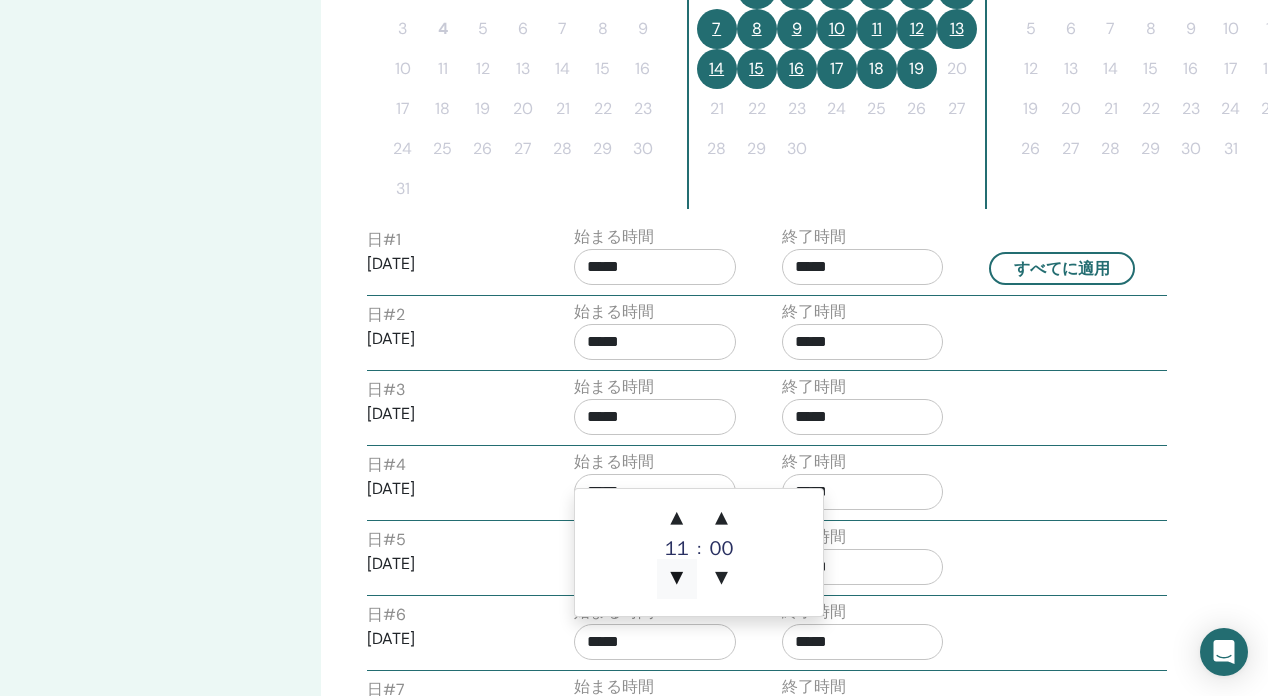 click on "▼" at bounding box center (677, 579) 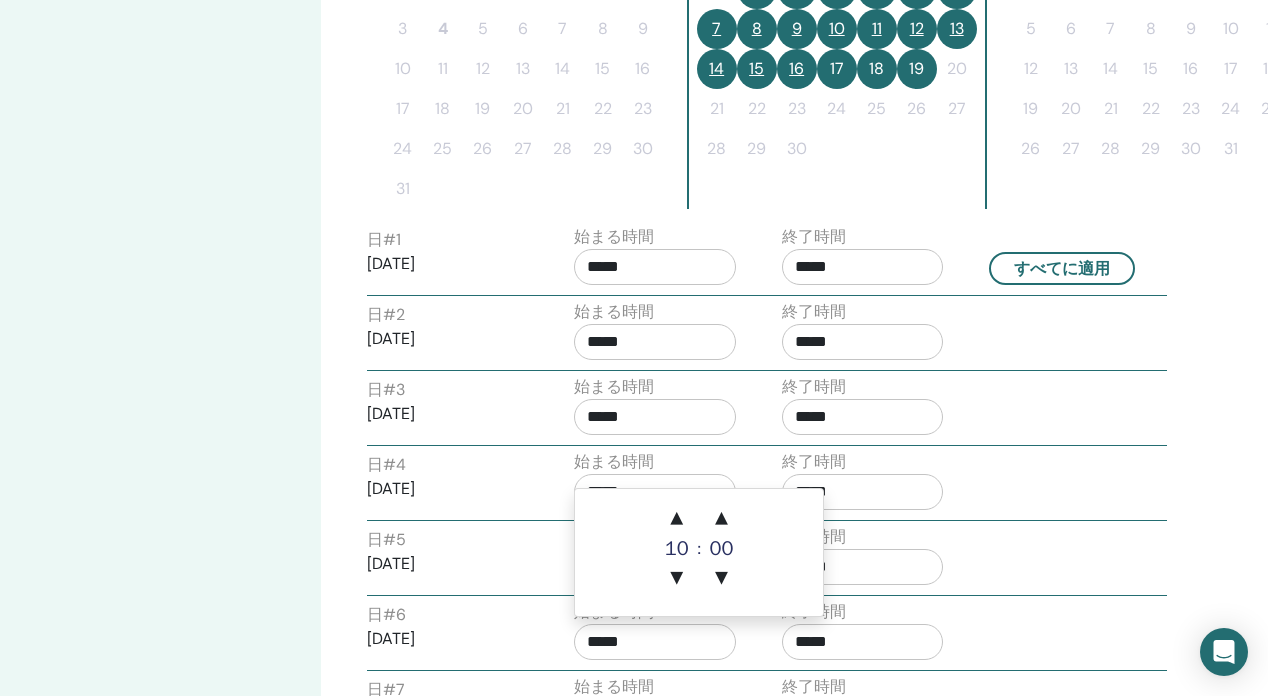 click on "*****" at bounding box center (863, 642) 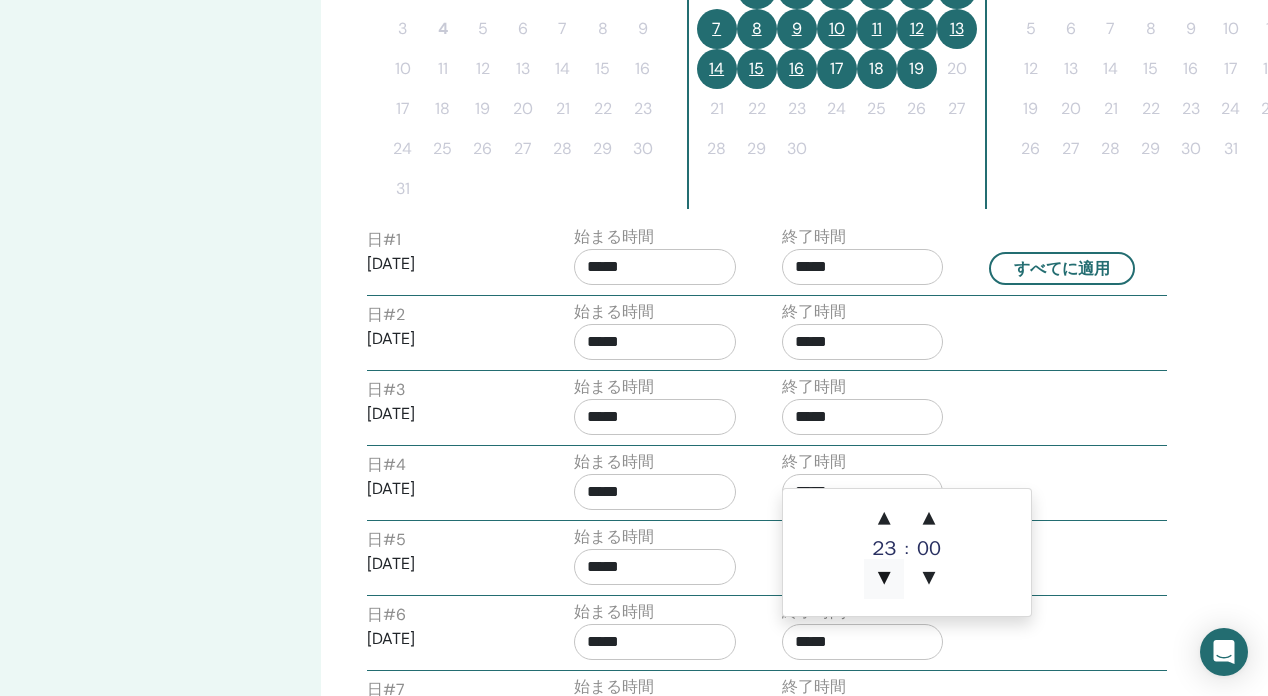 click on "▼" at bounding box center [884, 579] 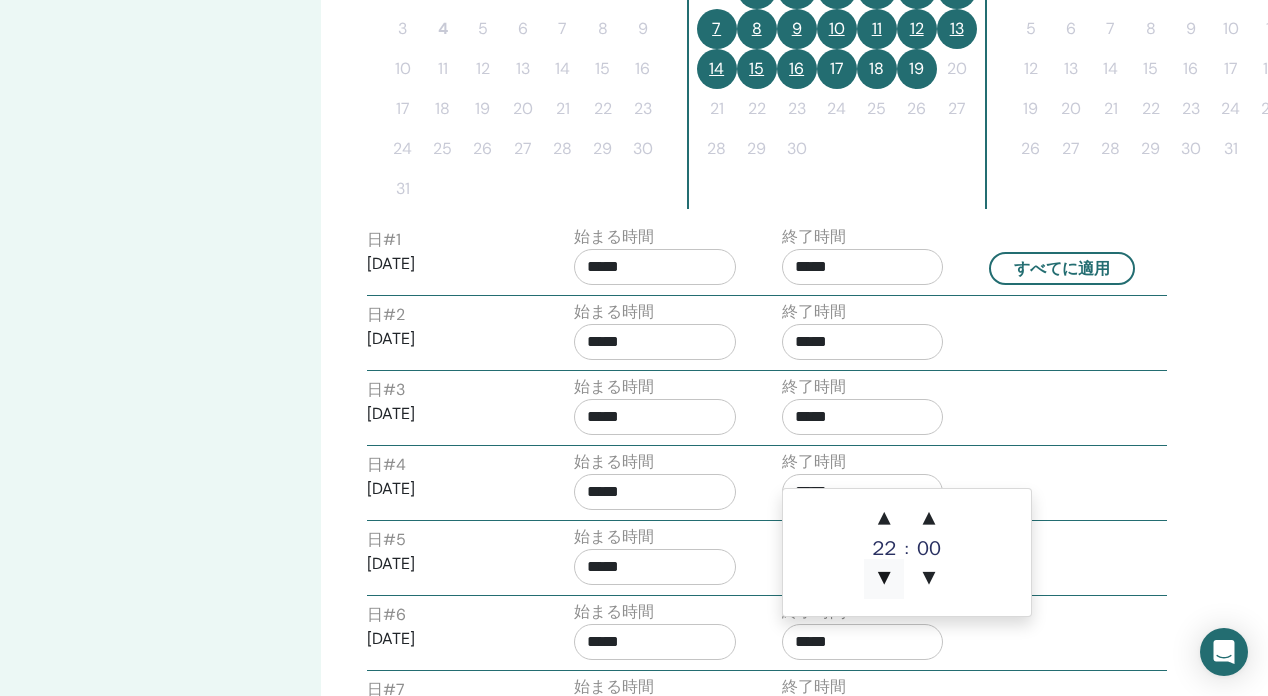 click on "▼" at bounding box center (884, 579) 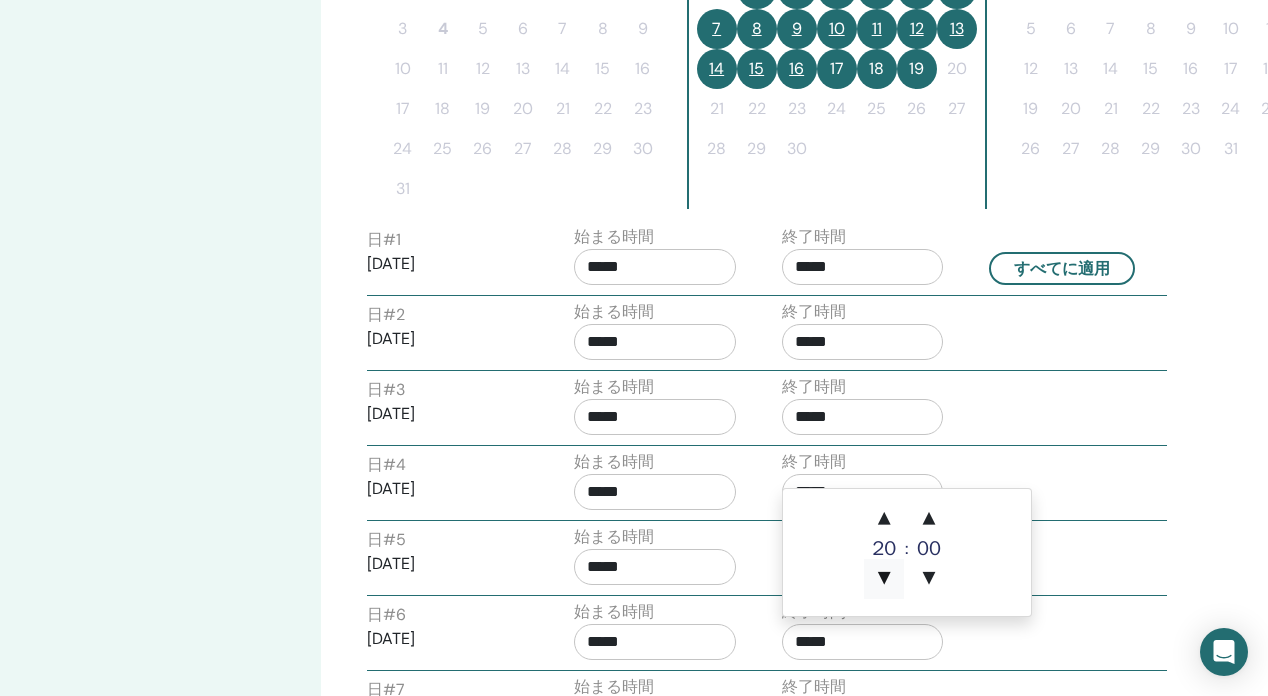 click on "▼" at bounding box center (884, 579) 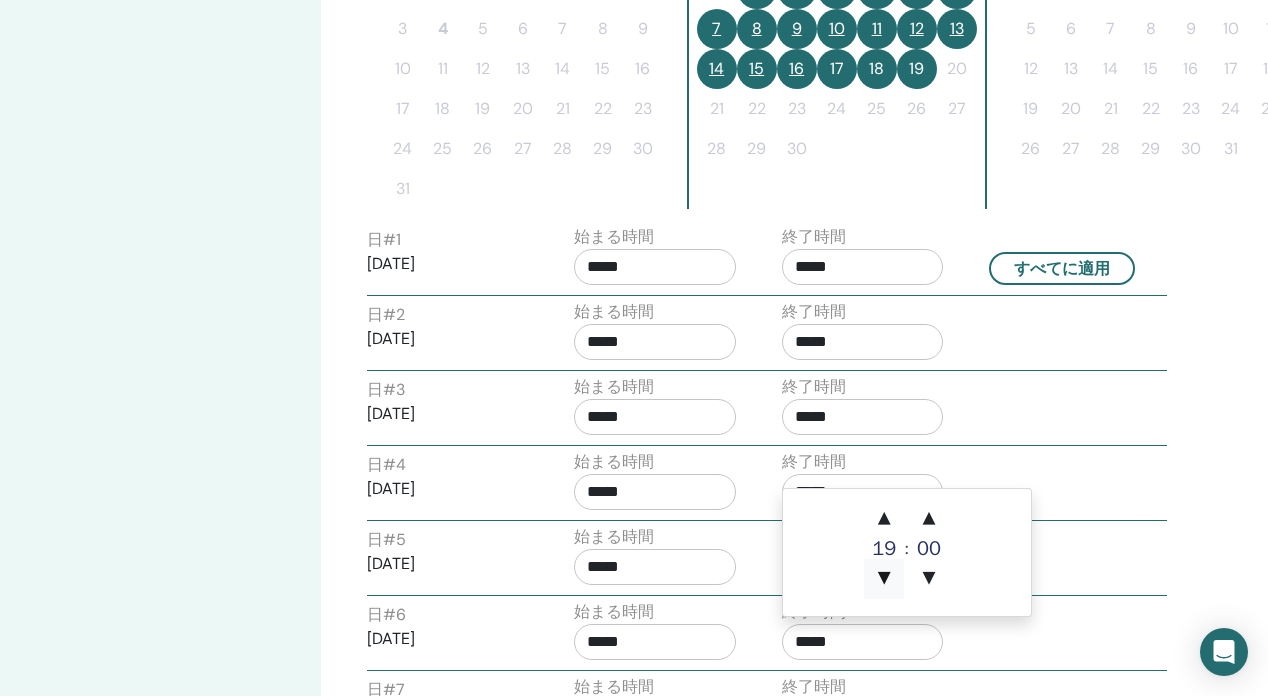 click on "▼" at bounding box center (884, 579) 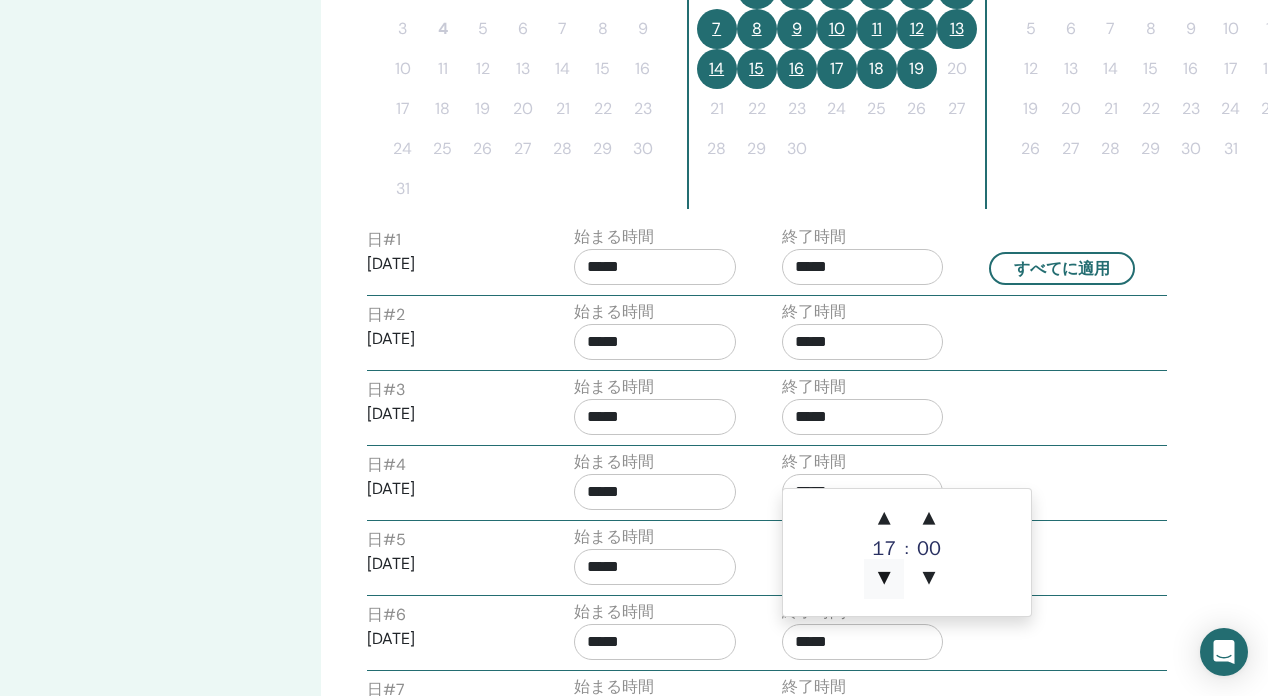 click on "▼" at bounding box center [884, 579] 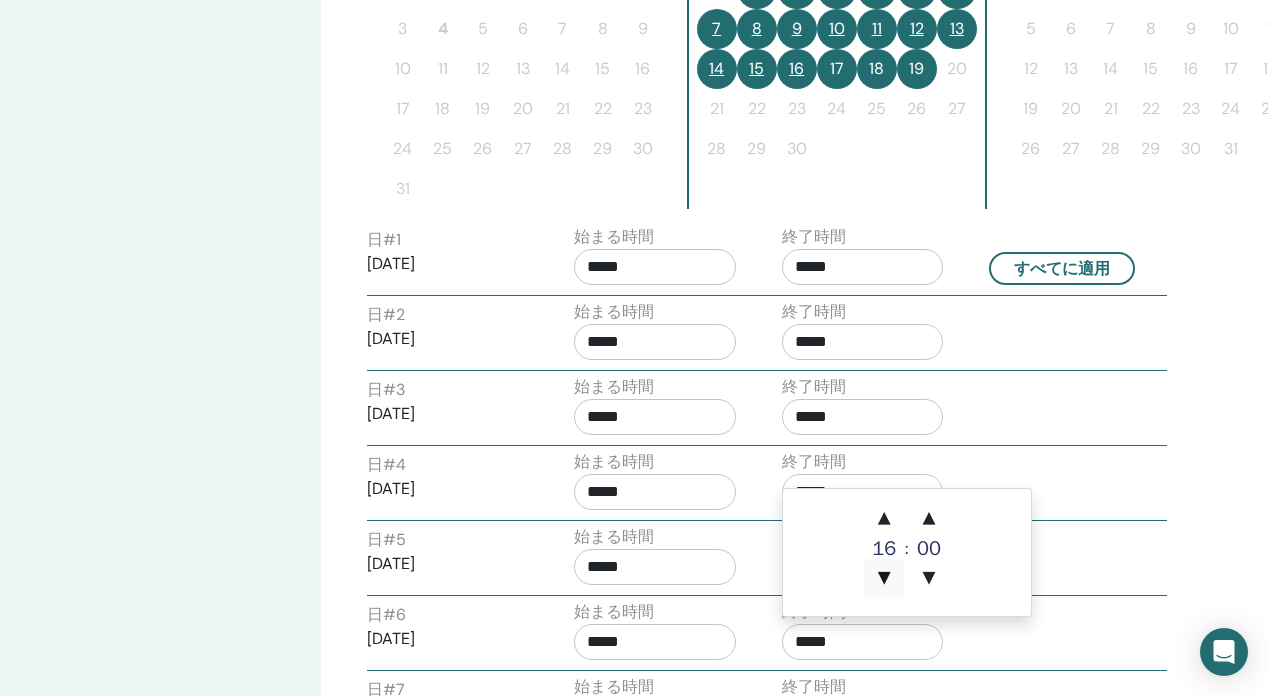 click on "▼" at bounding box center [884, 579] 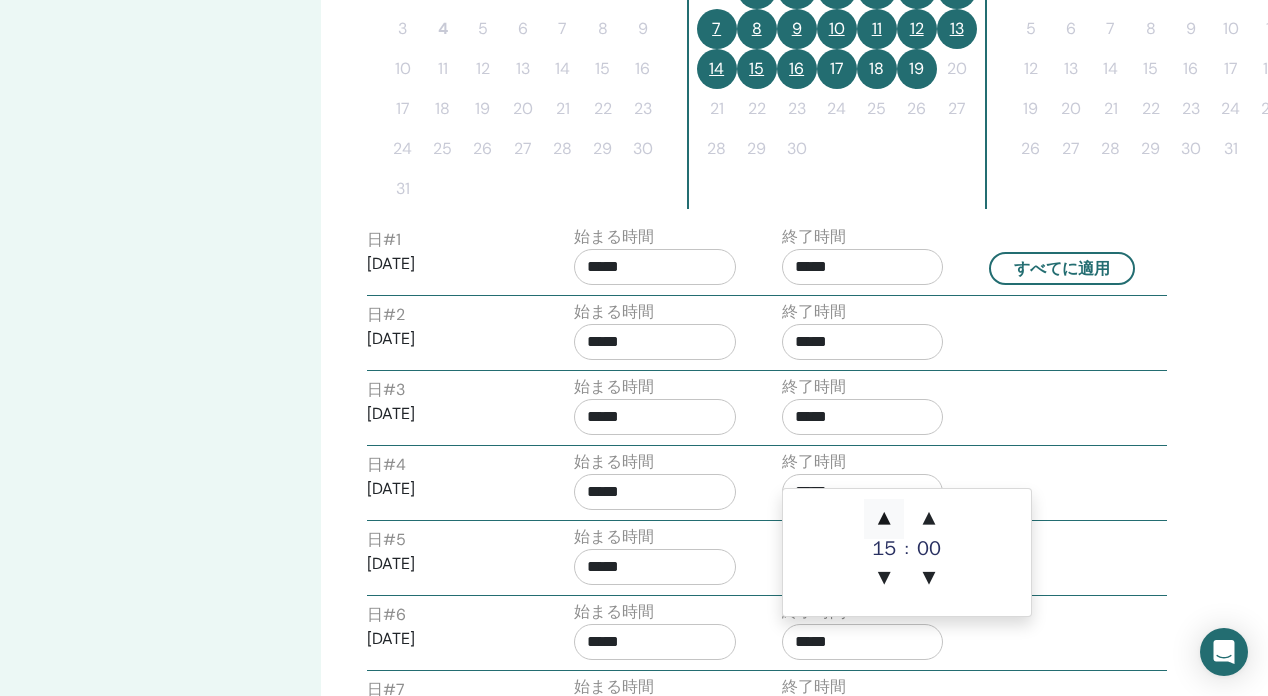 click on "▲" at bounding box center [884, 519] 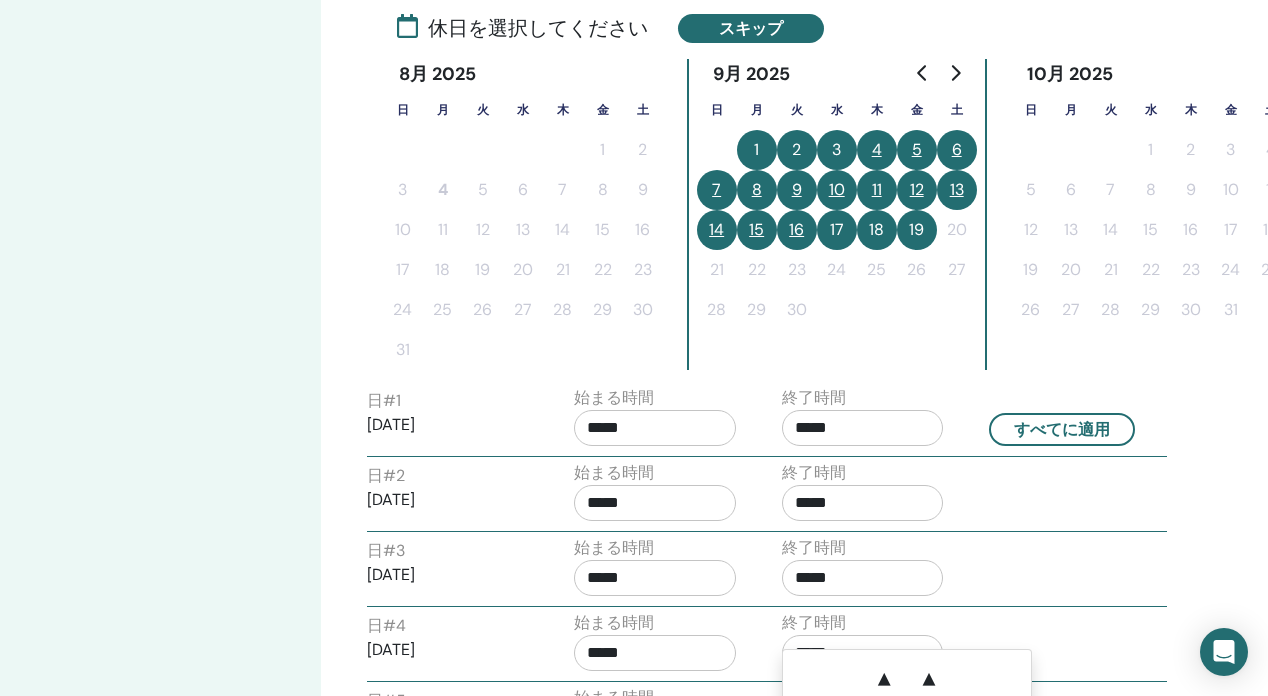 scroll, scrollTop: 311, scrollLeft: 102, axis: both 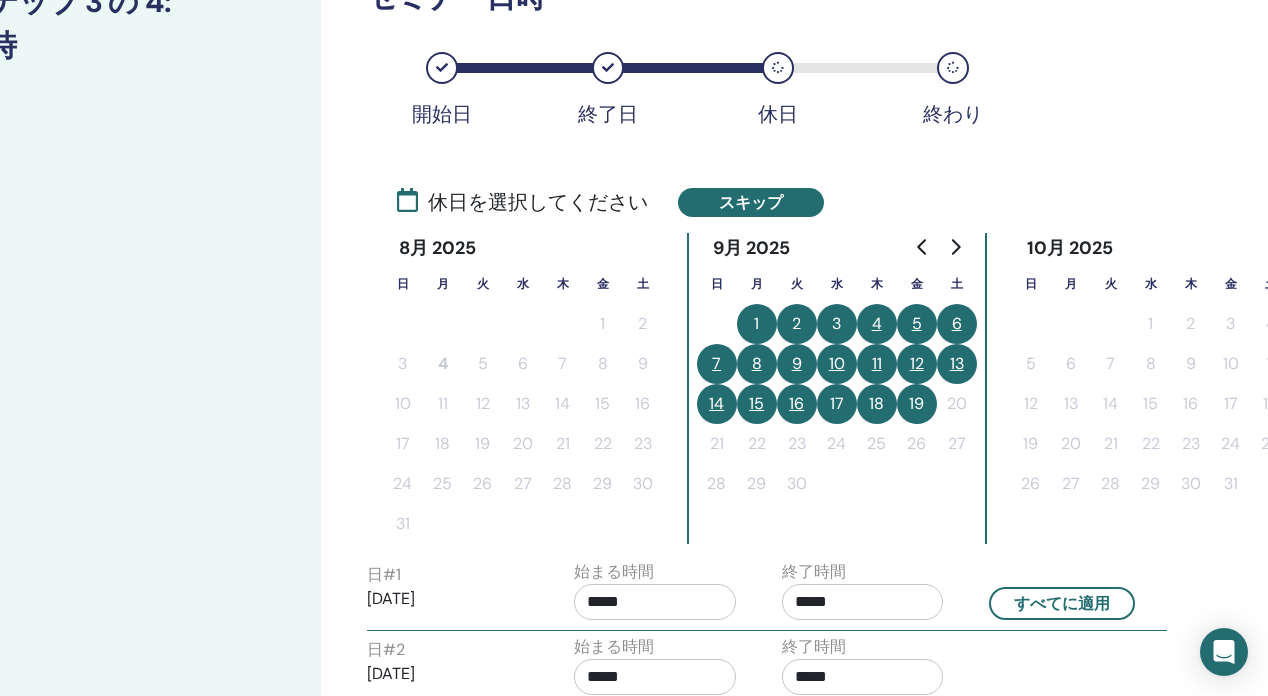 click on "7" at bounding box center [717, 364] 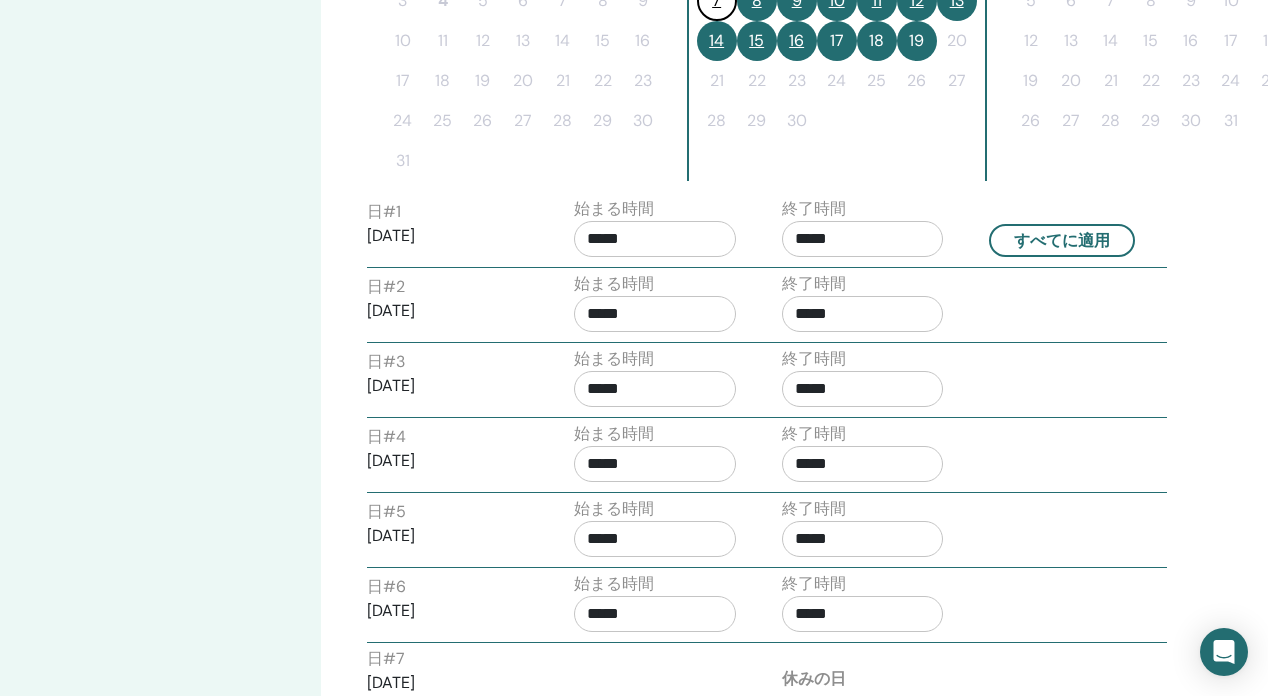 scroll, scrollTop: 421, scrollLeft: 102, axis: both 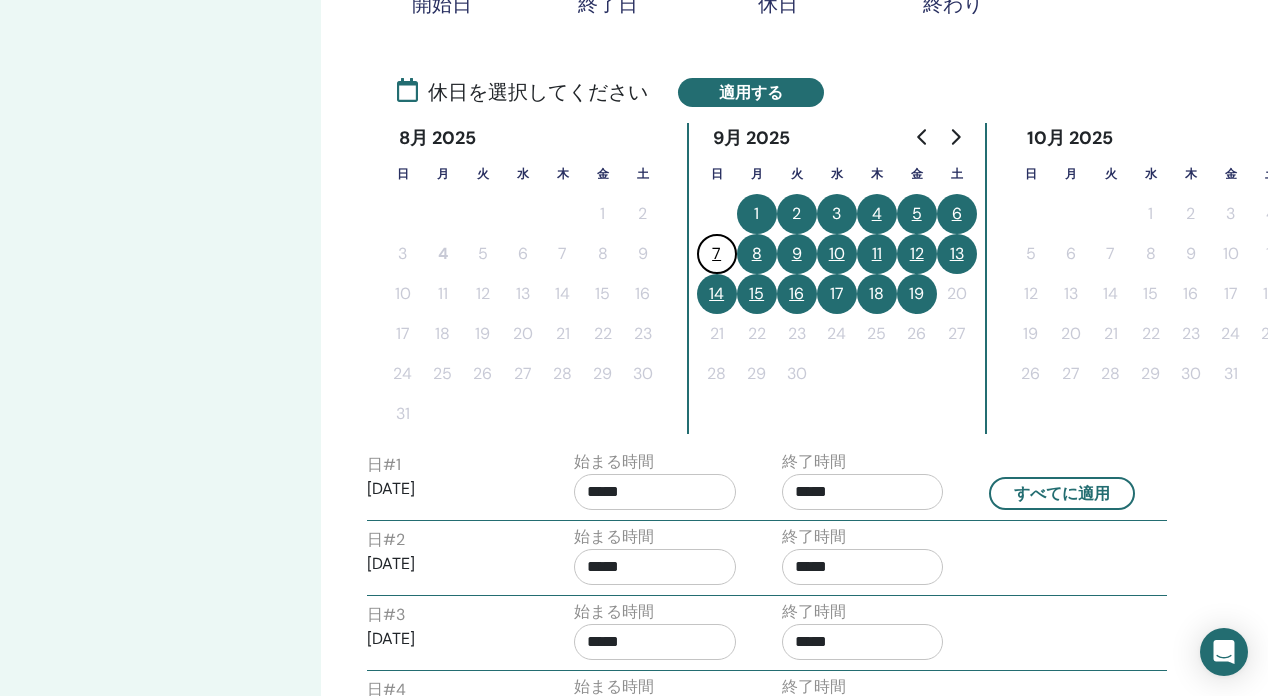 click on "13" at bounding box center (957, 254) 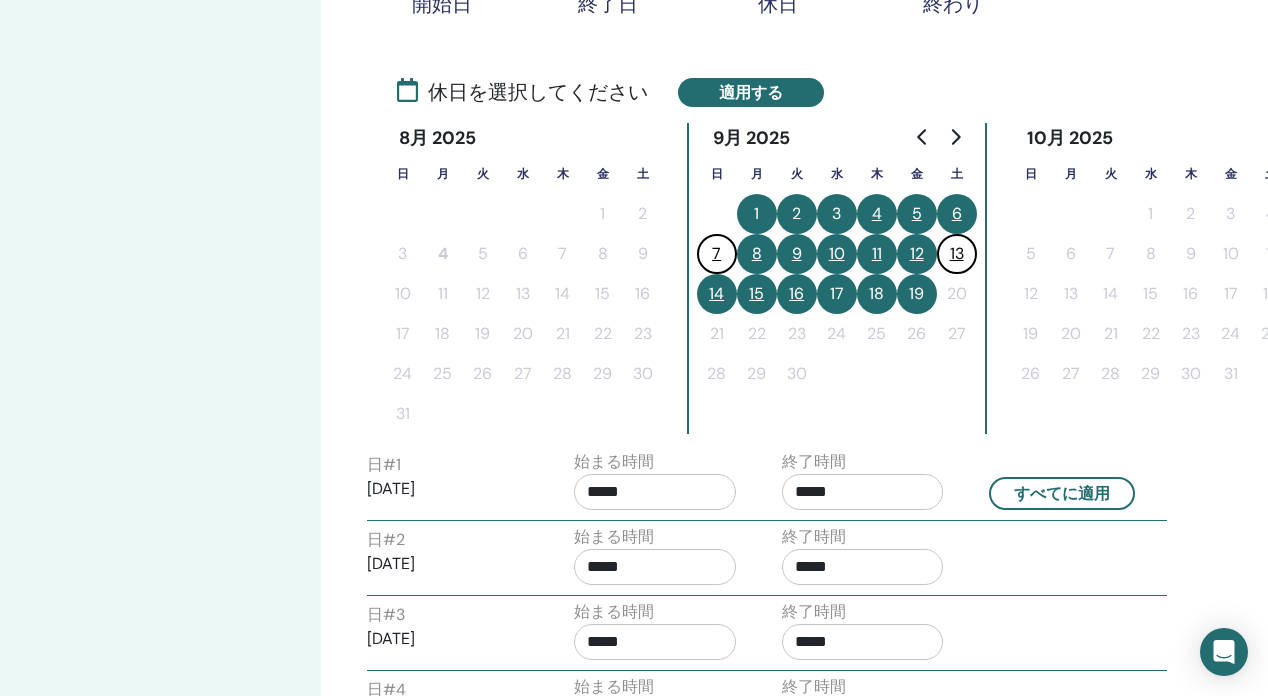 click on "14" at bounding box center [717, 294] 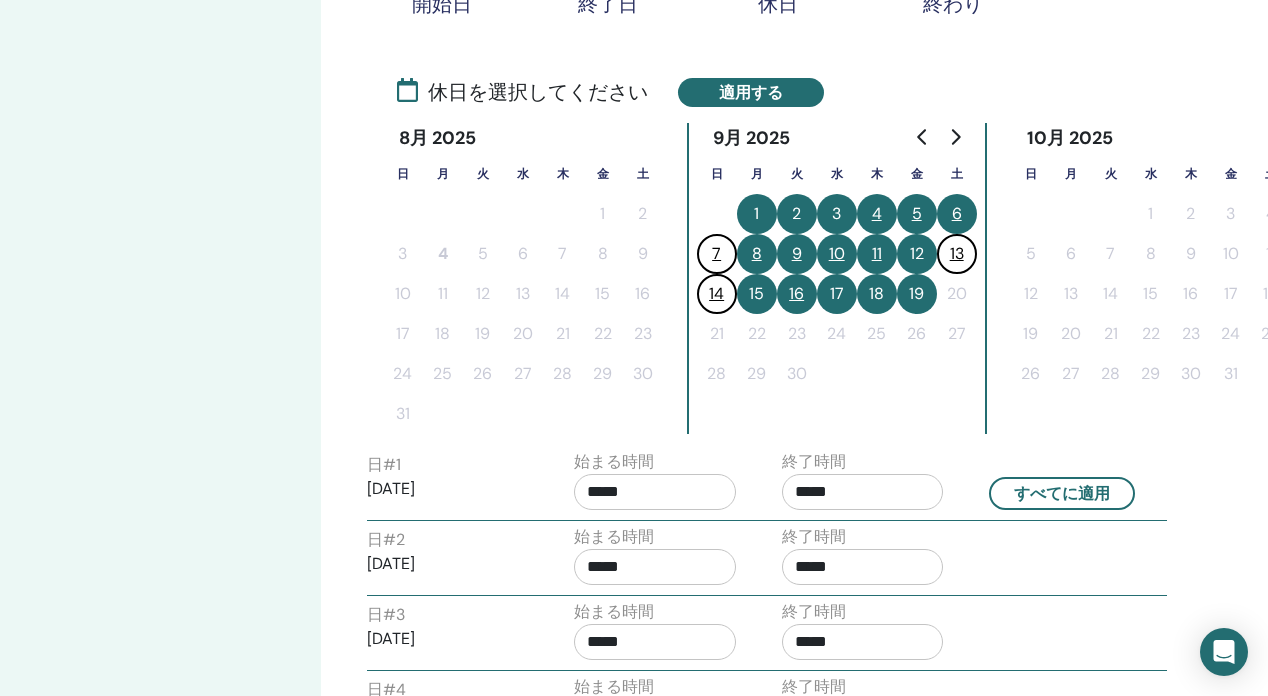 click on "15" at bounding box center (757, 294) 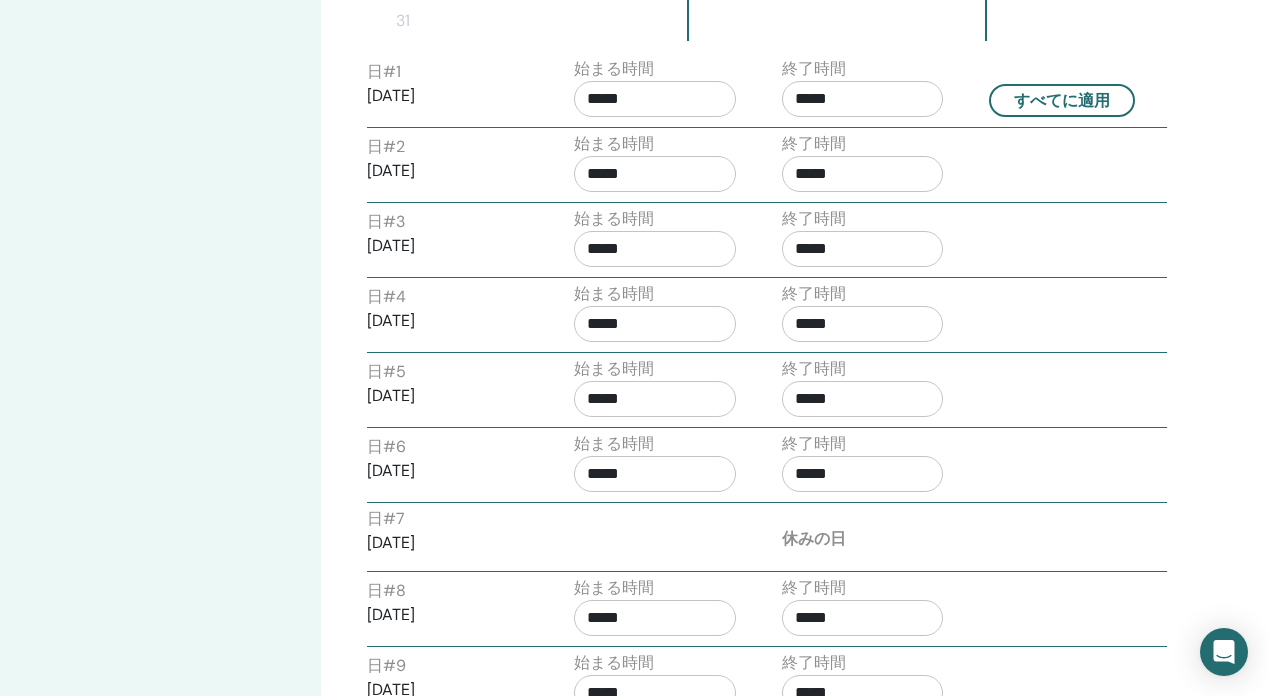 scroll, scrollTop: 469, scrollLeft: 102, axis: both 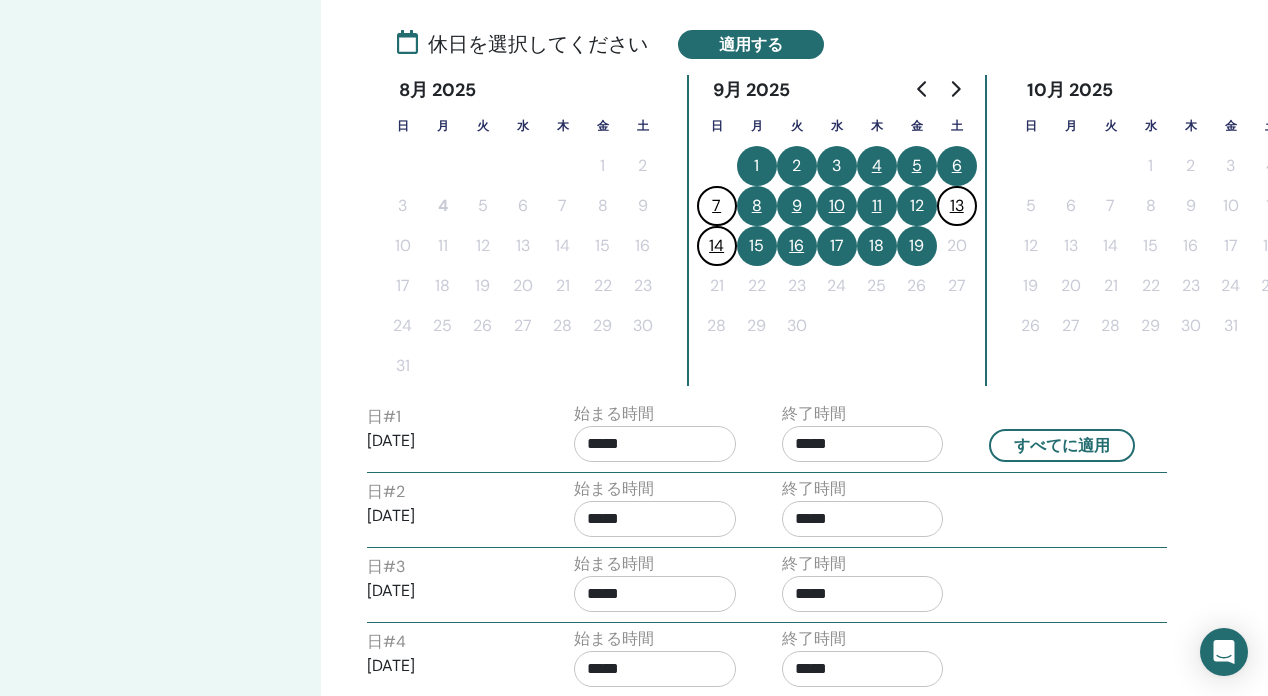 click on "19" at bounding box center [917, 246] 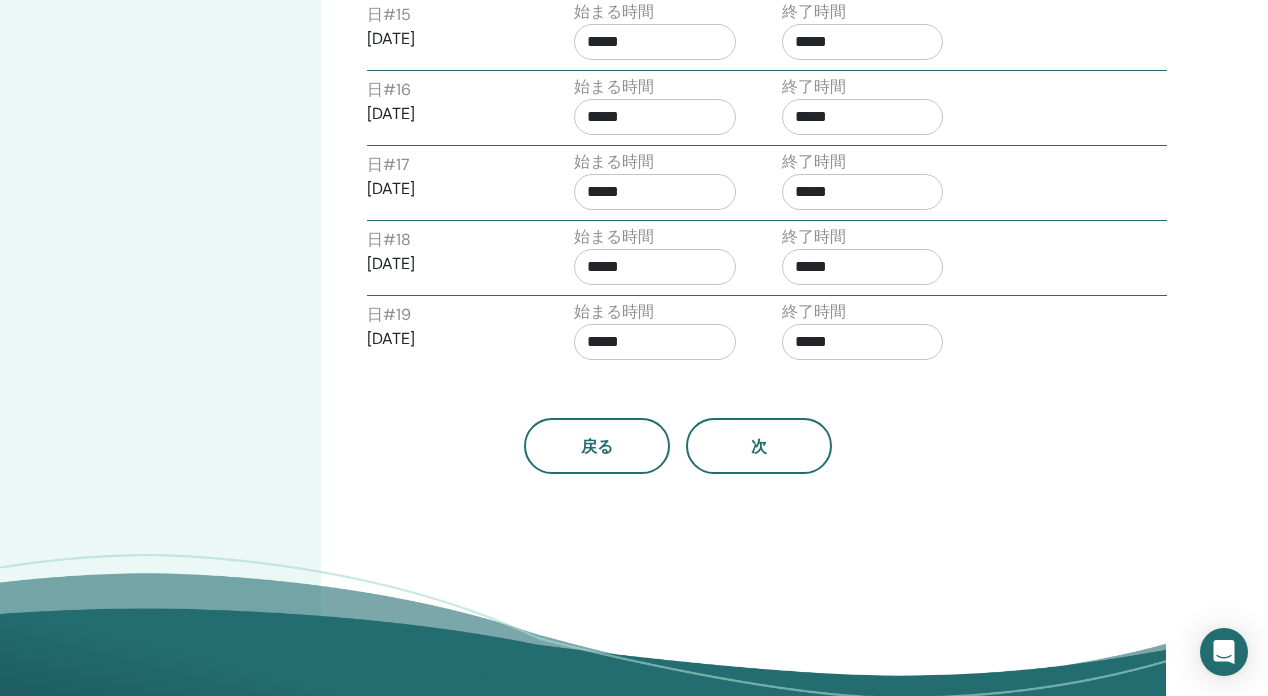 scroll, scrollTop: 1974, scrollLeft: 102, axis: both 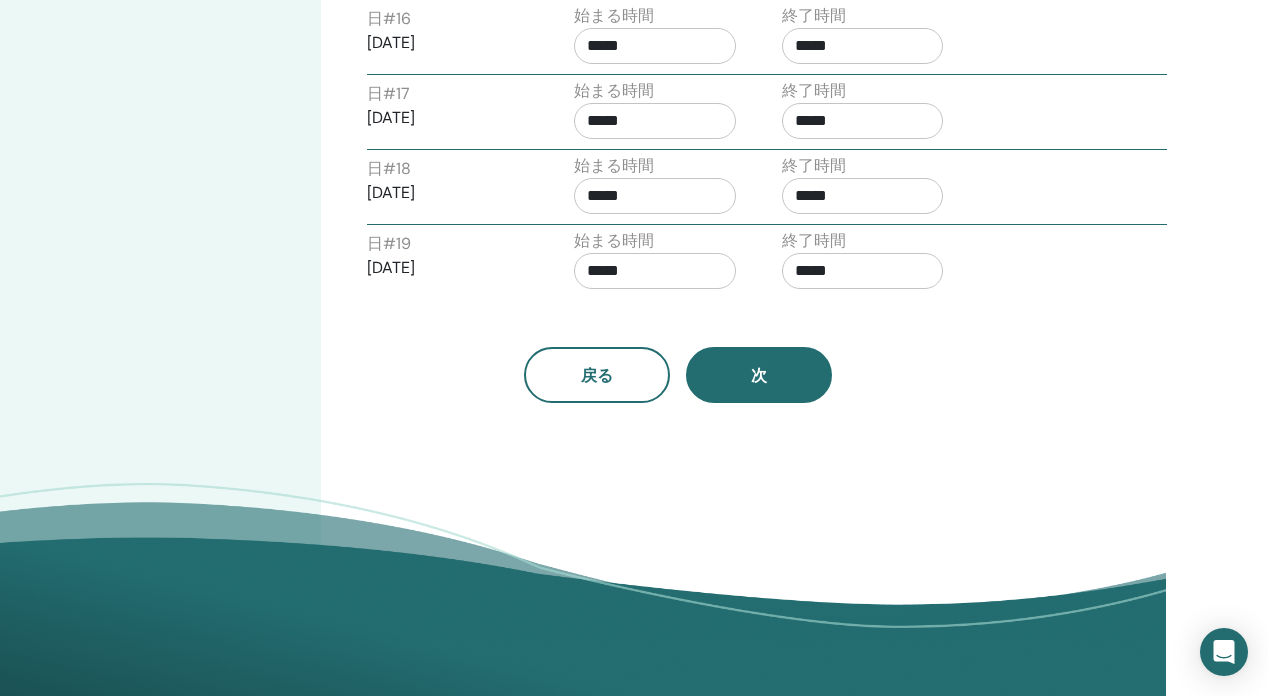 click on "次" at bounding box center (759, 375) 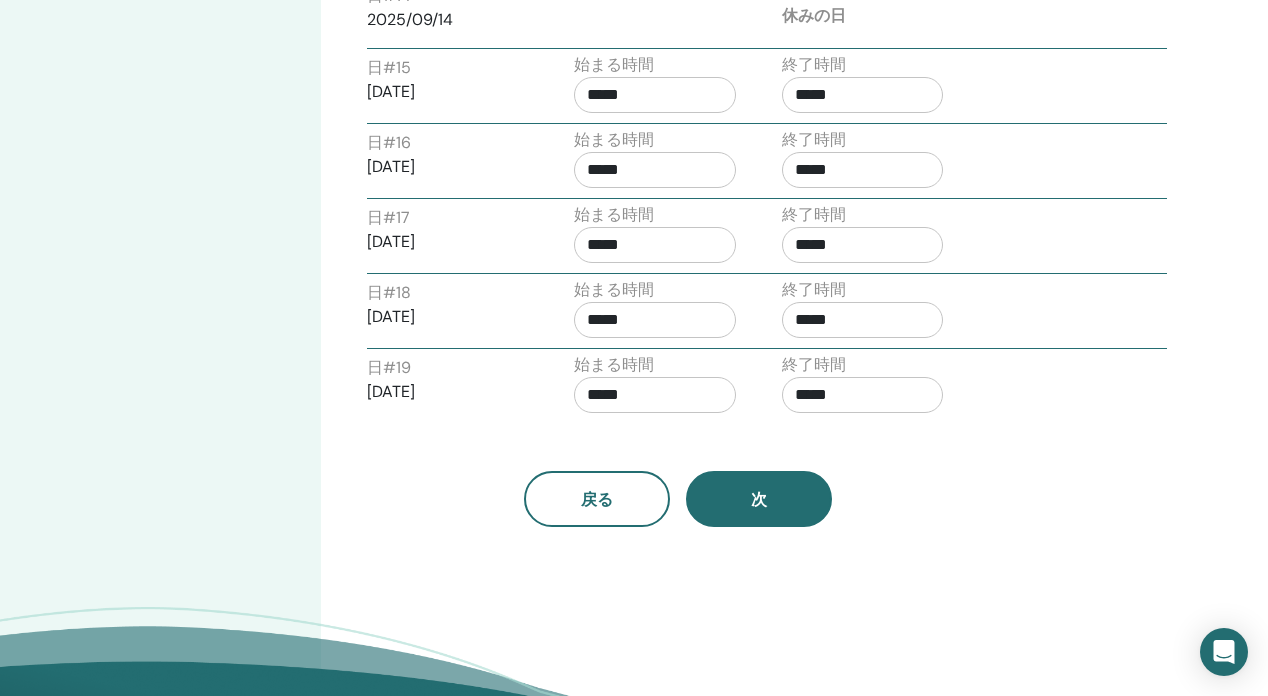 scroll, scrollTop: 1859, scrollLeft: 102, axis: both 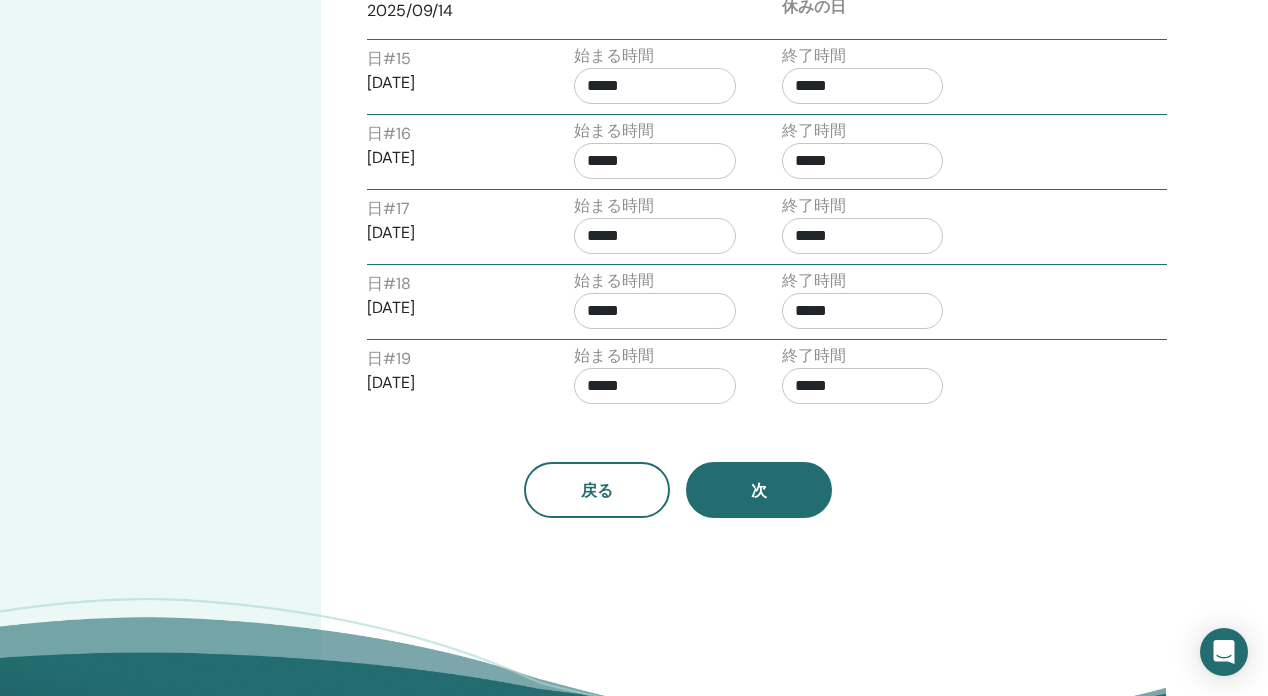 click on "次" at bounding box center [759, 490] 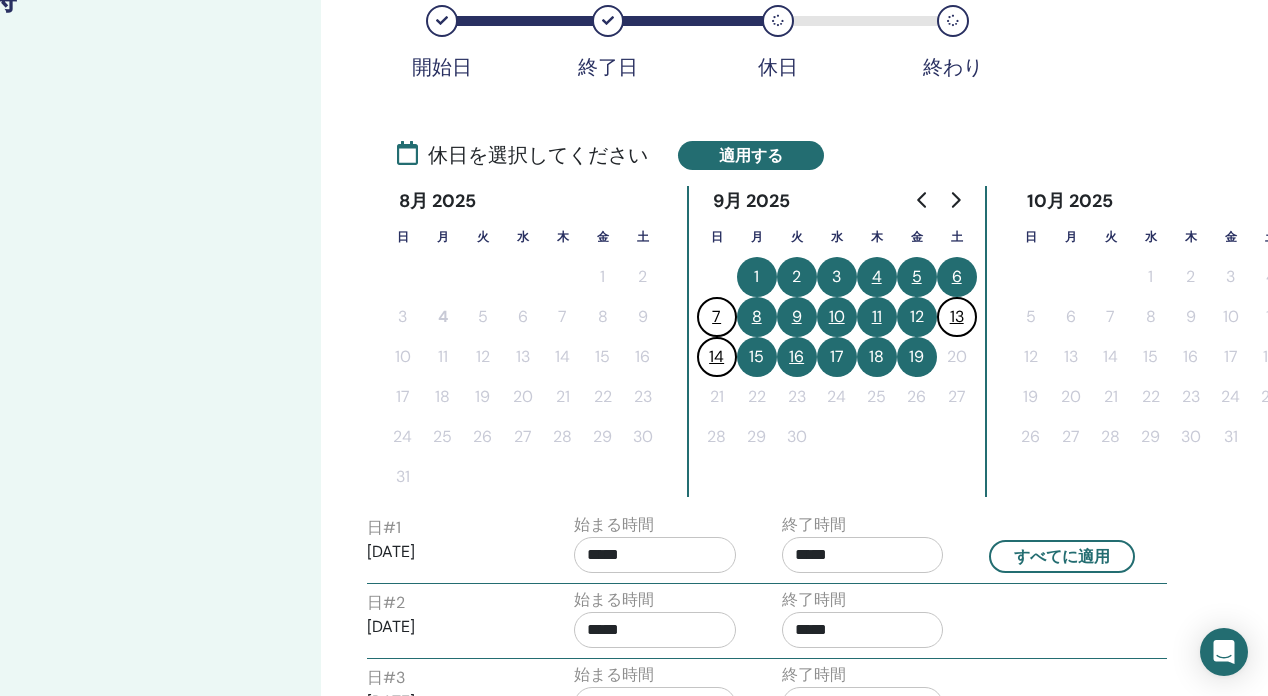 scroll, scrollTop: 342, scrollLeft: 102, axis: both 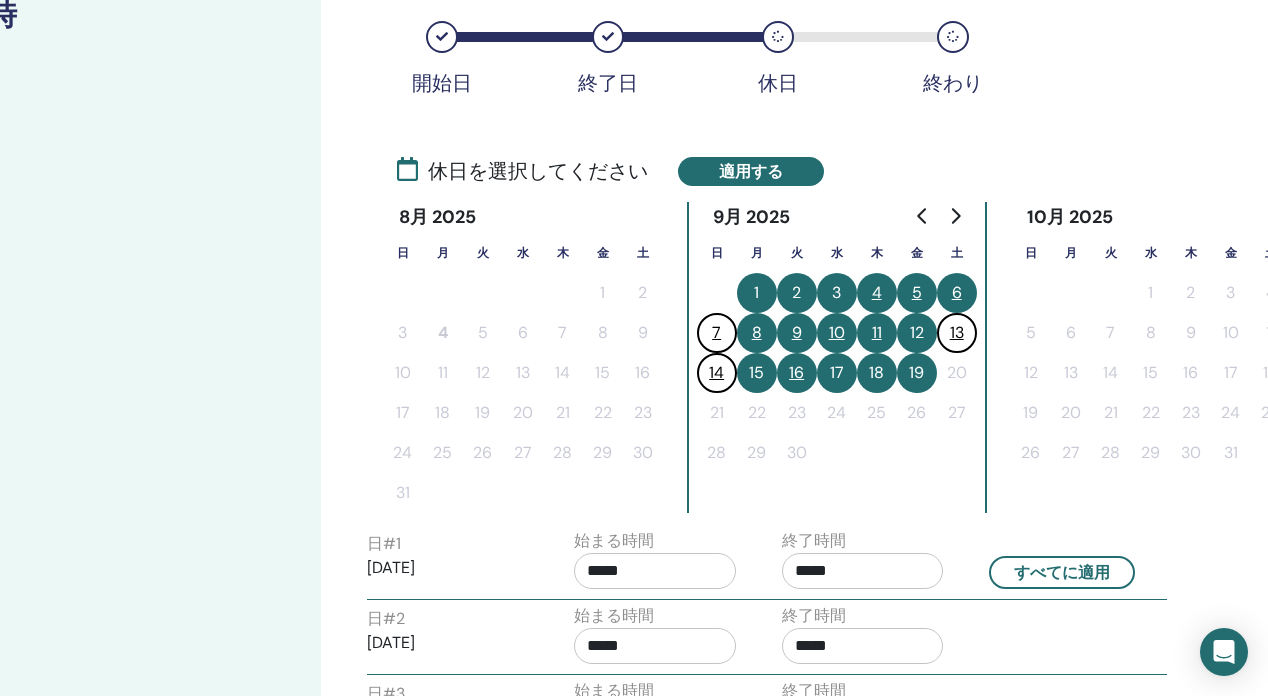 click on "19" at bounding box center (917, 373) 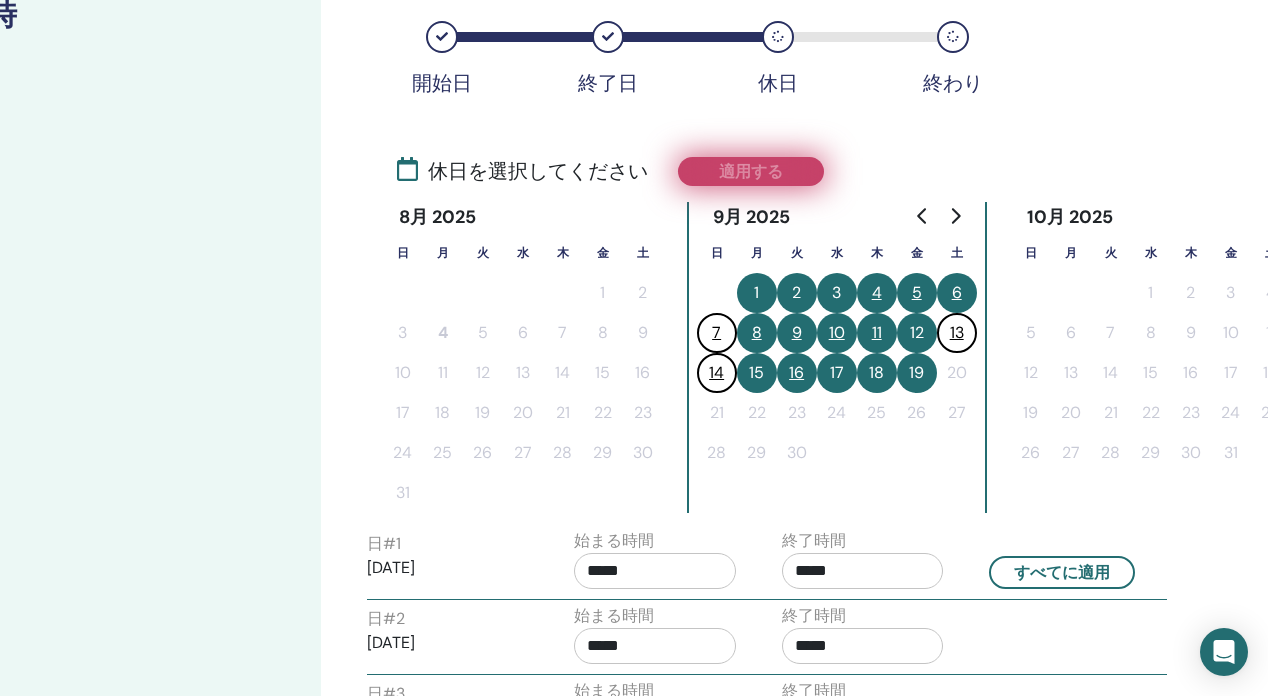 click on "適用する" at bounding box center (751, 171) 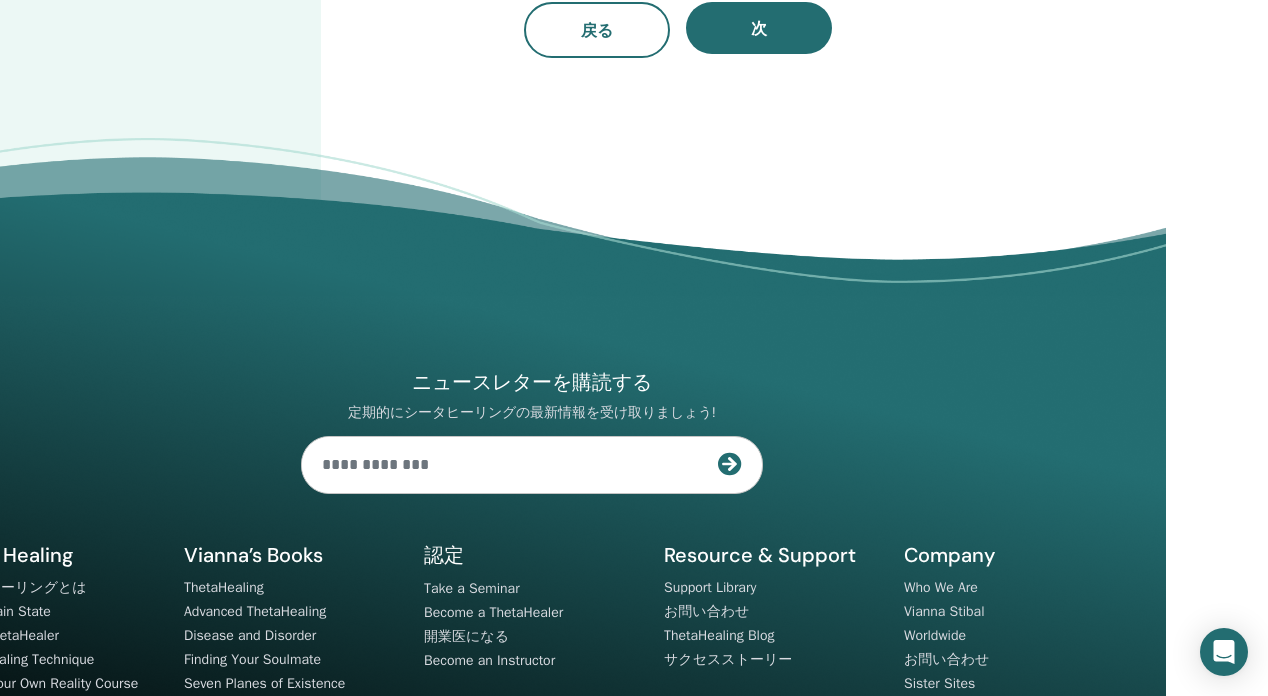 scroll, scrollTop: 2033, scrollLeft: 102, axis: both 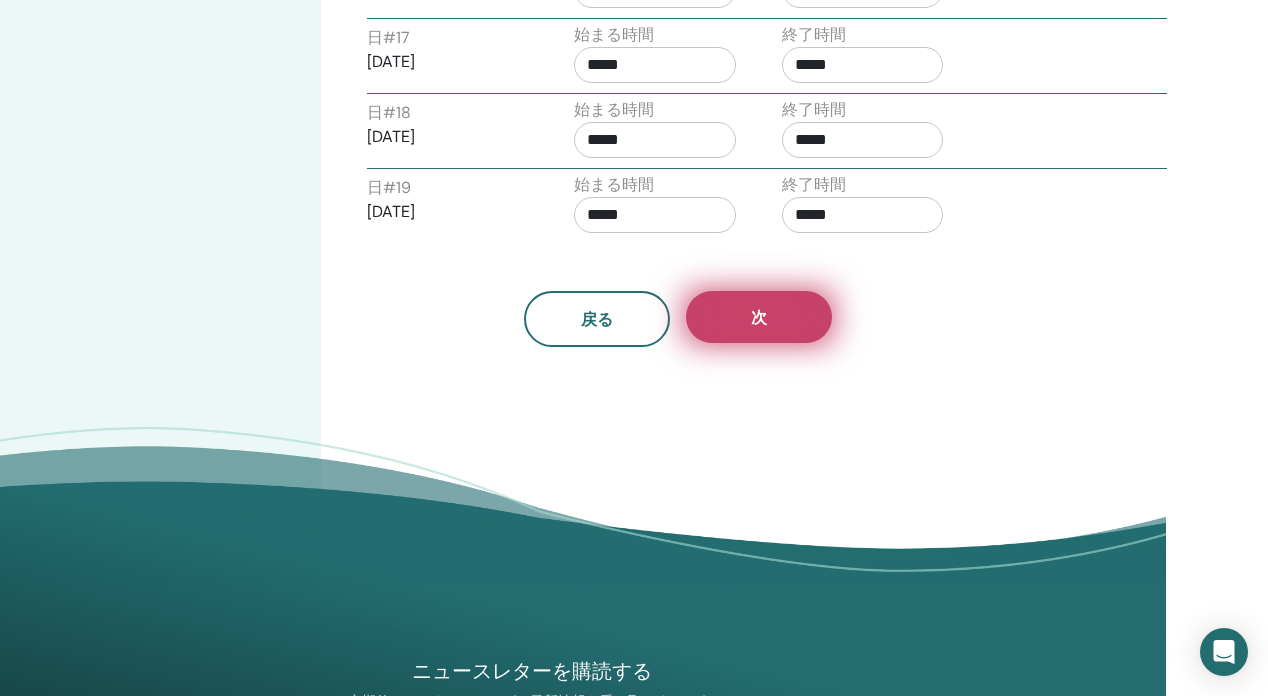 click on "次" at bounding box center [759, 317] 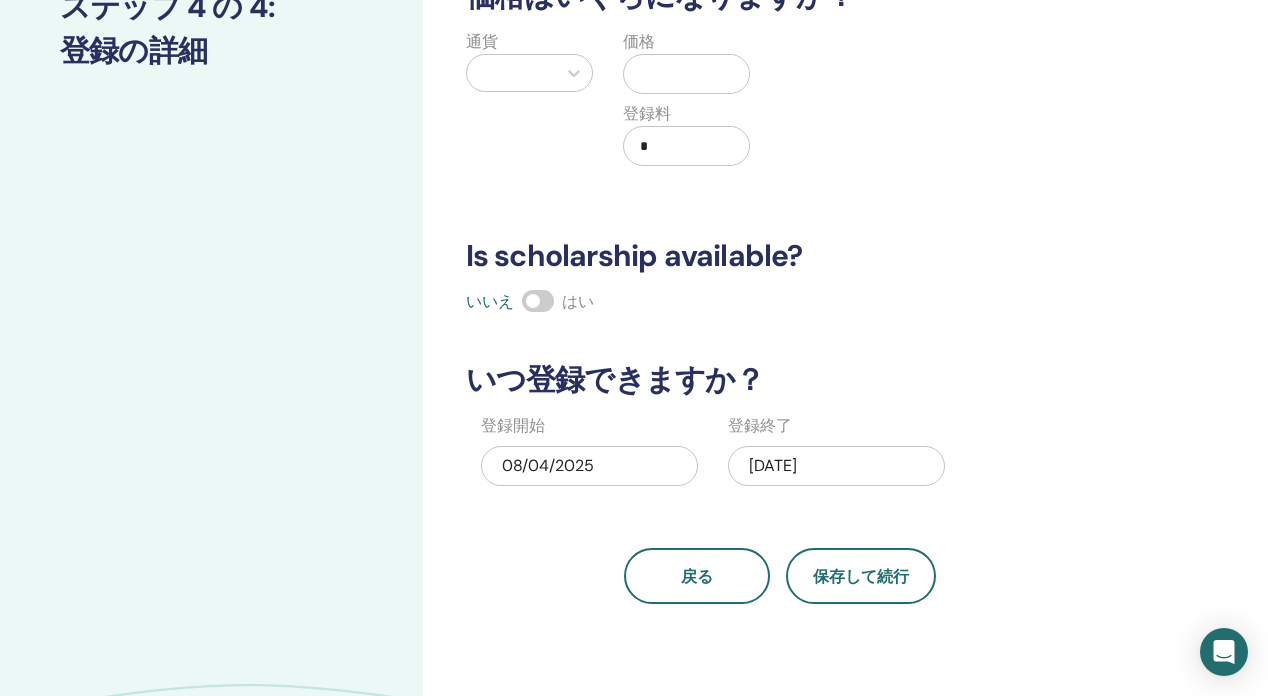 scroll, scrollTop: 73, scrollLeft: 0, axis: vertical 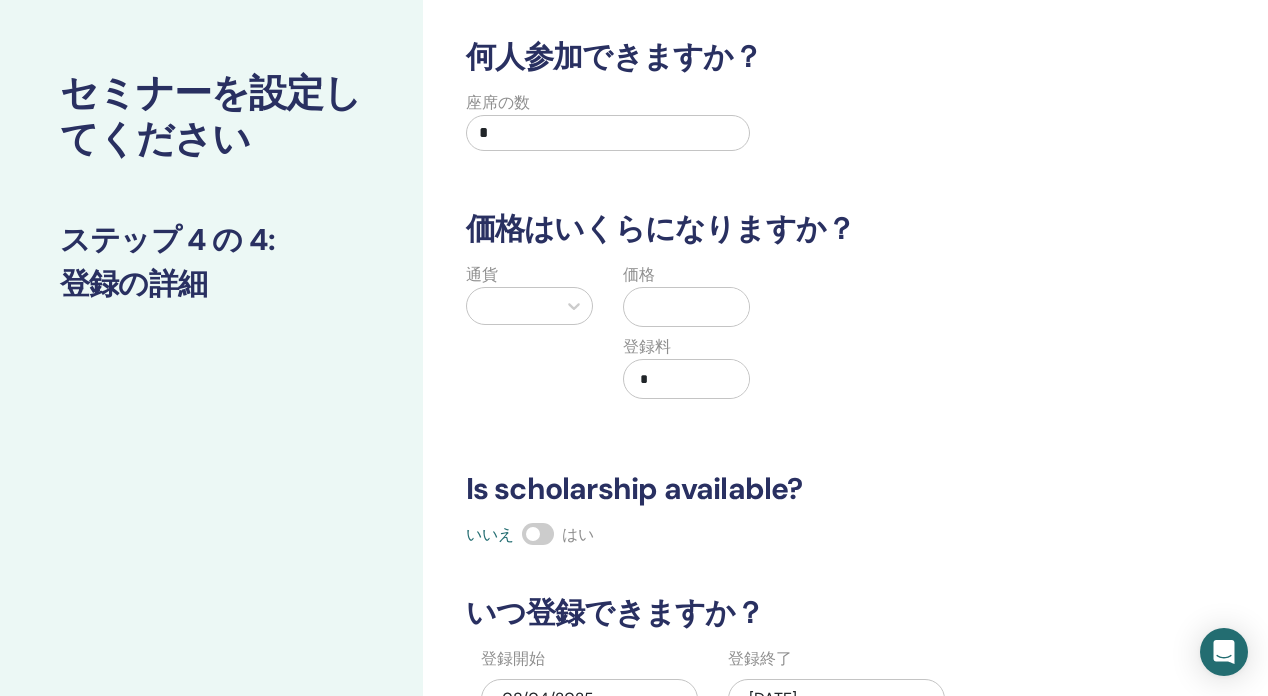 click on "*" at bounding box center (608, 133) 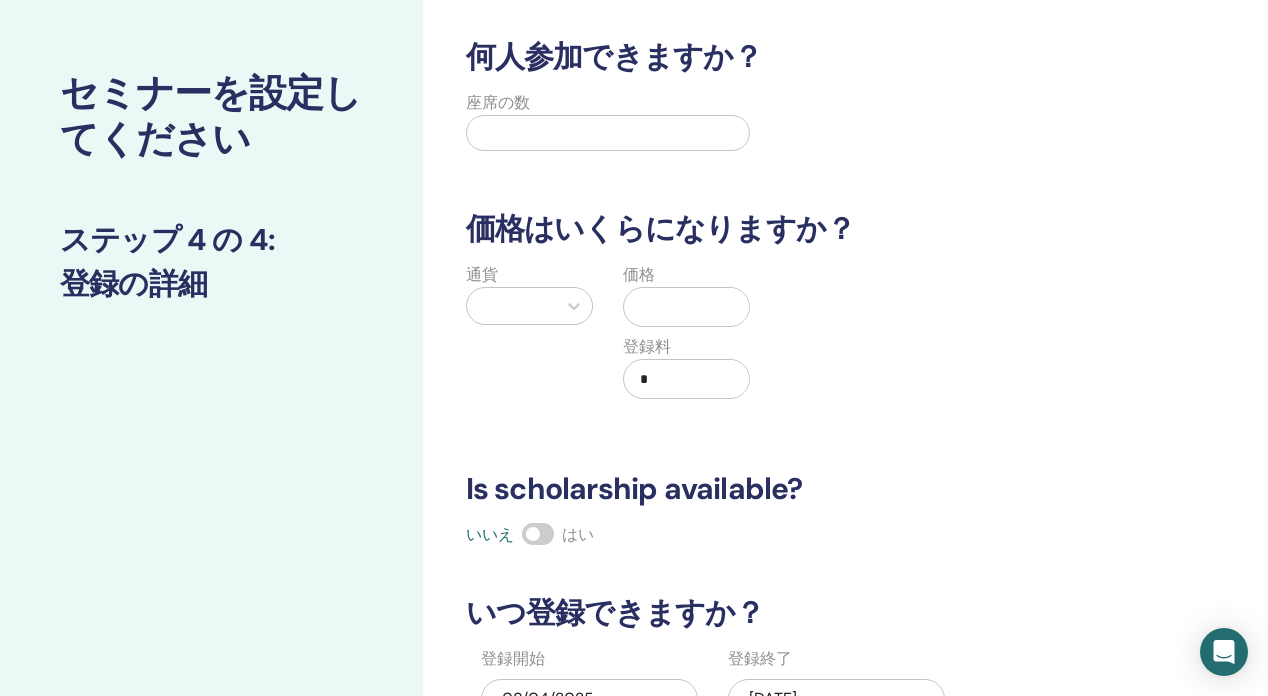 type on "*" 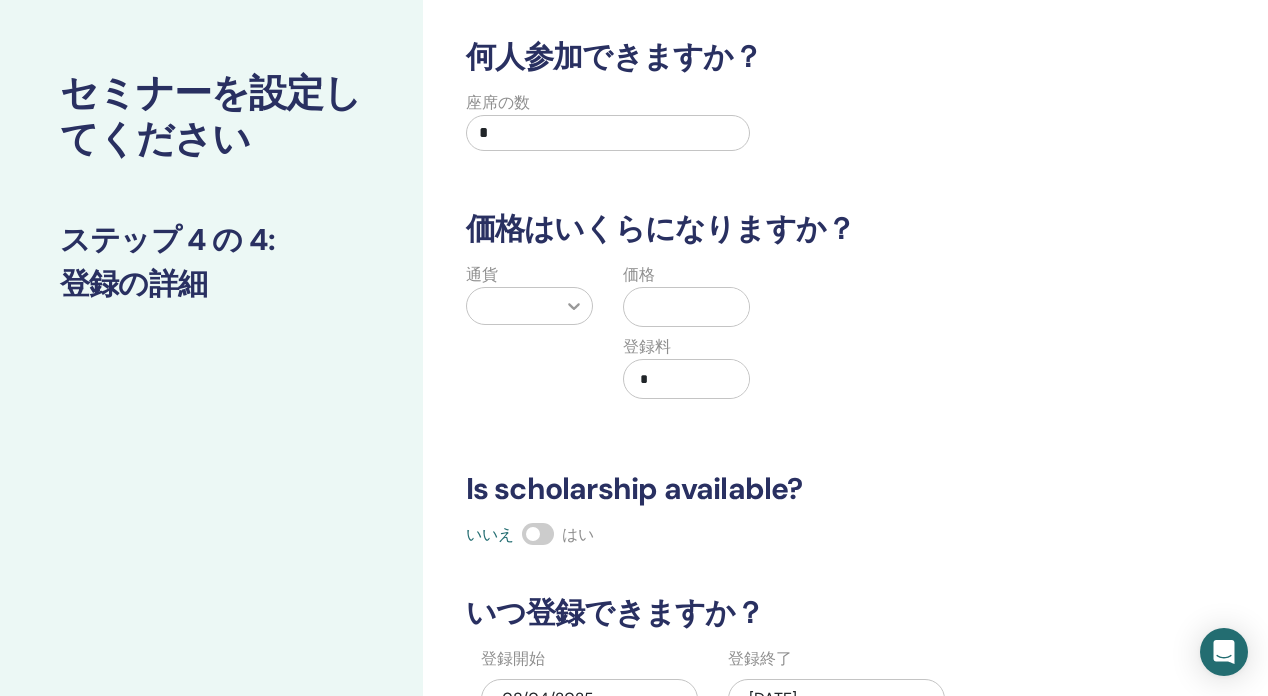type on "*" 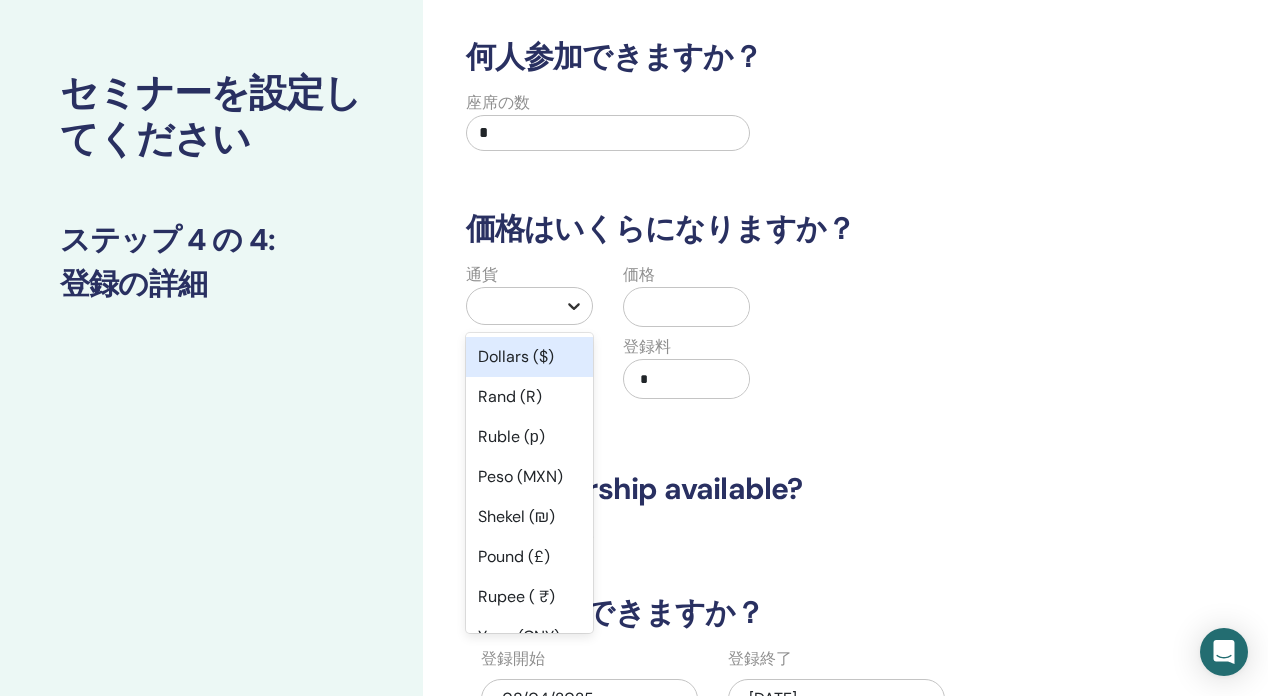 click 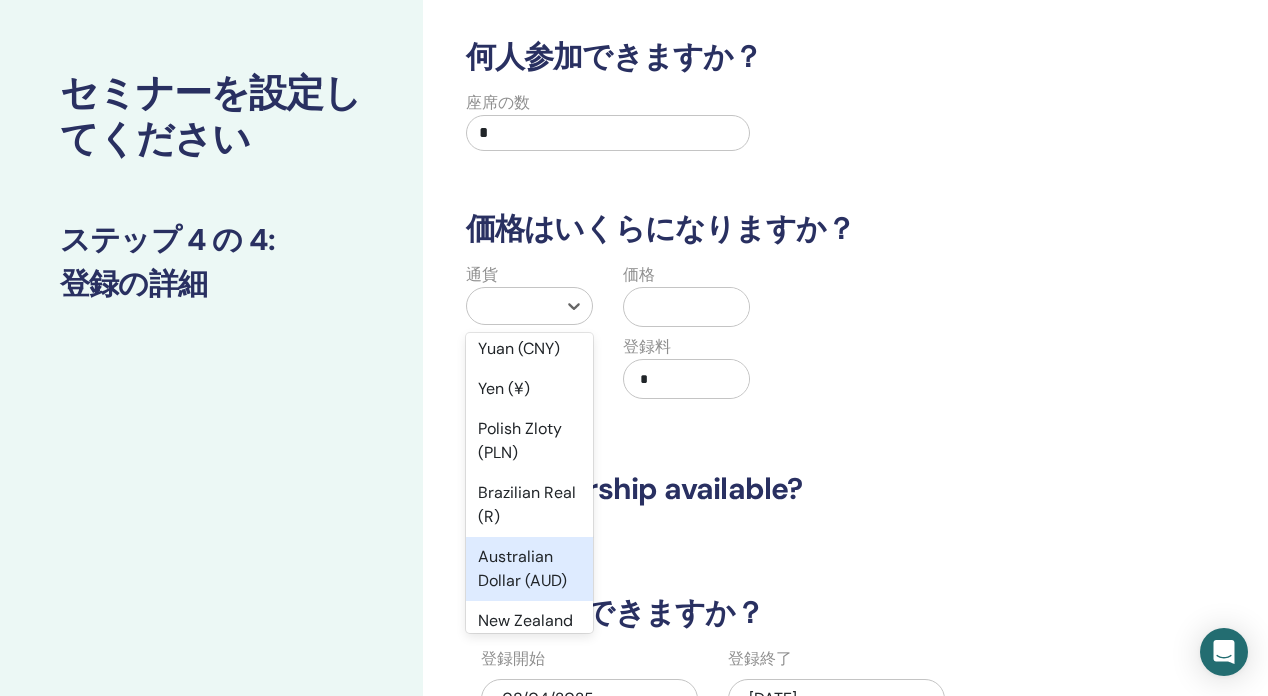 scroll, scrollTop: 287, scrollLeft: 0, axis: vertical 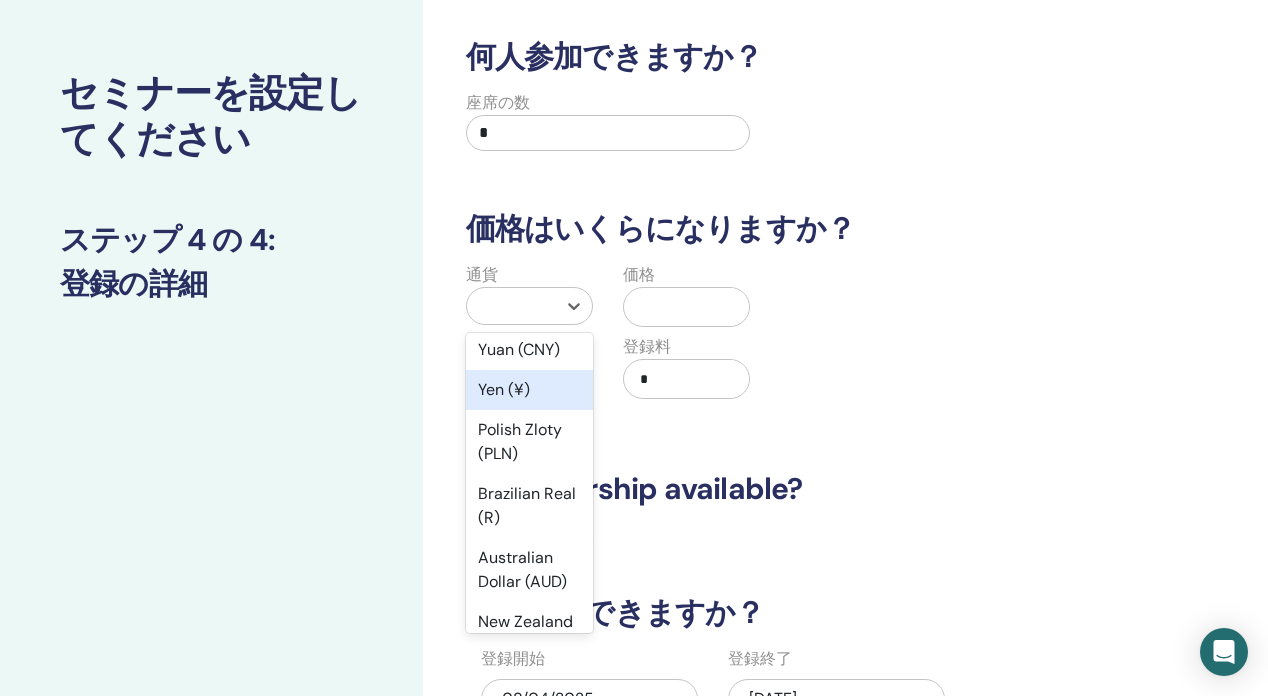 click on "Yen (¥)" at bounding box center [529, 390] 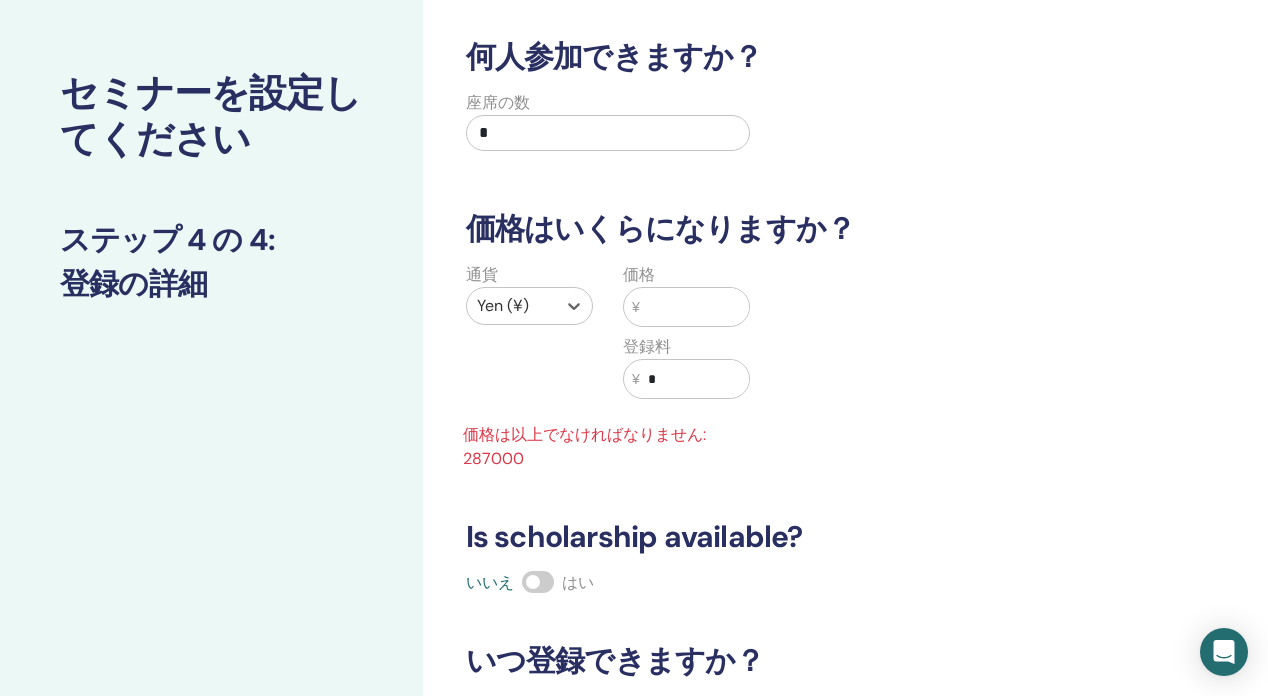 click at bounding box center [695, 307] 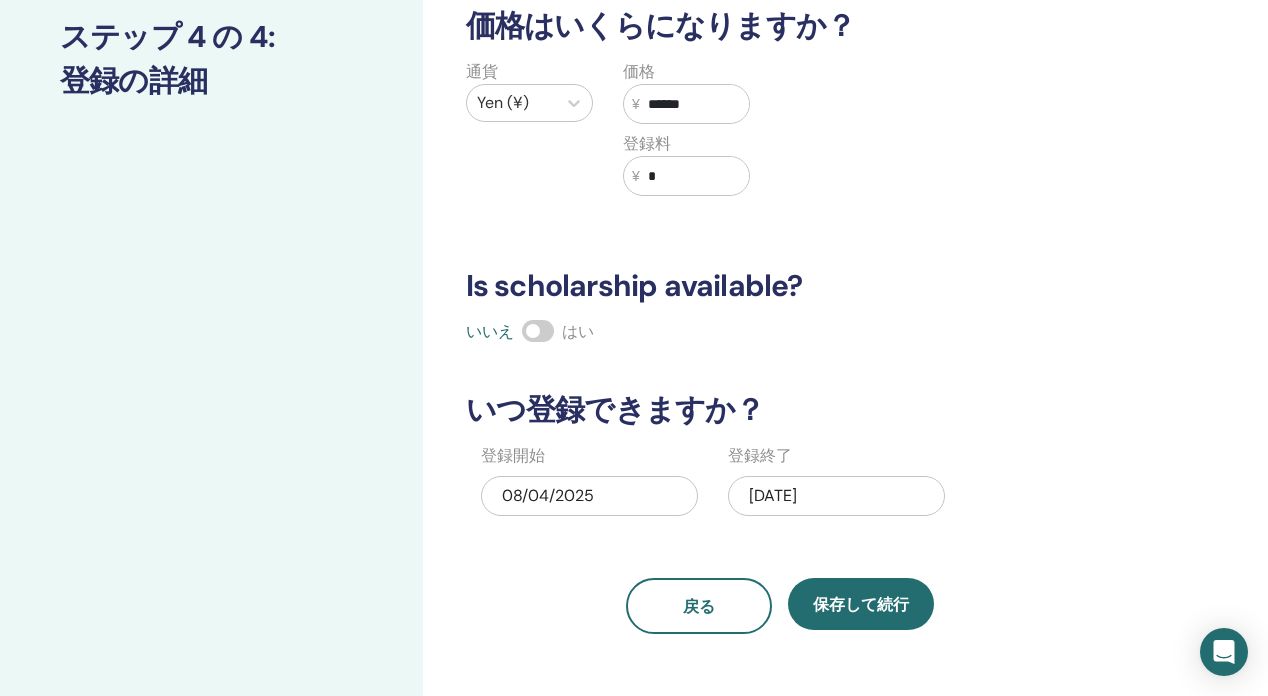 scroll, scrollTop: 324, scrollLeft: 0, axis: vertical 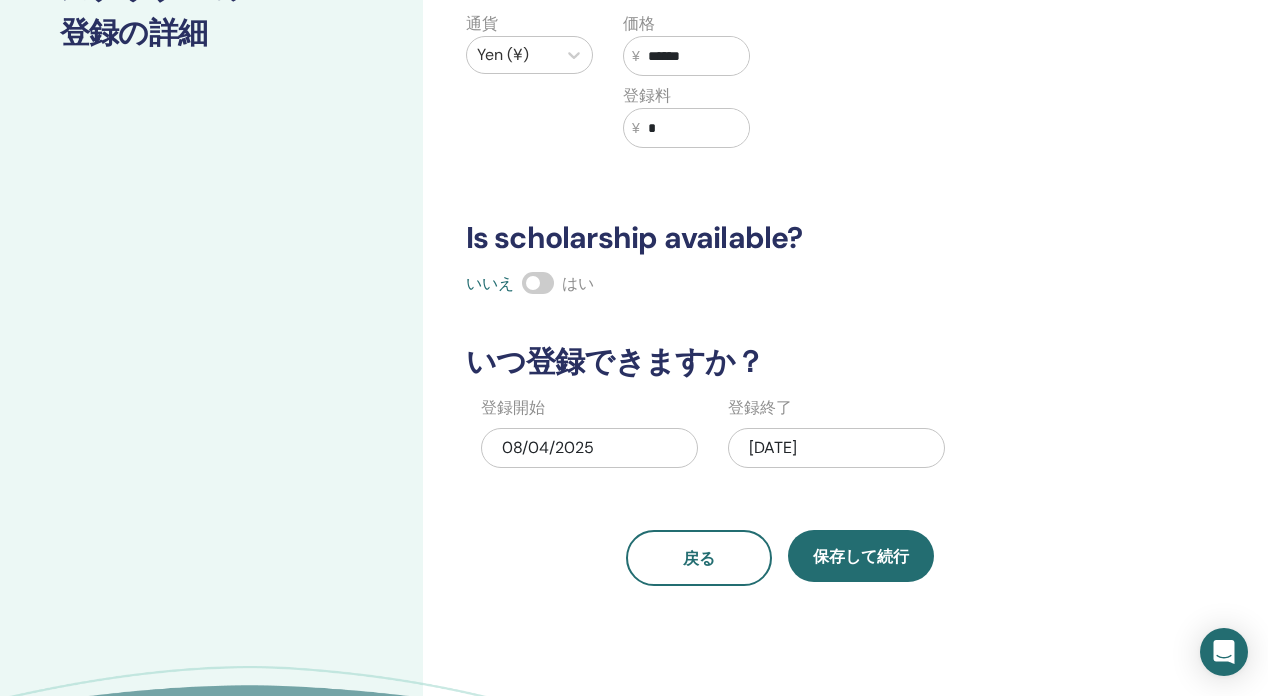 type on "******" 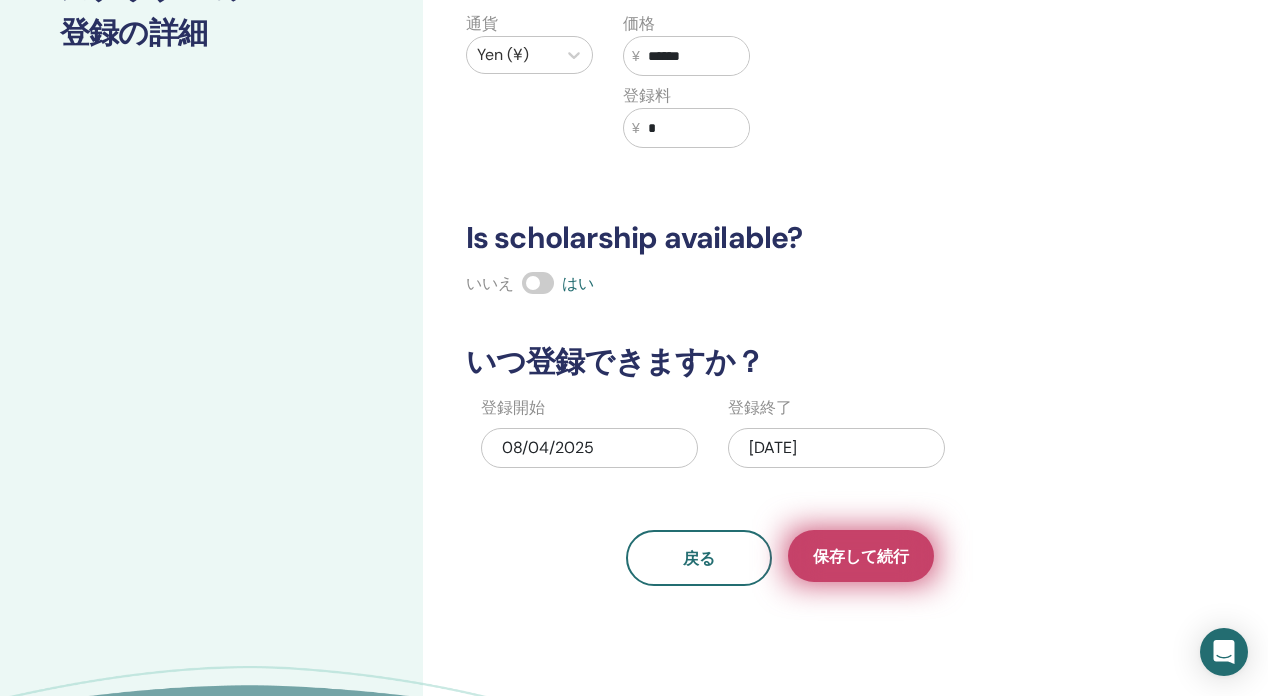 click on "保存して続行" at bounding box center (861, 556) 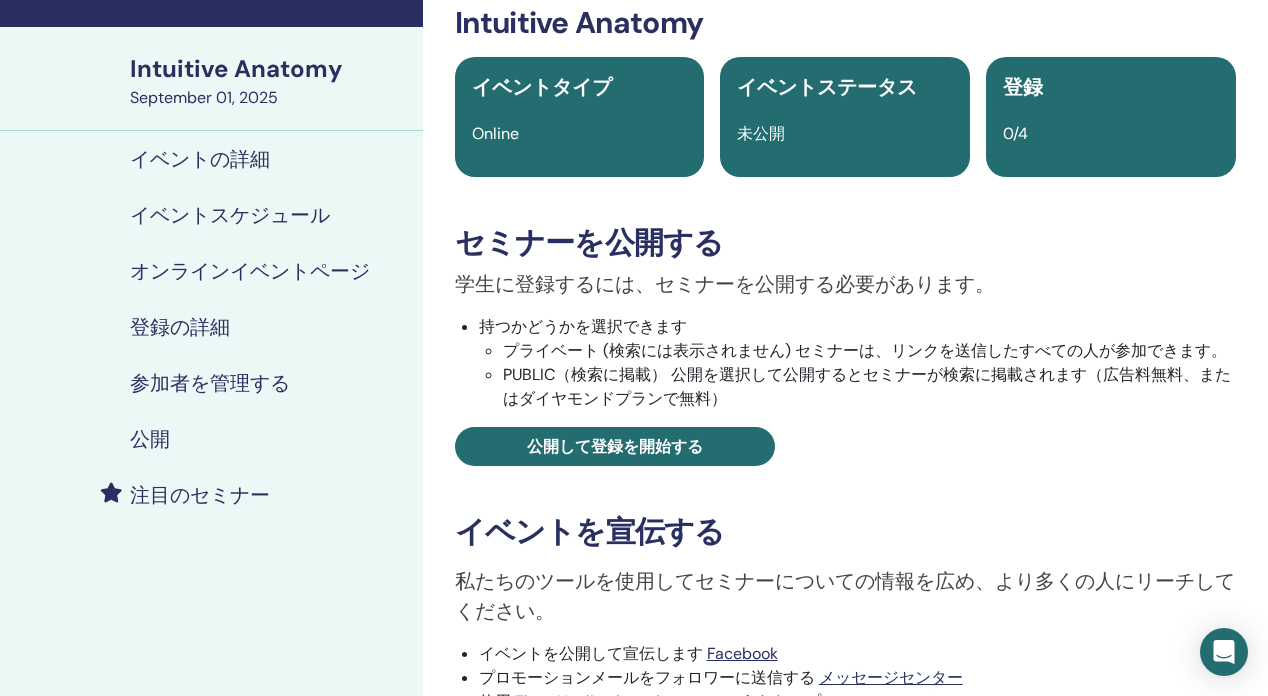scroll, scrollTop: 125, scrollLeft: 0, axis: vertical 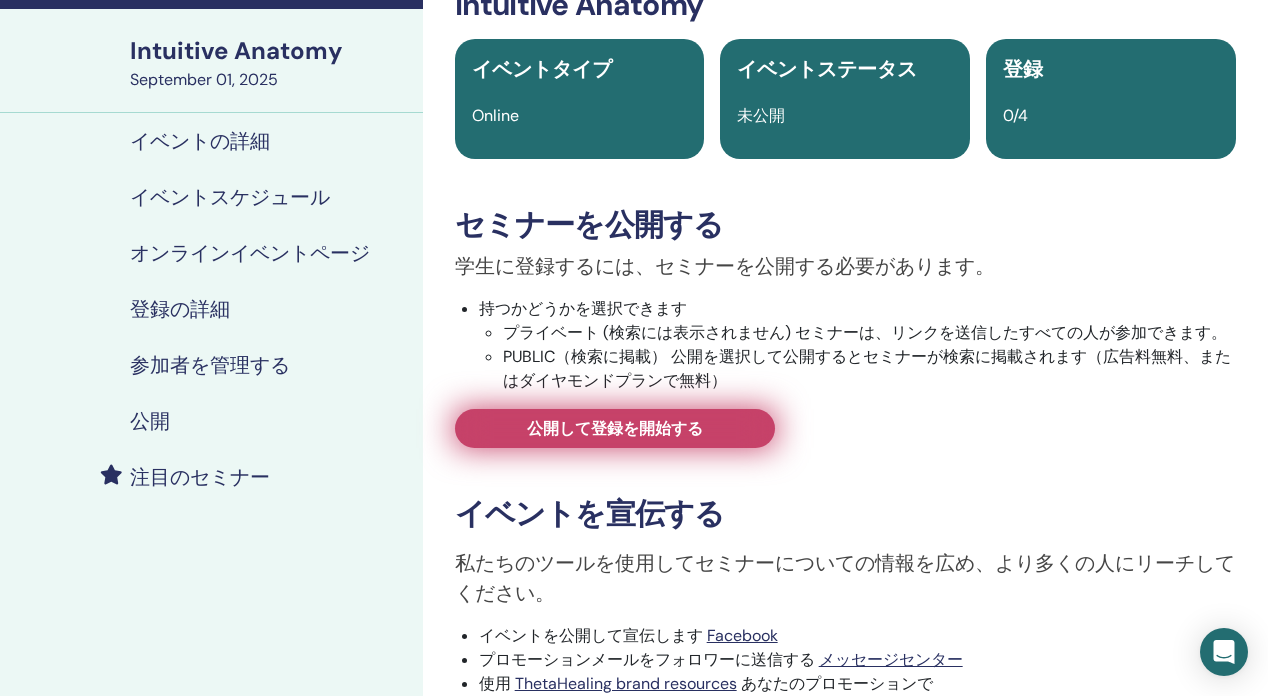 click on "公開して登録を開始する" at bounding box center [615, 428] 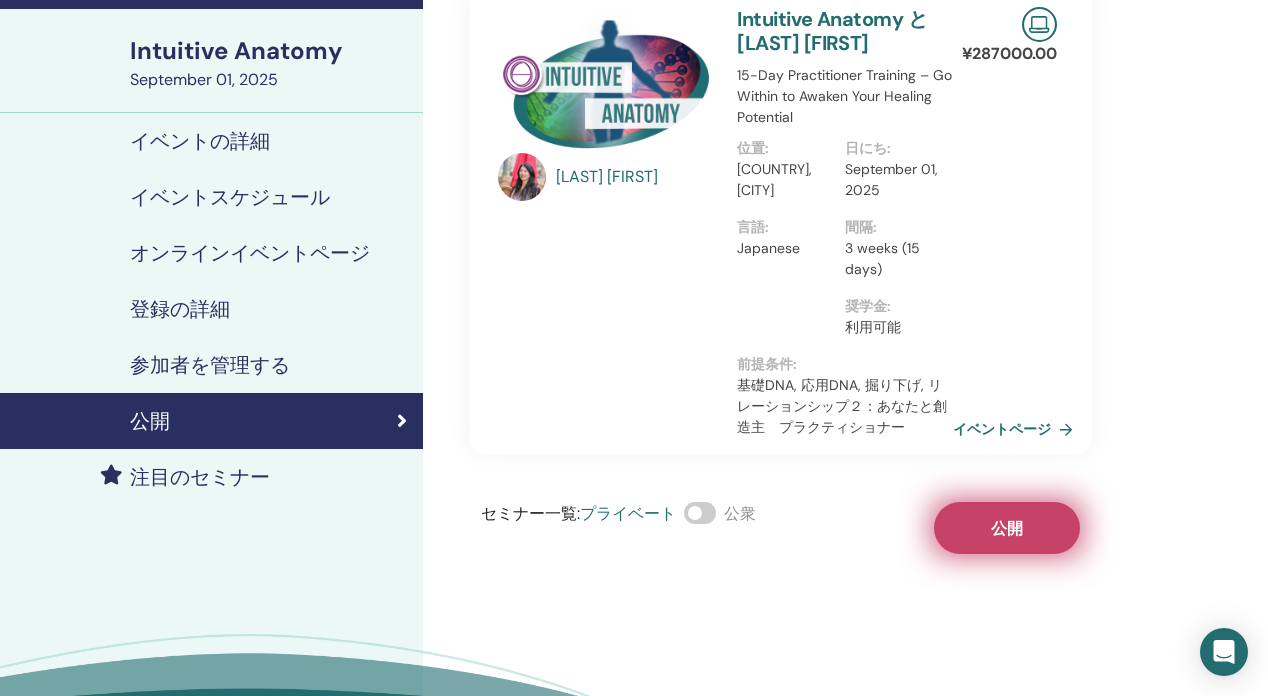 click on "公開" at bounding box center [1007, 528] 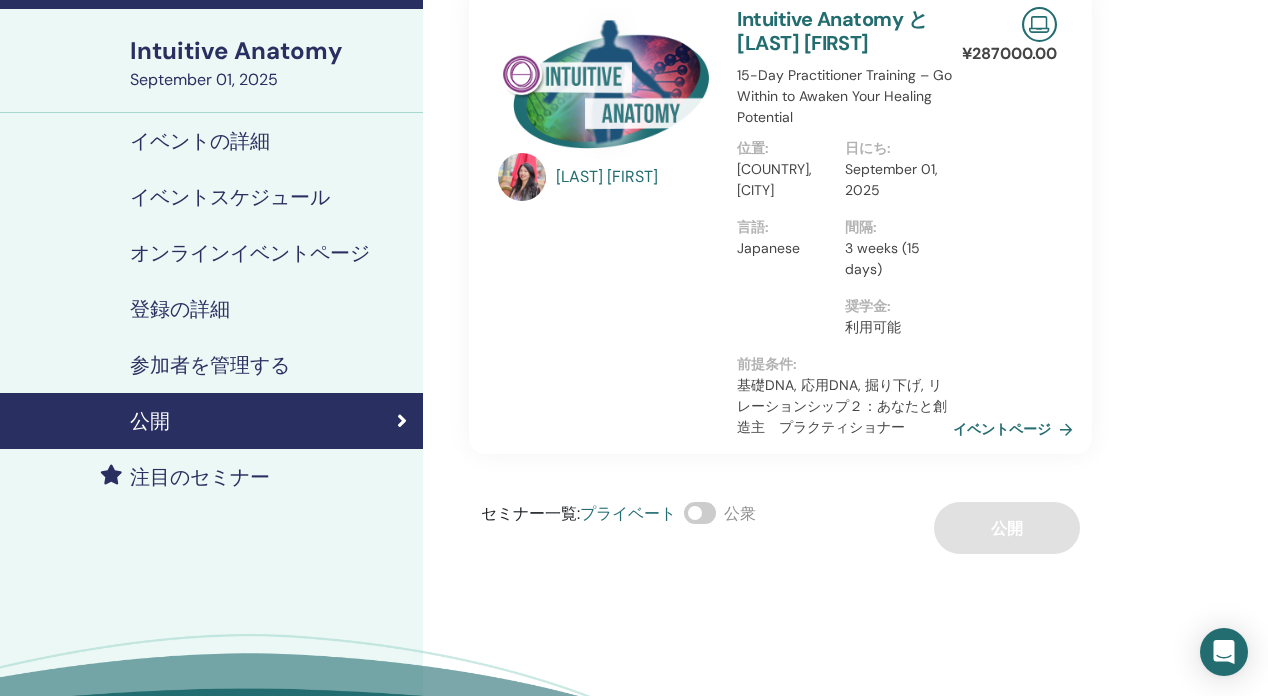 click on "セミナー一覧 :  プライベート 公衆 公開" at bounding box center [780, 528] 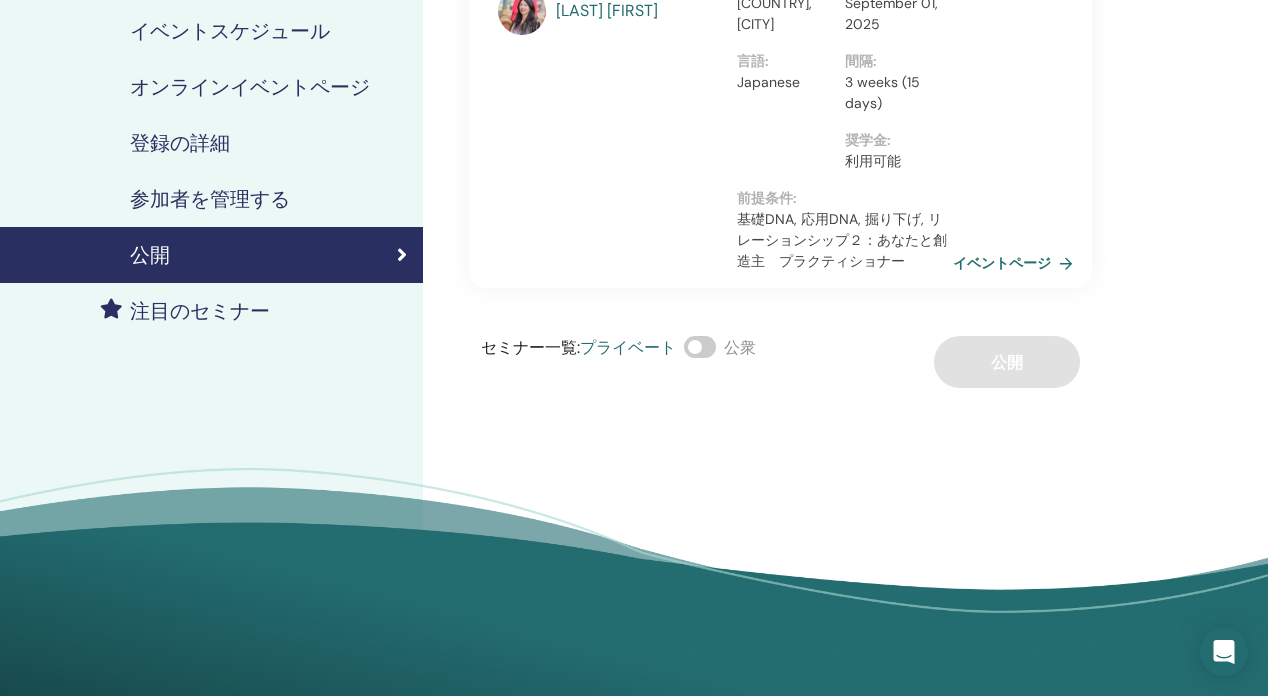 scroll, scrollTop: 292, scrollLeft: 0, axis: vertical 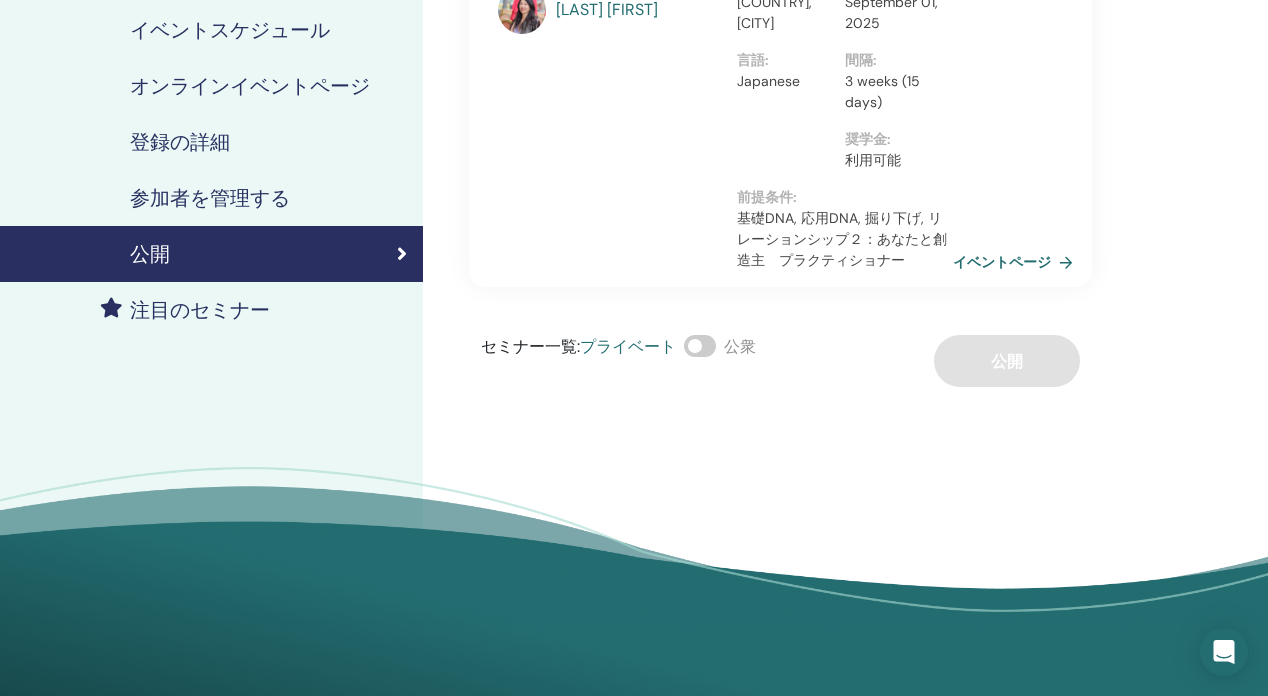 click at bounding box center [700, 346] 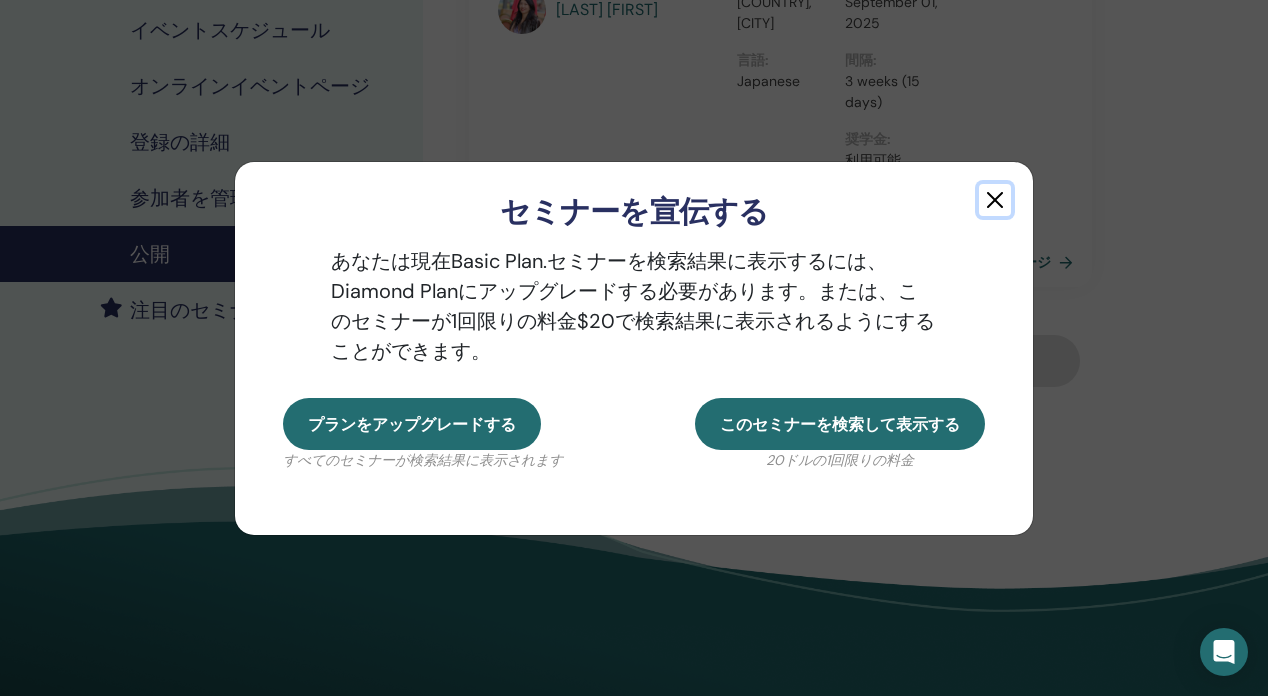 click at bounding box center (995, 200) 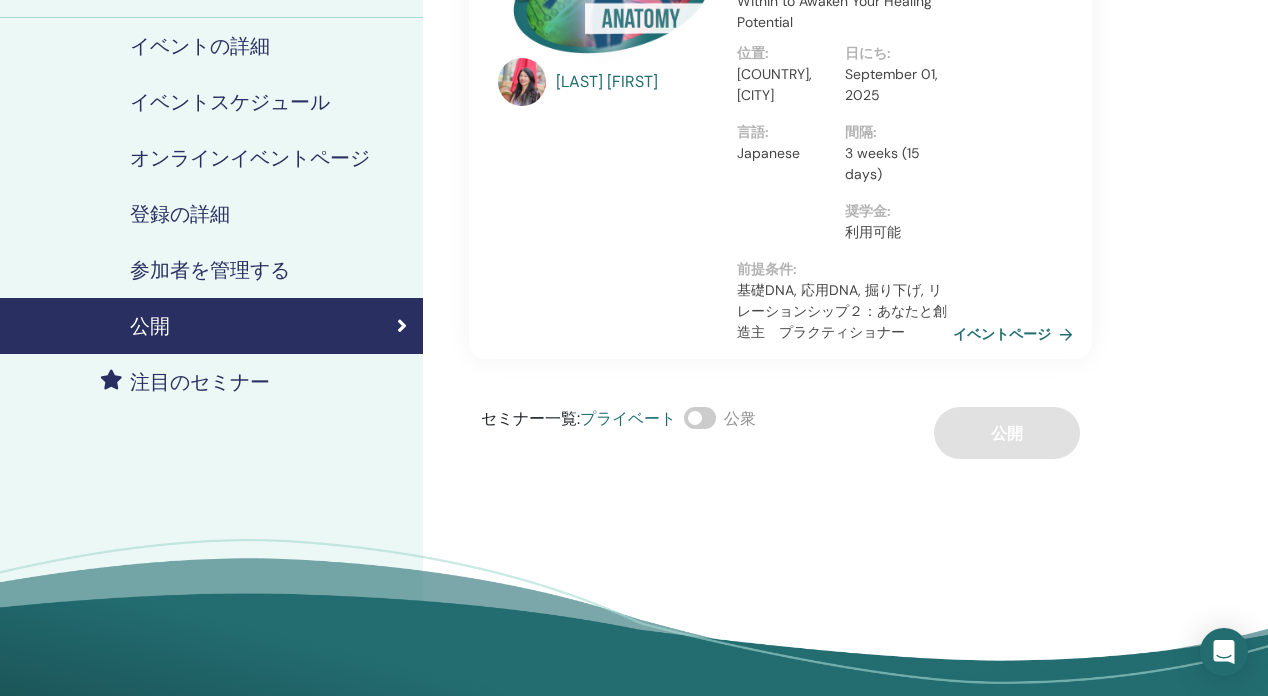 scroll, scrollTop: 35, scrollLeft: 0, axis: vertical 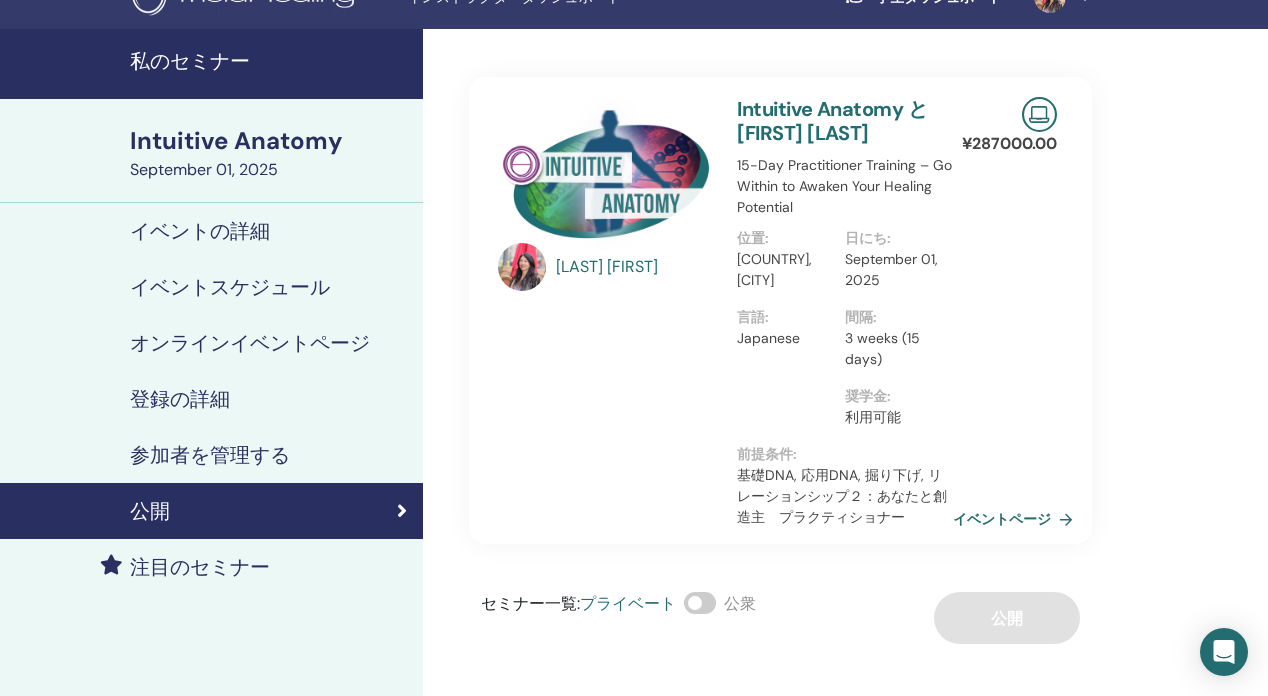 click on "セミナー一覧 :  プライベート 公衆 公開" at bounding box center [780, 618] 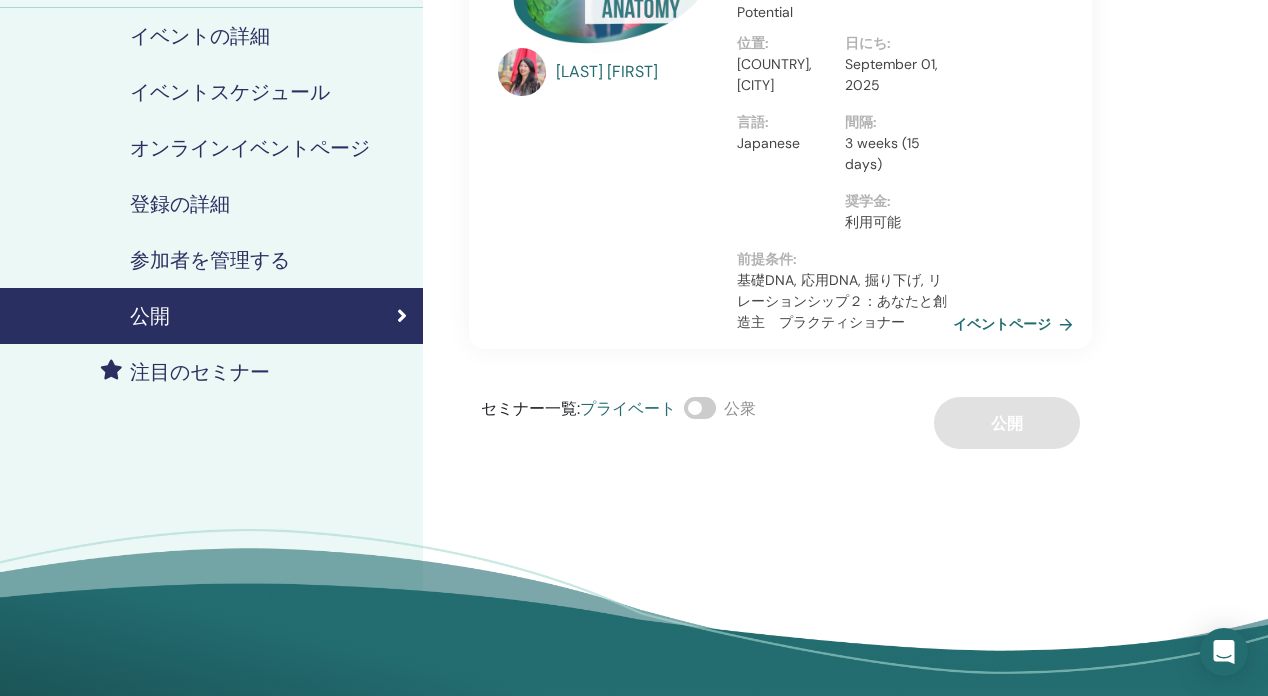 scroll, scrollTop: 0, scrollLeft: 0, axis: both 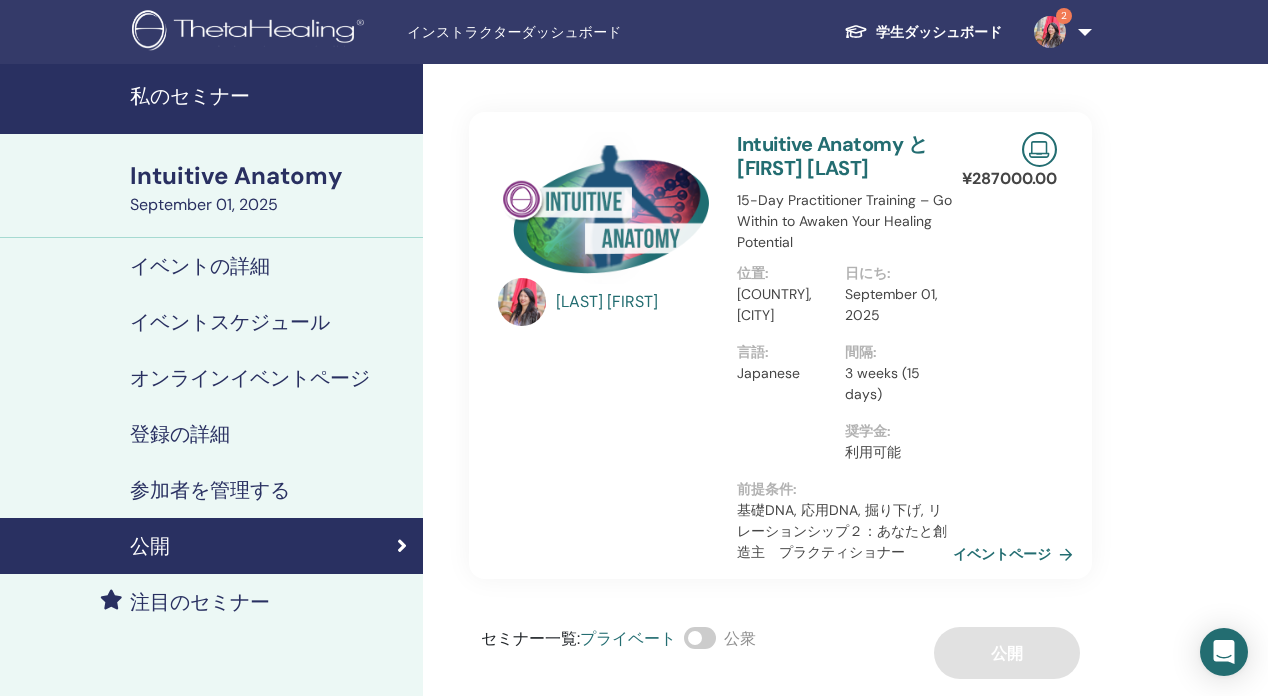 click on "公開" at bounding box center [211, 546] 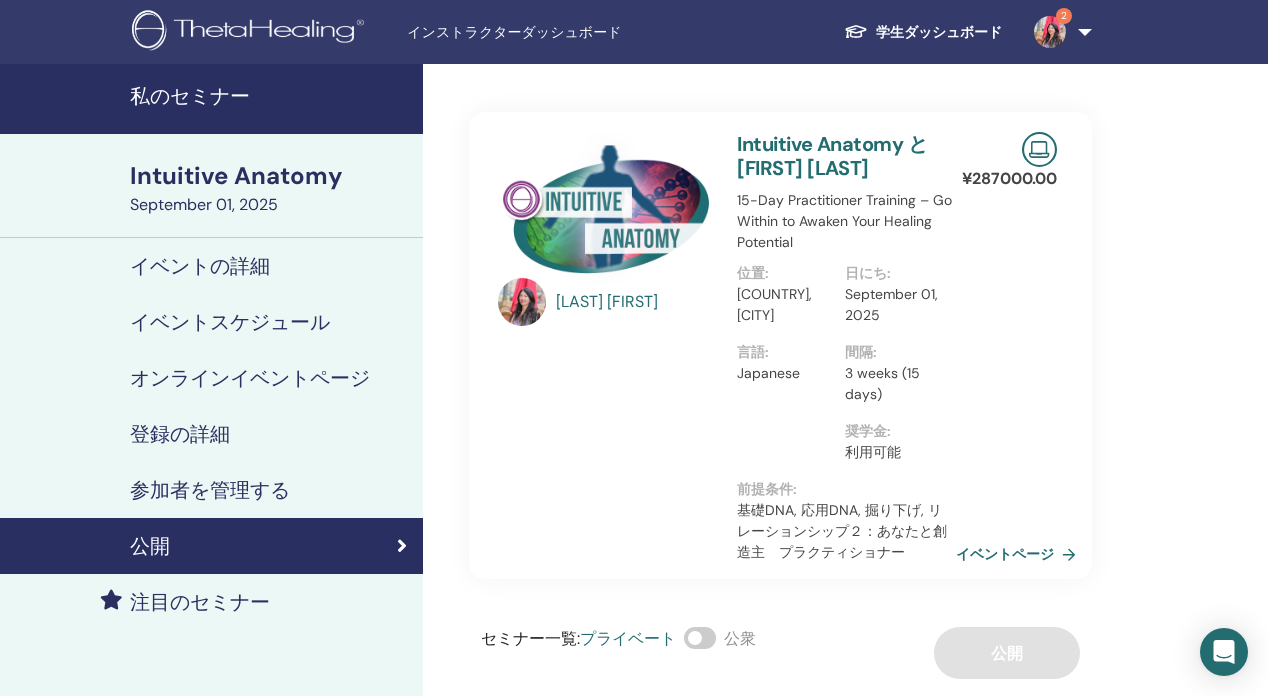 click on "イベントページ" at bounding box center [1020, 554] 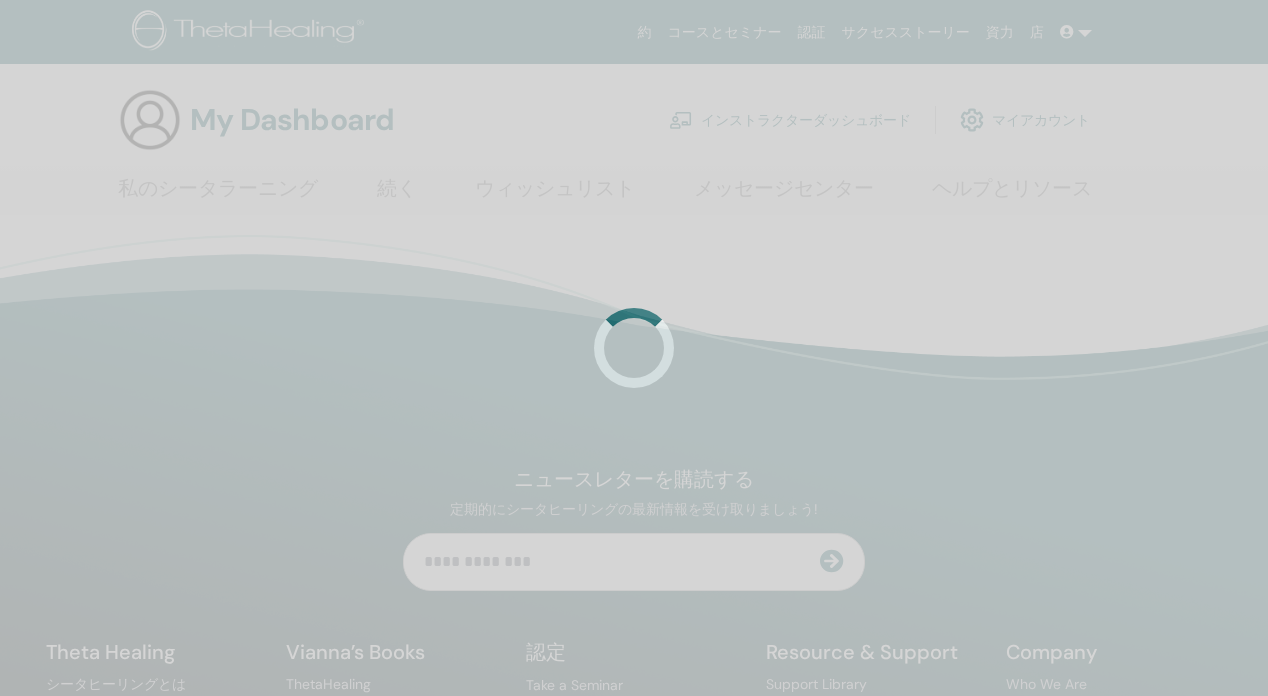 scroll, scrollTop: 0, scrollLeft: 0, axis: both 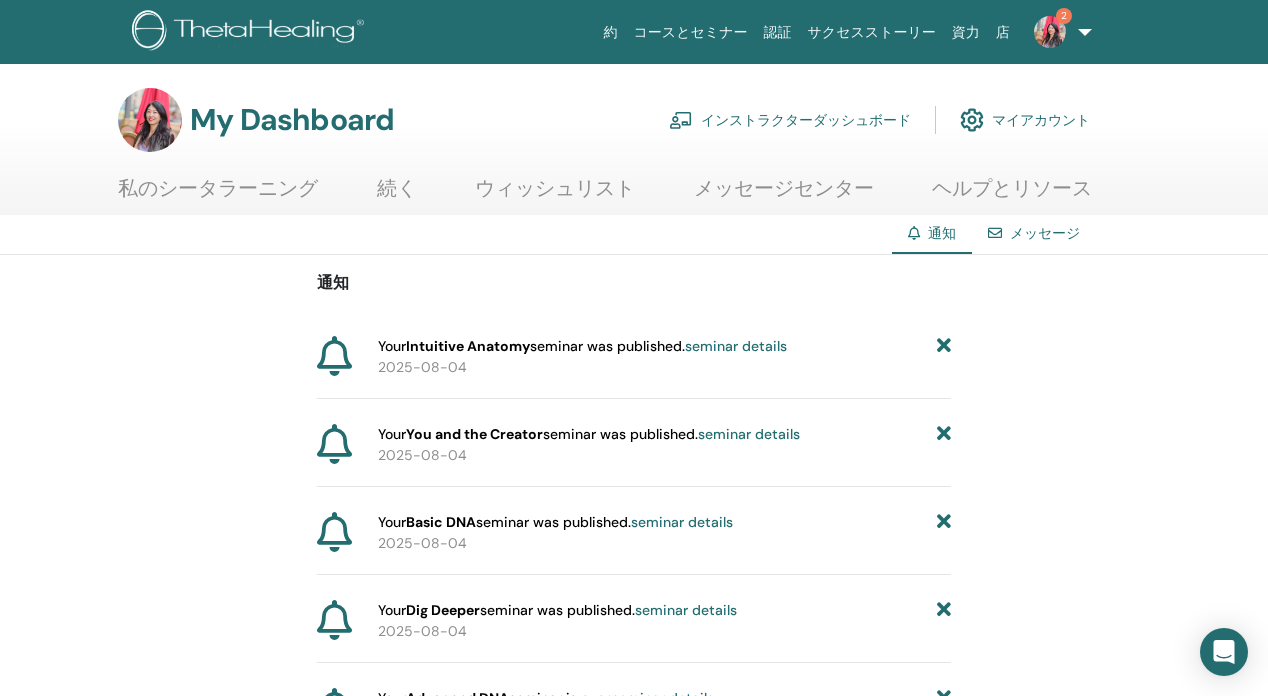 click at bounding box center [1050, 32] 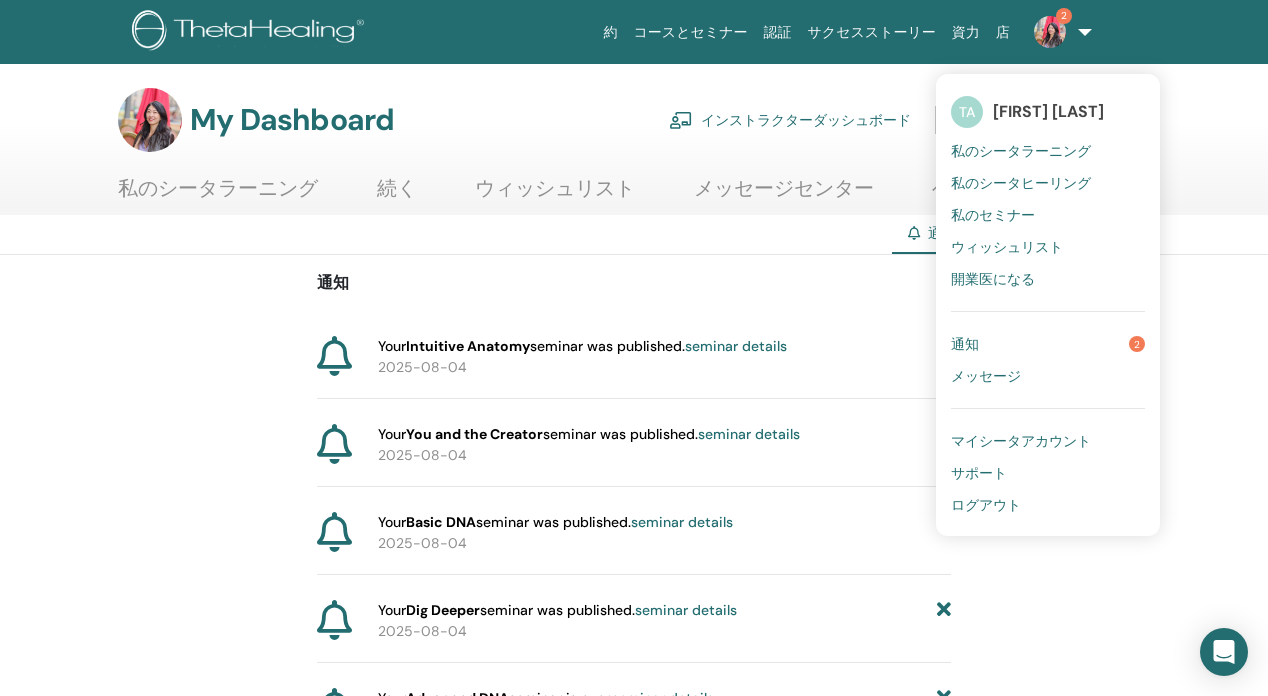 click on "My Dashboard
インストラクターダッシュボード
マイアカウント
私のシータラーニング
続く" at bounding box center [634, 151] 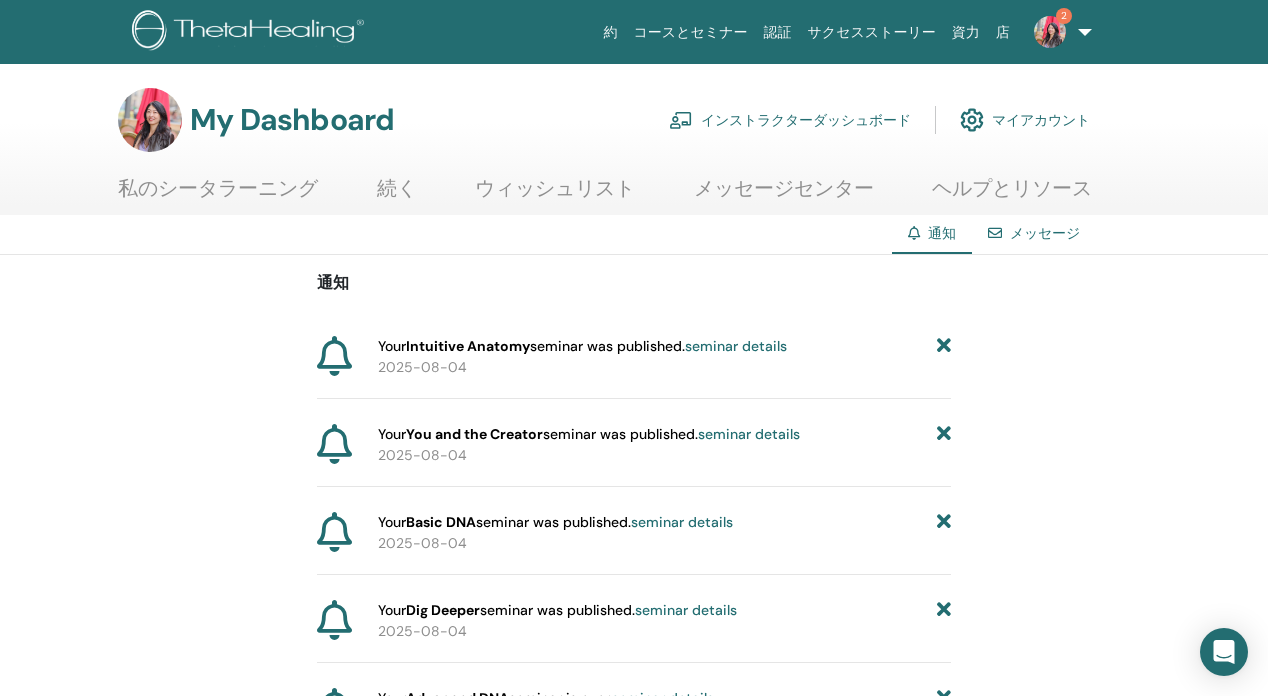 click on "My Dashboard
インストラクターダッシュボード
マイアカウント
私のシータラーニング
続く
通知" at bounding box center [634, 12671] 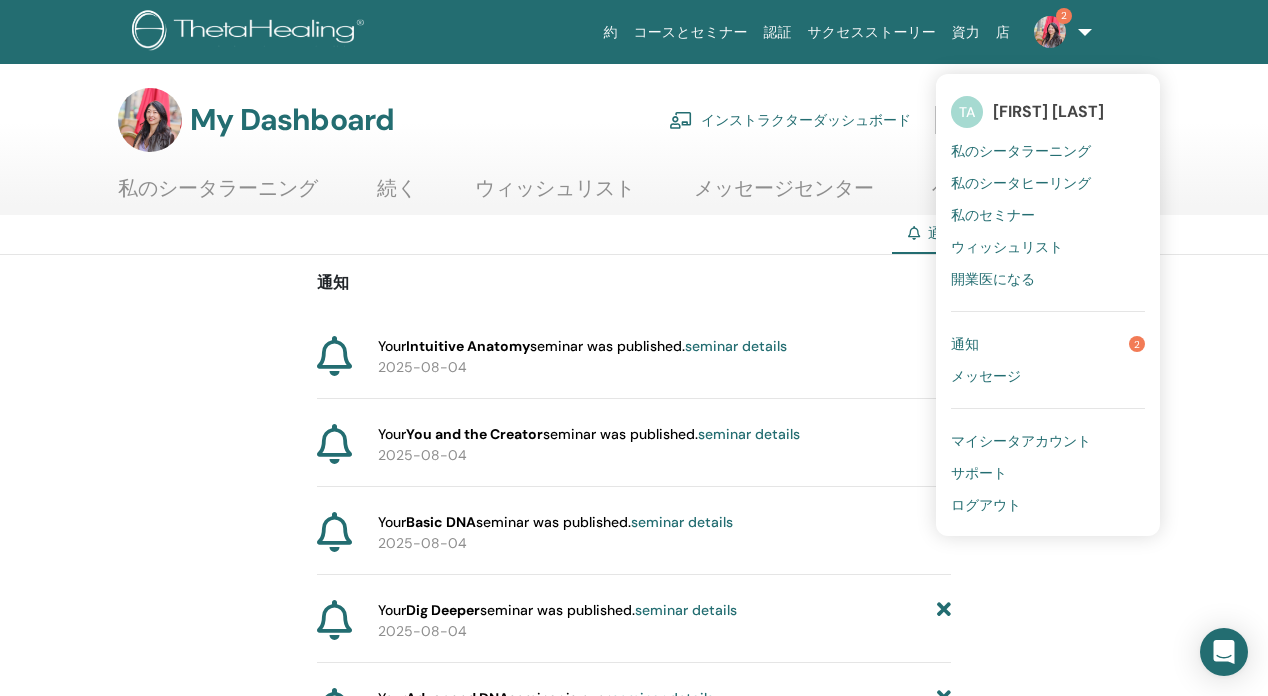 click on "通知 2" at bounding box center [1048, 344] 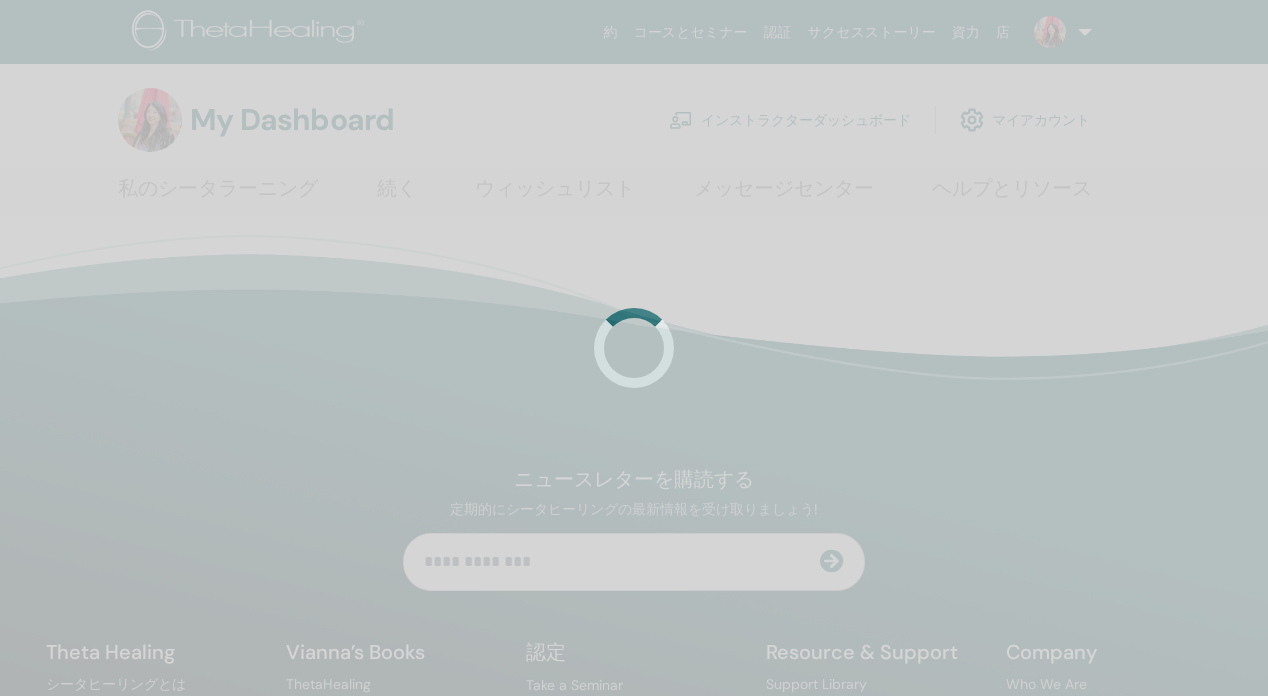 scroll, scrollTop: 0, scrollLeft: 0, axis: both 